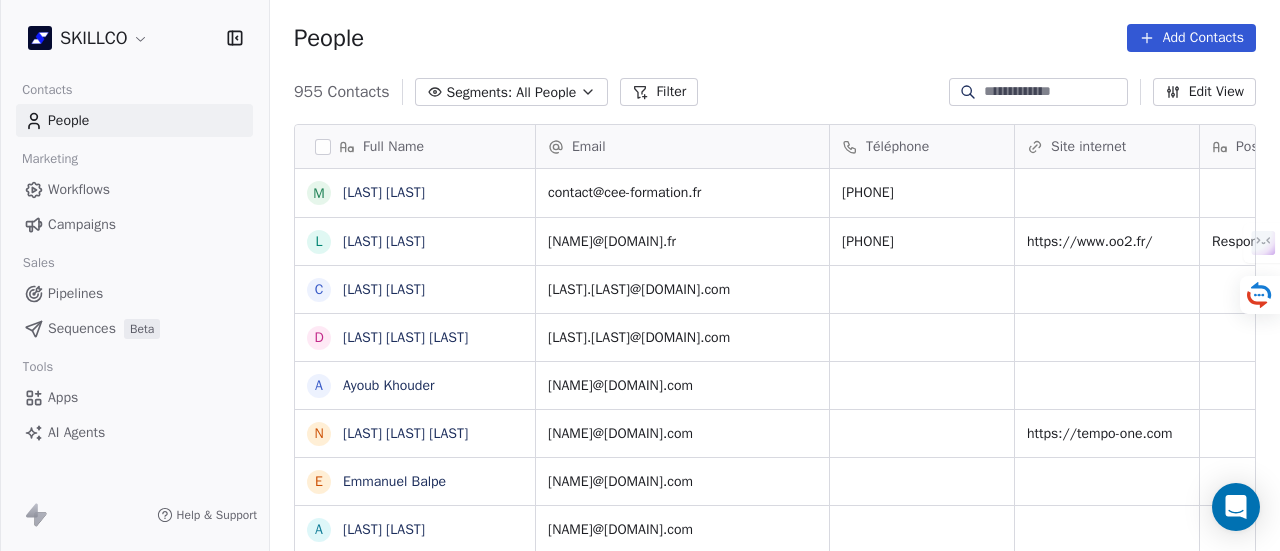 scroll, scrollTop: 0, scrollLeft: 0, axis: both 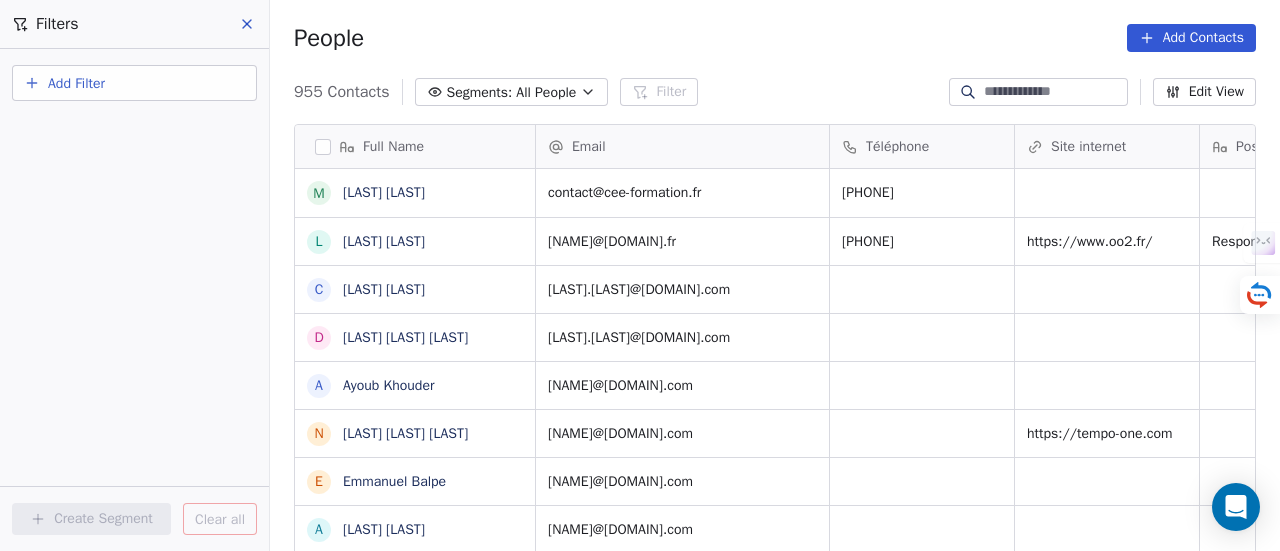 click on "Add Filter" at bounding box center [134, 83] 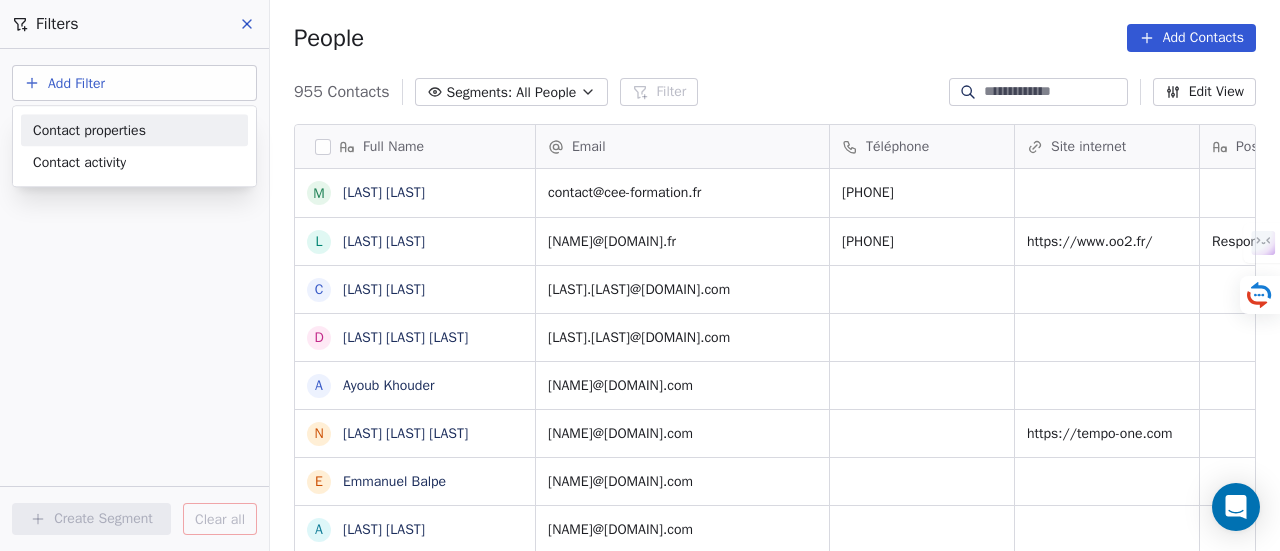 click on "Contact properties" at bounding box center [134, 130] 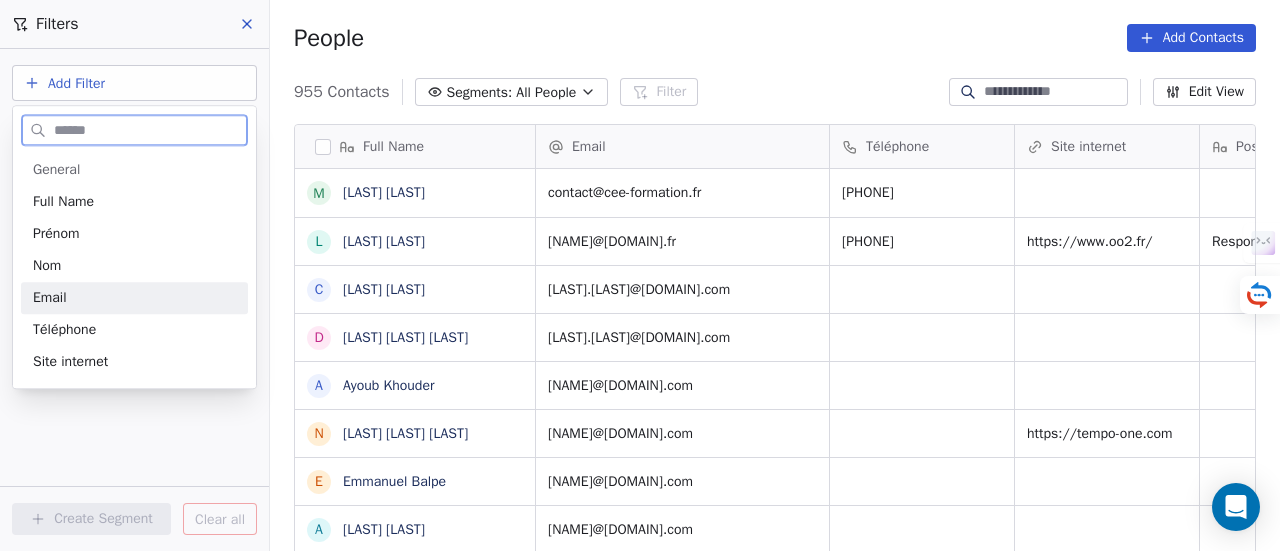 click on "Email" at bounding box center [134, 298] 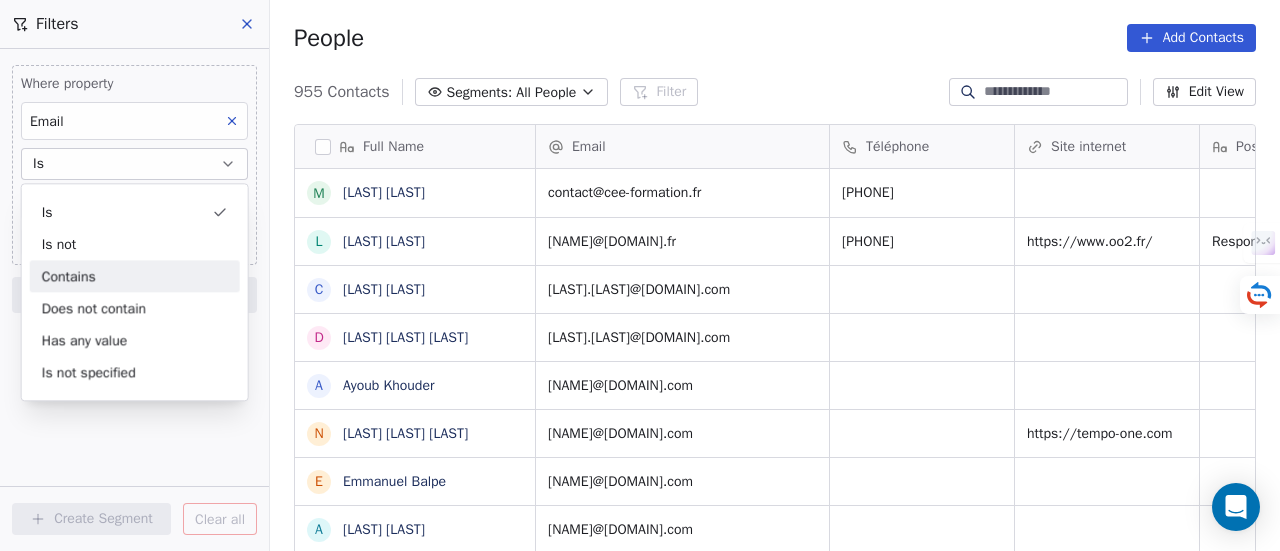 click on "Contains" at bounding box center [135, 276] 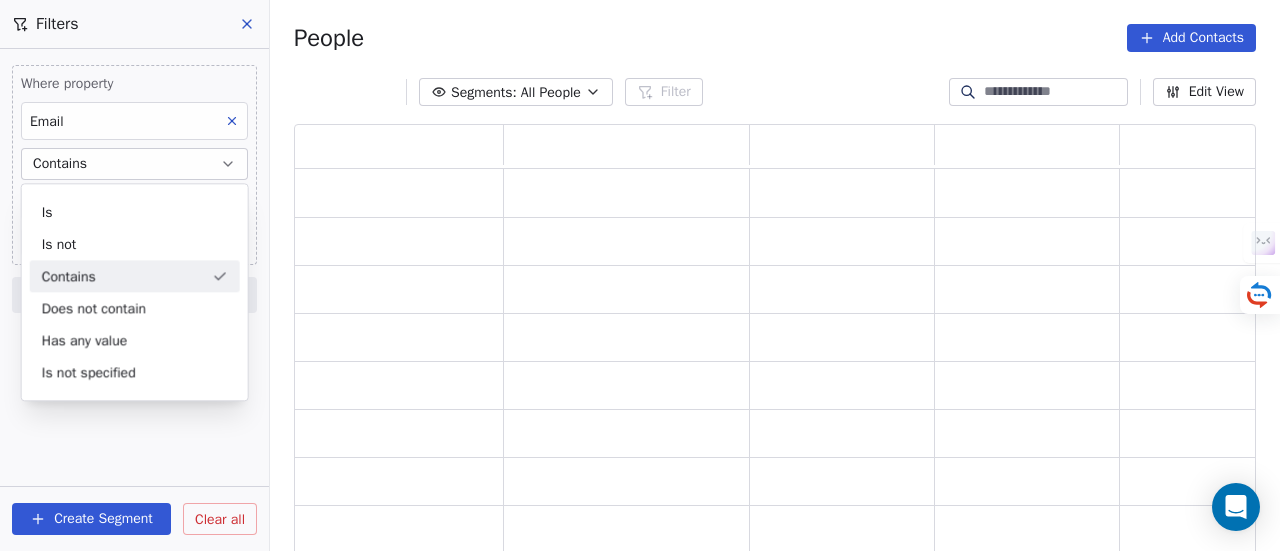 scroll, scrollTop: 16, scrollLeft: 16, axis: both 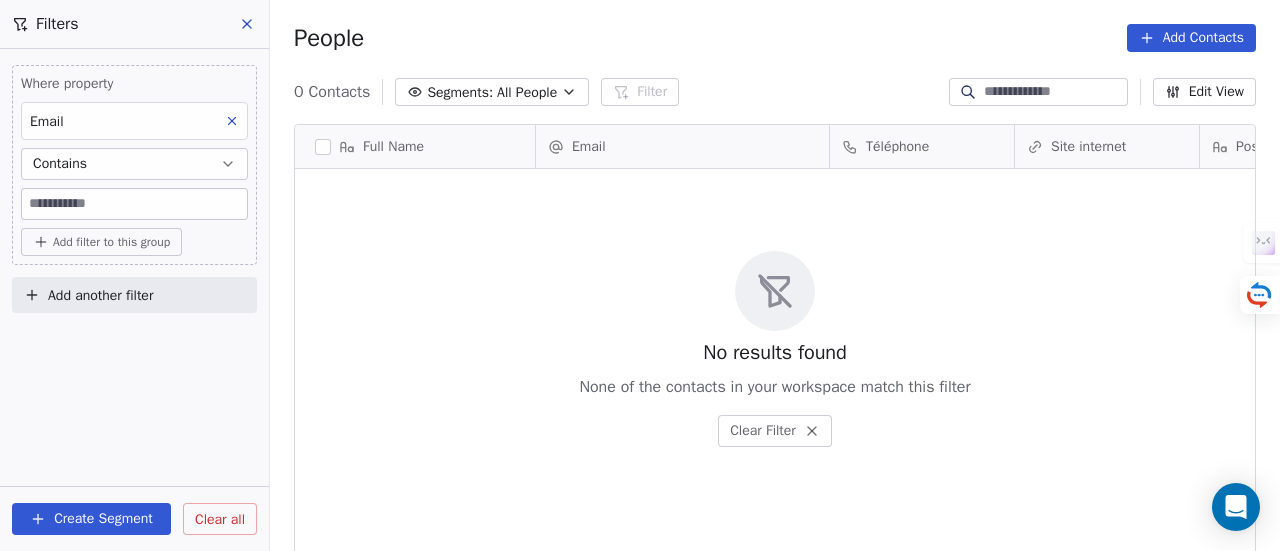 click at bounding box center [134, 204] 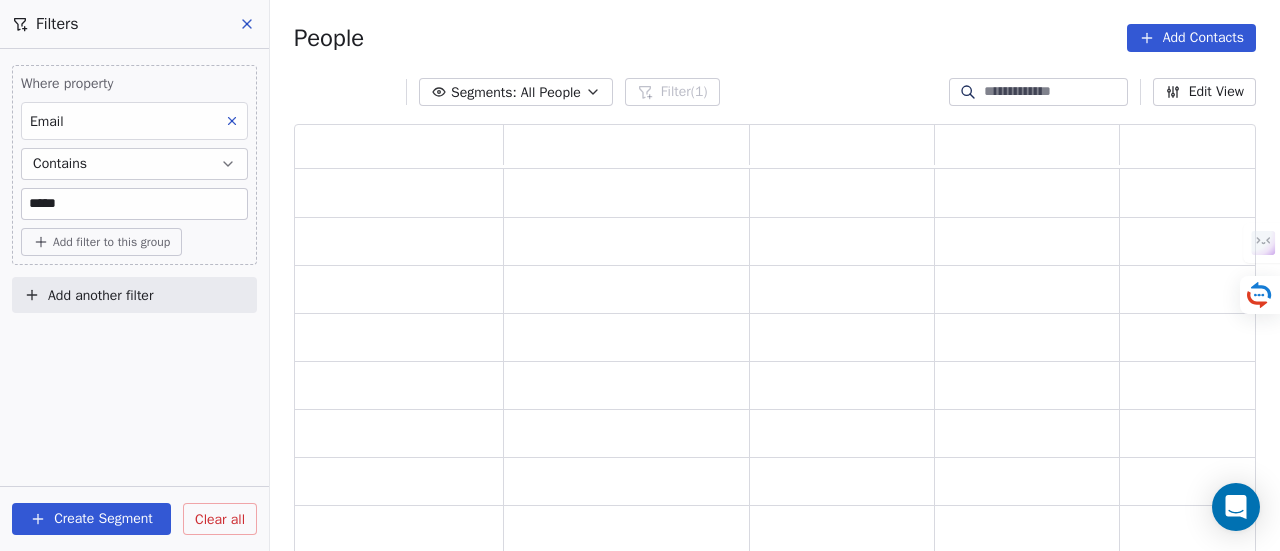 scroll, scrollTop: 16, scrollLeft: 16, axis: both 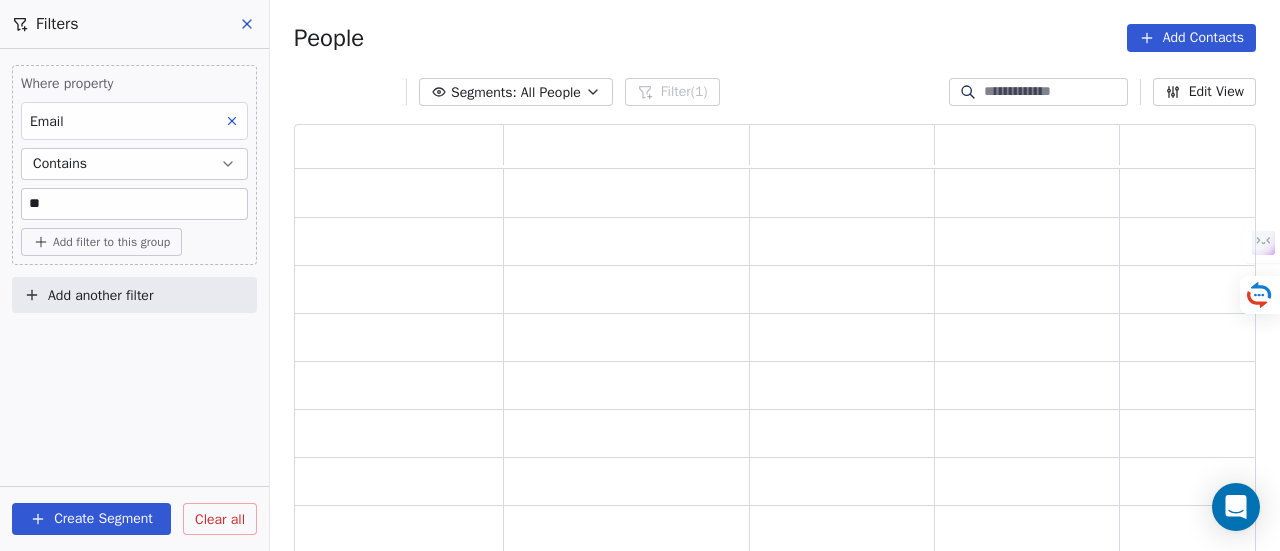 type on "*" 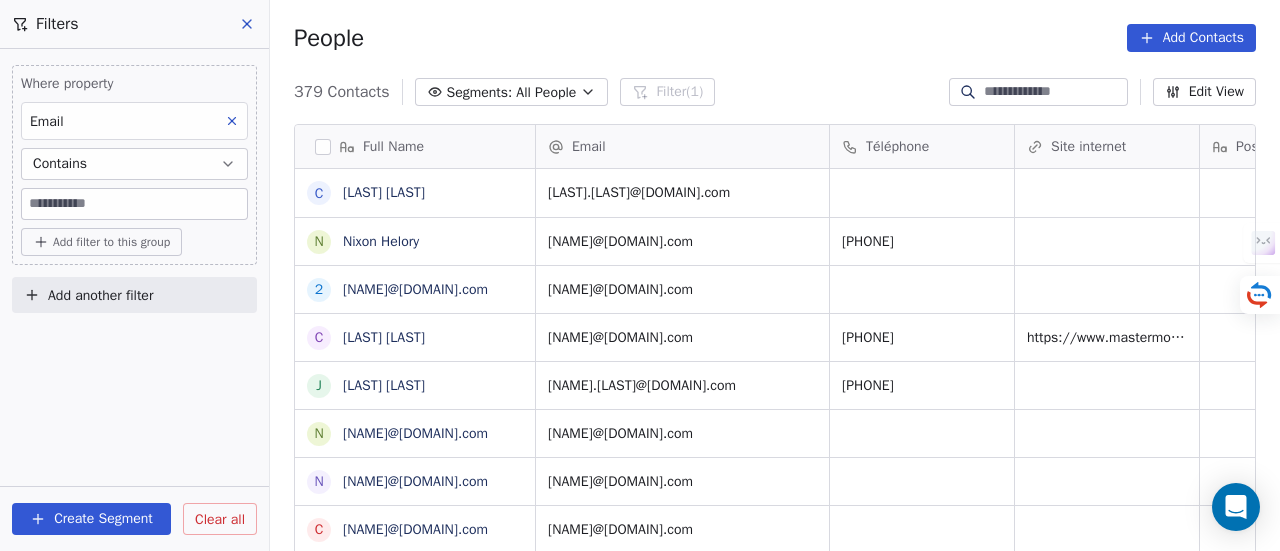 scroll, scrollTop: 16, scrollLeft: 16, axis: both 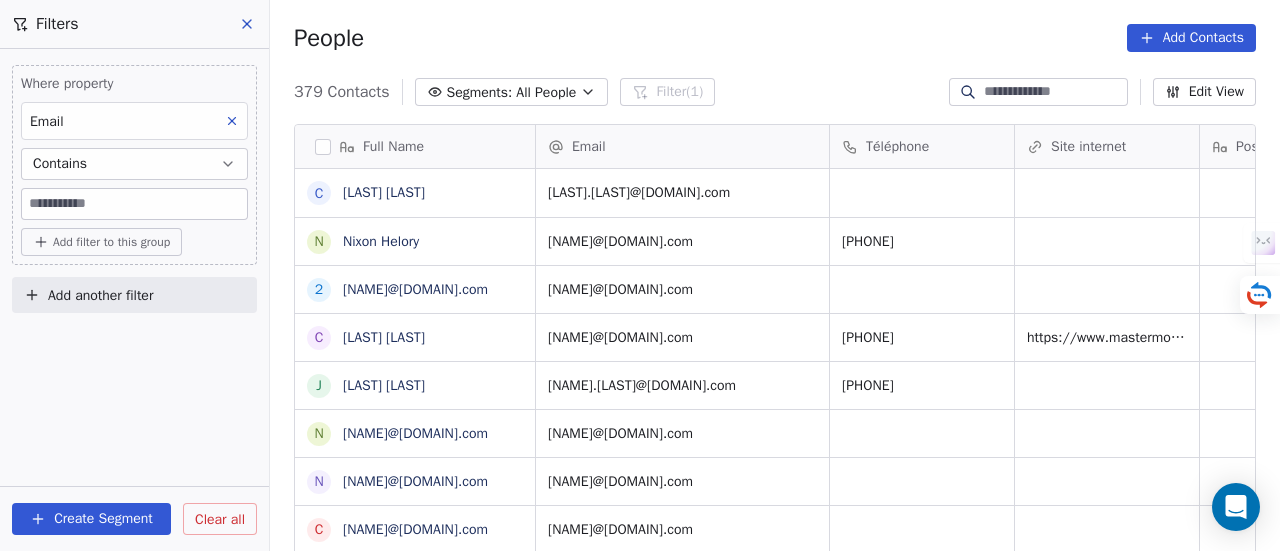 type 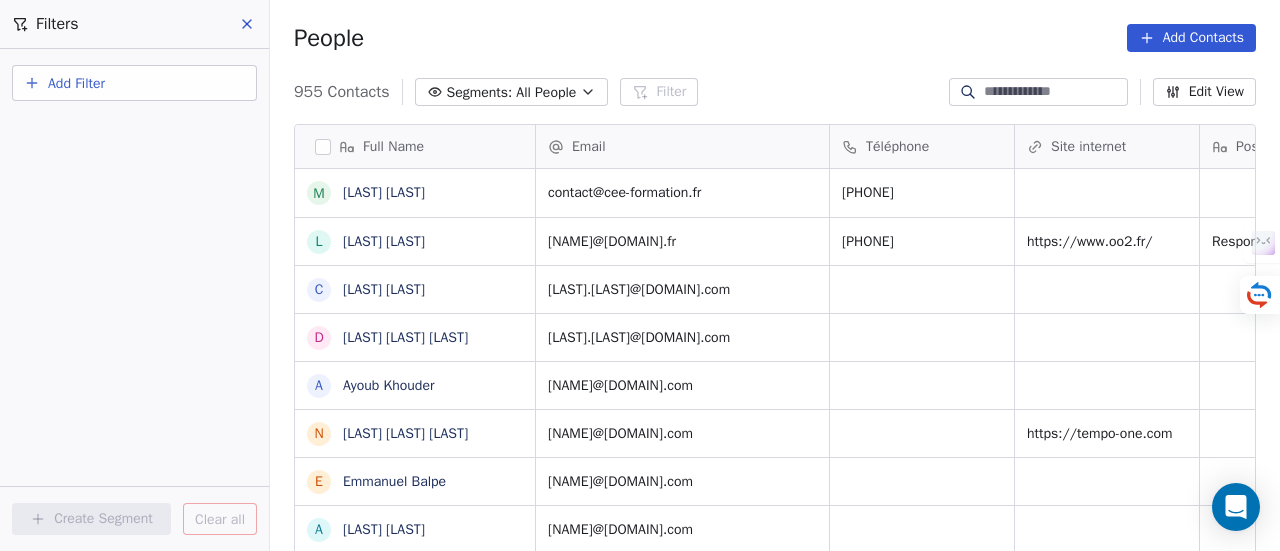 click on "Add Filter" at bounding box center (134, 83) 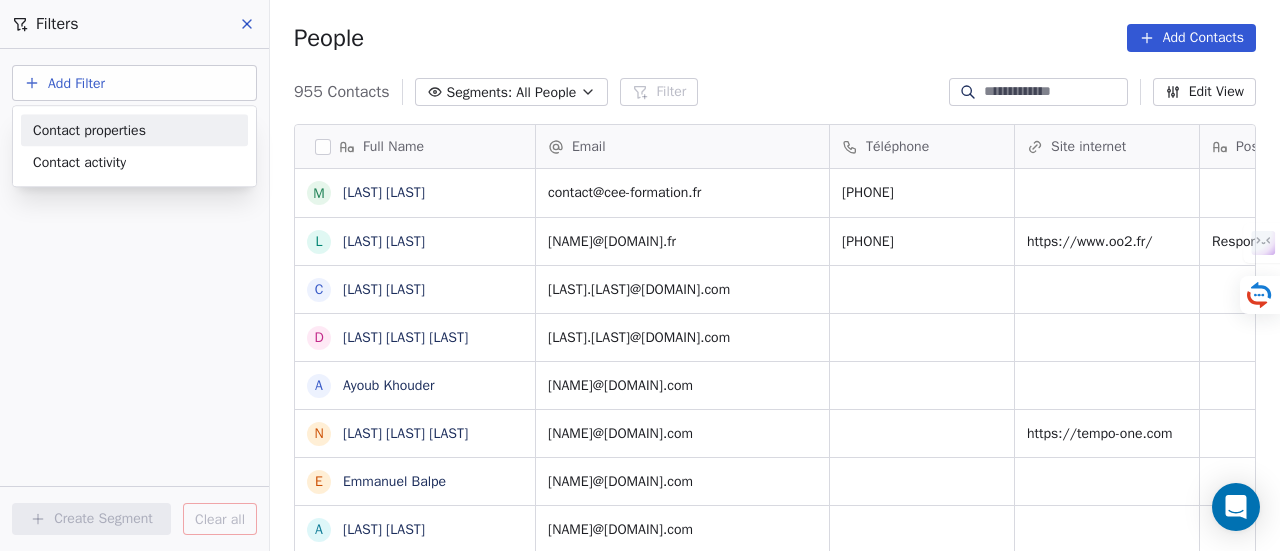 click on "Contact properties" at bounding box center [89, 130] 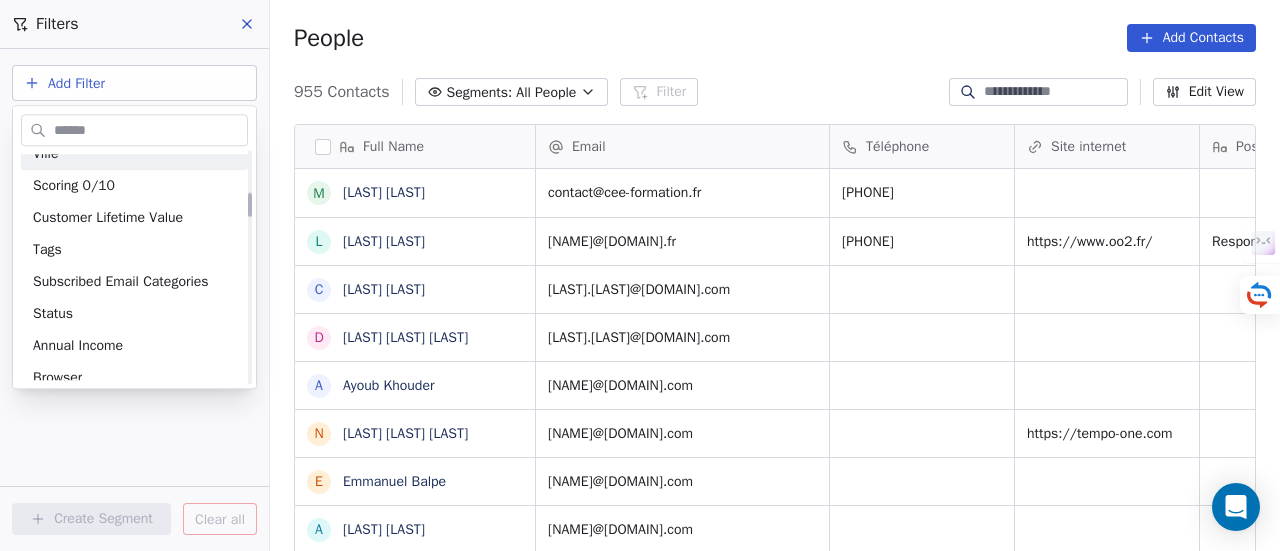 scroll, scrollTop: 400, scrollLeft: 0, axis: vertical 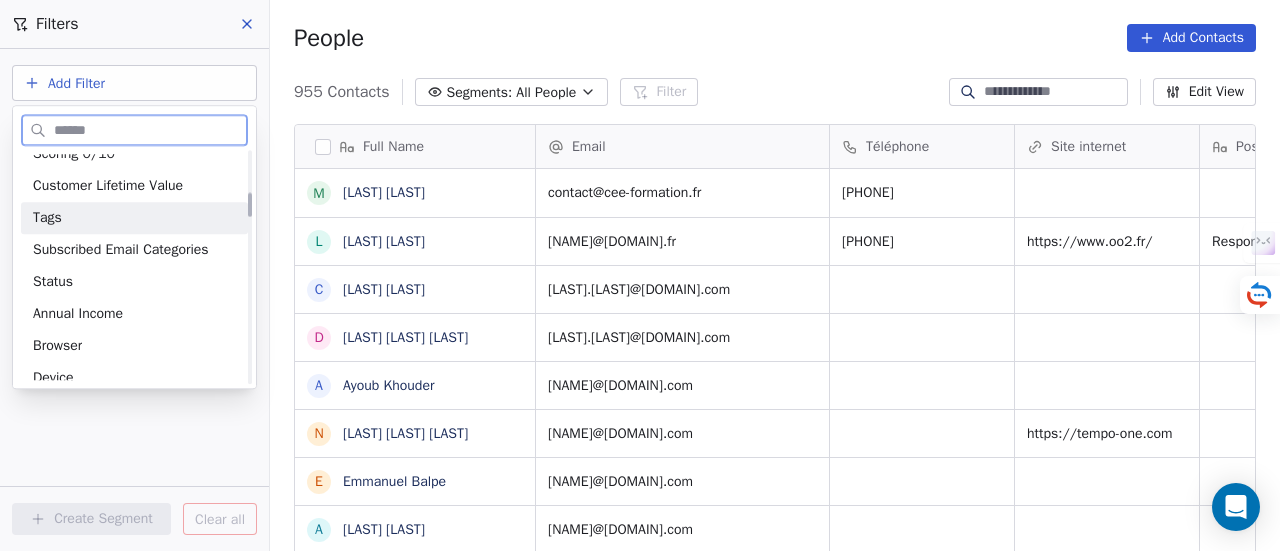 click on "Tags" at bounding box center [134, 218] 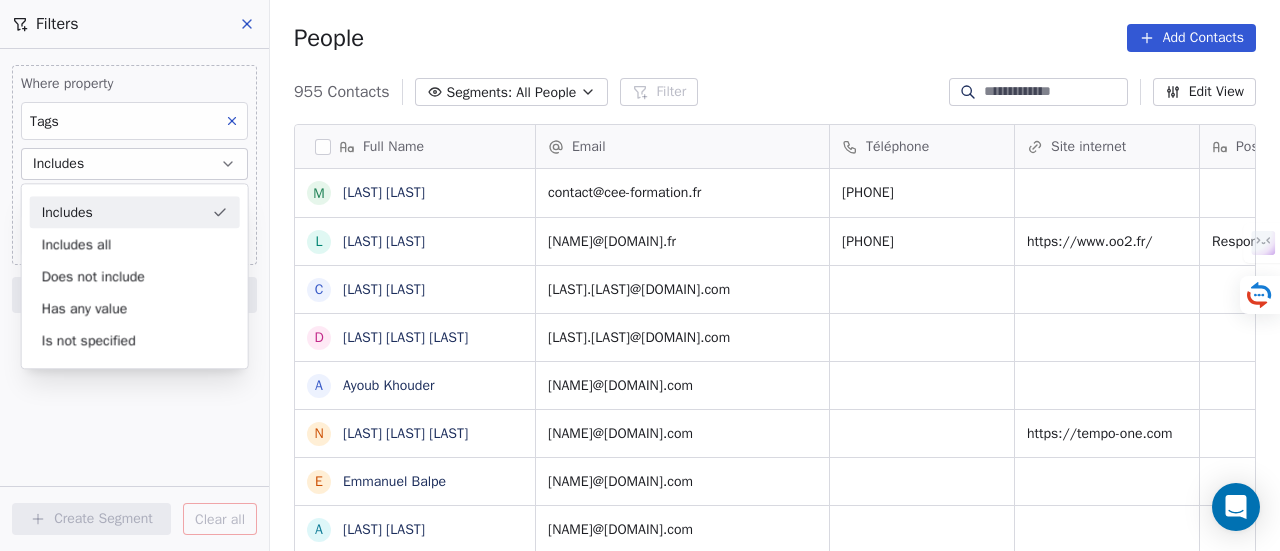 click on "Includes" at bounding box center (135, 212) 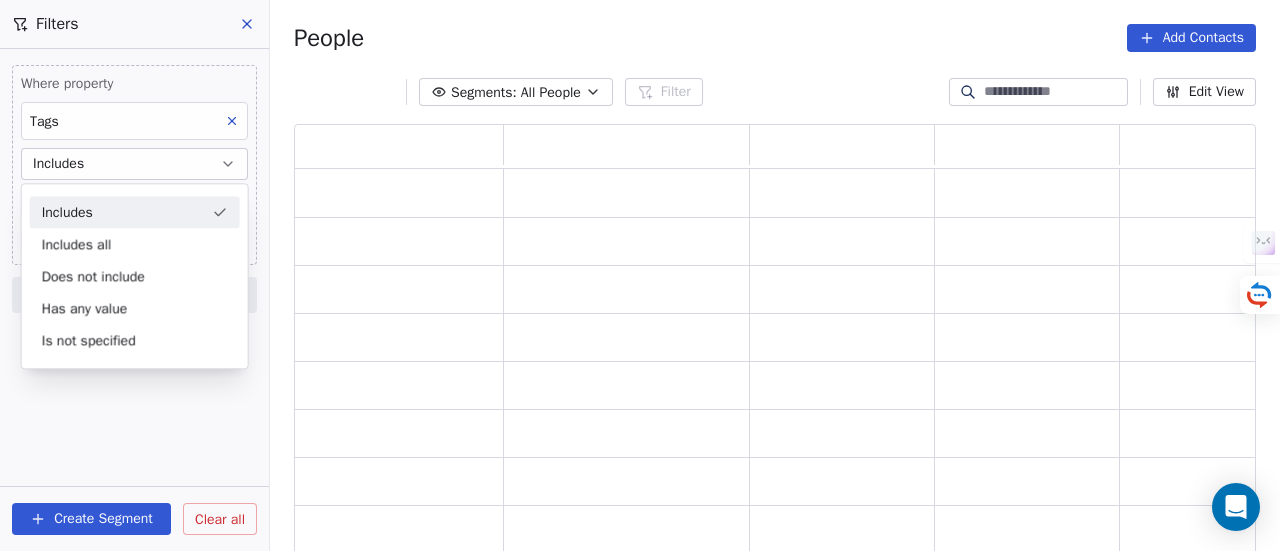 scroll, scrollTop: 16, scrollLeft: 16, axis: both 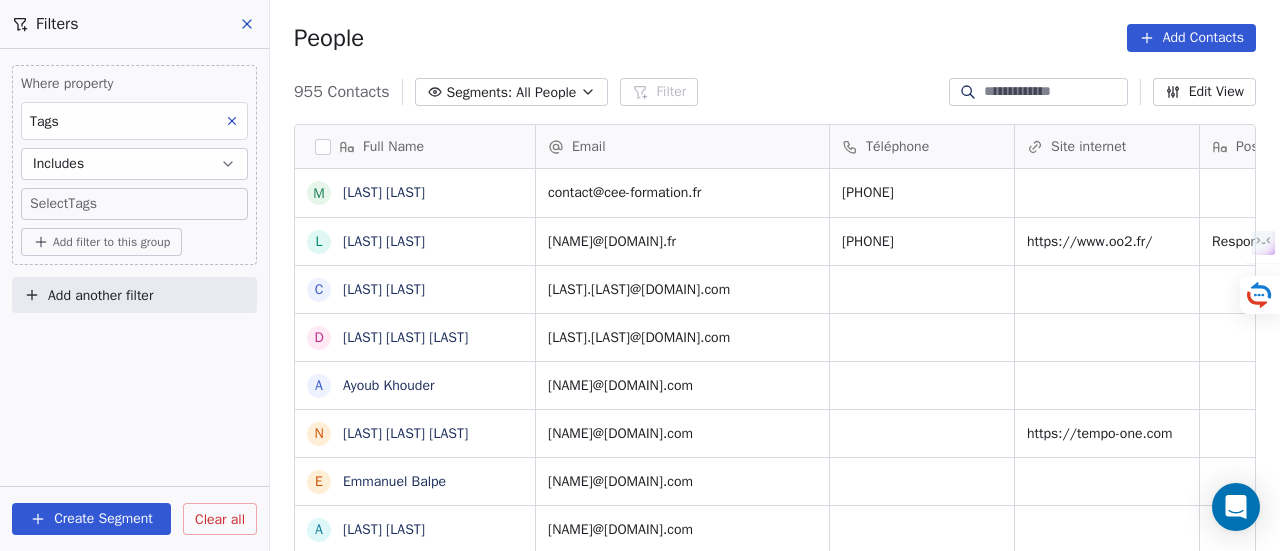 click on "SKILLCO Contacts People Marketing Workflows Campaigns Sales Pipelines Sequences Beta Tools Apps AI Agents Help & Support Filters Where property   Tags   Includes Select  Tags Add filter to this group Add another filter  Create Segment Clear all People  Add Contacts 955 Contacts Segments: All People Filter  Edit View Tag Add to Sequence Full Name M Megane Souffir L Léa JACKEL C Caren Freed D DAOUD Farah Arreyeh A Ayoub Khouder N Nicolas LE MORVAN E Emmanuel Balpe A Ainhoa Bermeo m massimo davoli J Judith Haggard s sébastien tassier J Johnathan Dunett N Nixon Helory 2 2900cdl.helene@gmail.com o oumaima.tafhi@usmba.ac.ma D Daniela Coleman C Cédric Brandon J Joaquim Da Costa n ndibumusungayibenedicte@gmail.com p pyros_man@hotmail.com B Bournais Pierre n narcissecomlanbismark@gmail.com c chrishamuli2015@gmail.com s shangiricha@gmail.com G Gilbert Tinouade T Tinouade Gilbert k k.larbaoui@univ-chlef.dz f f.natacha@yahoo.fr a axelomamingo@gmail.com Email Téléphone Site internet Poste Tags Status Besoin client" at bounding box center [640, 275] 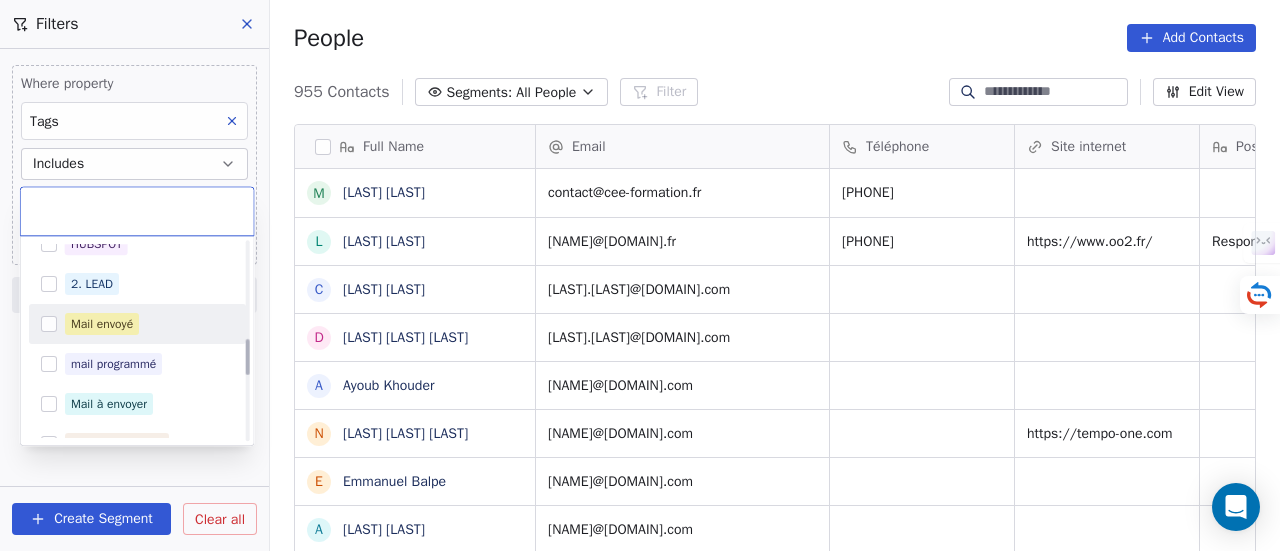 scroll, scrollTop: 600, scrollLeft: 0, axis: vertical 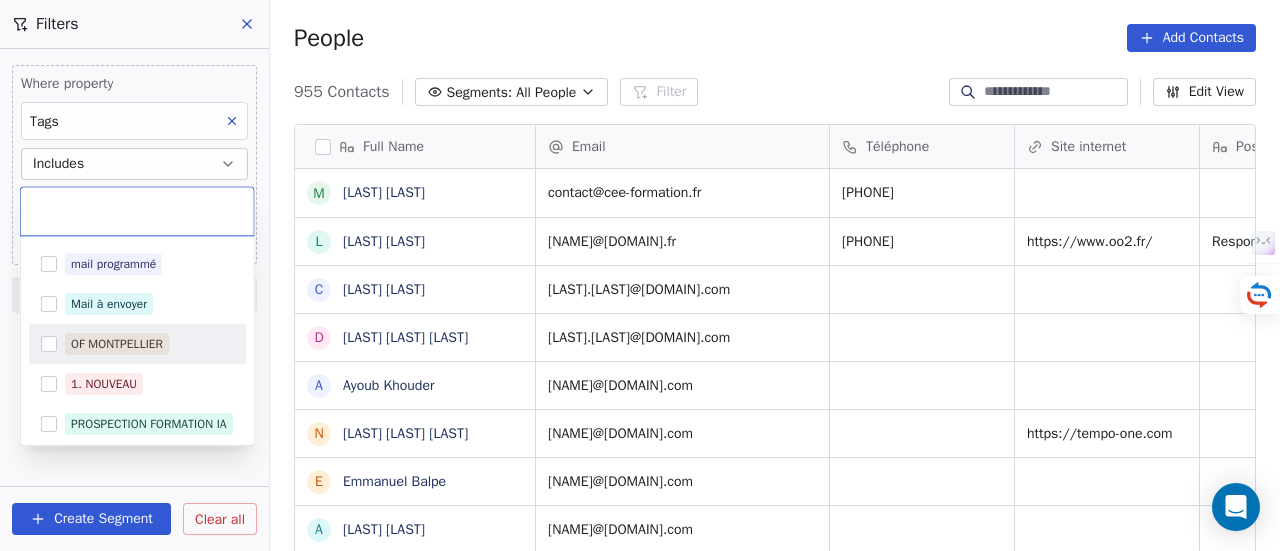 click on "OF MONTPELLIER" at bounding box center [117, 344] 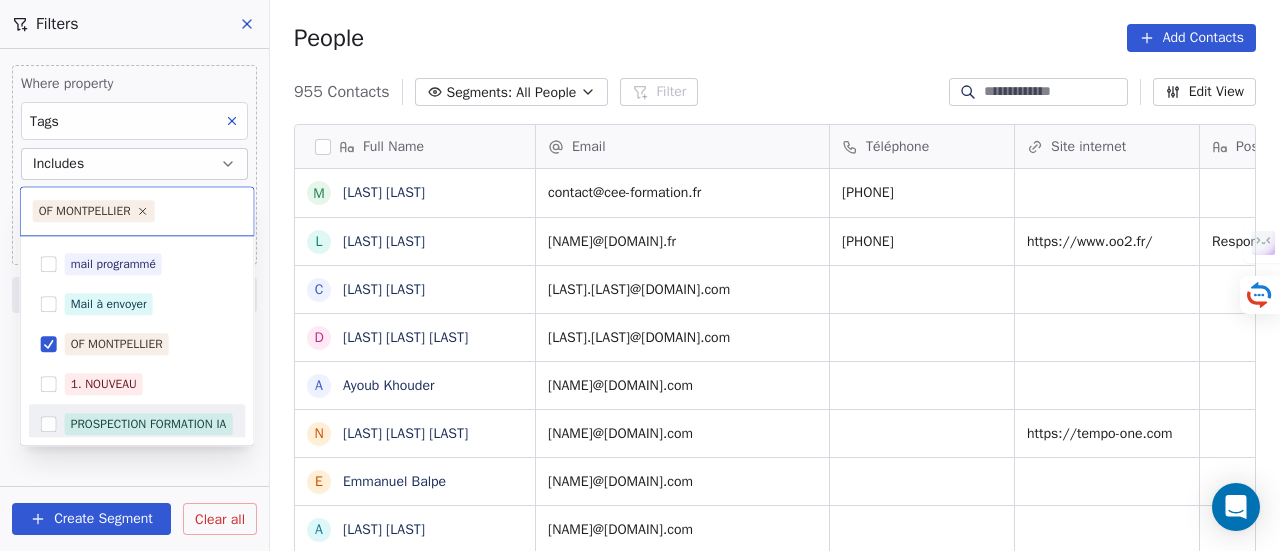 click on "SKILLCO Contacts People Marketing Workflows Campaigns Sales Pipelines Sequences Beta Tools Apps AI Agents Help & Support Filters Where property   Tags   Includes Select  Tags Add filter to this group Add another filter  Create Segment Clear all People  Add Contacts 955 Contacts Segments: All People Filter  Edit View Tag Add to Sequence Full Name M Megane Souffir L Léa JACKEL C Caren Freed D DAOUD Farah Arreyeh A Ayoub Khouder N Nicolas LE MORVAN E Emmanuel Balpe A Ainhoa Bermeo m massimo davoli J Judith Haggard s sébastien tassier J Johnathan Dunett N Nixon Helory 2 2900cdl.helene@gmail.com o oumaima.tafhi@usmba.ac.ma D Daniela Coleman C Cédric Brandon J Joaquim Da Costa n ndibumusungayibenedicte@gmail.com p pyros_man@hotmail.com B Bournais Pierre n narcissecomlanbismark@gmail.com c chrishamuli2015@gmail.com s shangiricha@gmail.com G Gilbert Tinouade T Tinouade Gilbert k k.larbaoui@univ-chlef.dz f f.natacha@yahoo.fr a axelomamingo@gmail.com Email Téléphone Site internet Poste Tags Status Besoin client" at bounding box center (640, 275) 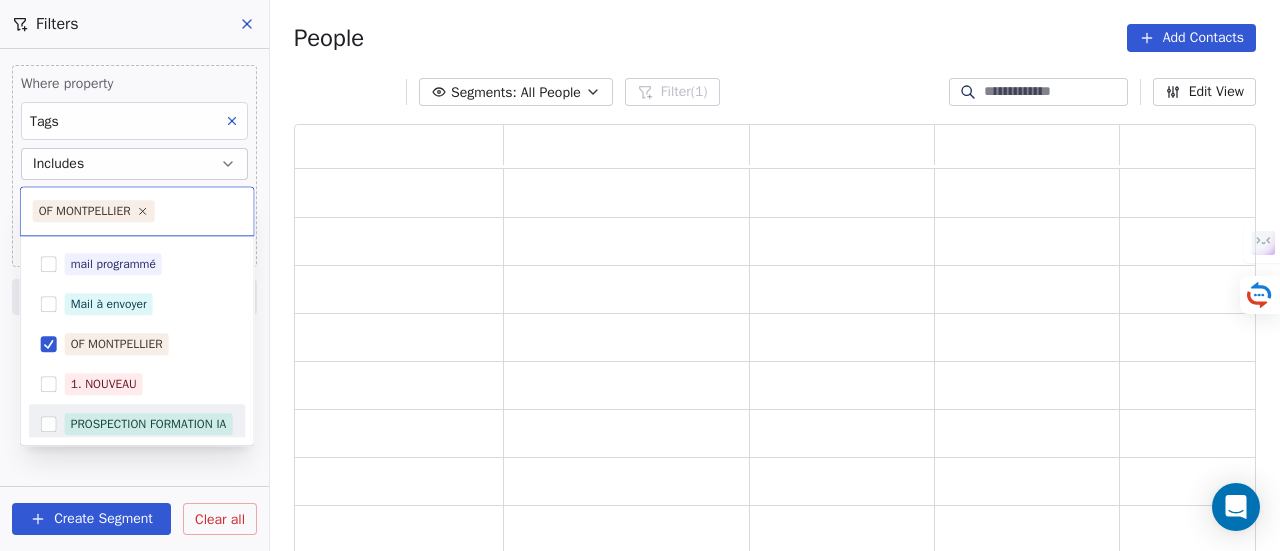 scroll, scrollTop: 16, scrollLeft: 16, axis: both 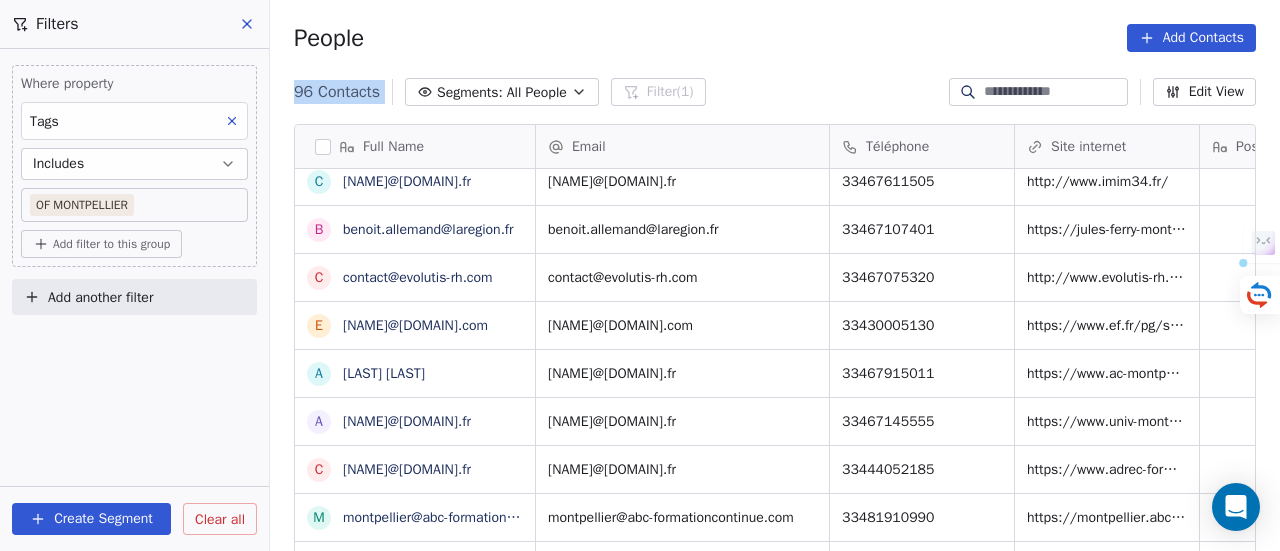 drag, startPoint x: 436, startPoint y: 230, endPoint x: 796, endPoint y: 76, distance: 391.55588 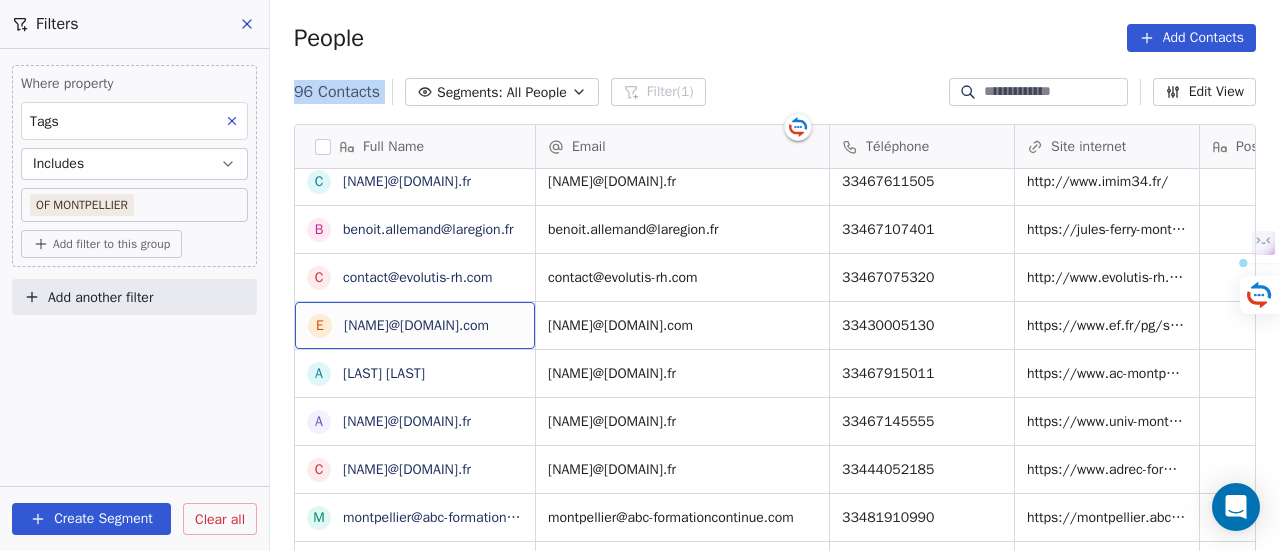 scroll, scrollTop: 10, scrollLeft: 0, axis: vertical 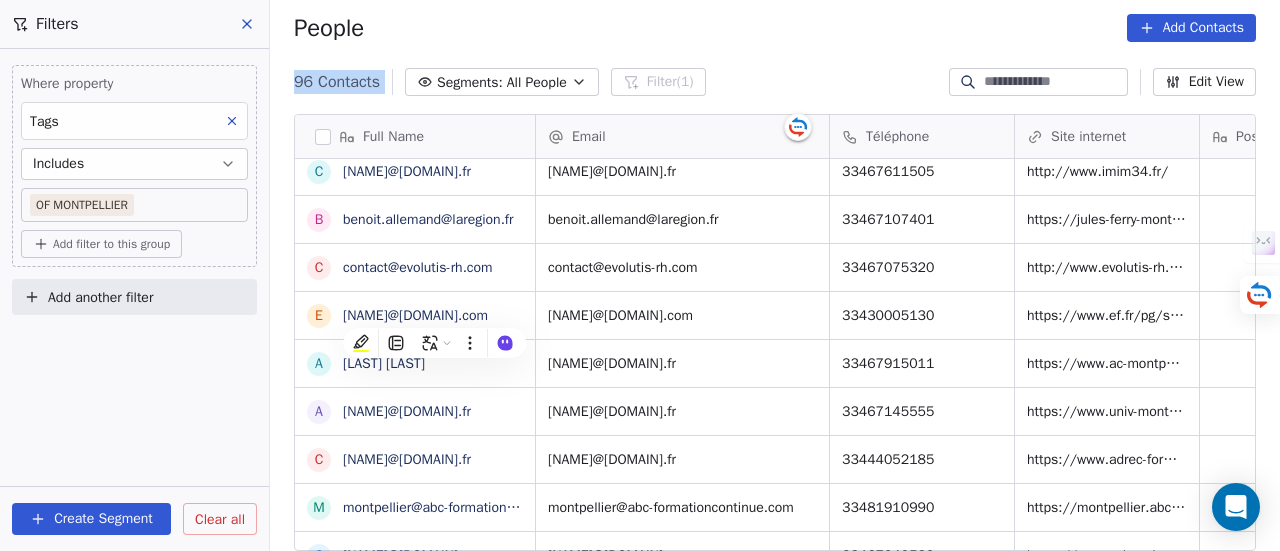 click on "Where property   Tags   Includes OF MONTPELLIER Add filter to this group Add another filter  Create Segment Clear all" at bounding box center [134, 300] 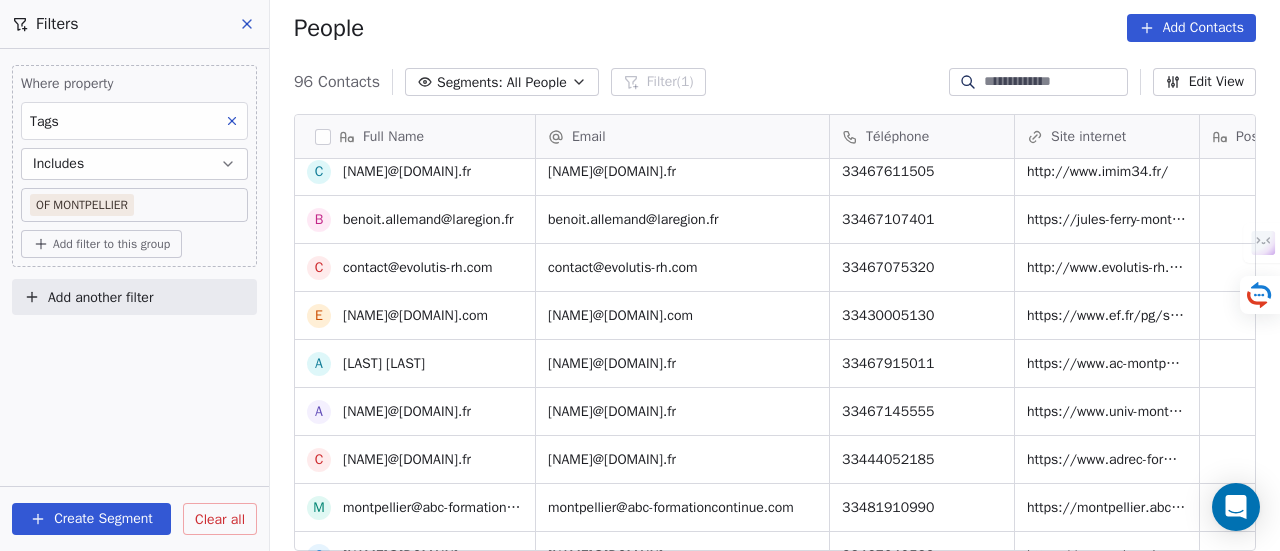 scroll, scrollTop: 500, scrollLeft: 0, axis: vertical 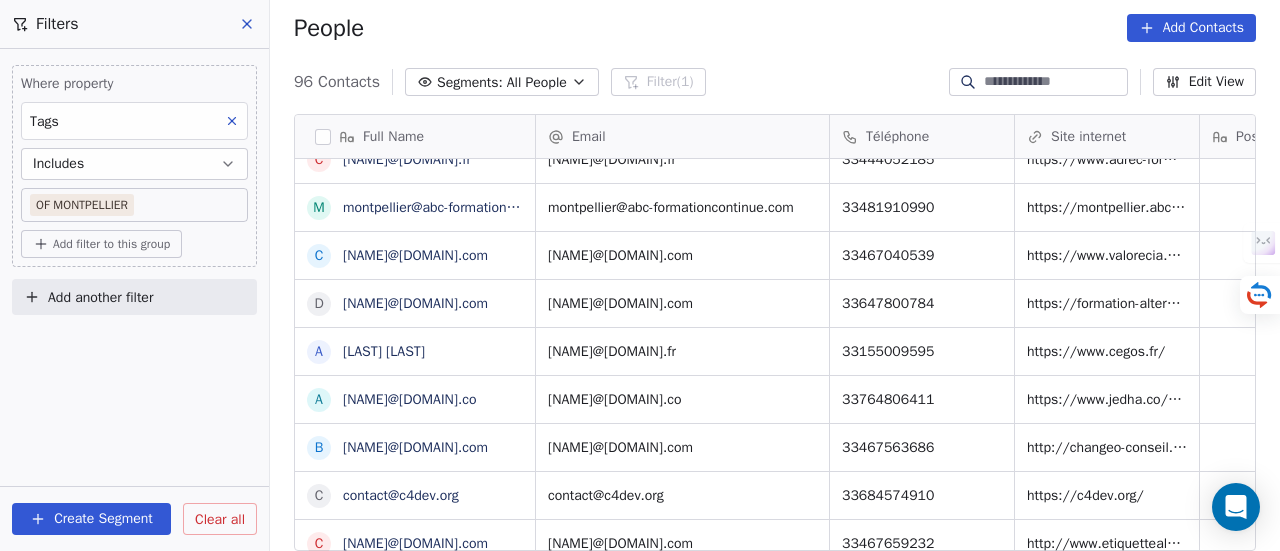 drag, startPoint x: 431, startPoint y: 313, endPoint x: 228, endPoint y: 369, distance: 210.58252 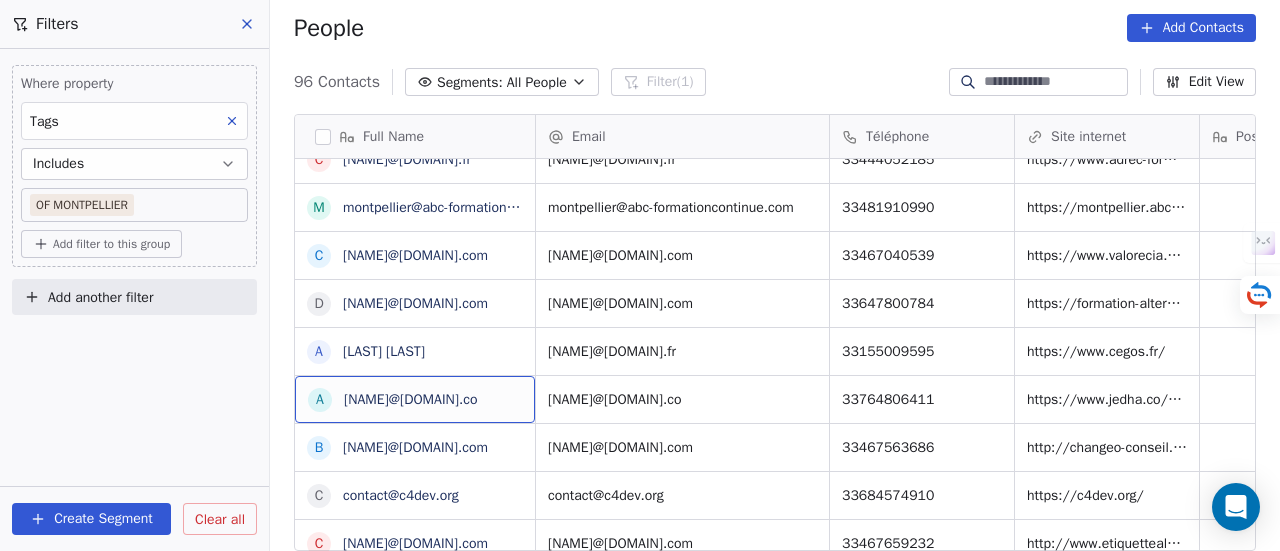 click on "Where property   Tags   Includes OF MONTPELLIER Add filter to this group Add another filter  Create Segment Clear all" at bounding box center [134, 300] 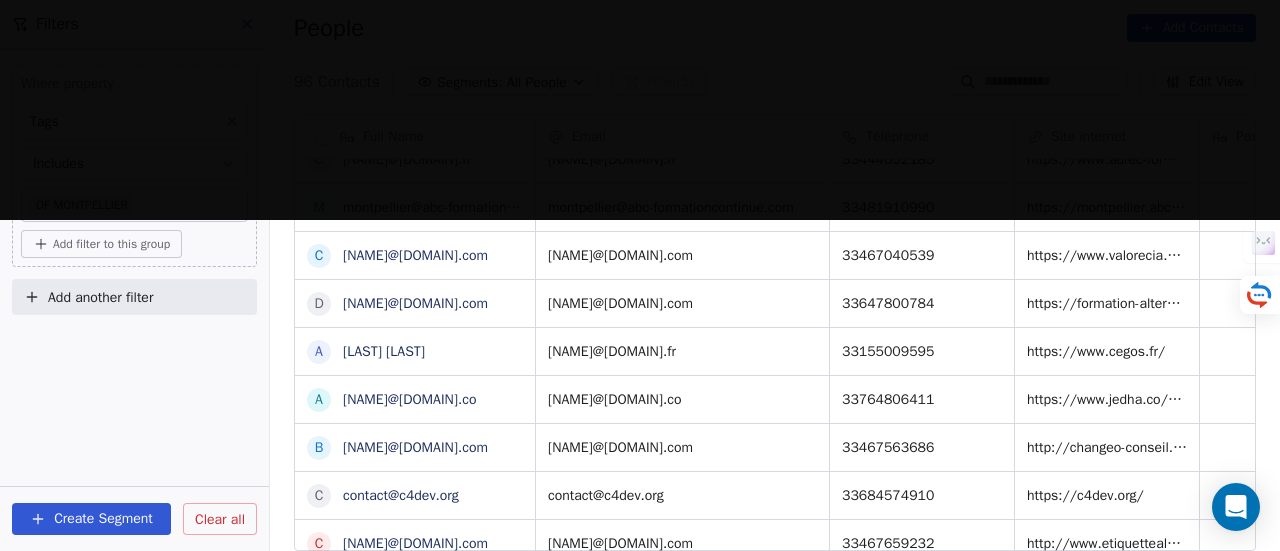 click on "Where property   Tags   Includes OF MONTPELLIER Add filter to this group Add another filter  Create Segment Clear all" at bounding box center [134, 300] 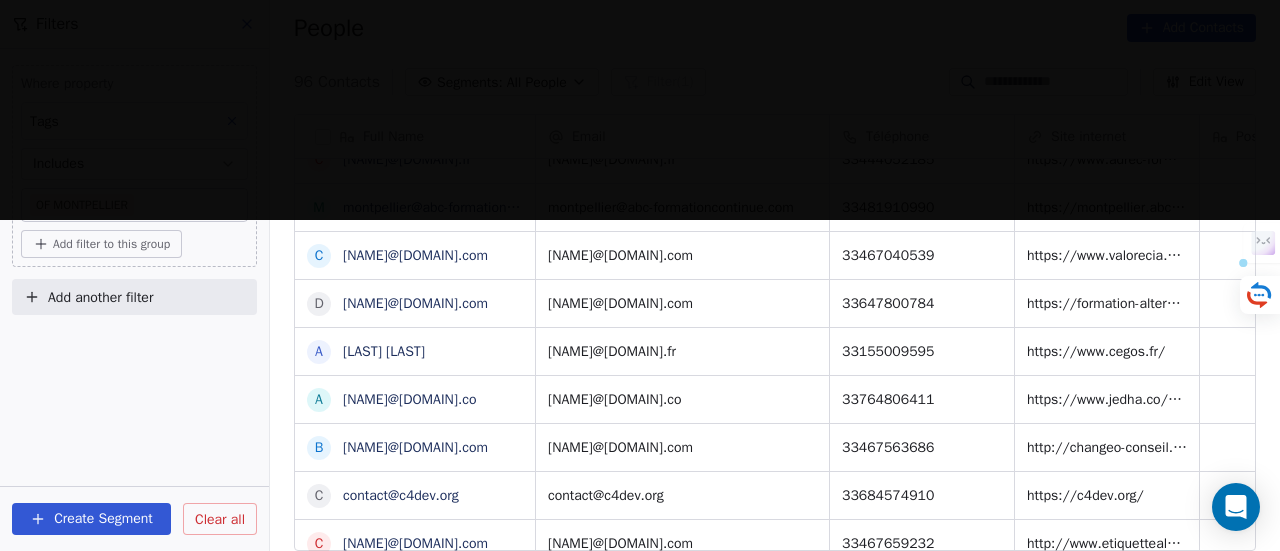 click on "Where property   Tags   Includes OF MONTPELLIER Add filter to this group Add another filter  Create Segment Clear all" at bounding box center [134, 300] 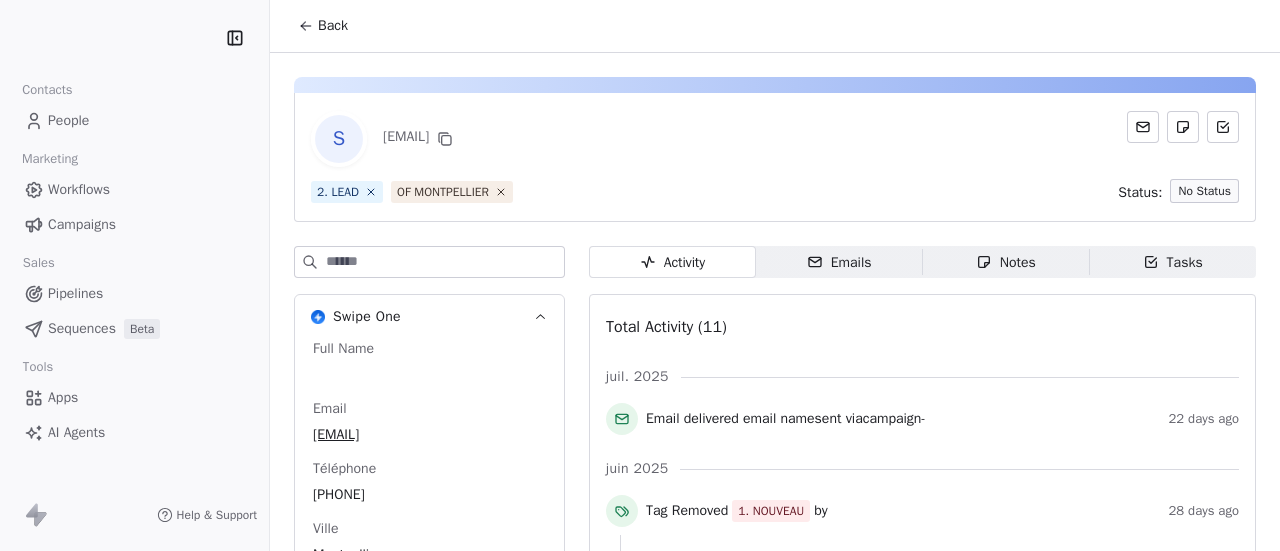 scroll, scrollTop: 0, scrollLeft: 0, axis: both 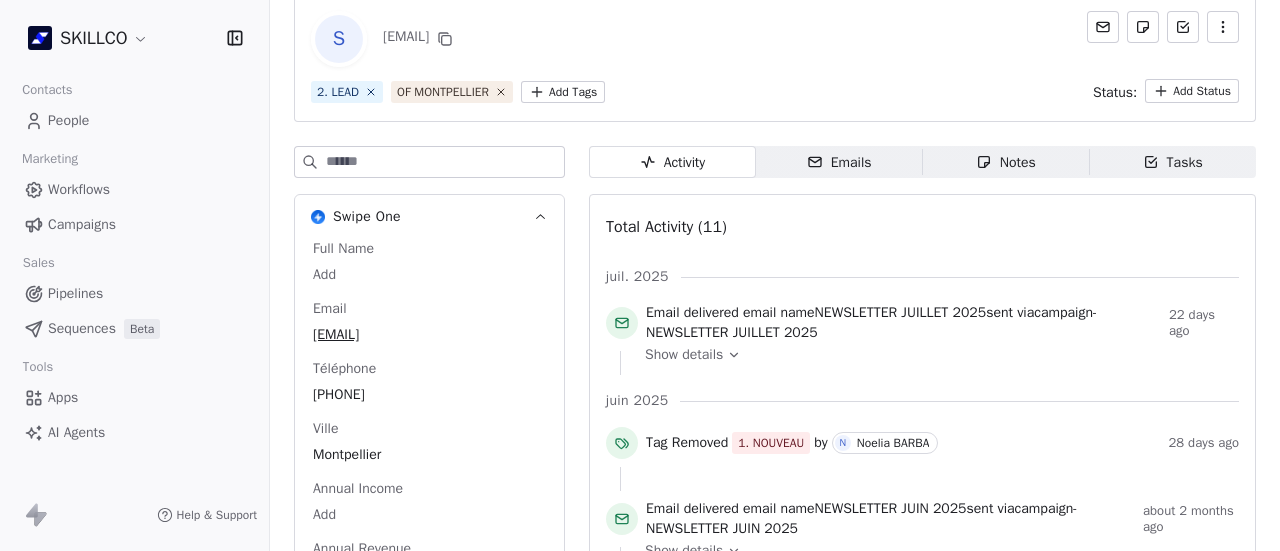 click on "Emails" at bounding box center (839, 162) 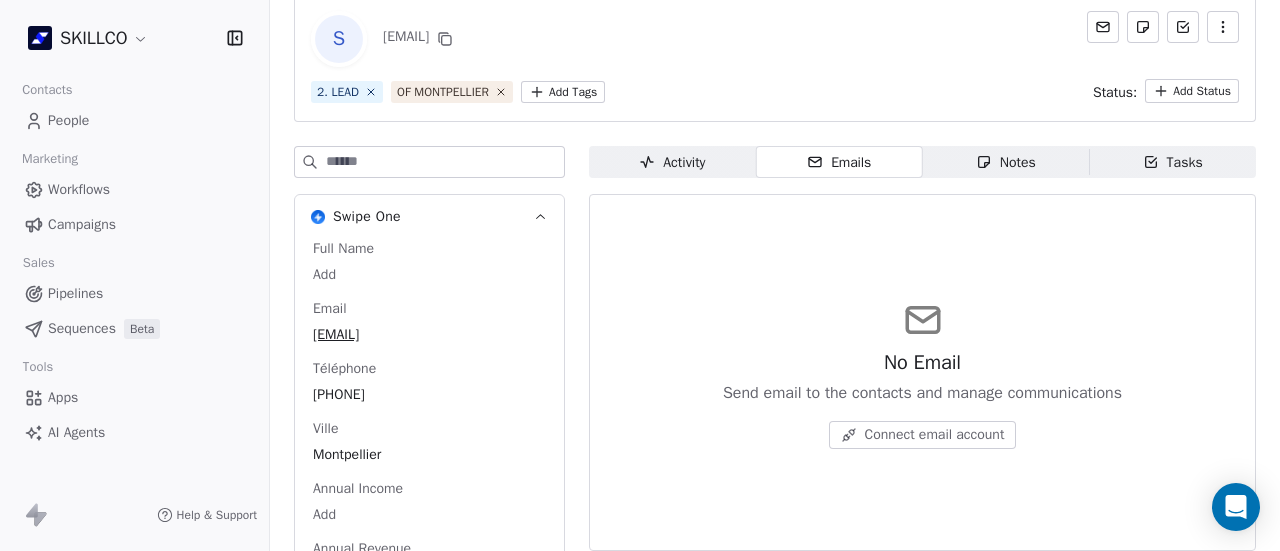 click 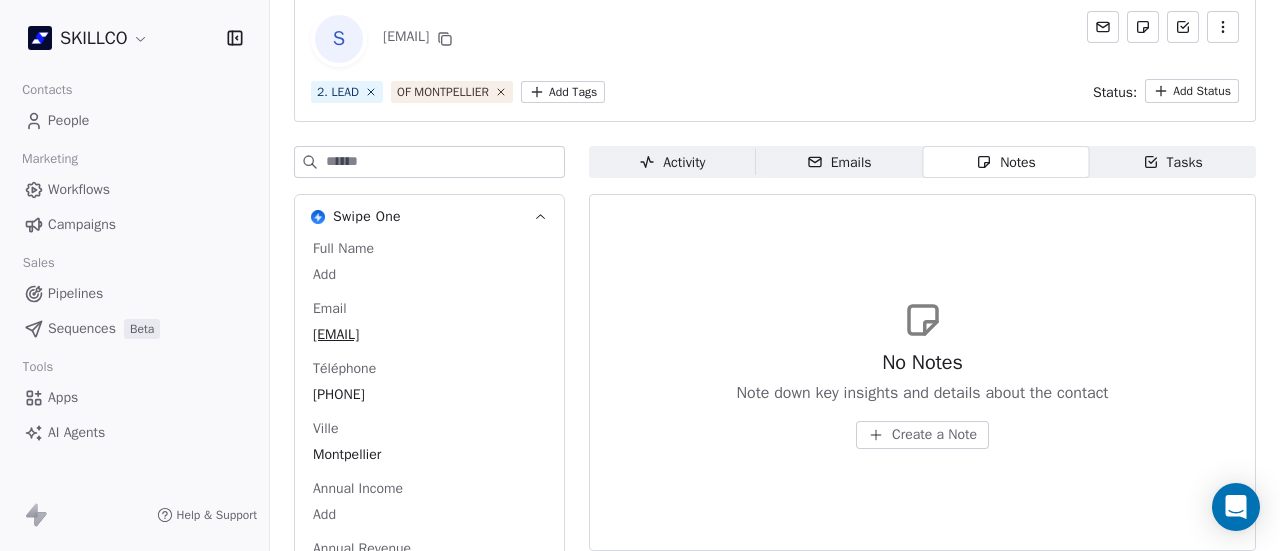 click on "Tasks Tasks" at bounding box center (1172, 162) 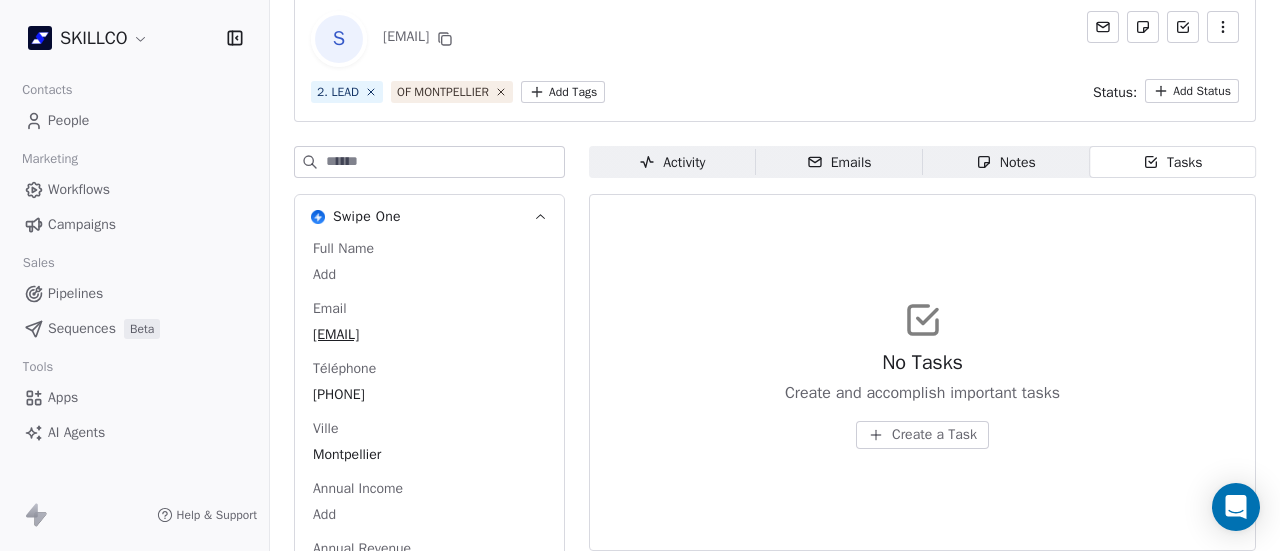 click on "Activity" at bounding box center [672, 162] 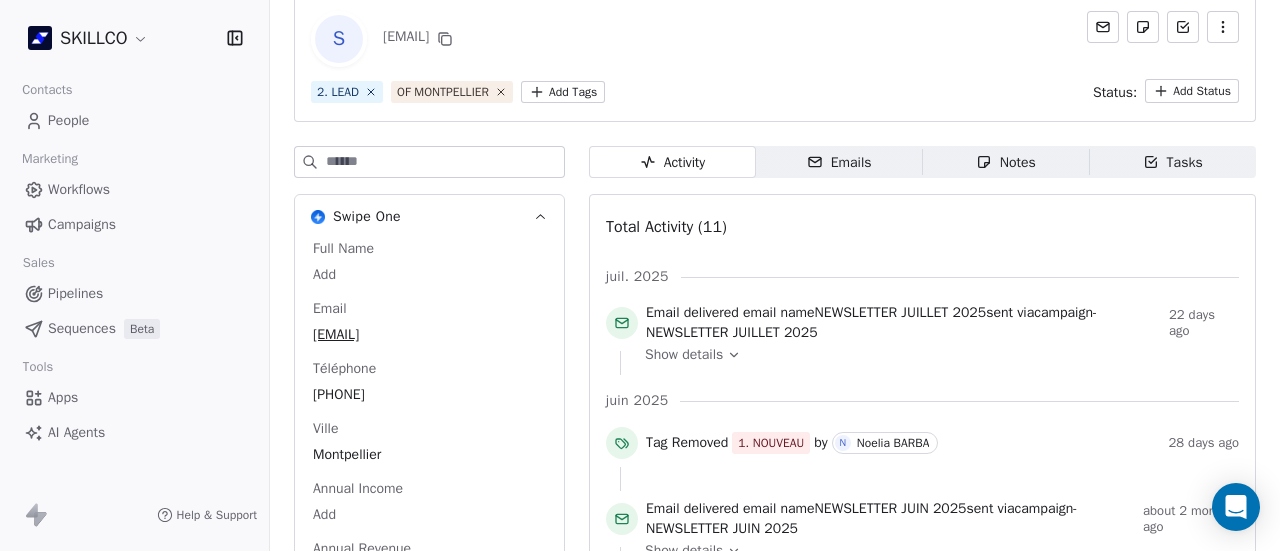 click on "SKILLCO Contacts People Marketing Workflows Campaigns Sales Pipelines Sequences Beta Tools Apps AI Agents Help & Support Back S ecole.assomption@outlook.fr 2. LEAD OF MONTPELLIER  Add Tags Status:   Add Status Swipe One Full Name Add Email ecole.assomption@outlook.fr Téléphone 33467631405 Ville Montpellier Annual Income Add Annual Revenue Add See   46   More   Calendly Activity Activity Emails Emails   Notes   Notes Tasks Tasks Total Activity (11) juil. 2025 Email delivered   email name  NEWSLETTER JUILLET 2025  sent via  campaign  -   NEWSLETTER JUILLET 2025 22 days ago Show details juin 2025 Tag Removed 1. NOUVEAU by N Noelia BARBA   28 days ago Email delivered   email name  NEWSLETTER JUIN 2025  sent via  campaign  -   NEWSLETTER JUIN 2025 about 2 months ago Show details mai 2025 Email Verification Status updated to valid by   about 2 months ago Entered a segment "OF MONTPELLIER"   about 2 months ago Tag Added as OF MONTPELLIER by A Abel SALAH   about 2 months ago Tag Added as 2. LEAD by A Abel SALAH" at bounding box center [640, 275] 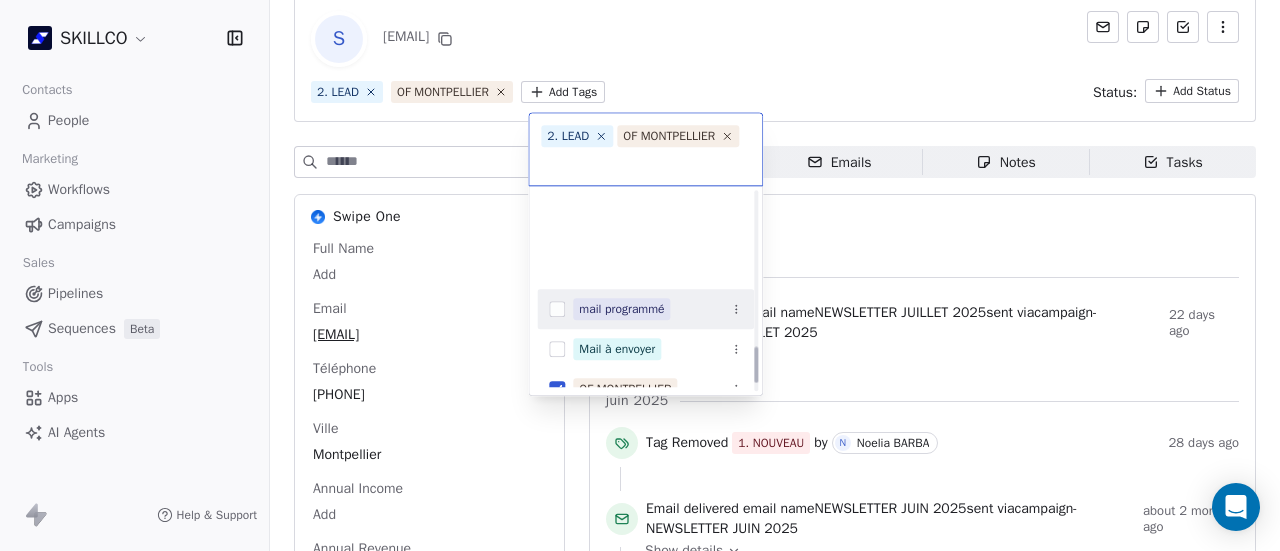 scroll, scrollTop: 886, scrollLeft: 0, axis: vertical 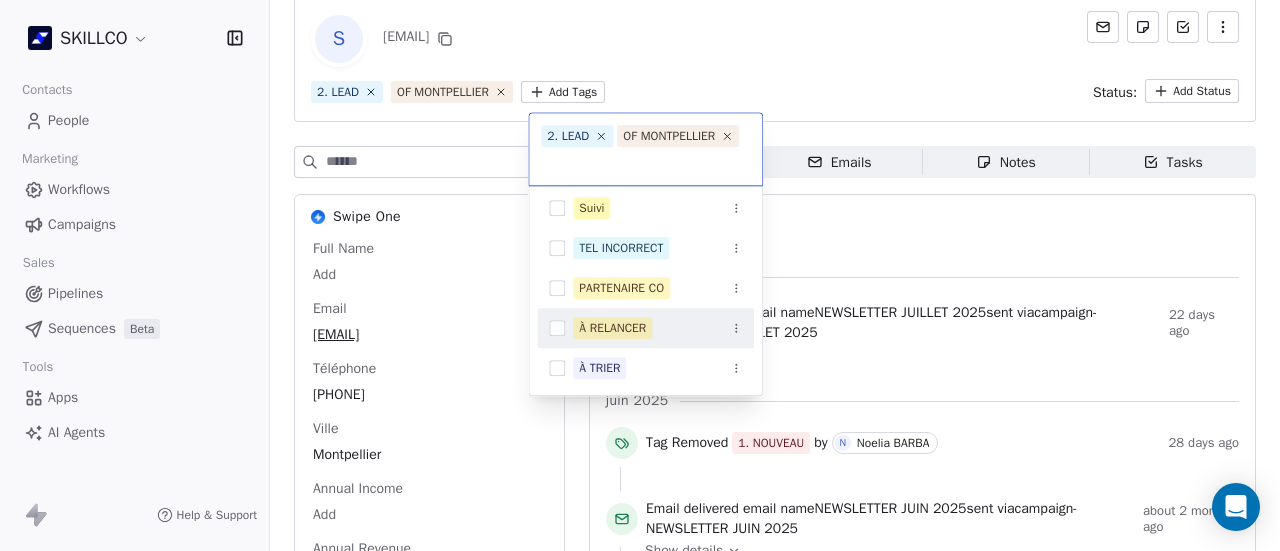 click on "À RELANCER" at bounding box center [657, 328] 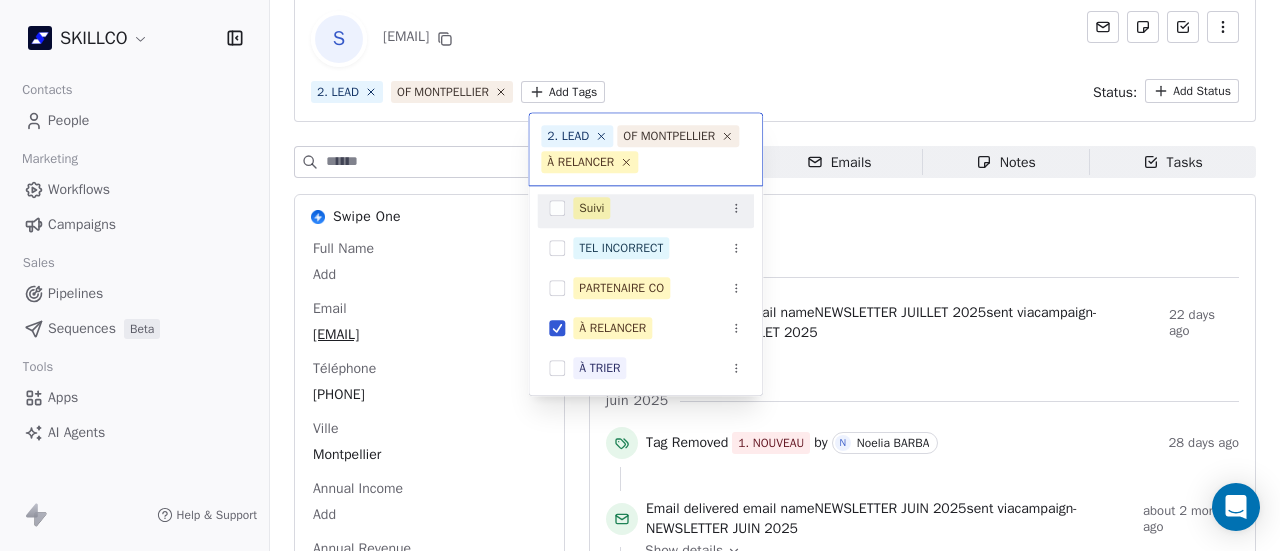 click on "SKILLCO Contacts People Marketing Workflows Campaigns Sales Pipelines Sequences Beta Tools Apps AI Agents Help & Support Back S ecole.assomption@outlook.fr 2. LEAD OF MONTPELLIER  Add Tags Status:   Add Status Swipe One Full Name Add Email ecole.assomption@outlook.fr Téléphone 33467631405 Ville Montpellier Annual Income Add Annual Revenue Add See   46   More   Calendly Activity Activity Emails Emails   Notes   Notes Tasks Tasks Total Activity (11) juil. 2025 Email delivered   email name  NEWSLETTER JUILLET 2025  sent via  campaign  -   NEWSLETTER JUILLET 2025 22 days ago Show details juin 2025 Tag Removed 1. NOUVEAU by N Noelia BARBA   28 days ago Email delivered   email name  NEWSLETTER JUIN 2025  sent via  campaign  -   NEWSLETTER JUIN 2025 about 2 months ago Show details mai 2025 Email Verification Status updated to valid by   about 2 months ago Entered a segment "OF MONTPELLIER"   about 2 months ago Tag Added as OF MONTPELLIER by A Abel SALAH   about 2 months ago Tag Added as 2. LEAD by A Abel SALAH" at bounding box center (640, 275) 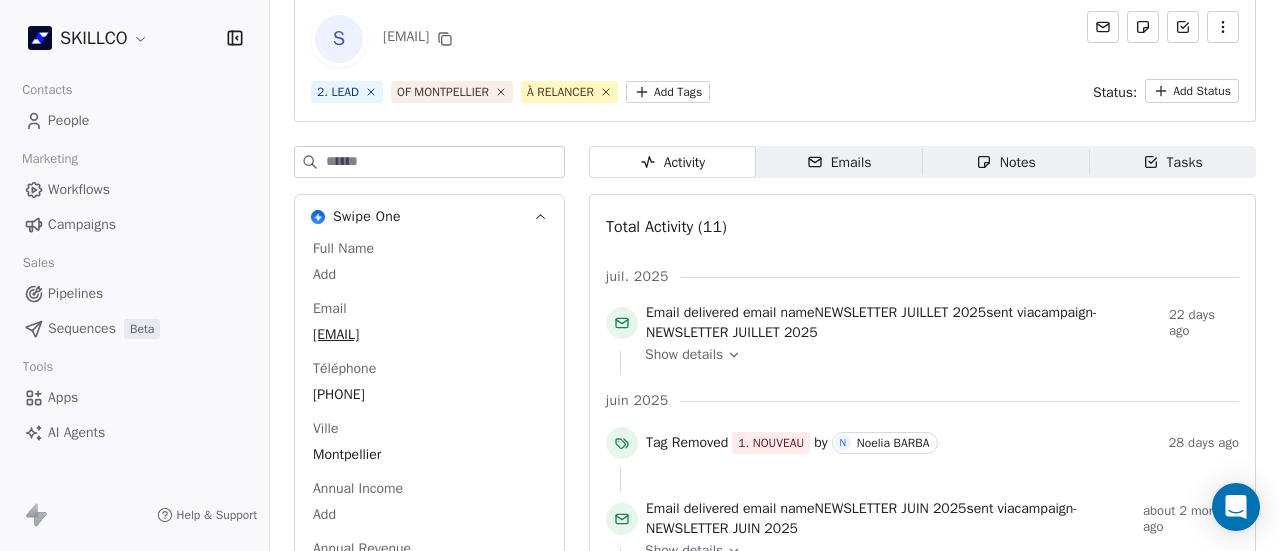 click on "Notes" at bounding box center [1006, 162] 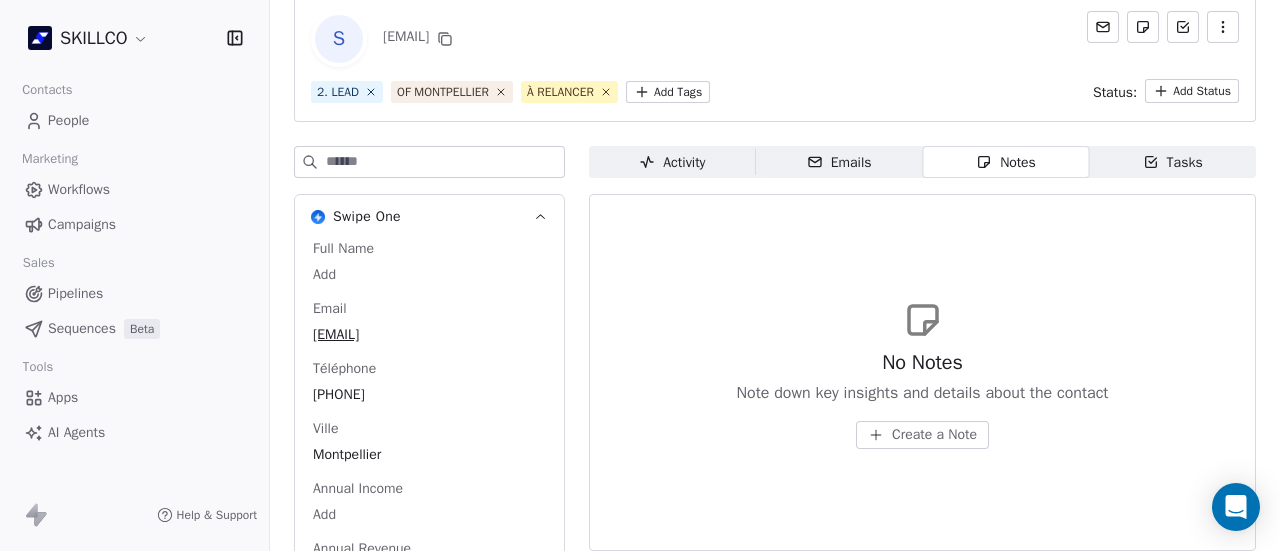 click on "Create a Note" at bounding box center [934, 435] 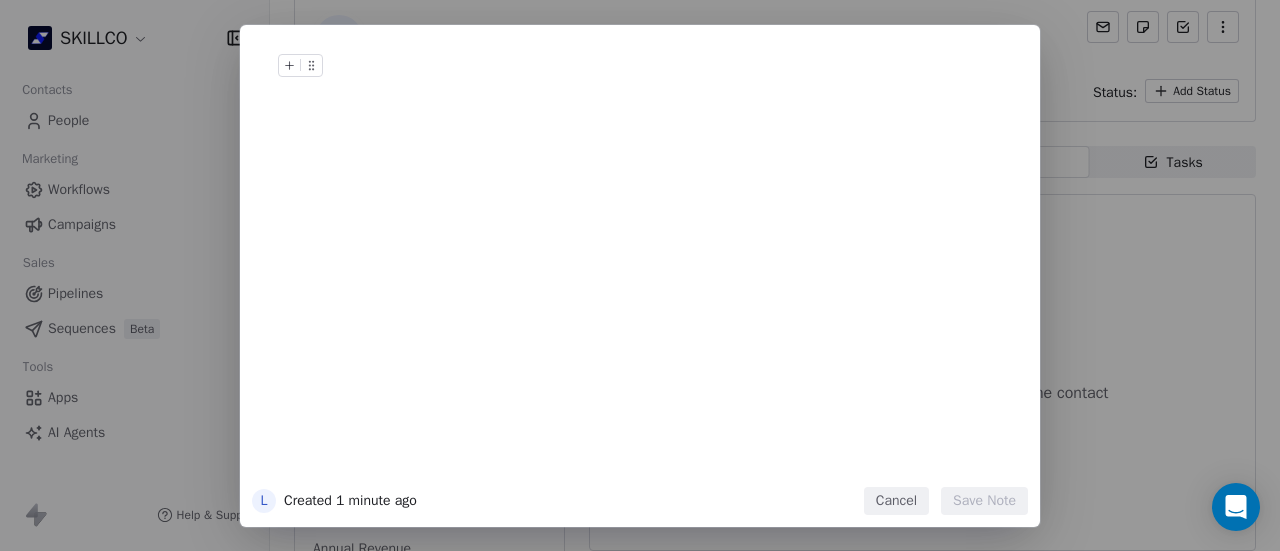 click at bounding box center (670, 86) 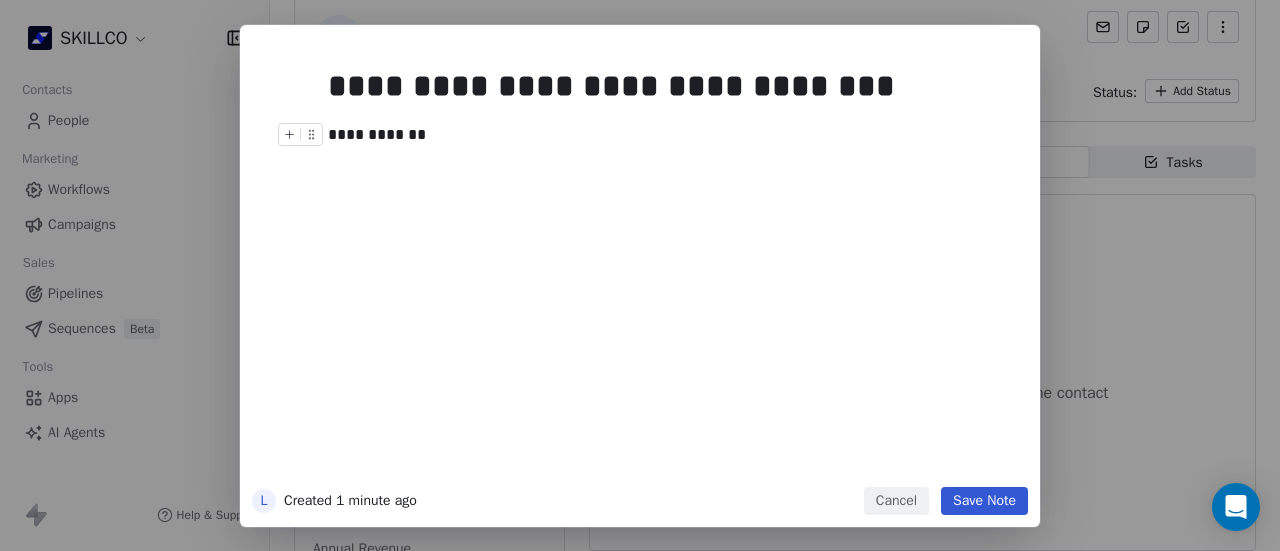 click on "**********" at bounding box center (377, 134) 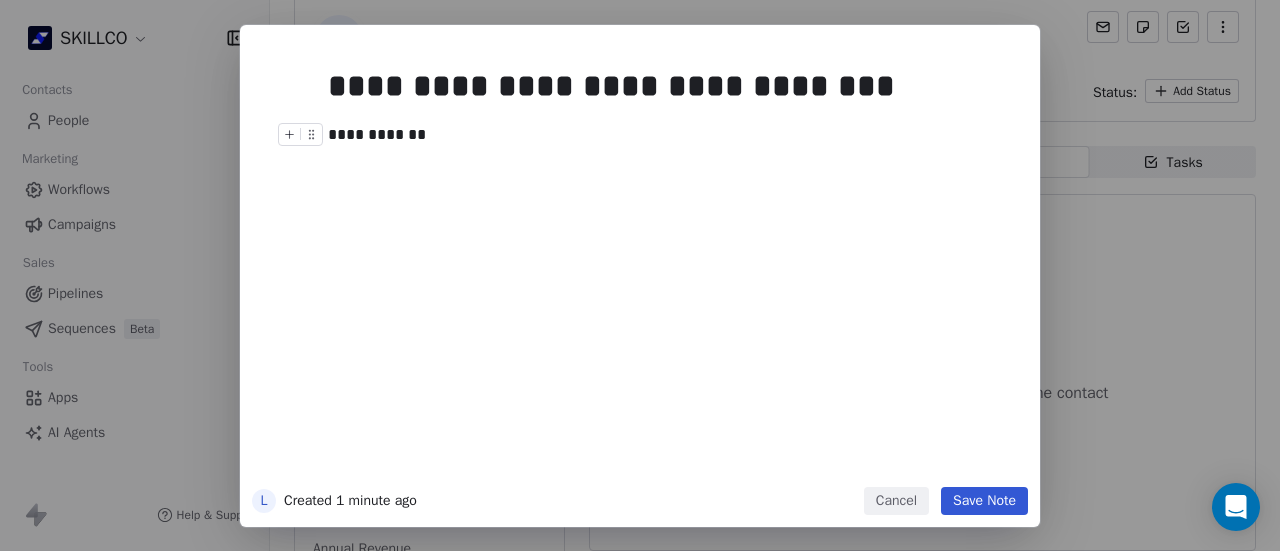 type 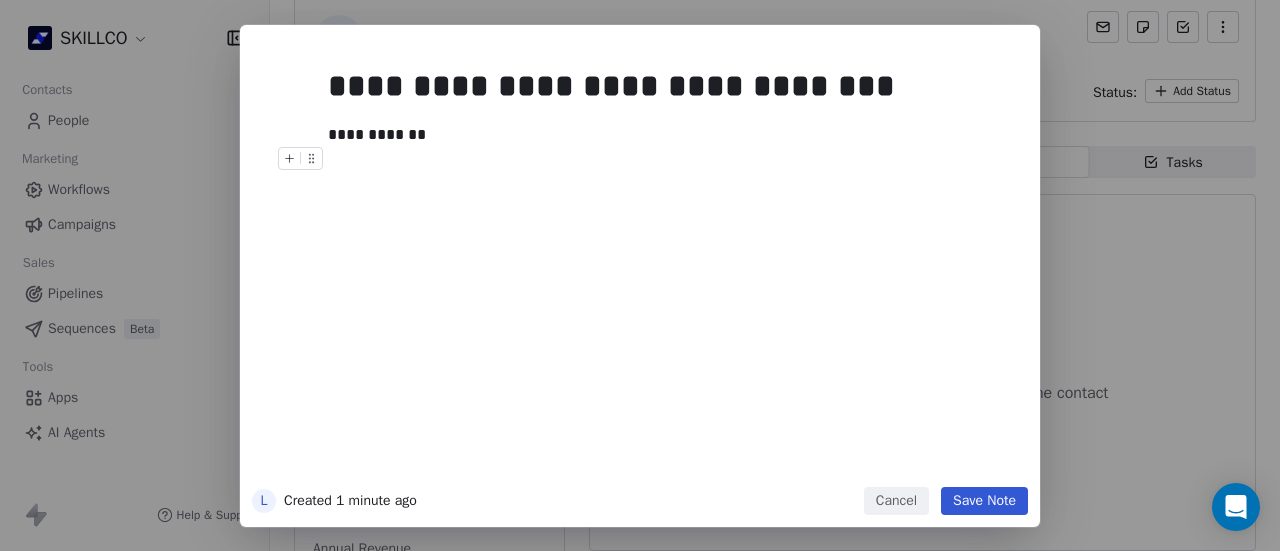click on "Save Note" at bounding box center [984, 501] 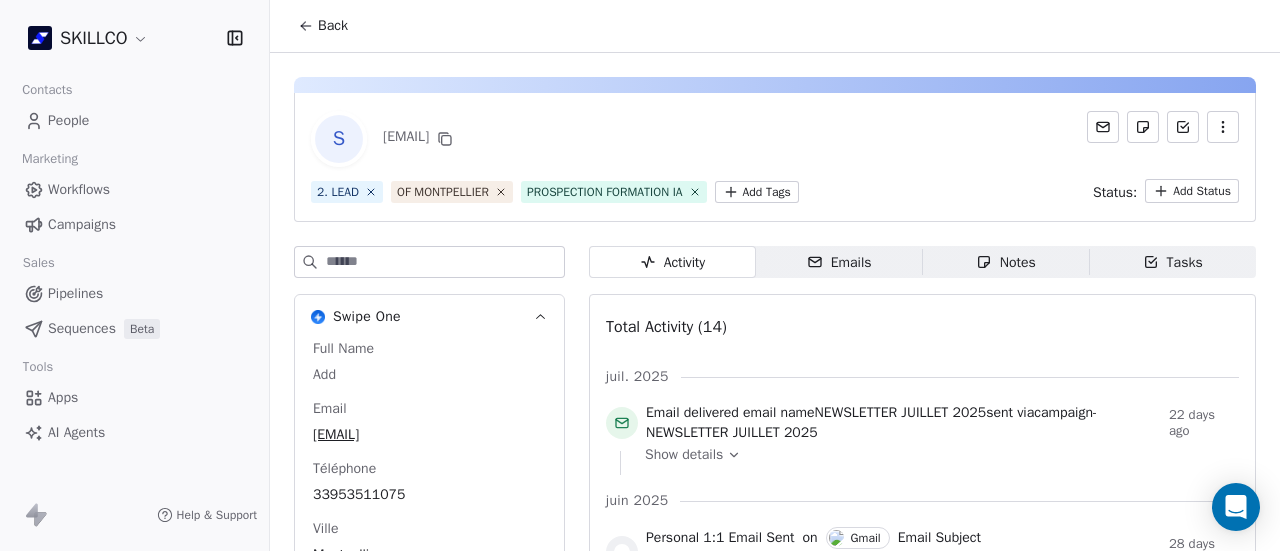 scroll, scrollTop: 0, scrollLeft: 0, axis: both 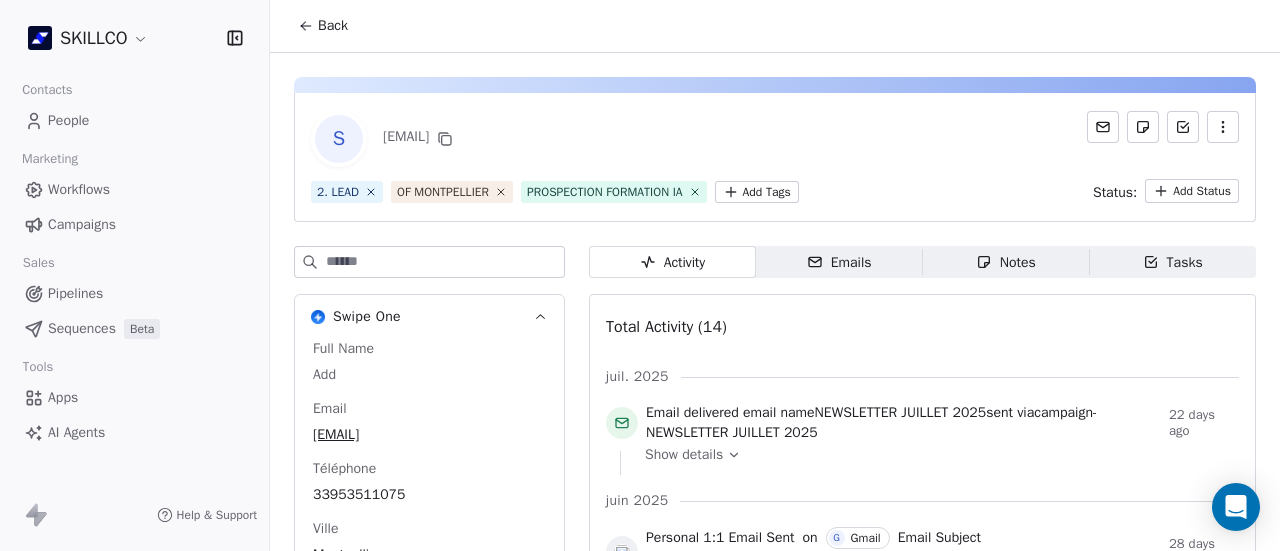 click on "Notes" at bounding box center [1006, 262] 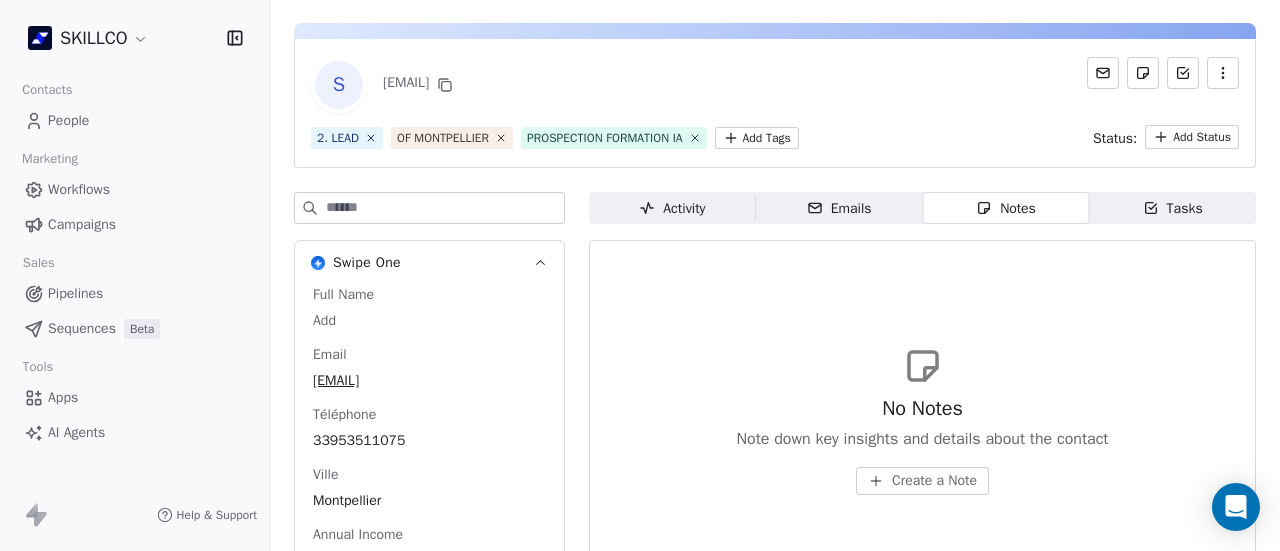 scroll, scrollTop: 100, scrollLeft: 0, axis: vertical 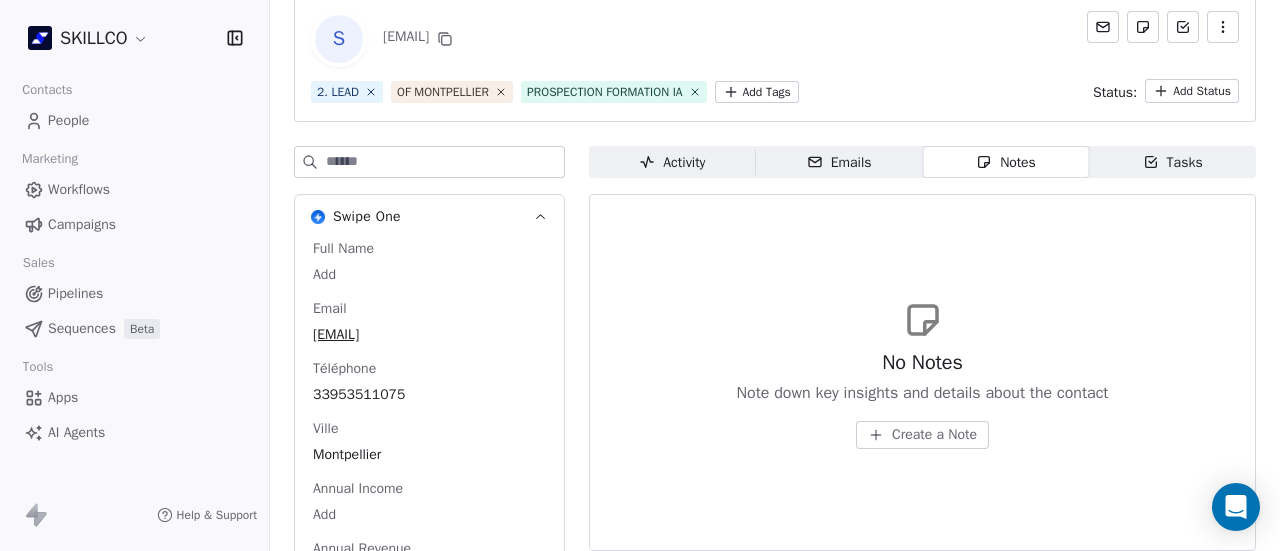click on "Create a Note" at bounding box center [934, 435] 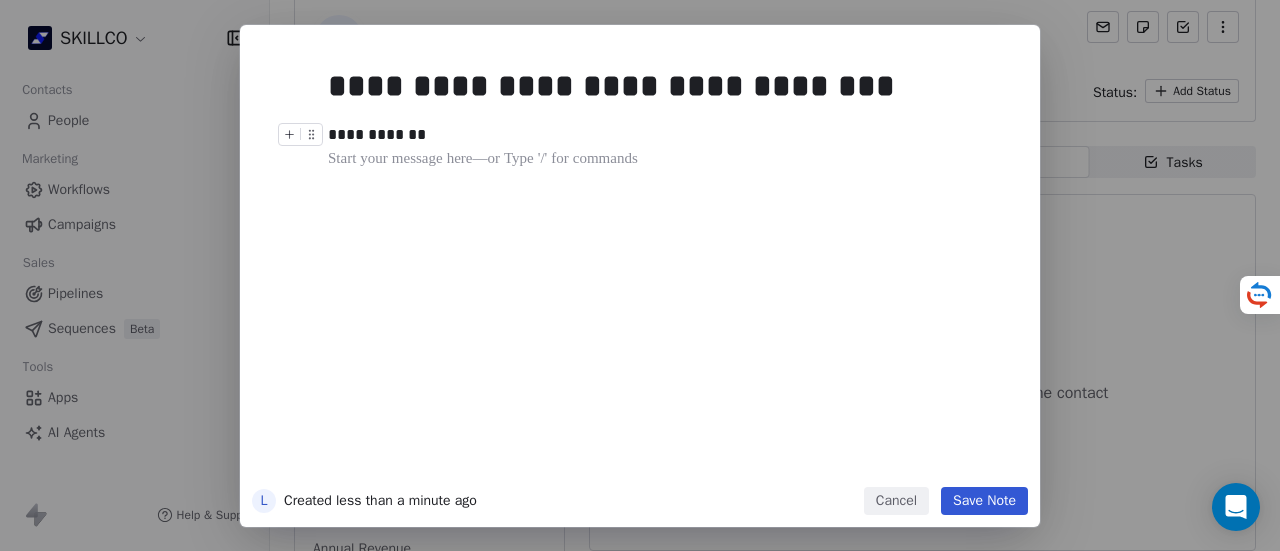 click on "**********" at bounding box center (377, 134) 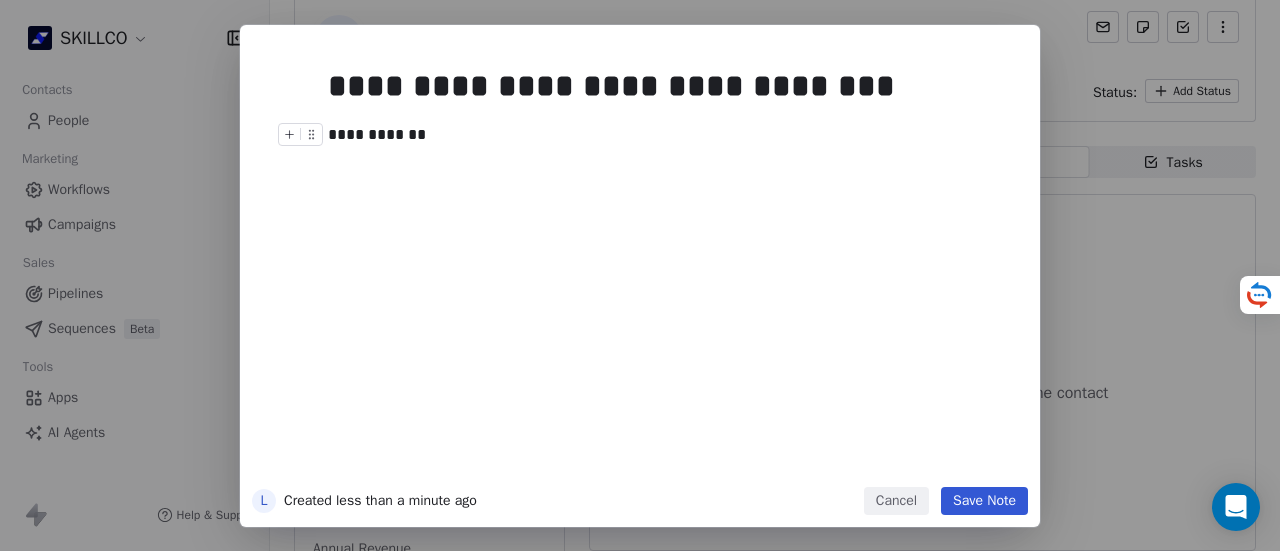 click on "**********" at bounding box center [377, 134] 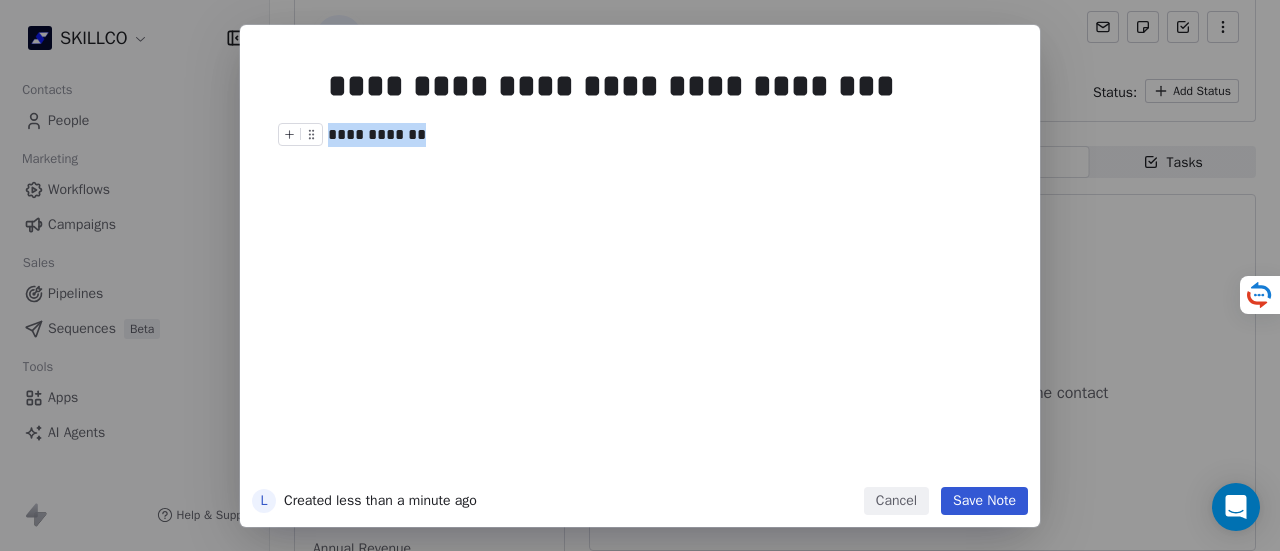 click on "**********" at bounding box center (377, 134) 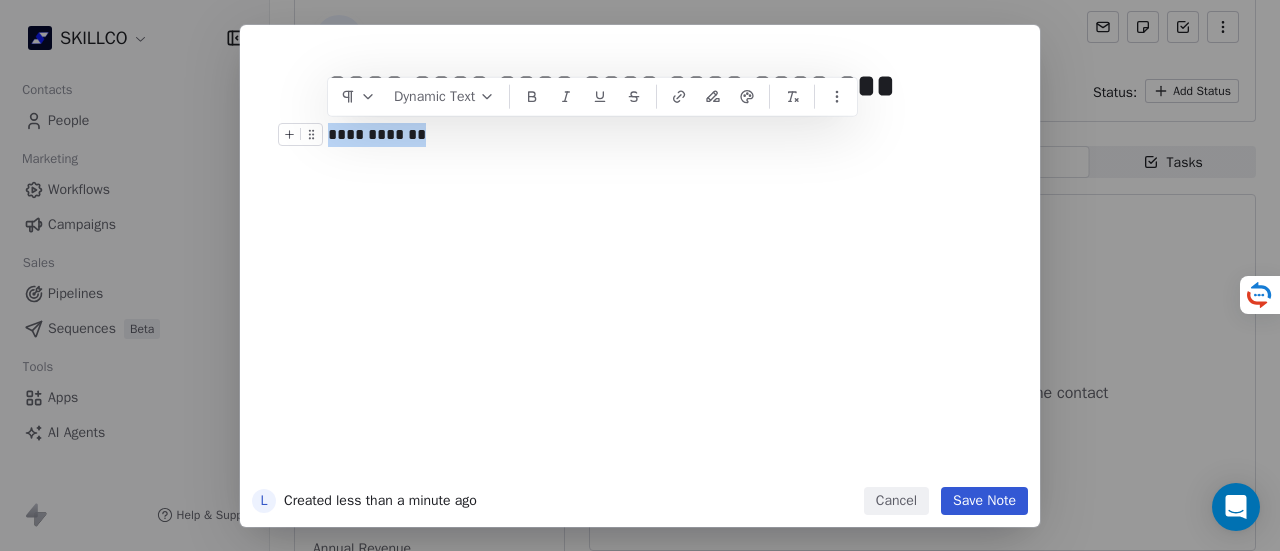 click on "**********" at bounding box center [377, 134] 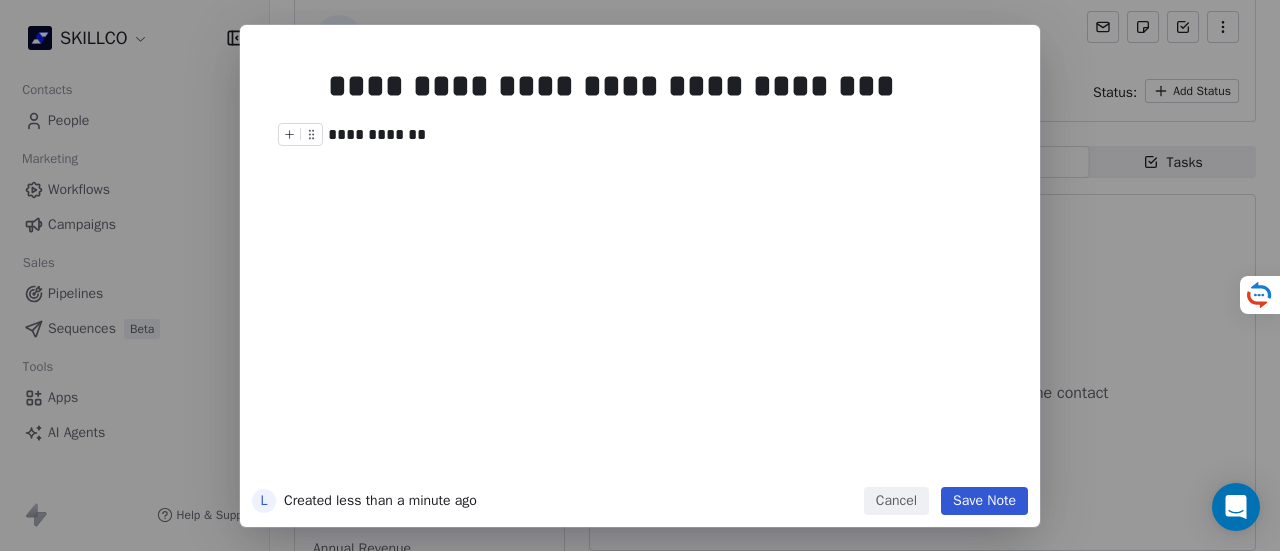 type 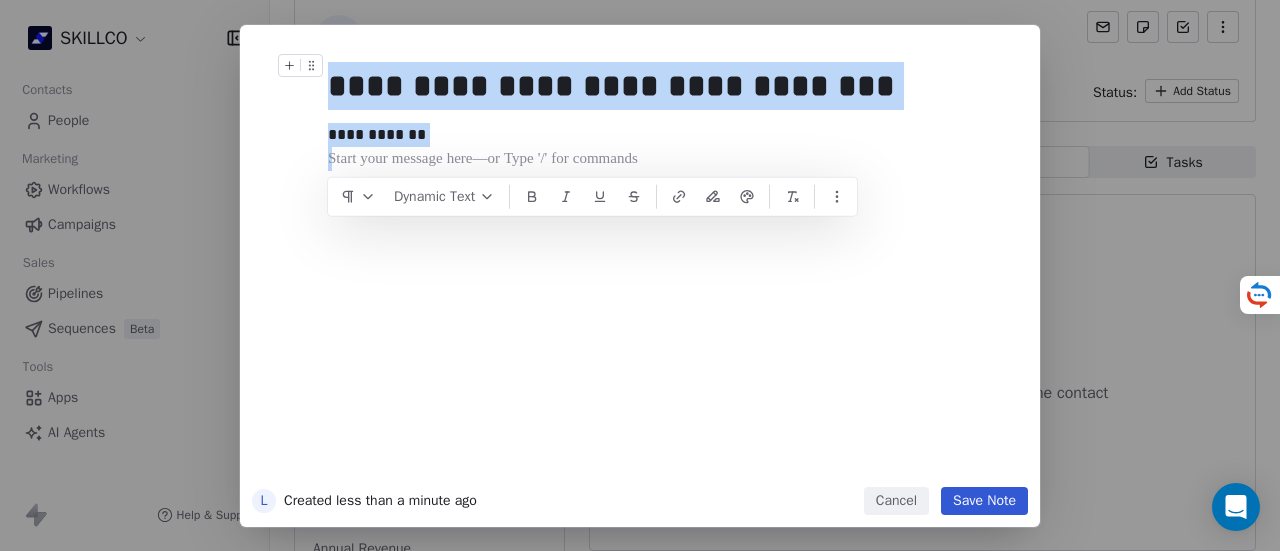 drag, startPoint x: 451, startPoint y: 147, endPoint x: 335, endPoint y: 83, distance: 132.48396 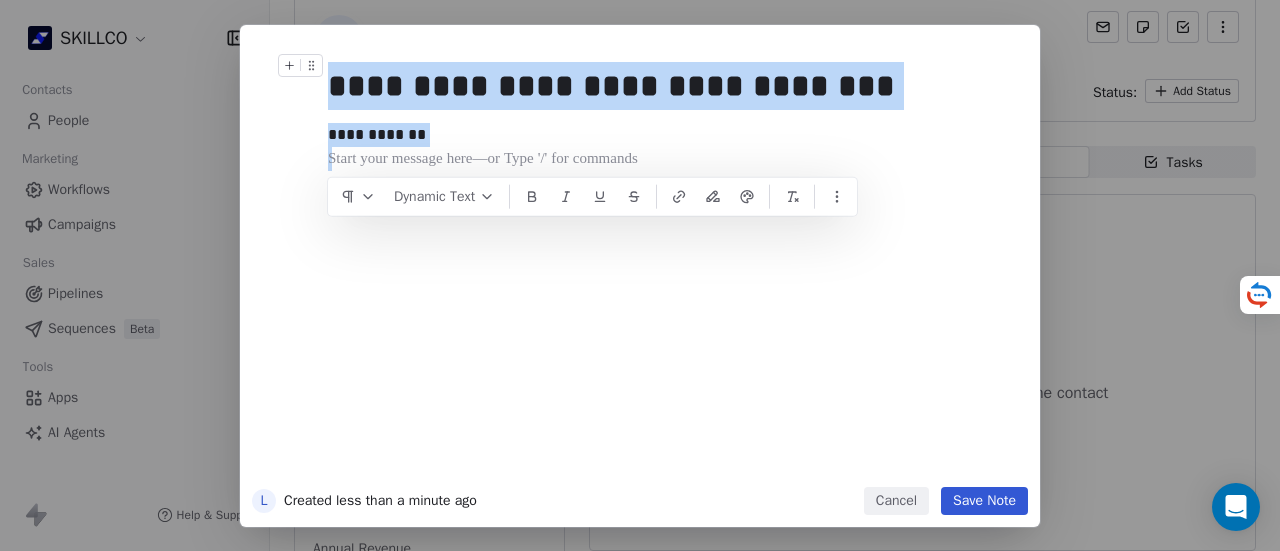 click on "**********" at bounding box center [670, 267] 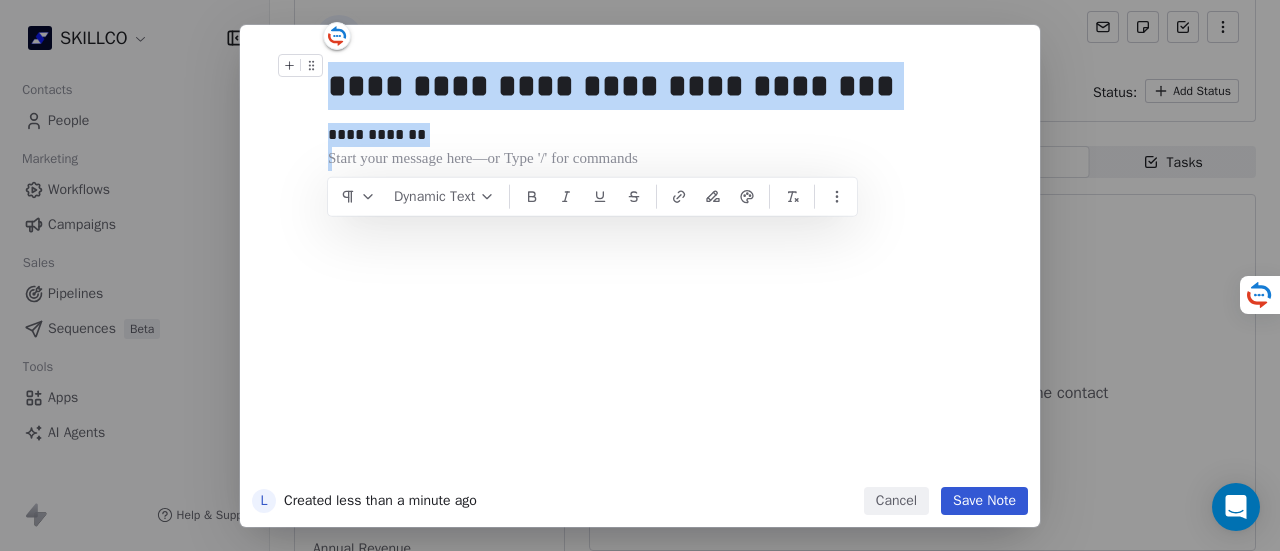 copy on "**********" 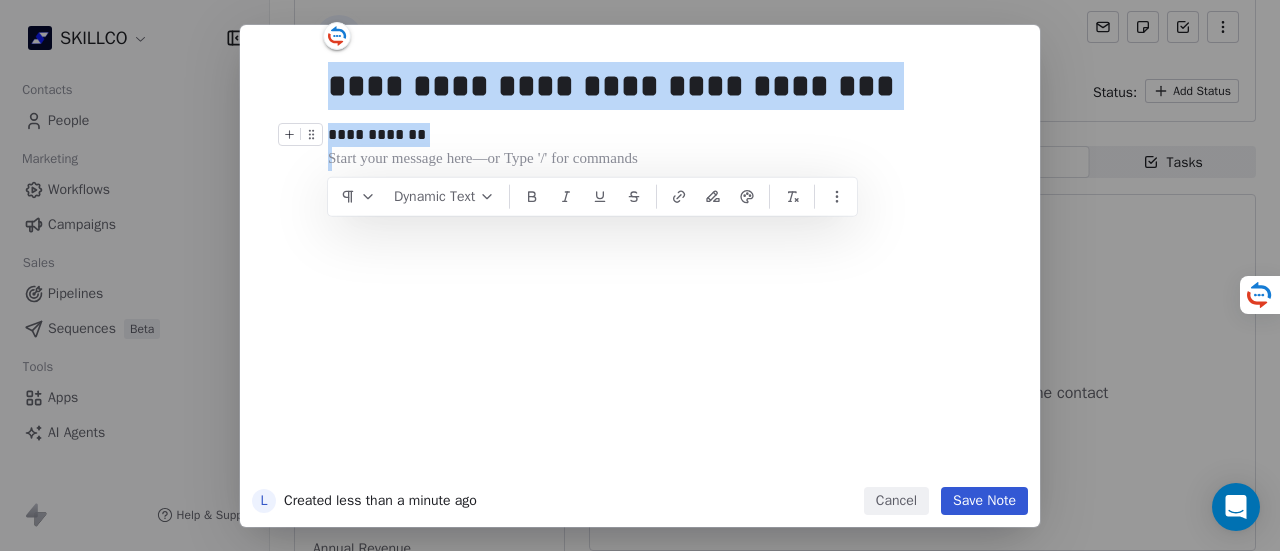 click on "Save Note" at bounding box center (984, 501) 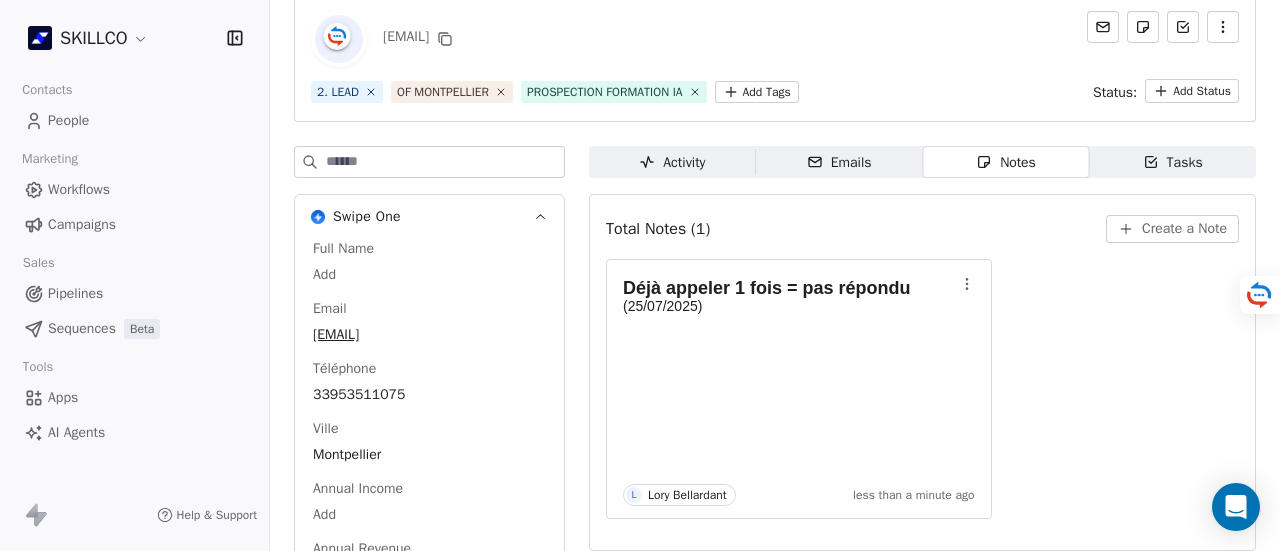 click on "2. LEAD OF MONTPELLIER PROSPECTION FORMATION IA  Add Tags Status:   Add Status" at bounding box center [775, 91] 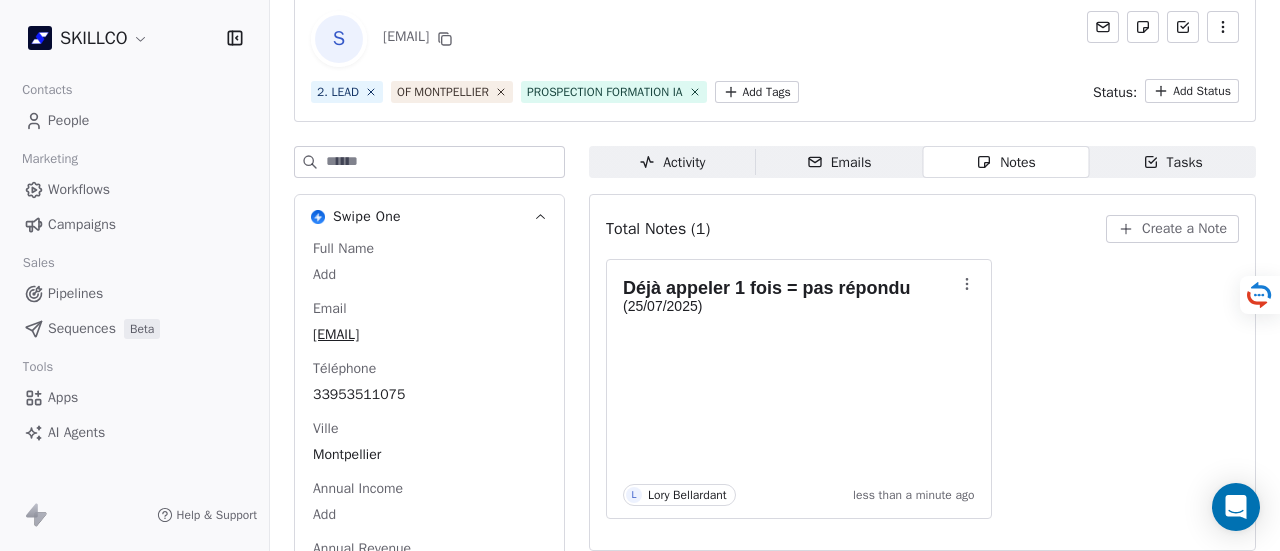 click on "SKILLCO Contacts People Marketing Workflows Campaigns Sales Pipelines Sequences Beta Tools Apps AI Agents Help & Support Back S mariellejerzissi@hotmail.fr 2. LEAD OF MONTPELLIER PROSPECTION FORMATION IA  Add Tags Status:   Add Status Swipe One Full Name Add Email mariellejerzissi@hotmail.fr Téléphone 33953511075 Ville Montpellier Annual Income Add Annual Revenue Add See   46   More   Calendly Activity Activity Emails Emails   Notes   Notes Tasks Tasks Total Notes (1)   Create a Note Déjà appeler 1 fois = pas répondu (25/07/2025) L Lory Bellardant less than a minute ago" at bounding box center [640, 275] 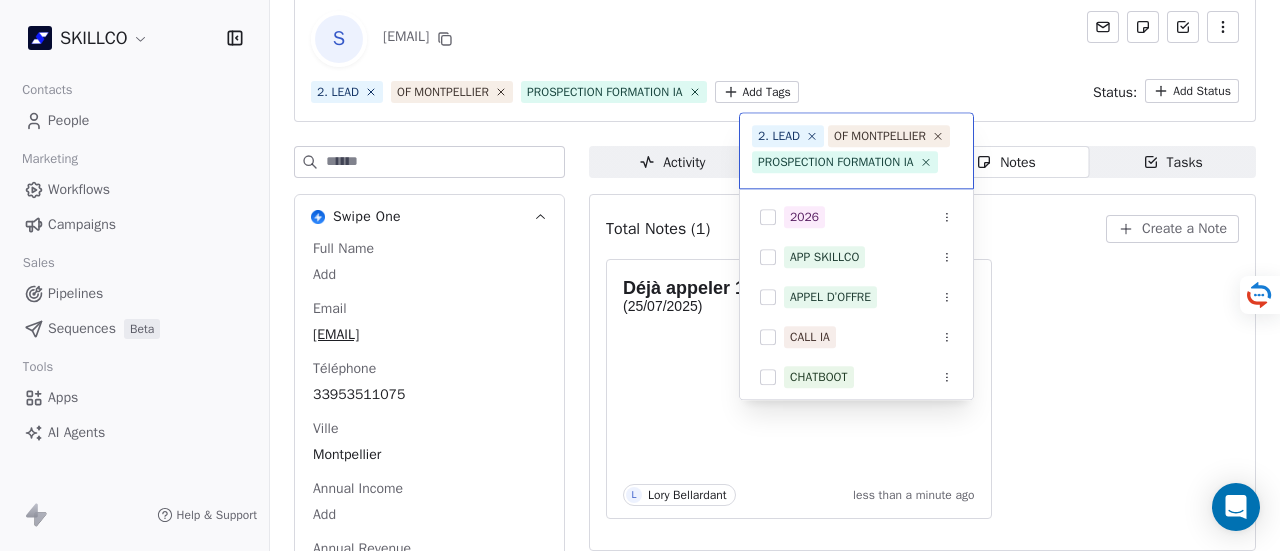 scroll, scrollTop: 22, scrollLeft: 0, axis: vertical 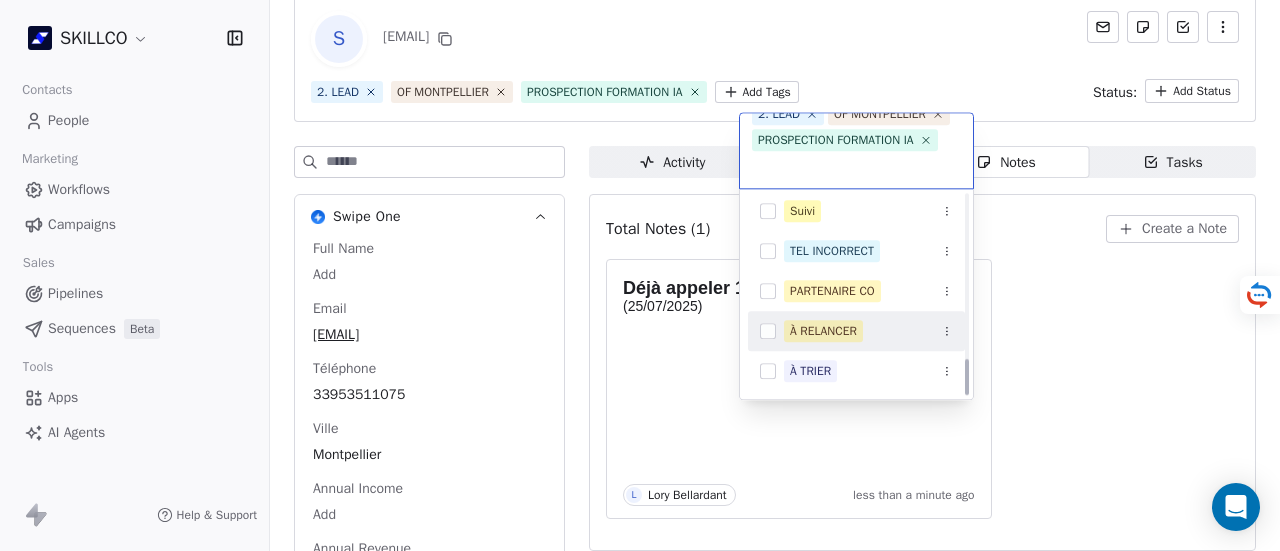 click on "À RELANCER" at bounding box center [823, 331] 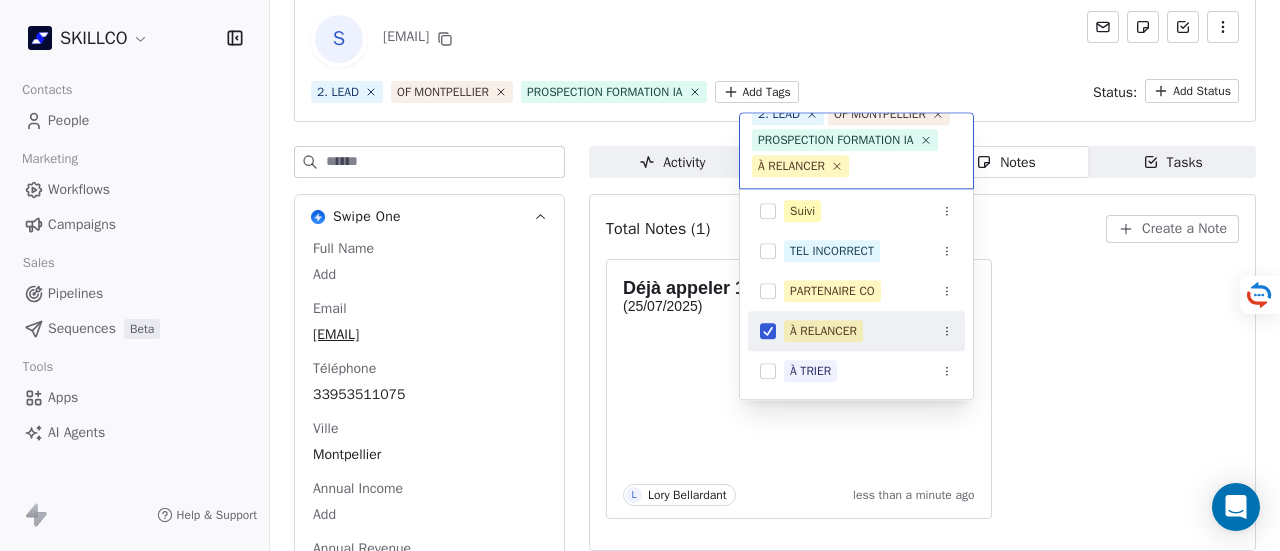 click on "SKILLCO Contacts People Marketing Workflows Campaigns Sales Pipelines Sequences Beta Tools Apps AI Agents Help & Support Back S mariellejerzissi@hotmail.fr 2. LEAD OF MONTPELLIER PROSPECTION FORMATION IA  Add Tags Status:   Add Status Swipe One Full Name Add Email mariellejerzissi@hotmail.fr Téléphone 33953511075 Ville Montpellier Annual Income Add Annual Revenue Add See   46   More   Calendly Activity Activity Emails Emails   Notes   Notes Tasks Tasks Total Notes (1)   Create a Note Déjà appeler 1 fois = pas répondu (25/07/2025) L Lory Bellardant less than a minute ago
2. LEAD OF MONTPELLIER PROSPECTION FORMATION IA À RELANCER OF MONTPELLIER 1. NOUVEAU PROSPECTION FORMATION IA RECAP VISIO SITE Suivi TEL INCORRECT PARTENAIRE CO À RELANCER À TRIER" at bounding box center (640, 275) 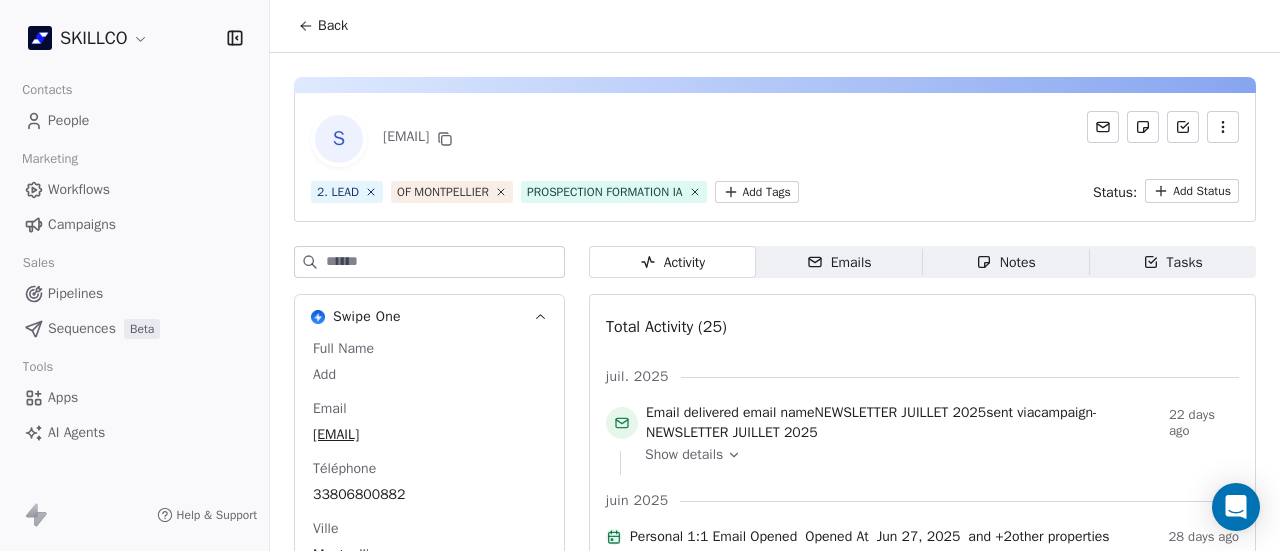 scroll, scrollTop: 0, scrollLeft: 0, axis: both 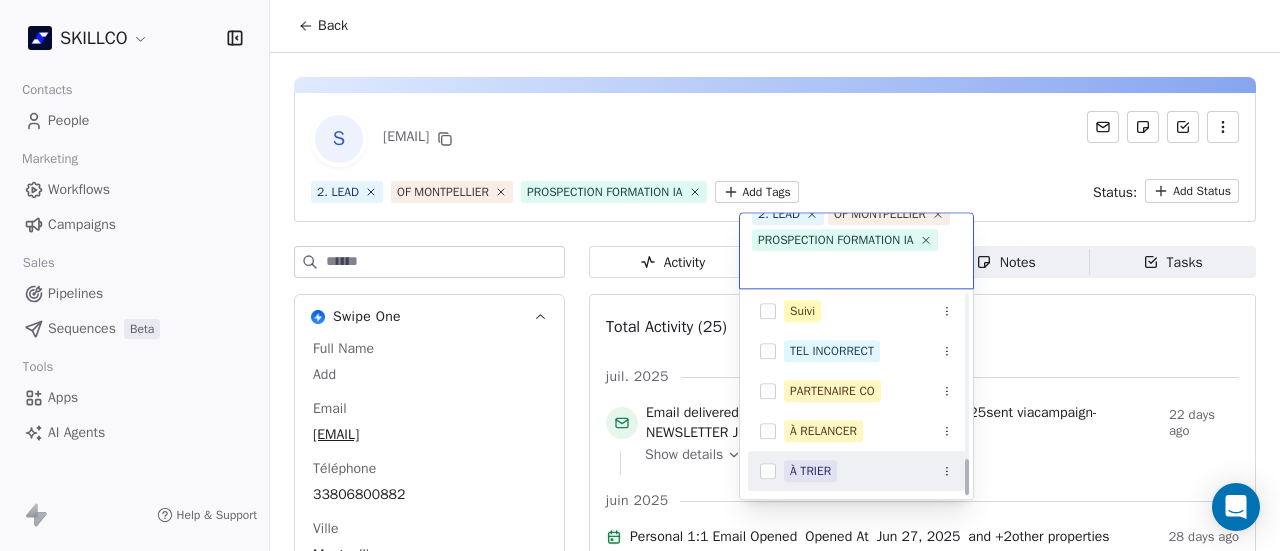 click on "À TRIER" at bounding box center (868, 471) 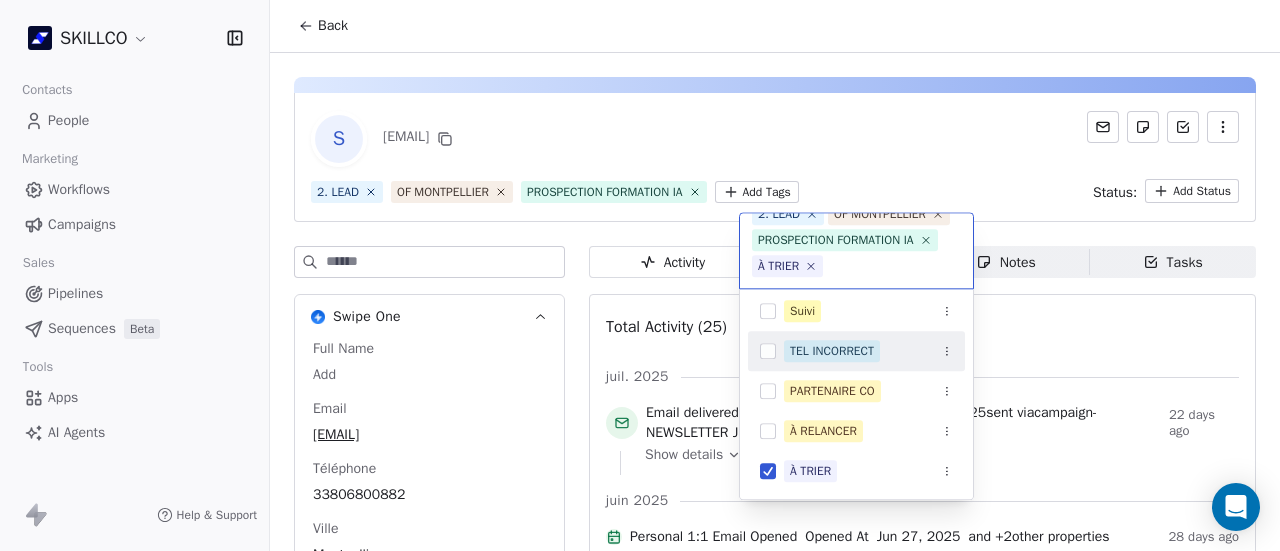 click on "SKILLCO Contacts People Marketing Workflows Campaigns Sales Pipelines Sequences Beta Tools Apps AI Agents Help & Support Back S aziz.hamidaoui@laposte.fr 2. LEAD OF MONTPELLIER PROSPECTION FORMATION IA  Add Tags Status:   Add Status Swipe One Full Name Add Email aziz.hamidaoui@laposte.fr Téléphone 33806800882 Ville Montpellier Annual Income Add Annual Revenue Add See   46   More   Calendly Activity Activity Emails Emails   Notes   Notes Tasks Tasks Total Activity (25) juil. 2025 Email delivered   email name  NEWSLETTER JUILLET 2025  sent via  campaign  -   NEWSLETTER JUILLET 2025 22 days ago Show details juin 2025 Personal 1:1 Email Opened Opened At   Jun 27, 2025 and + 2  other   properties   28 days ago   Show all changes Personal 1:1 Email Sent on G Gmail Email Subject   Formation e-learning repensée grâce à l’IA and + 1  other   property   28 days ago   Show all changes Left segment "OF MONTPELLIER"   28 days ago Entered a segment "Churn Risk"   28 days ago Tag Removed 1. NOUVEAU by M   Tag Added" at bounding box center (640, 275) 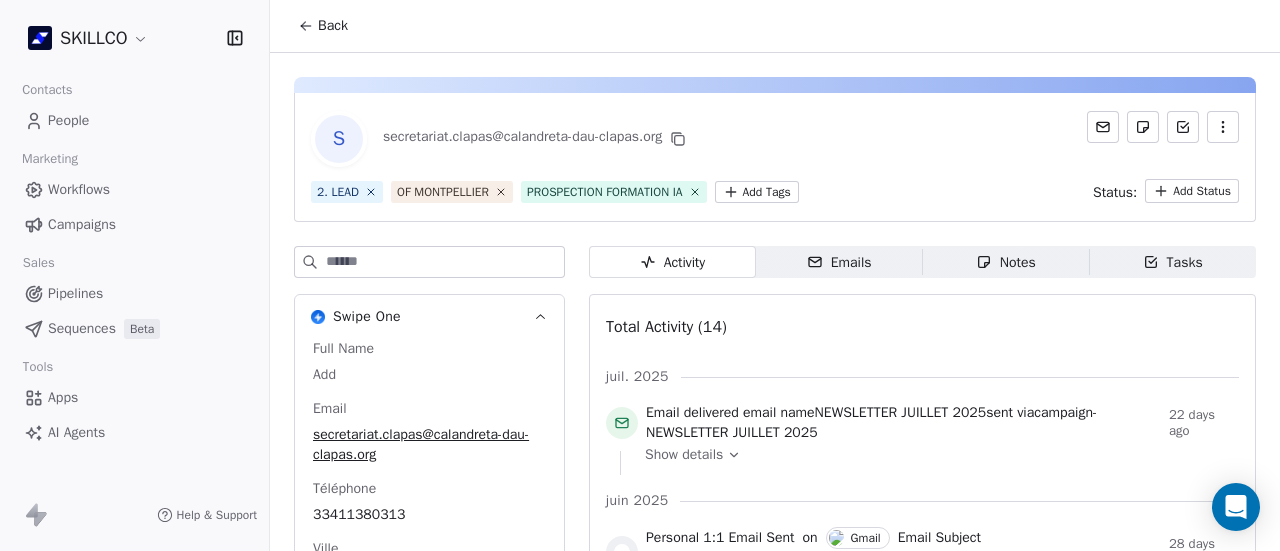 scroll, scrollTop: 0, scrollLeft: 0, axis: both 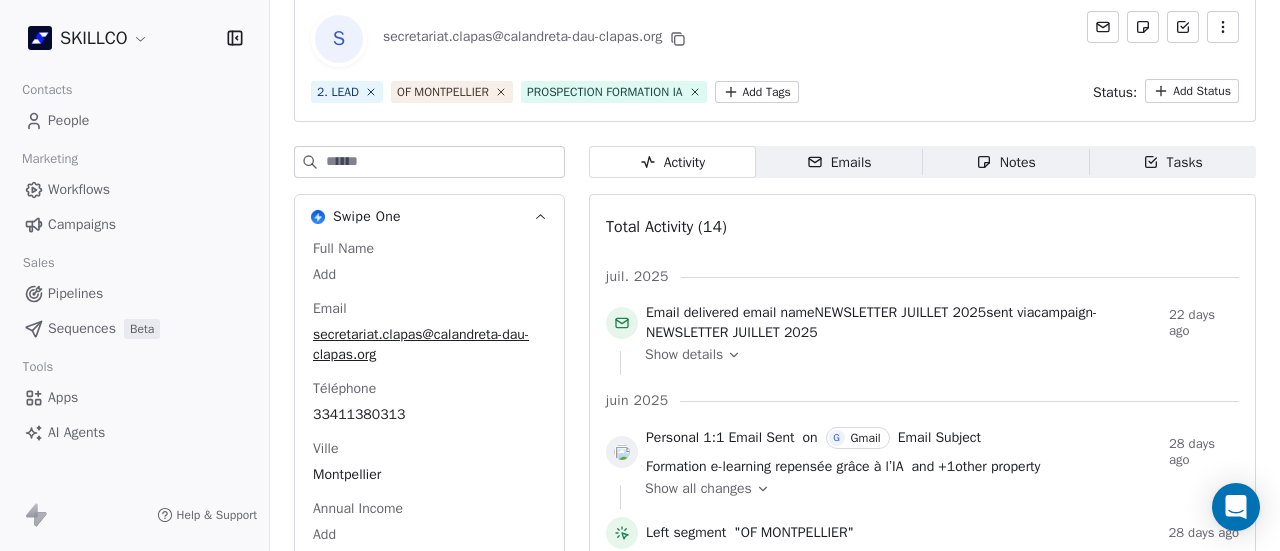click on "Emails" at bounding box center (839, 162) 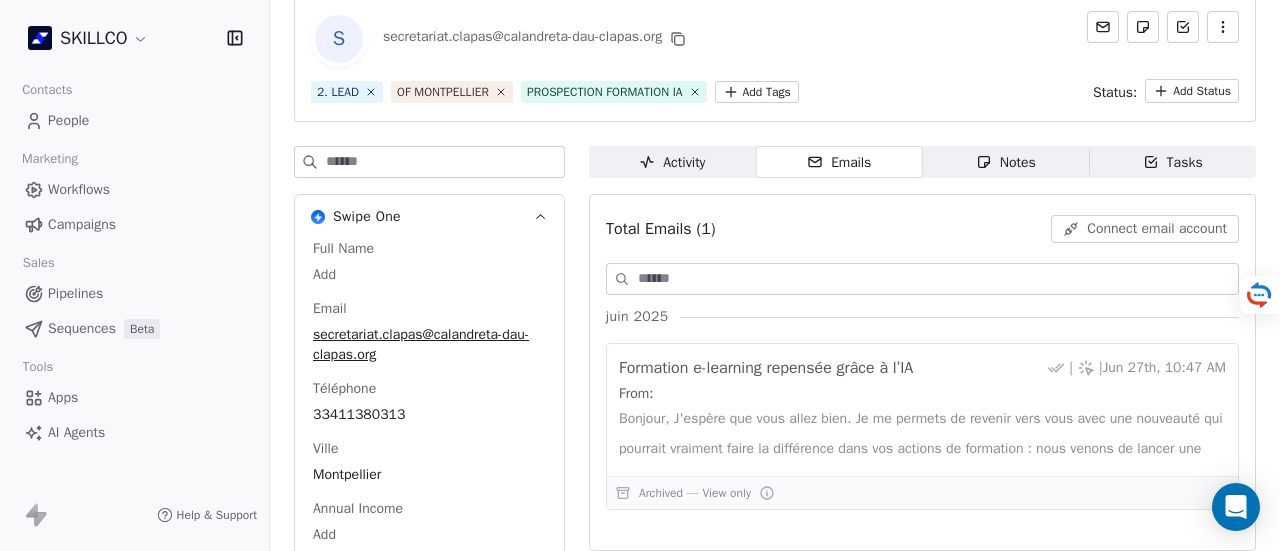 click on "SKILLCO Contacts People Marketing Workflows Campaigns Sales Pipelines Sequences Beta Tools Apps AI Agents Help & Support Back S [EMAIL] 2. LEAD OF [CITY] PROSPECTION FORMATION IA Add Tags Status: Add Status Swipe One Full Name Add Email [EMAIL] Téléphone [PHONE] Ville [CITY] Annual Income Add Annual Revenue Add See 46 More Calendly Activity Activity Emails Emails Notes Notes Tasks Tasks Total Emails (1) Connect email account 06/2025 Formation e-learning repensée grâce à l’IA | | Jun 27th, 10:47 AM From: Bonjour, J'espère que vous allez bien. Je me permets de revenir vers vous avec une nouveauté qui pourrait vraiment faire la différence dans vos actions de formation : nous venons de lancer une Archived — View only" at bounding box center (640, 275) 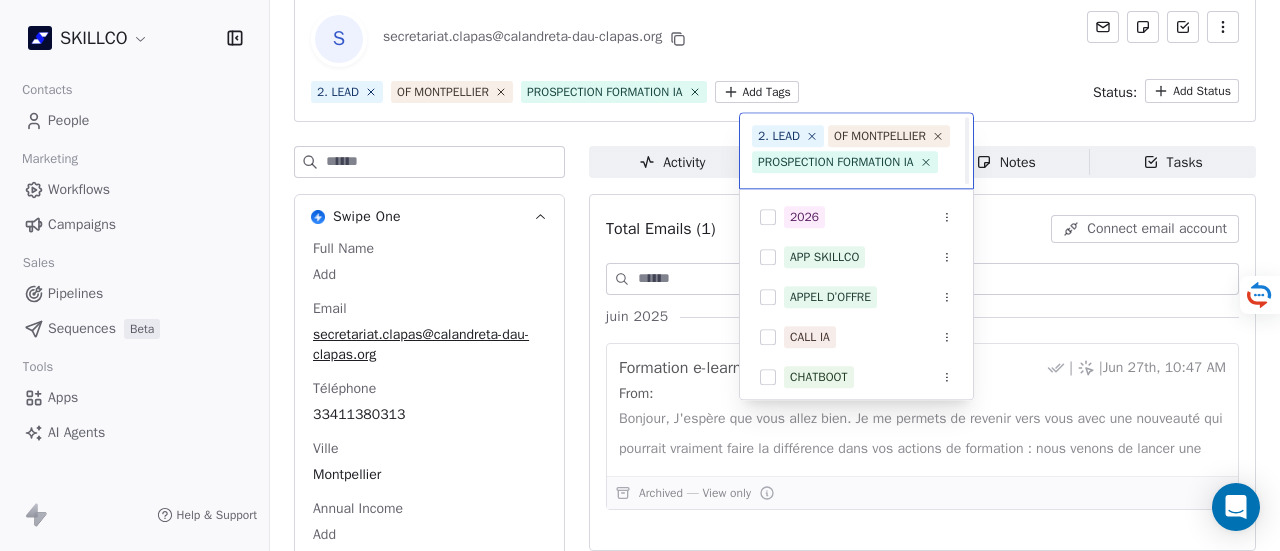 scroll, scrollTop: 22, scrollLeft: 0, axis: vertical 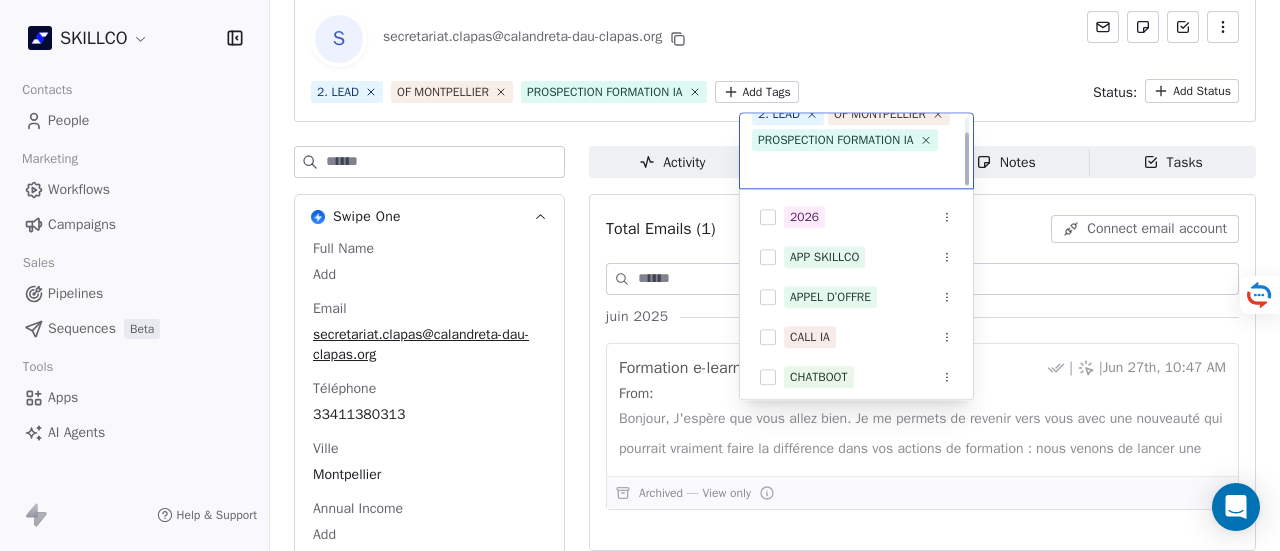 click on "SKILLCO Contacts People Marketing Workflows Campaigns Sales Pipelines Sequences Beta Tools Apps AI Agents Help & Support Back S [EMAIL] 2. LEAD OF [CITY] PROSPECTION FORMATION IA Add Tags Status: Add Status Swipe One Full Name Add Email [EMAIL] Téléphone [PHONE] Ville [CITY] Annual Income Add Annual Revenue Add See 46 More Calendly Activity Activity Emails Emails Notes Notes Tasks Tasks Total Emails (1) Connect email account 06/2025 Formation e-learning repensée grâce à l’IA | | Jun 27th, 10:47 AM From: Bonjour, J'espère que vous allez bien. Je me permets de revenir vers vous avec une nouveauté qui pourrait vraiment faire la différence dans vos actions de formation : nous venons de lancer une Archived — View only
2. LEAD OF [CITY] PROSPECTION FORMATION IA 2026 APP SKILLCO APPEL D’OFFRE CALL IA CHATBOT CONCURRENT 3. QUALIFIÉ Contacté sur Linkedin CLIENT DÉCIDEUR" at bounding box center [640, 275] 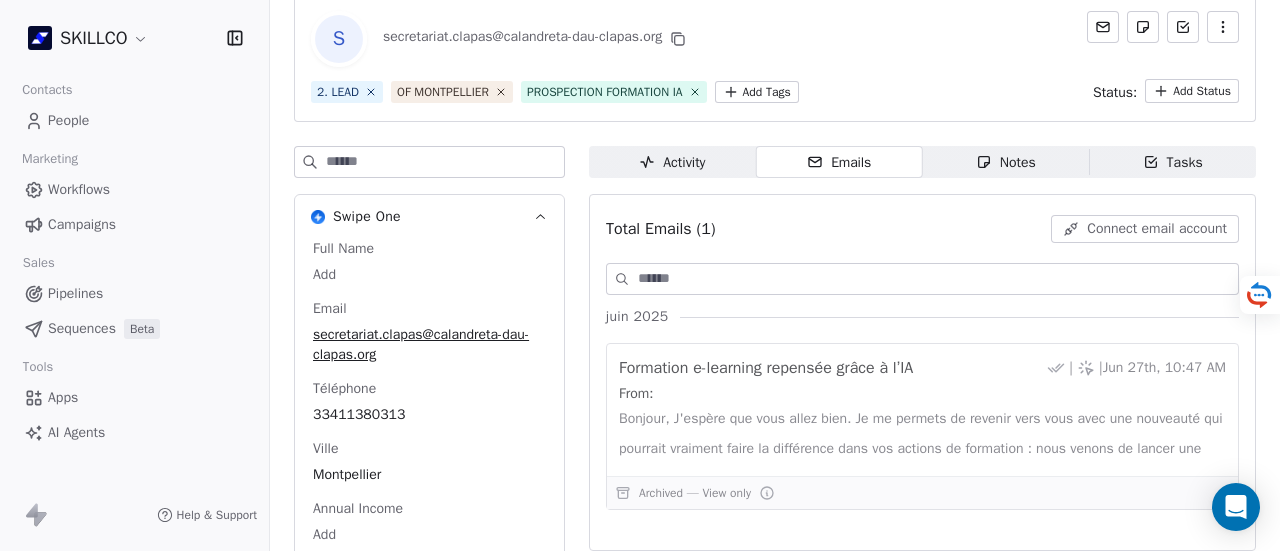click on "Notes" at bounding box center [1006, 162] 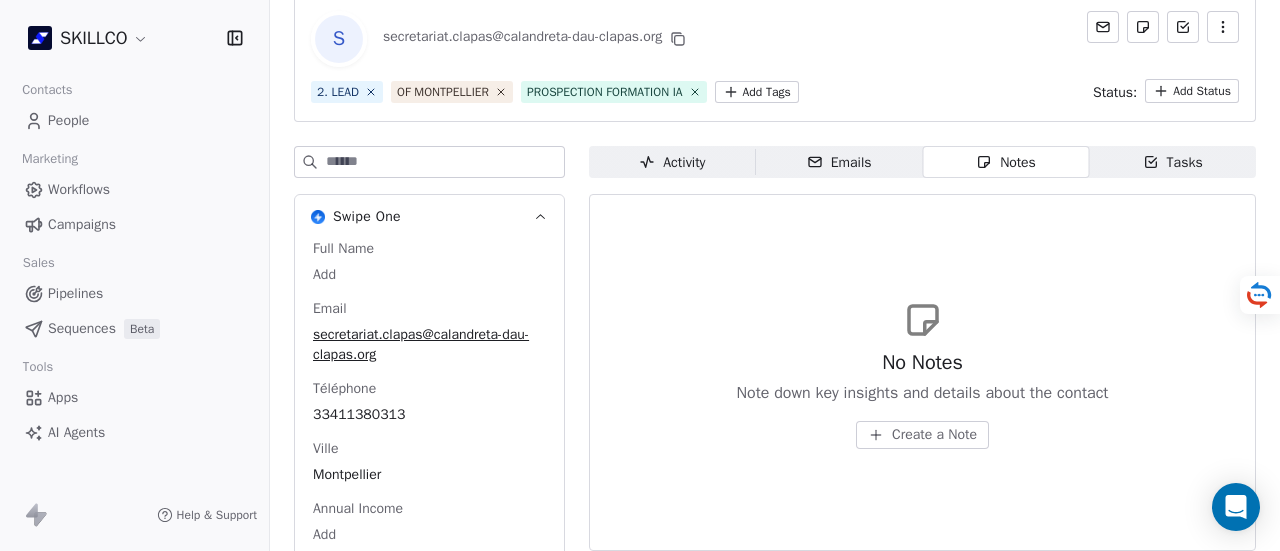 click on "Activity" at bounding box center (672, 162) 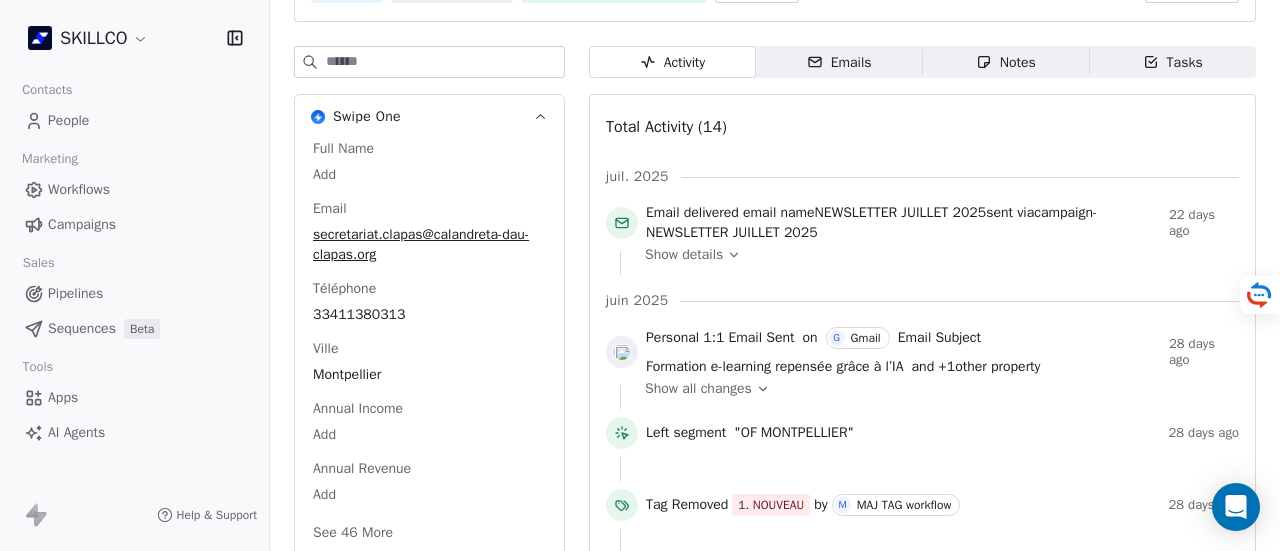 scroll, scrollTop: 100, scrollLeft: 0, axis: vertical 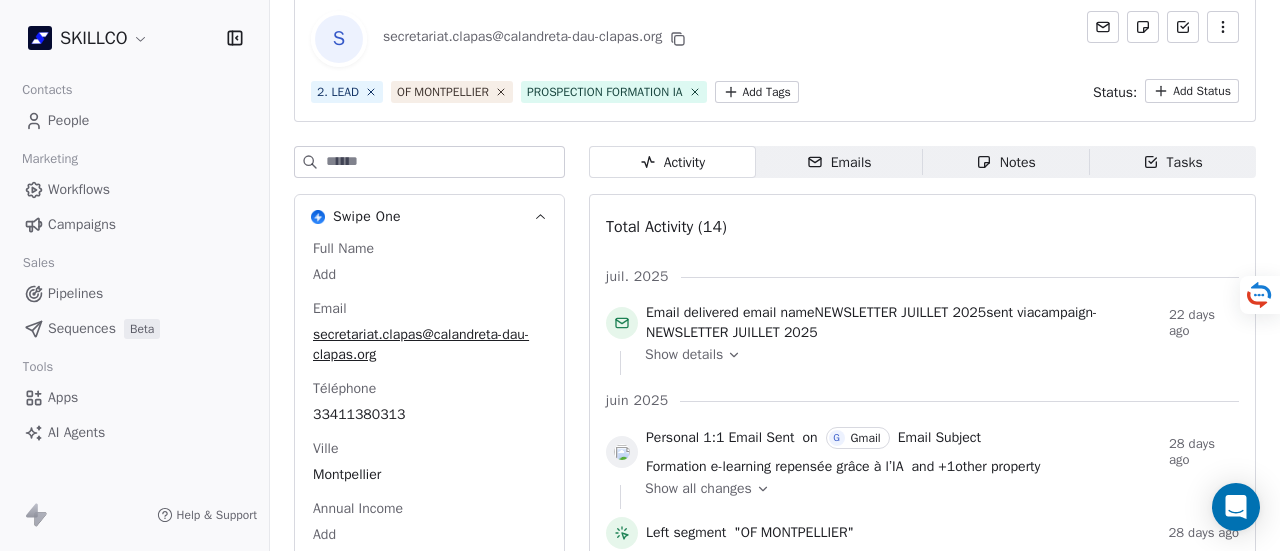 click 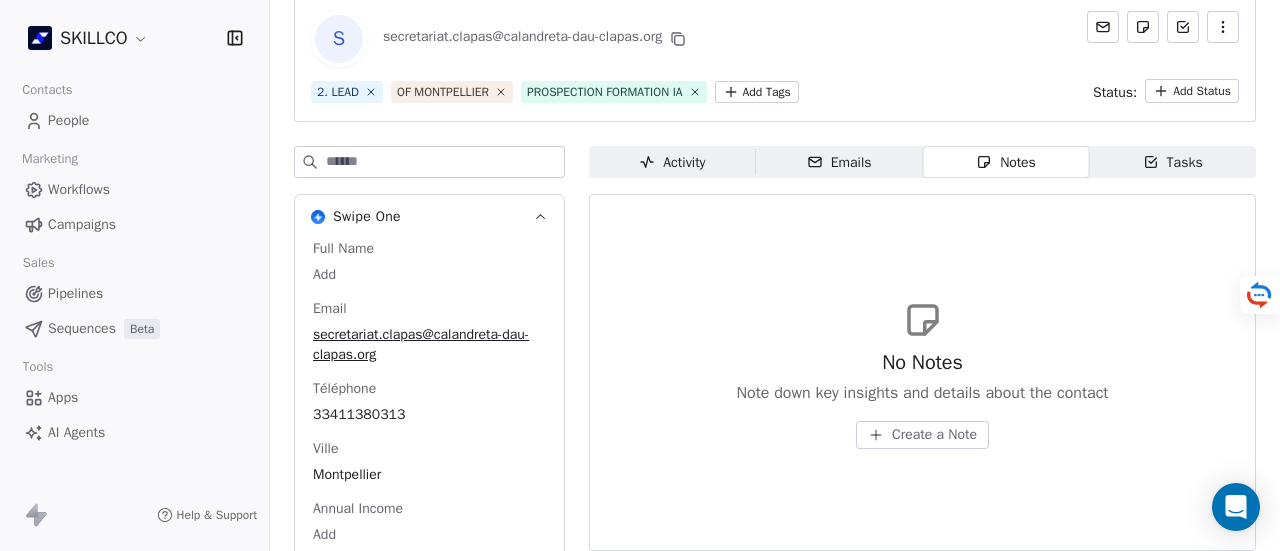 click on "Create a Note" at bounding box center (934, 435) 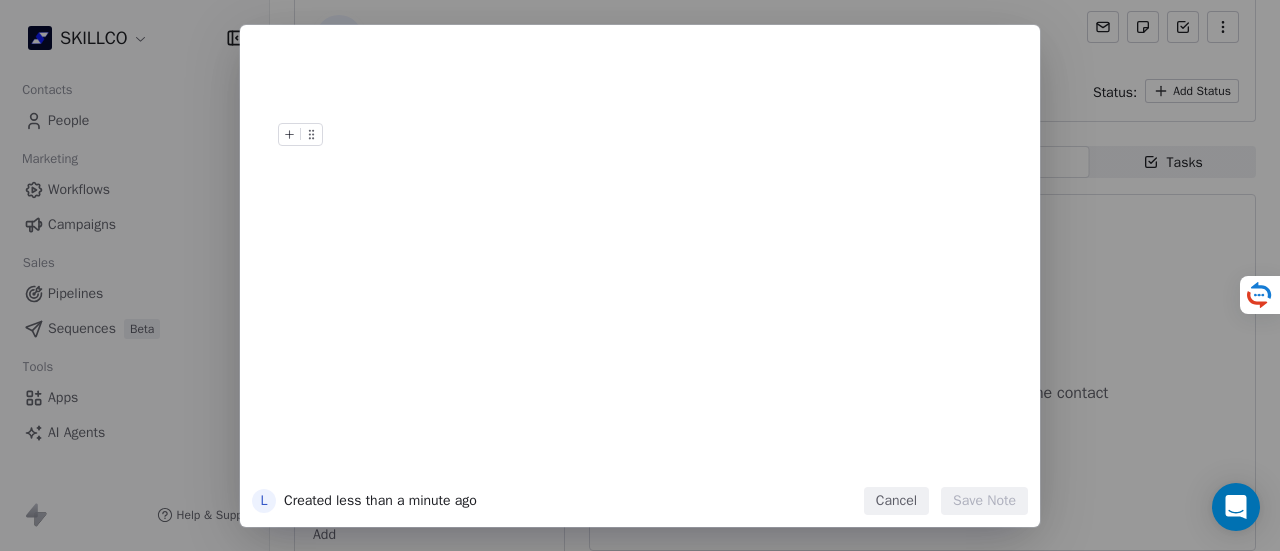 click at bounding box center [670, 135] 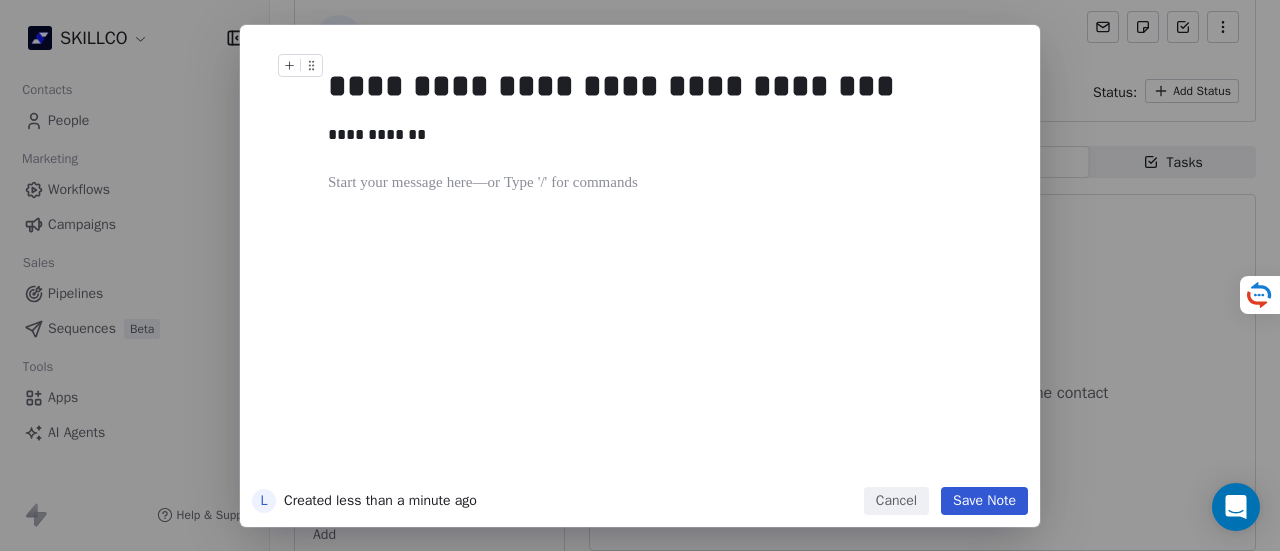 click on "Save Note" at bounding box center (984, 501) 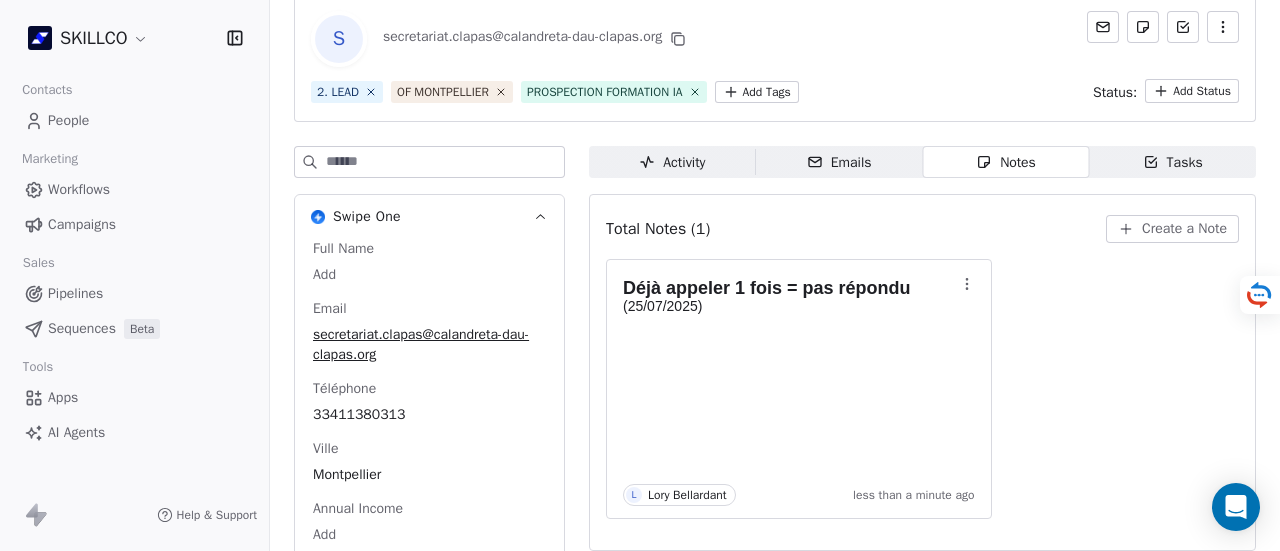click on "S secretariat.clapas@calandreta-dau-clapas.org 2. LEAD OF MONTPELLIER PROSPECTION FORMATION IA  Add Tags Status:   Add Status" at bounding box center [775, 57] 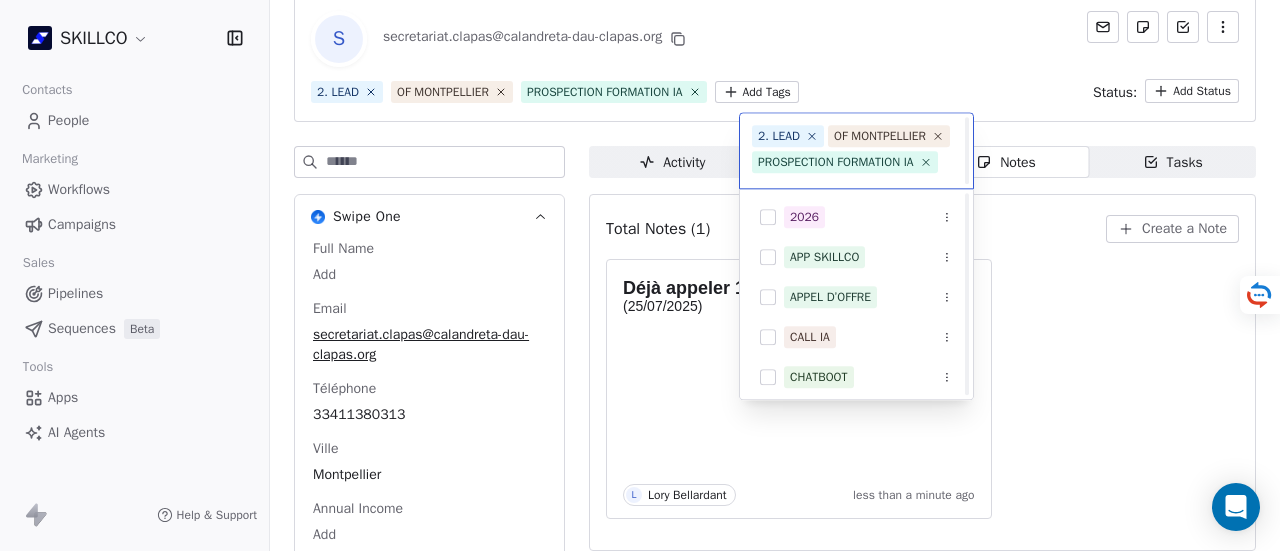 scroll, scrollTop: 0, scrollLeft: 0, axis: both 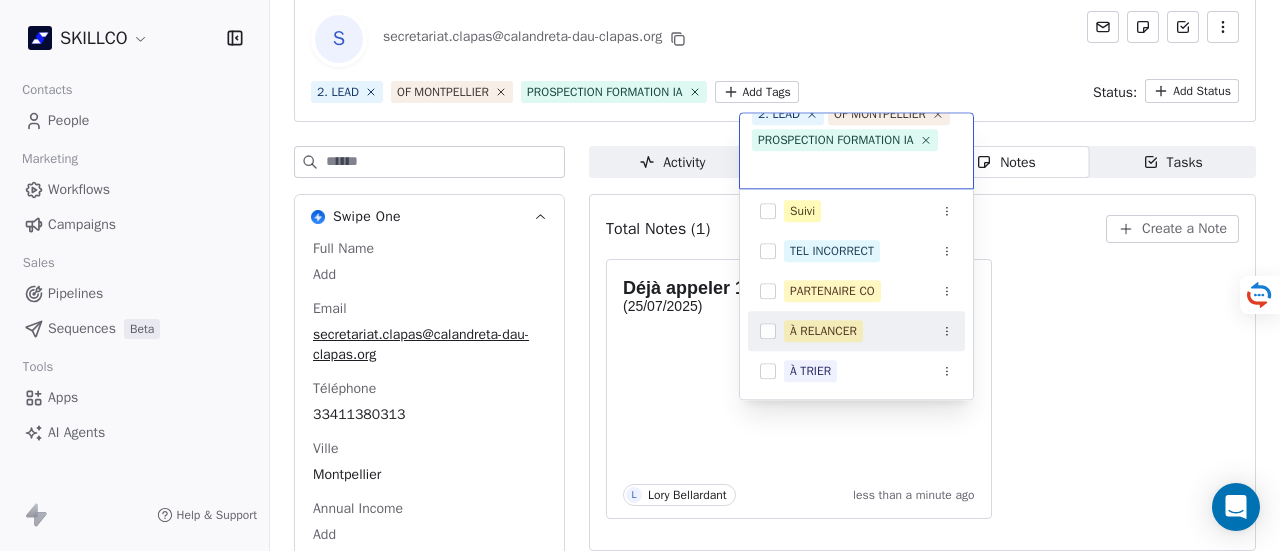 click on "À RELANCER" at bounding box center [823, 331] 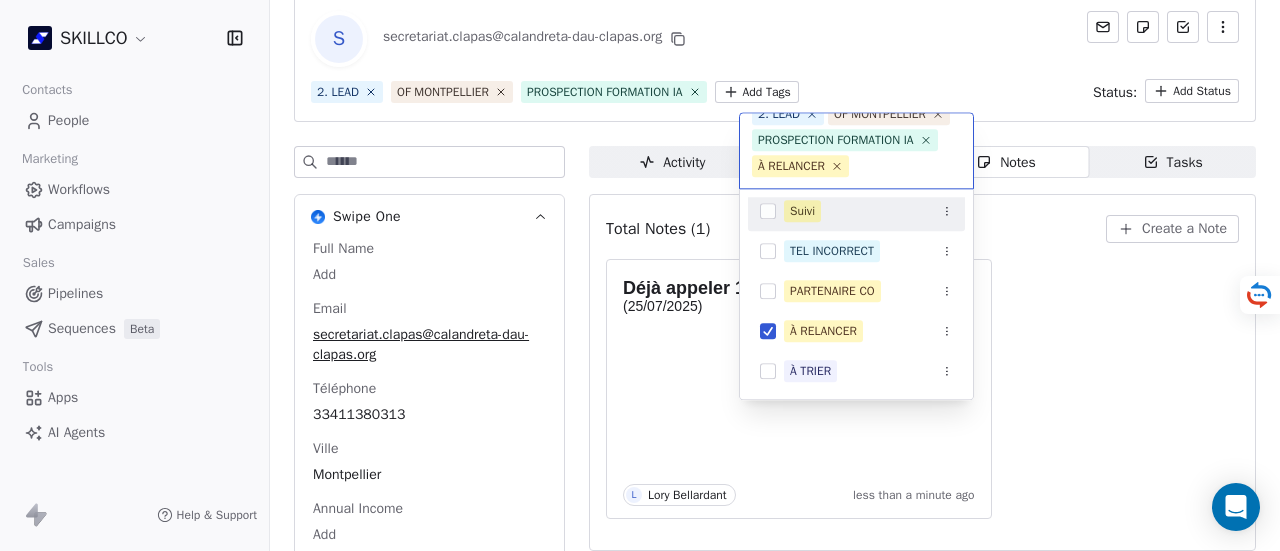 drag, startPoint x: 1011, startPoint y: 37, endPoint x: 924, endPoint y: 30, distance: 87.28116 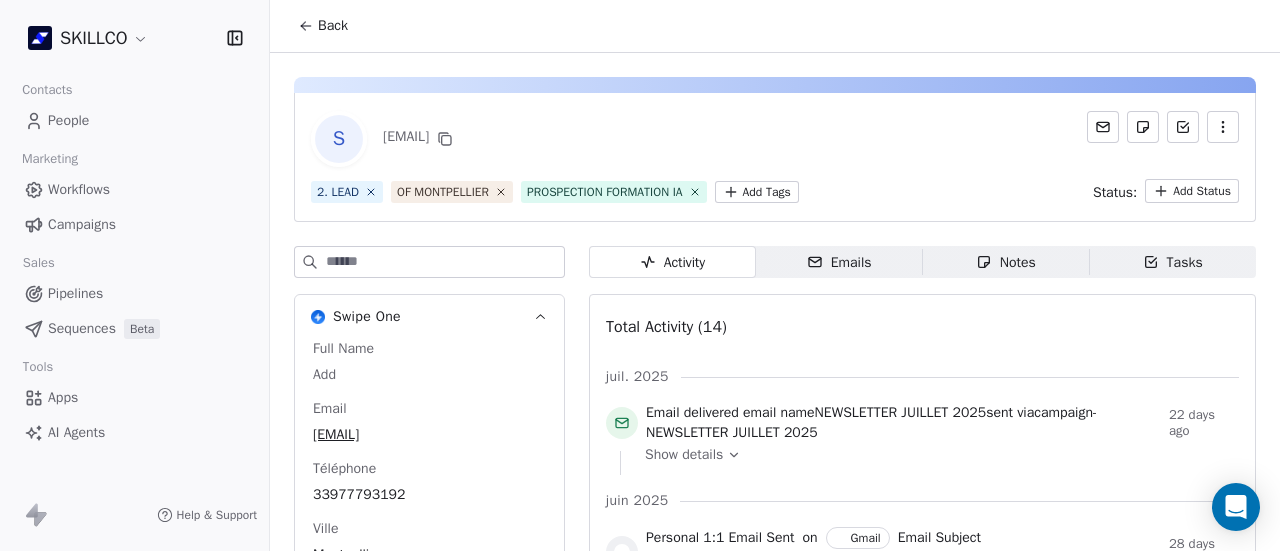 scroll, scrollTop: 0, scrollLeft: 0, axis: both 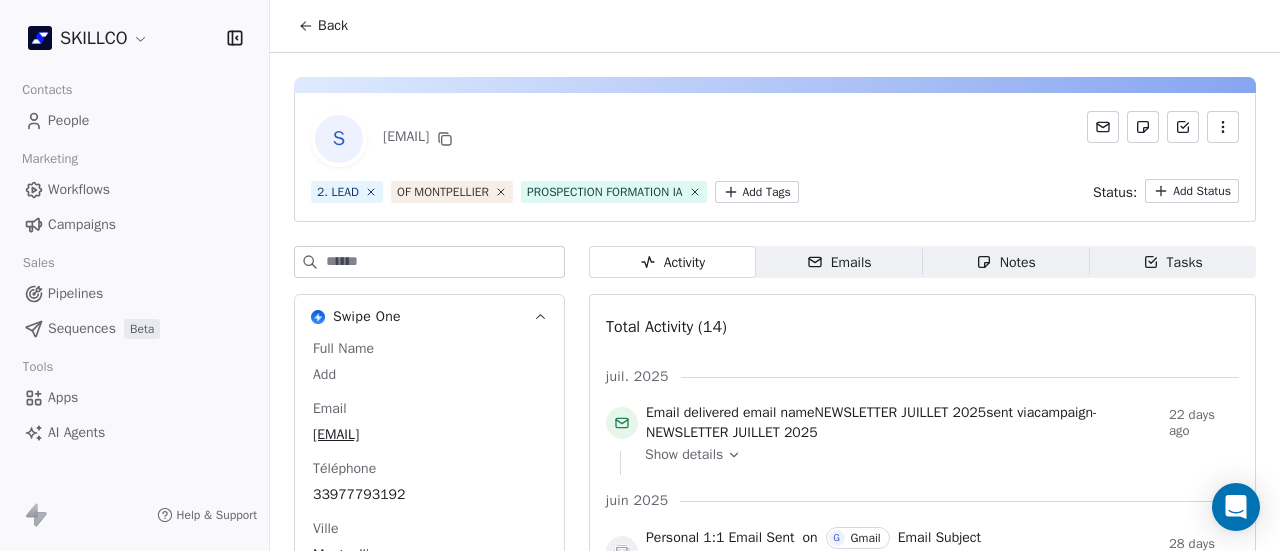 click on "SKILLCO Contacts People Marketing Workflows Campaigns Sales Pipelines Sequences Beta Tools Apps AI Agents Help & Support Back S administration@ecorh.eu 2. LEAD OF MONTPELLIER PROSPECTION FORMATION IA  Add Tags Status:   Add Status Swipe One Full Name Add Email administration@ecorh.eu Téléphone 33977793192 Ville Montpellier Annual Income Add Annual Revenue Add See   46   More   Calendly Activity Activity Emails Emails   Notes   Notes Tasks Tasks Total Activity (14) juil. 2025 Email delivered   email name  NEWSLETTER JUILLET 2025  sent via  campaign  -   NEWSLETTER JUILLET 2025 22 days ago Show details juin 2025 Personal 1:1 Email Sent on G Gmail Email Subject   Formation e-learning repensée grâce à l’IA and + 1  other   property   28 days ago   Show all changes Left segment "OF MONTPELLIER"   28 days ago Tag Removed 1. NOUVEAU by M MAJ TAG workflow   28 days ago Tag Added as PROSPECTION FORMATION IA by M MAJ TAG workflow   28 days ago Entered a segment "OF MONTPELLIER"   28 days ago Email delivered" at bounding box center [640, 275] 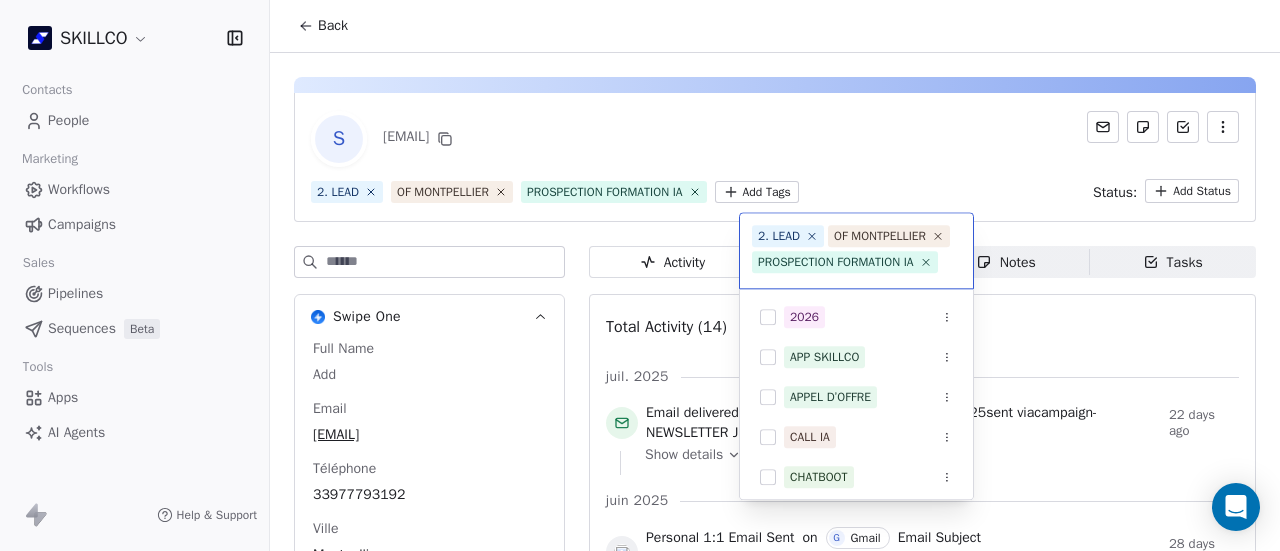 scroll, scrollTop: 22, scrollLeft: 0, axis: vertical 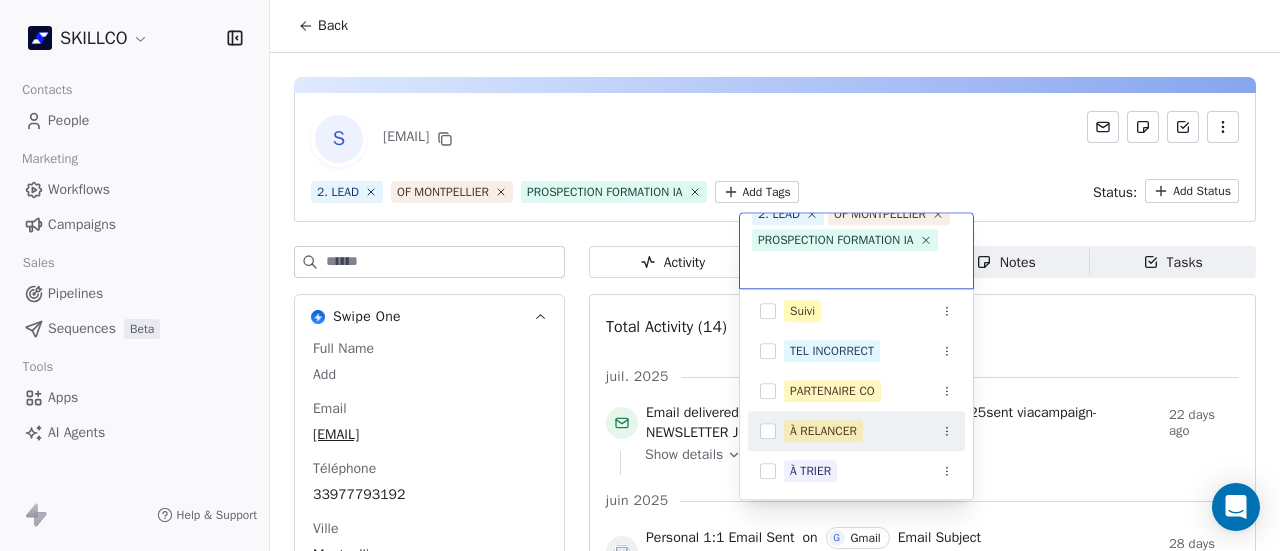 click on "À RELANCER" at bounding box center (823, 431) 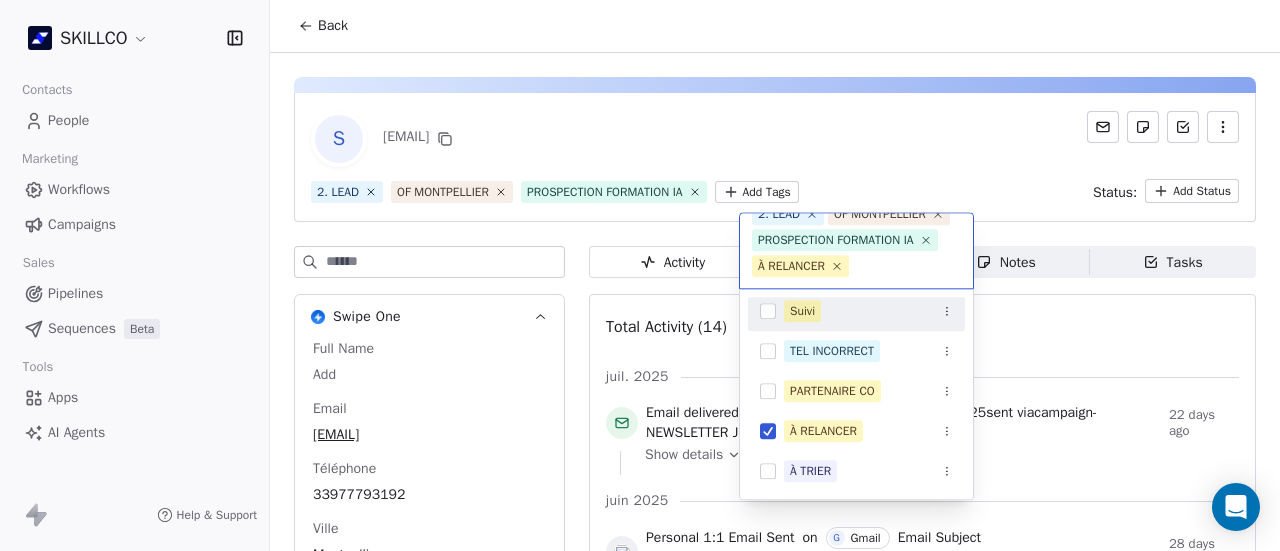 click on "SKILLCO Contacts People Marketing Workflows Campaigns Sales Pipelines Sequences Beta Tools Apps AI Agents Help & Support Back S administration@ecorh.eu 2. LEAD OF MONTPELLIER PROSPECTION FORMATION IA  Add Tags Status:   Add Status Swipe One Full Name Add Email administration@ecorh.eu Téléphone 33977793192 Ville Montpellier Annual Income Add Annual Revenue Add See   46   More   Calendly Activity Activity Emails Emails   Notes   Notes Tasks Tasks Total Activity (14) juil. 2025 Email delivered   email name  NEWSLETTER JUILLET 2025  sent via  campaign  -   NEWSLETTER JUILLET 2025 22 days ago Show details juin 2025 Personal 1:1 Email Sent on G Gmail Email Subject   Formation e-learning repensée grâce à l’IA and + 1  other   property   28 days ago   Show all changes Left segment "OF MONTPELLIER"   28 days ago Tag Removed 1. NOUVEAU by M MAJ TAG workflow   28 days ago Tag Added as PROSPECTION FORMATION IA by M MAJ TAG workflow   28 days ago Entered a segment "OF MONTPELLIER"   28 days ago Email delivered" at bounding box center [640, 275] 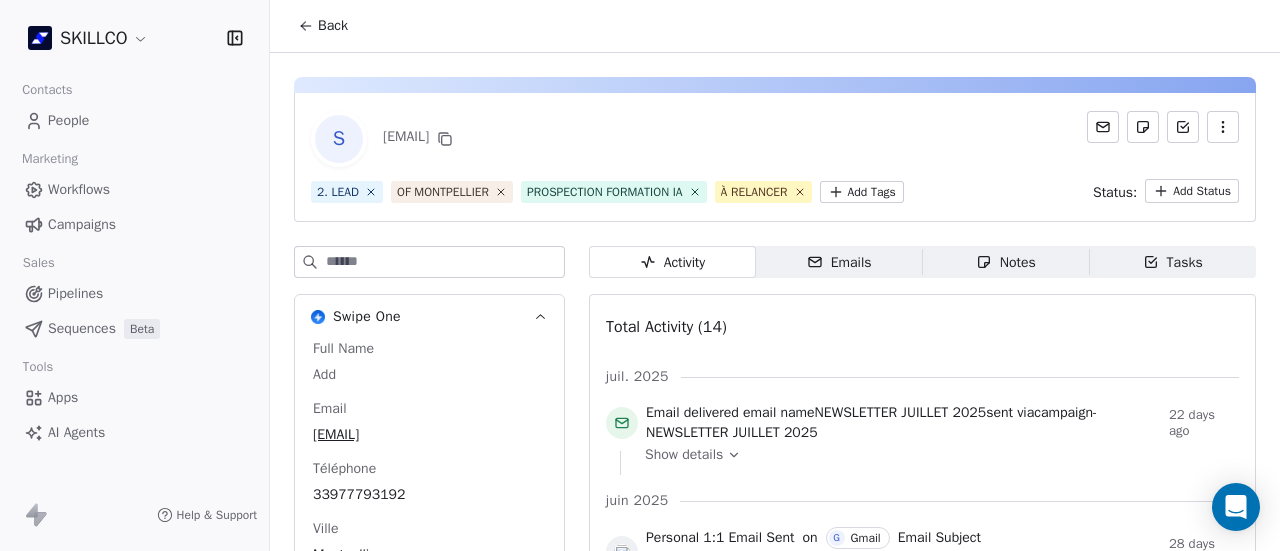 click on "Notes" at bounding box center (1006, 262) 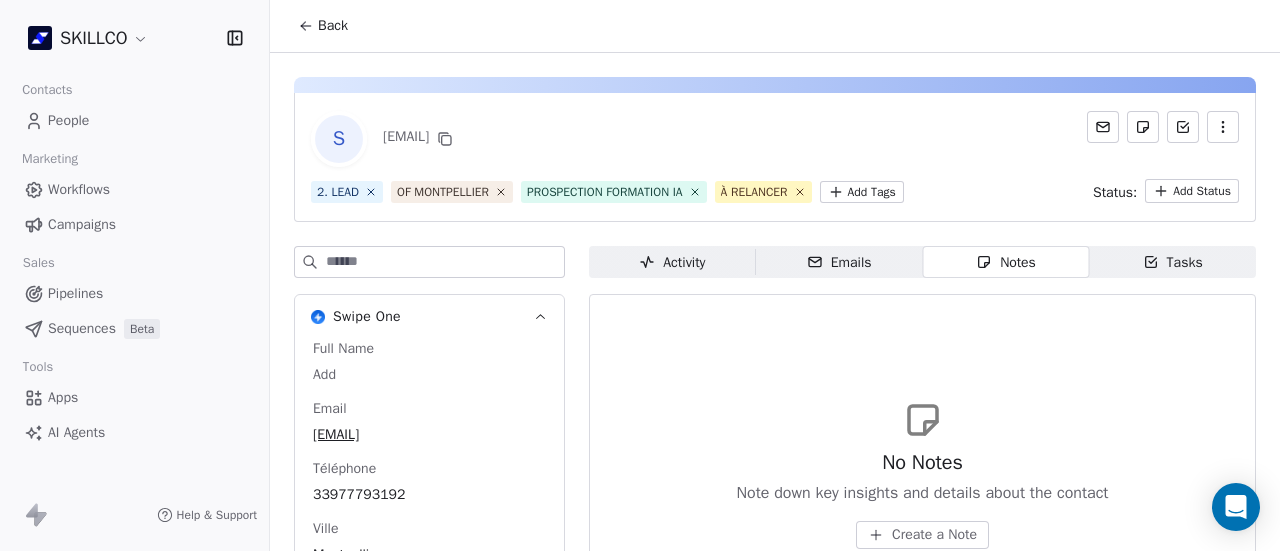 scroll, scrollTop: 200, scrollLeft: 0, axis: vertical 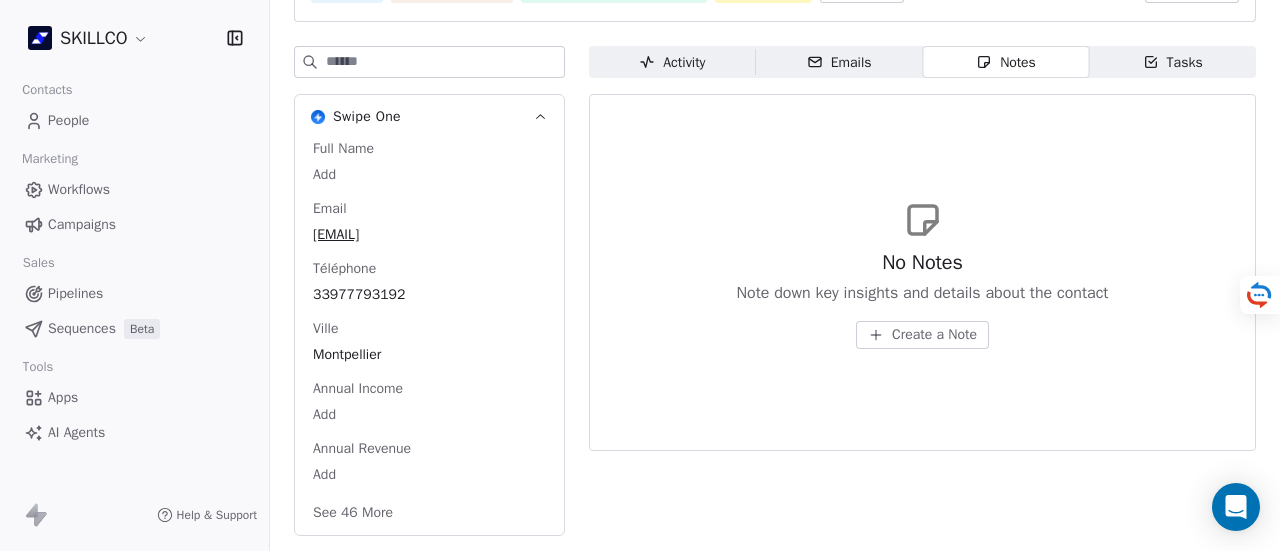 click on "Create a Note" at bounding box center (934, 335) 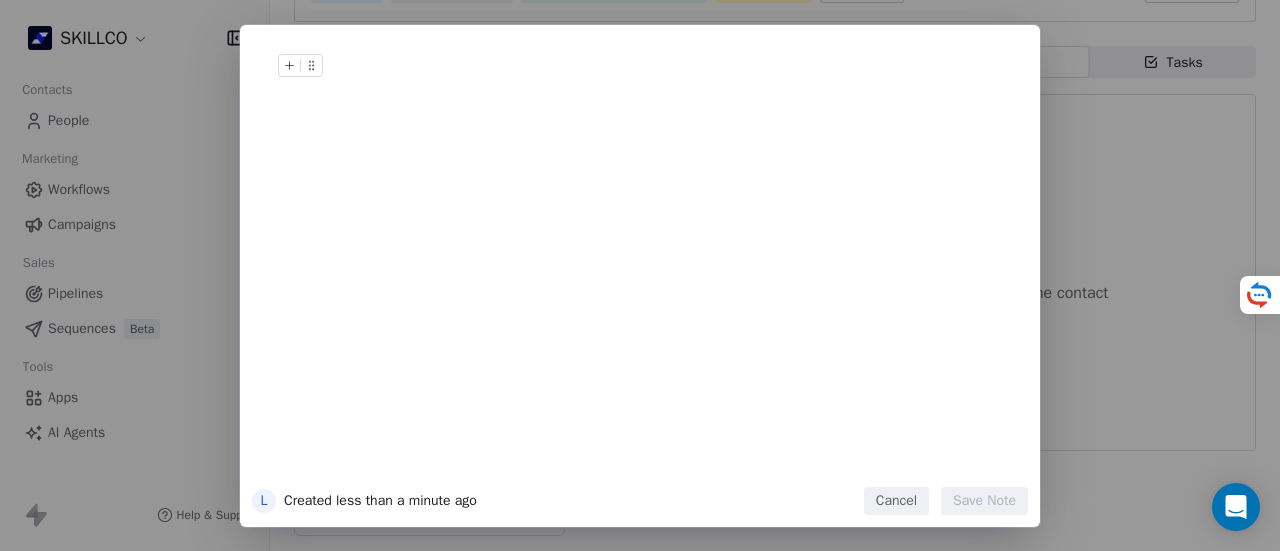 click at bounding box center [670, 86] 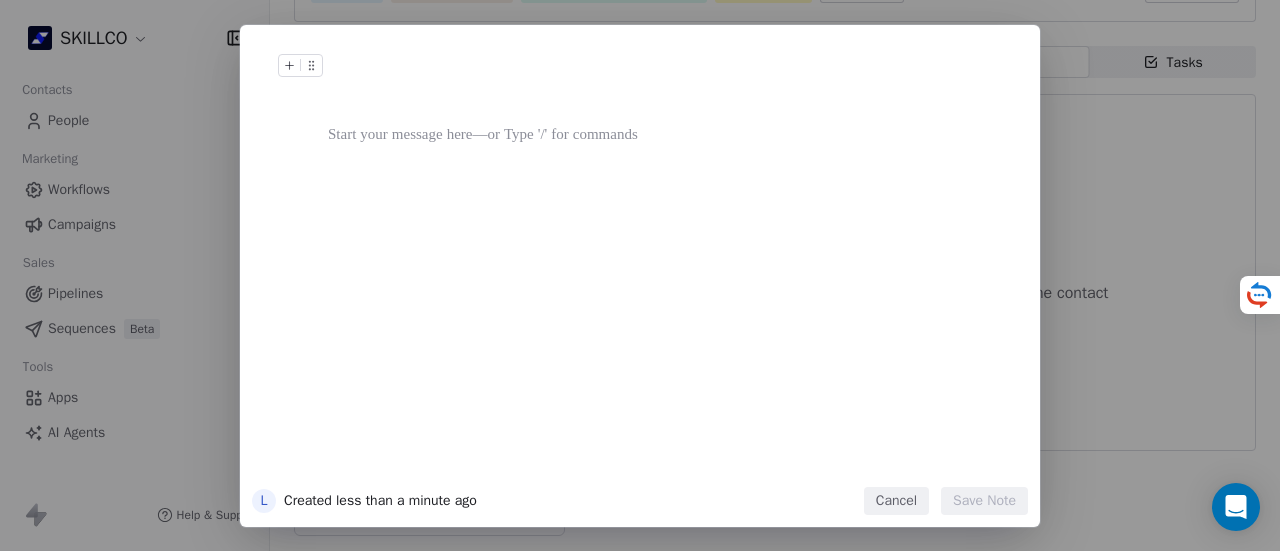 drag, startPoint x: 322, startPoint y: 100, endPoint x: 758, endPoint y: 162, distance: 440.3862 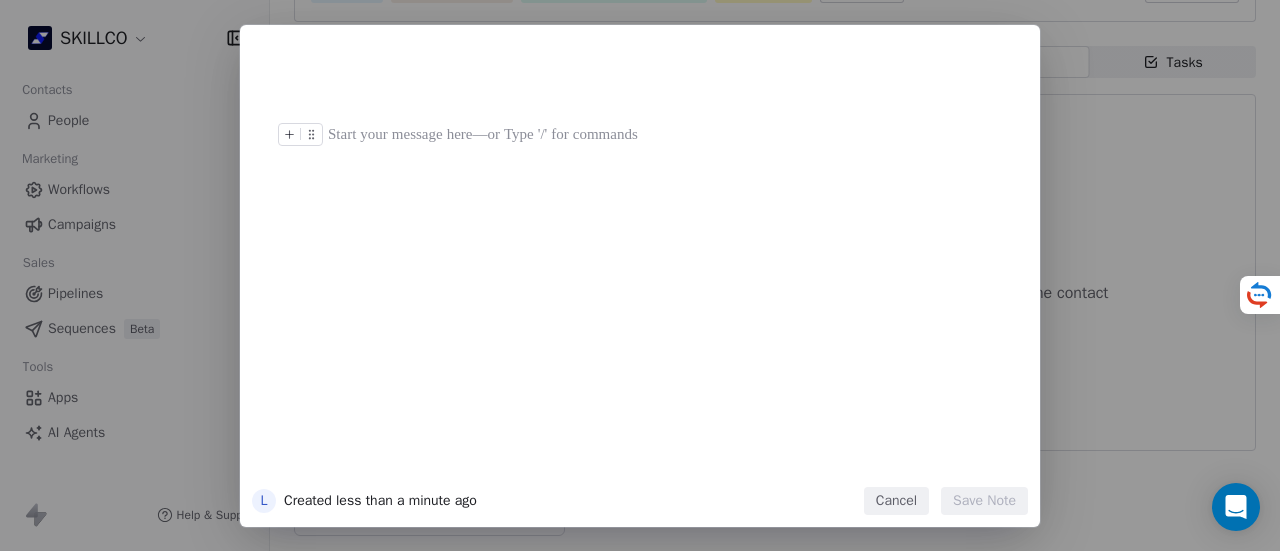 click at bounding box center [670, 135] 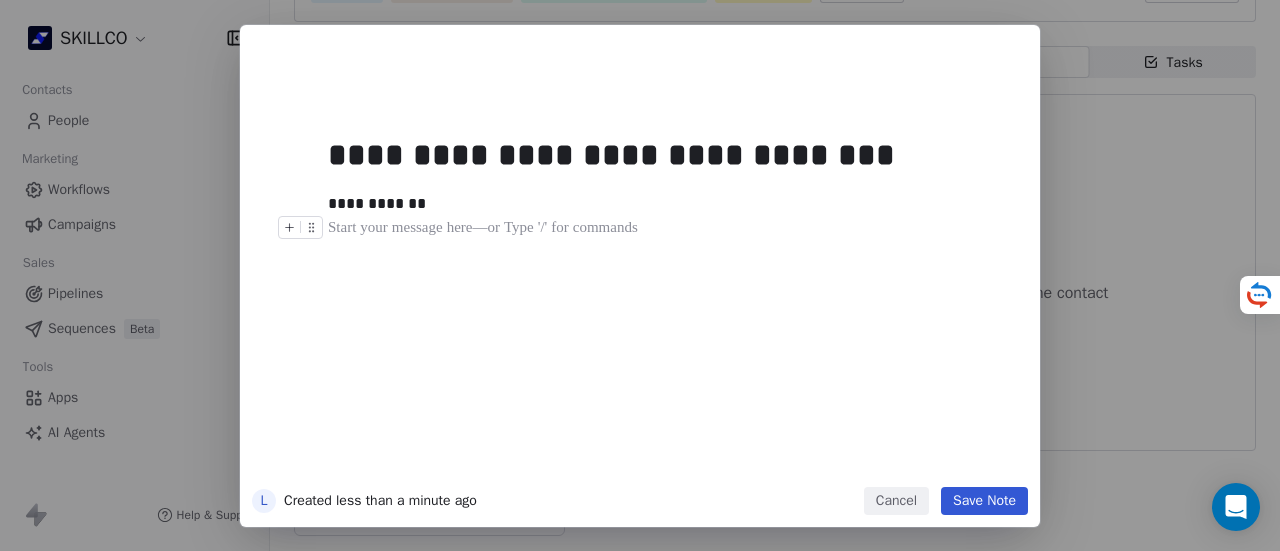 drag, startPoint x: 993, startPoint y: 510, endPoint x: 952, endPoint y: 490, distance: 45.617977 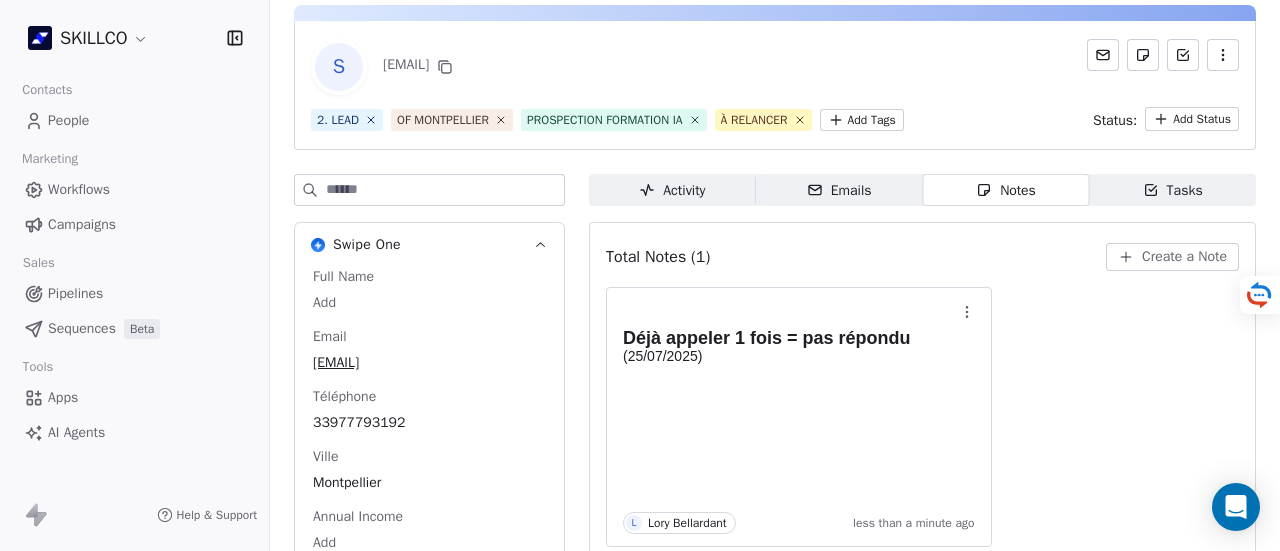 scroll, scrollTop: 0, scrollLeft: 0, axis: both 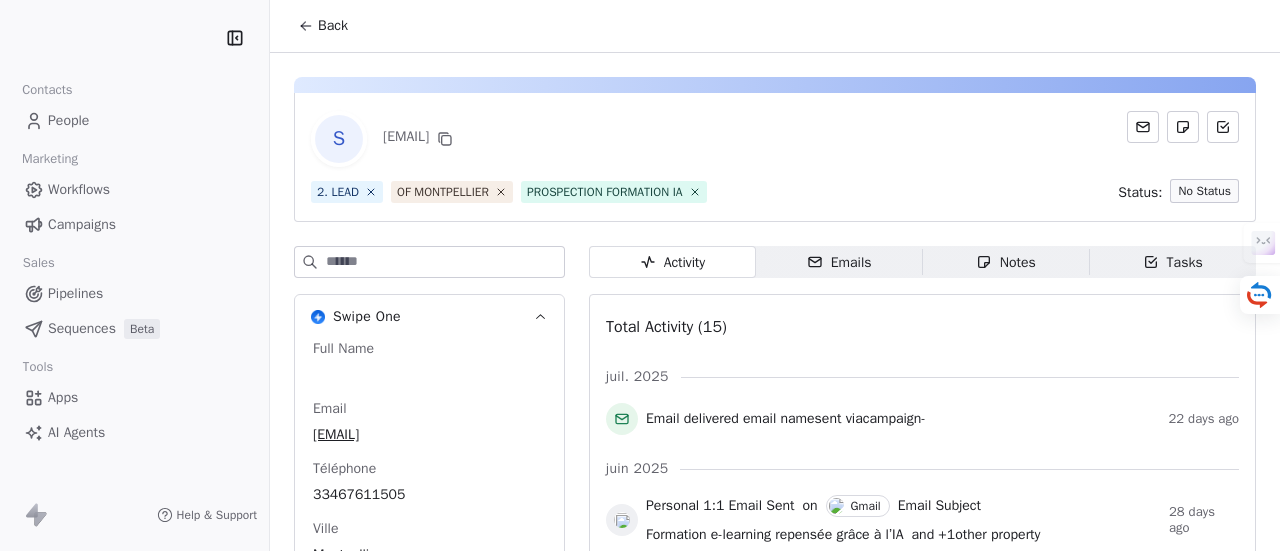 click 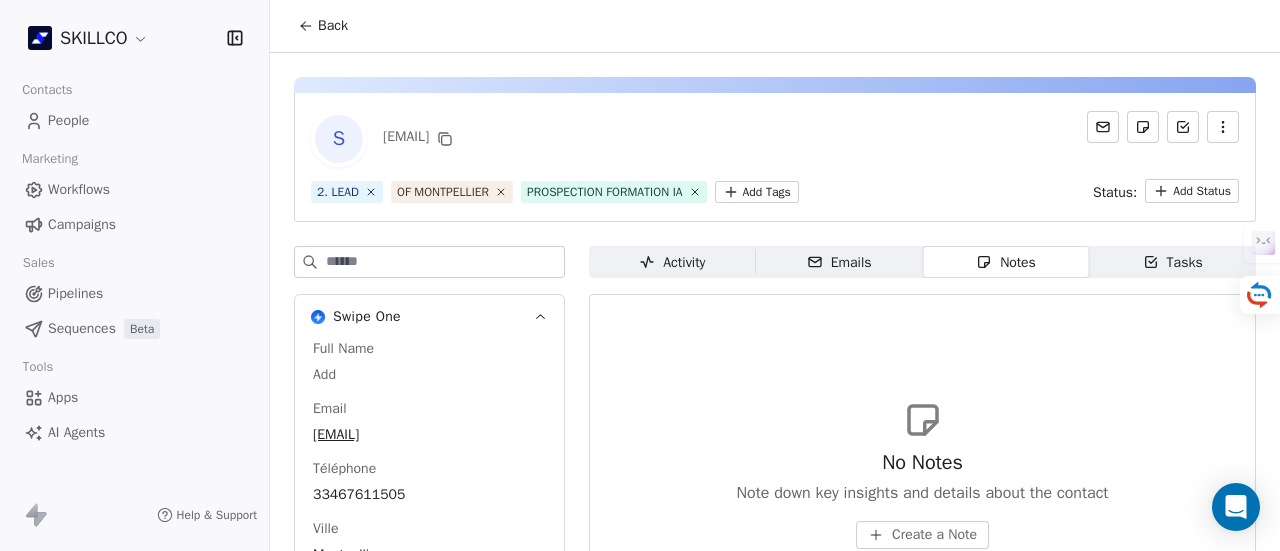 type 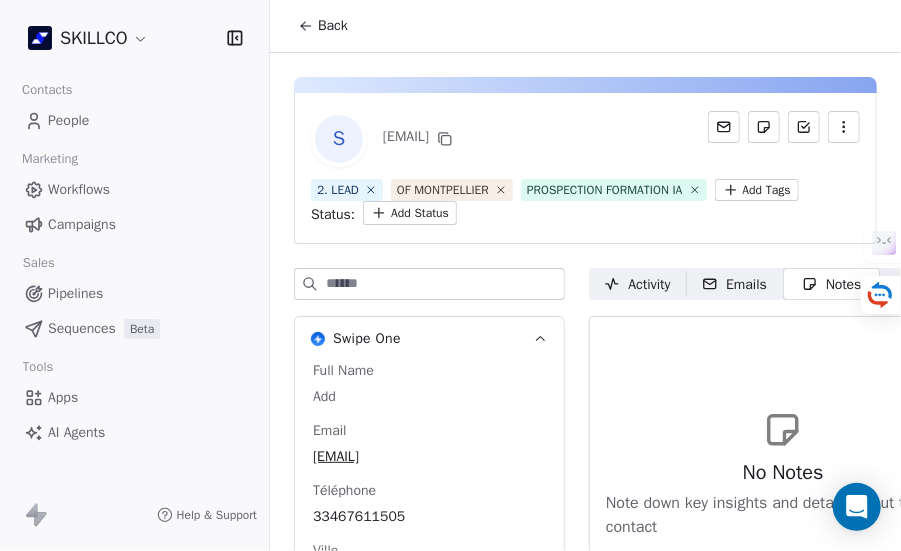 click on "2. LEAD OF MONTPELLIER PROSPECTION FORMATION IA  Add Tags Status:   Add Status" at bounding box center (585, 202) 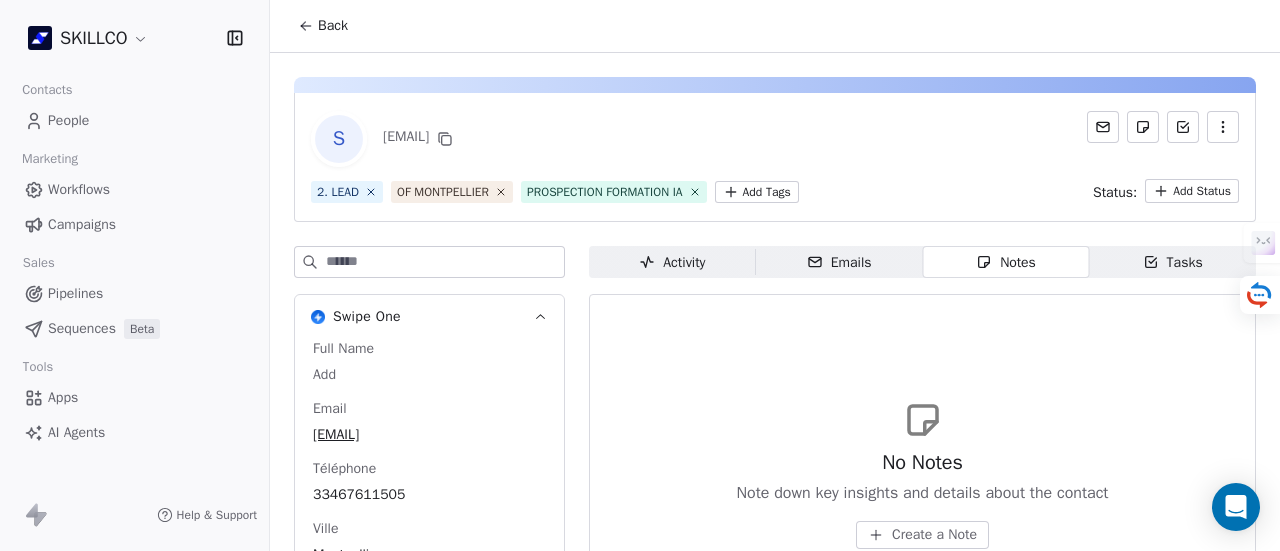 click on "SKILLCO Contacts People Marketing Workflows Campaigns Sales Pipelines Sequences Beta Tools Apps AI Agents Help & Support Back S [EMAIL] 2. LEAD OF MONTPELLIER PROSPECTION FORMATION IA Add Tags Status: Add Status Swipe One Full Name Add Email [EMAIL] Téléphone [PHONE] Ville [CITY] Annual Income Add Annual Revenue Add See 46 More Calendly Activity Activity Emails Emails Notes Notes Tasks Tasks No Notes Note down key insights and details about the contact Create a Note" at bounding box center (640, 275) 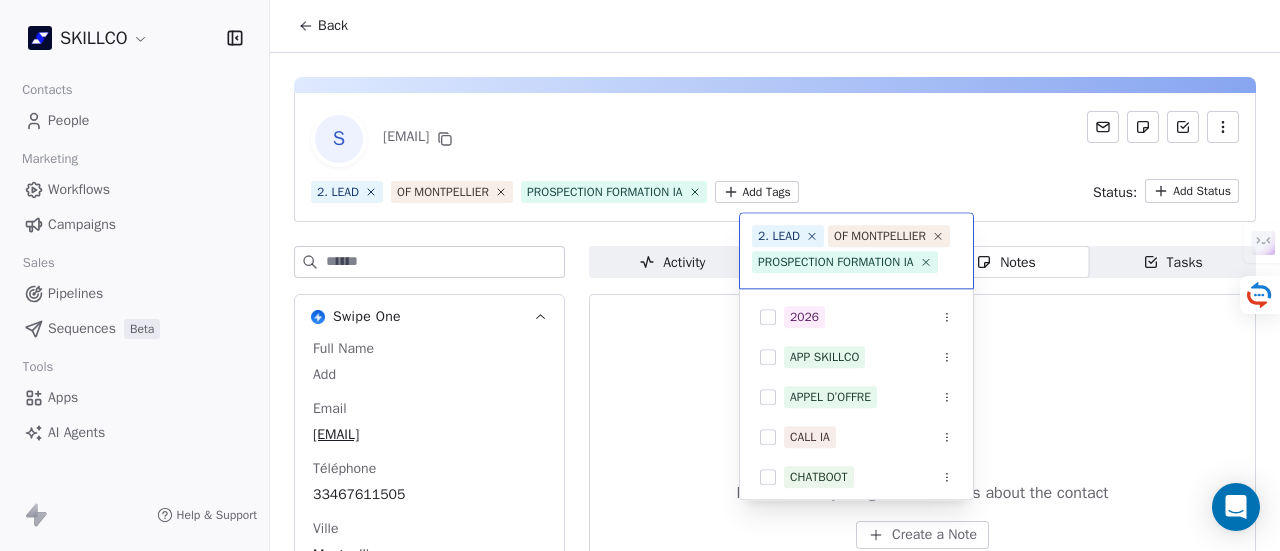 scroll, scrollTop: 22, scrollLeft: 0, axis: vertical 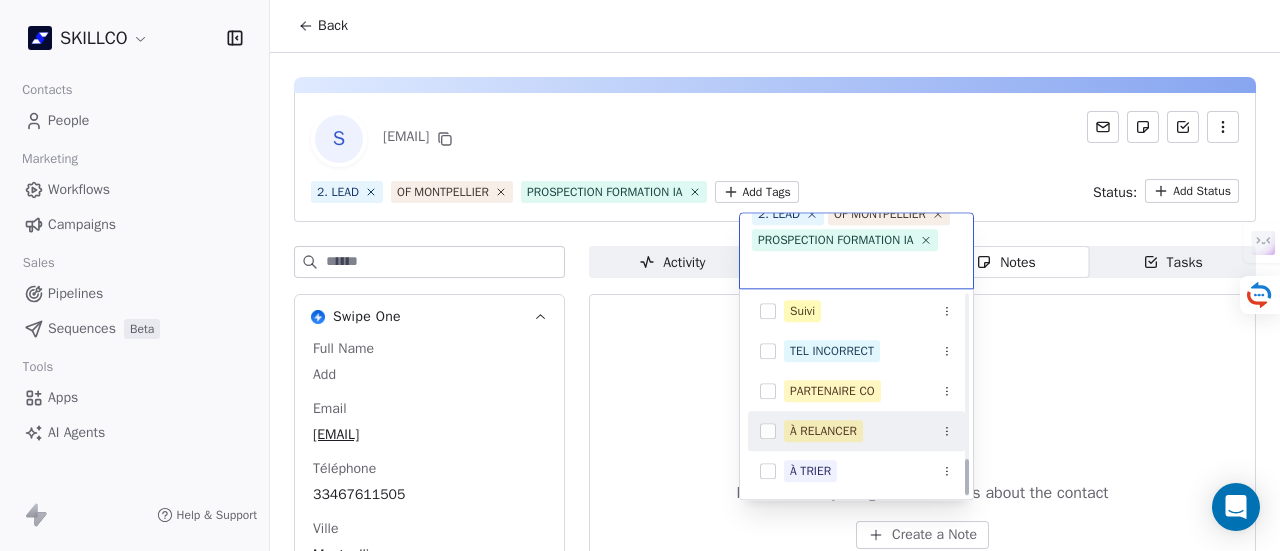 click on "À RELANCER" at bounding box center (823, 431) 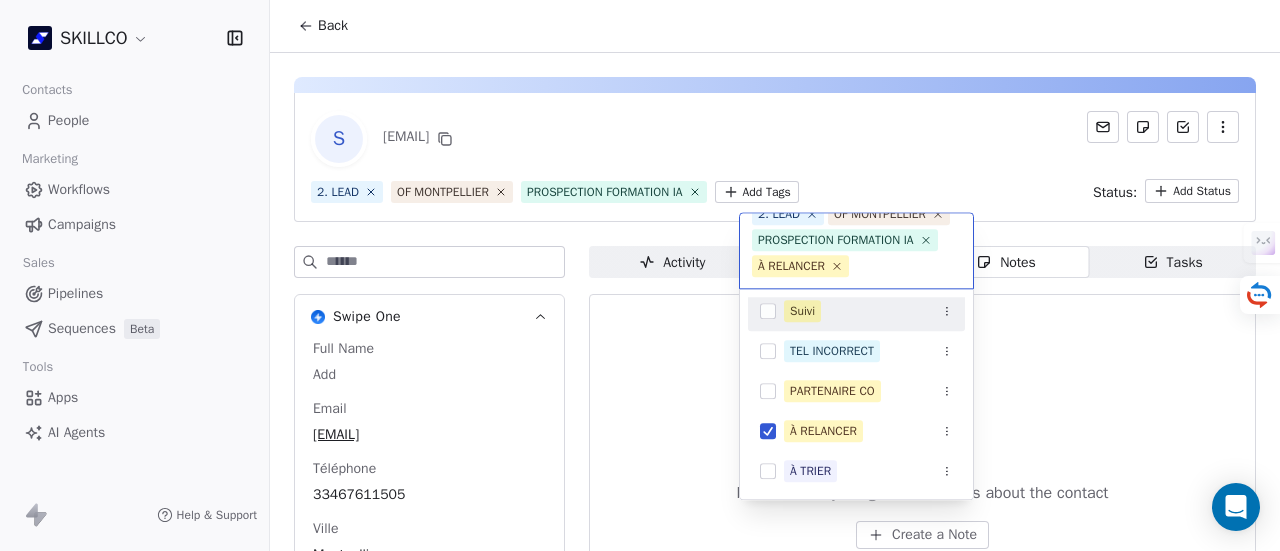 click on "SKILLCO Contacts People Marketing Workflows Campaigns Sales Pipelines Sequences Beta Tools Apps AI Agents Help & Support Back S contact@imim34.fr 2. LEAD OF MONTPELLIER PROSPECTION FORMATION IA  Add Tags Status:   Add Status Swipe One Full Name Add Email contact@imim34.fr Téléphone 33467611505 Ville Montpellier Annual Income Add Annual Revenue Add See   46   More   Calendly Activity Activity Emails Emails   Notes   Notes Tasks Tasks No Notes Note down key insights and details about the contact   Create a Note
2. LEAD OF MONTPELLIER PROSPECTION FORMATION IA À RELANCER OF MONTPELLIER 1. NOUVEAU PROSPECTION FORMATION IA RECAP VISIO SITE Suivi TEL INCORRECT PARTENAIRE CO À RELANCER À TRIER" at bounding box center (640, 275) 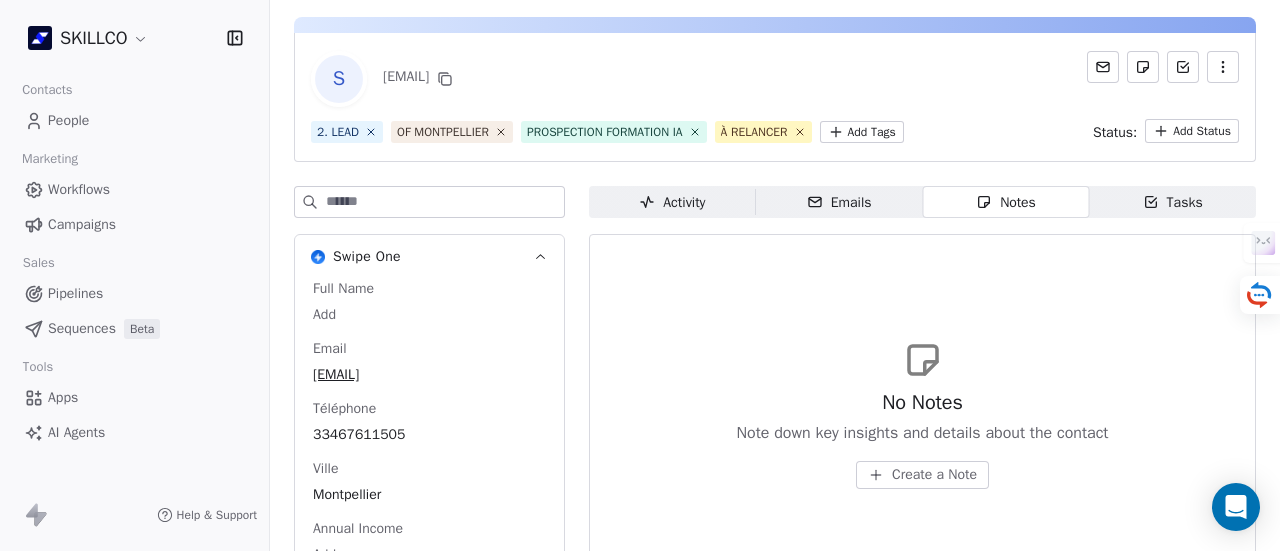 scroll, scrollTop: 100, scrollLeft: 0, axis: vertical 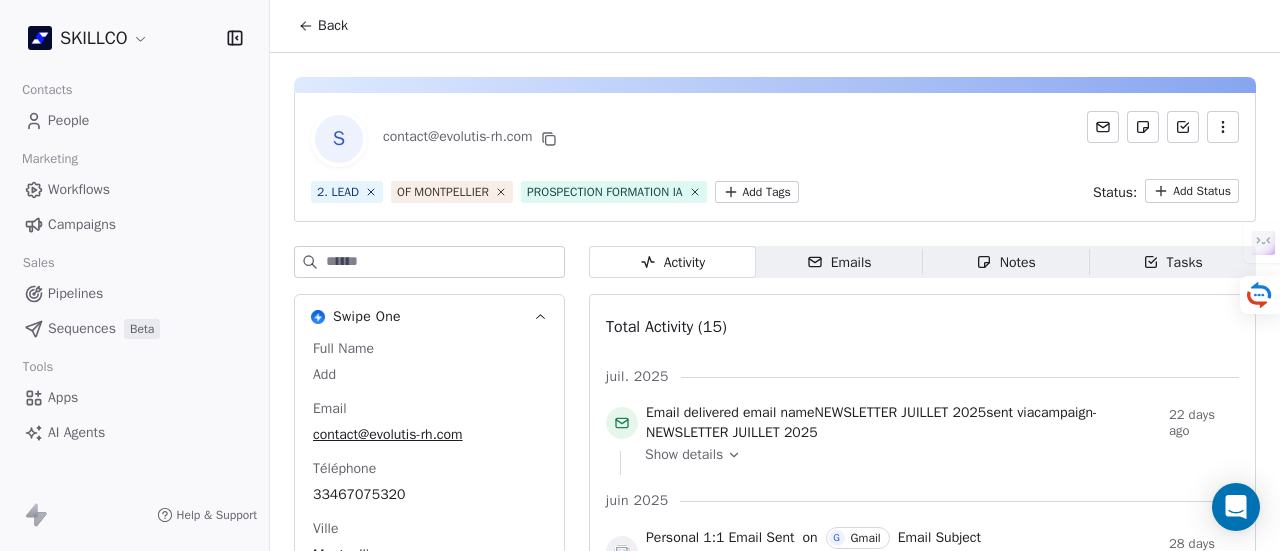 click on "Emails" at bounding box center (839, 262) 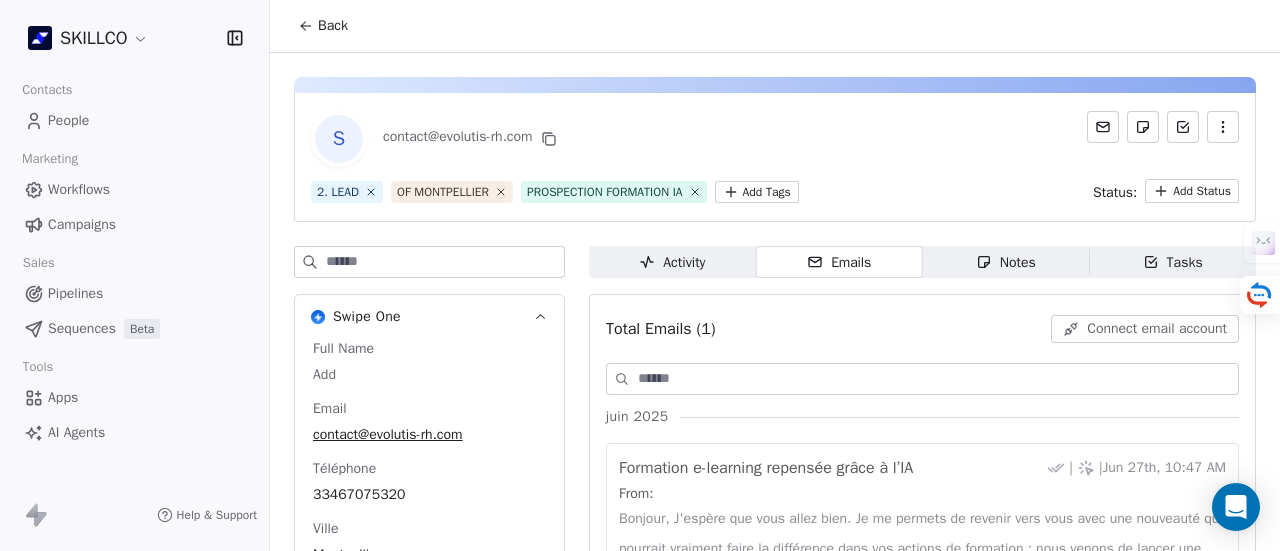 click on "Notes" at bounding box center (1006, 262) 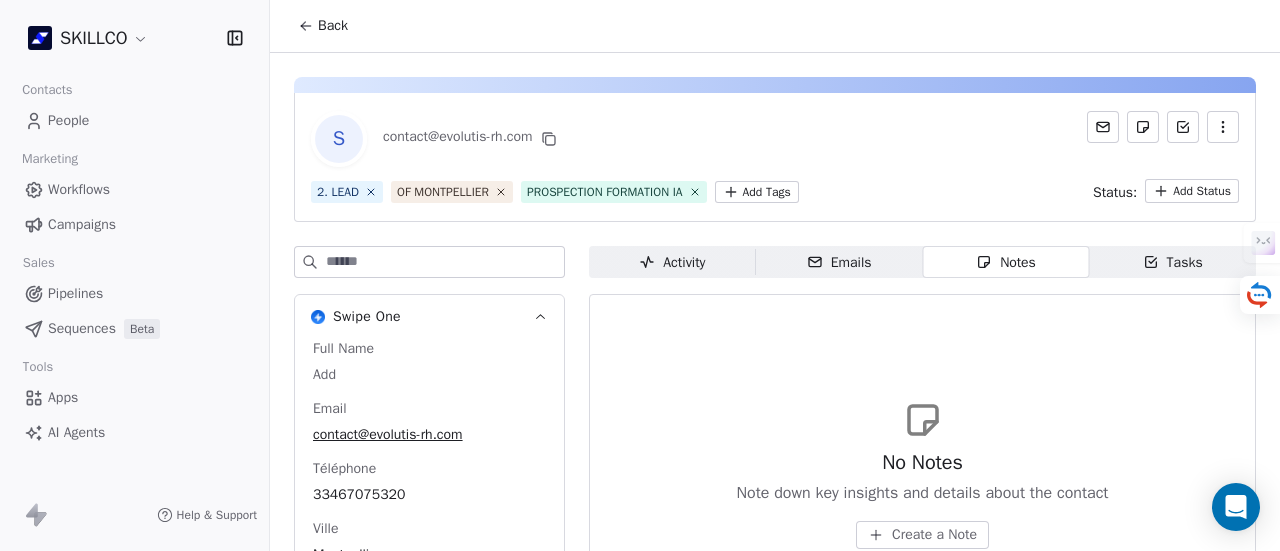 click on "SKILLCO Contacts People Marketing Workflows Campaigns Sales Pipelines Sequences Beta Tools Apps AI Agents Help & Support Back S contact@evolutis-rh.com 2. LEAD OF MONTPELLIER PROSPECTION FORMATION IA  Add Tags Status:   Add Status Swipe One Full Name Add Email contact@evolutis-rh.com Téléphone 33467075320 Ville Montpellier Annual Income Add Annual Revenue Add See   46   More   Calendly Activity Activity Emails Emails   Notes   Notes Tasks Tasks No Notes Note down key insights and details about the contact   Create a Note" at bounding box center (640, 275) 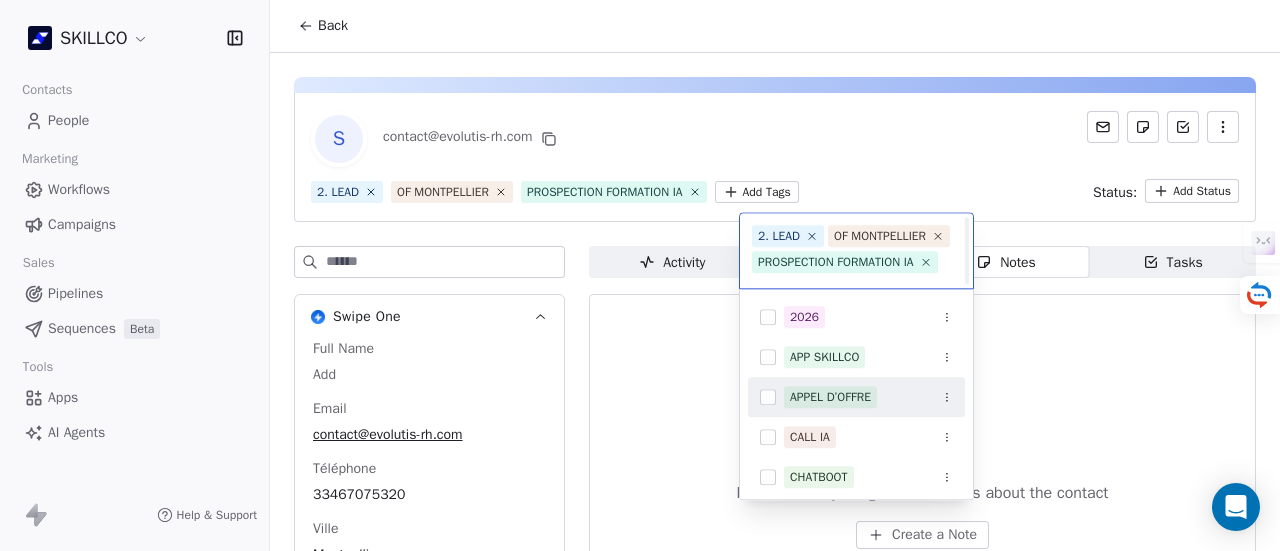 scroll, scrollTop: 22, scrollLeft: 0, axis: vertical 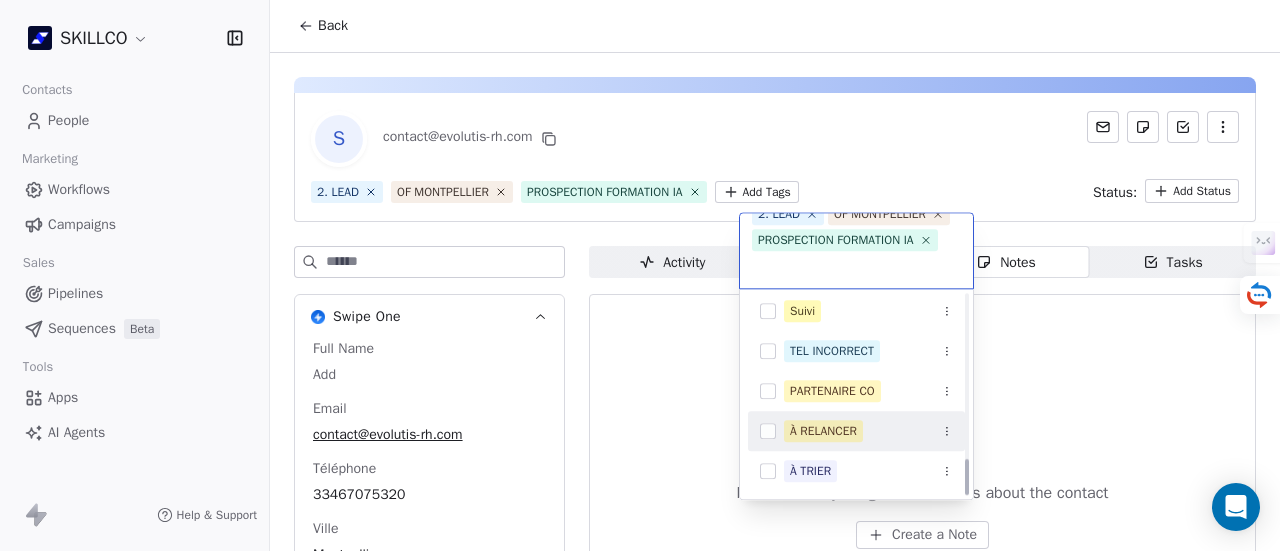 click on "À RELANCER" at bounding box center [823, 431] 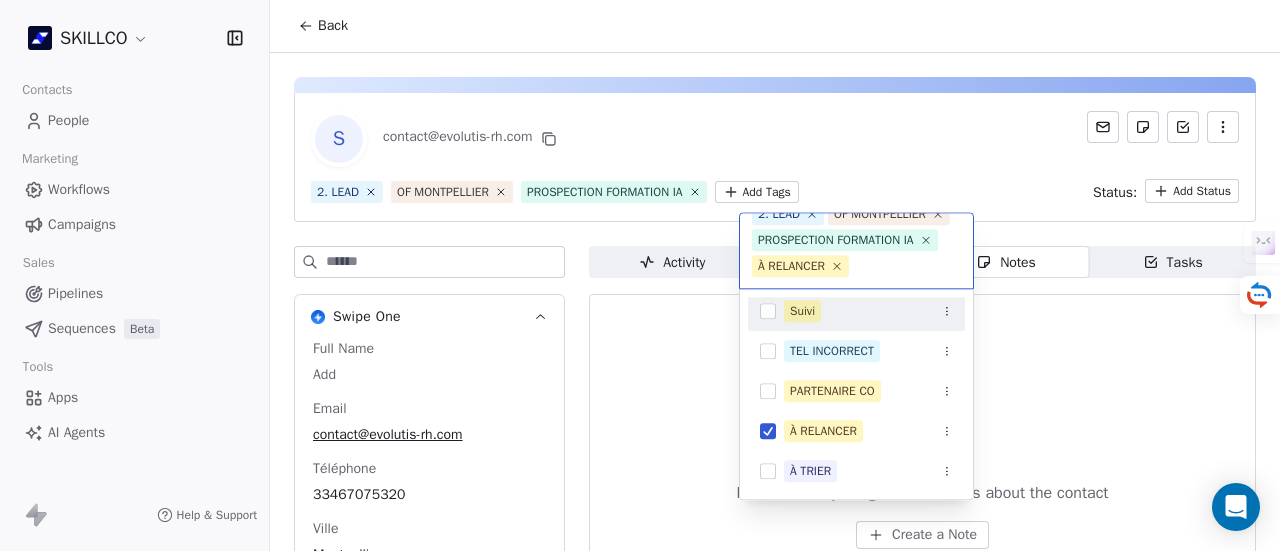 click on "SKILLCO Contacts People Marketing Workflows Campaigns Sales Pipelines Sequences Beta Tools Apps AI Agents Help & Support Back S contact@evolutis-rh.com 2. LEAD OF MONTPELLIER PROSPECTION FORMATION IA  Add Tags Status:   Add Status Swipe One Full Name Add Email contact@evolutis-rh.com Téléphone 33467075320 Ville Montpellier Annual Income Add Annual Revenue Add See   46   More   Calendly Activity Activity Emails Emails   Notes   Notes Tasks Tasks No Notes Note down key insights and details about the contact   Create a Note
2. LEAD OF MONTPELLIER PROSPECTION FORMATION IA À RELANCER OF MONTPELLIER 1. NOUVEAU PROSPECTION FORMATION IA RECAP VISIO SITE Suivi TEL INCORRECT PARTENAIRE CO À RELANCER À TRIER" at bounding box center (640, 275) 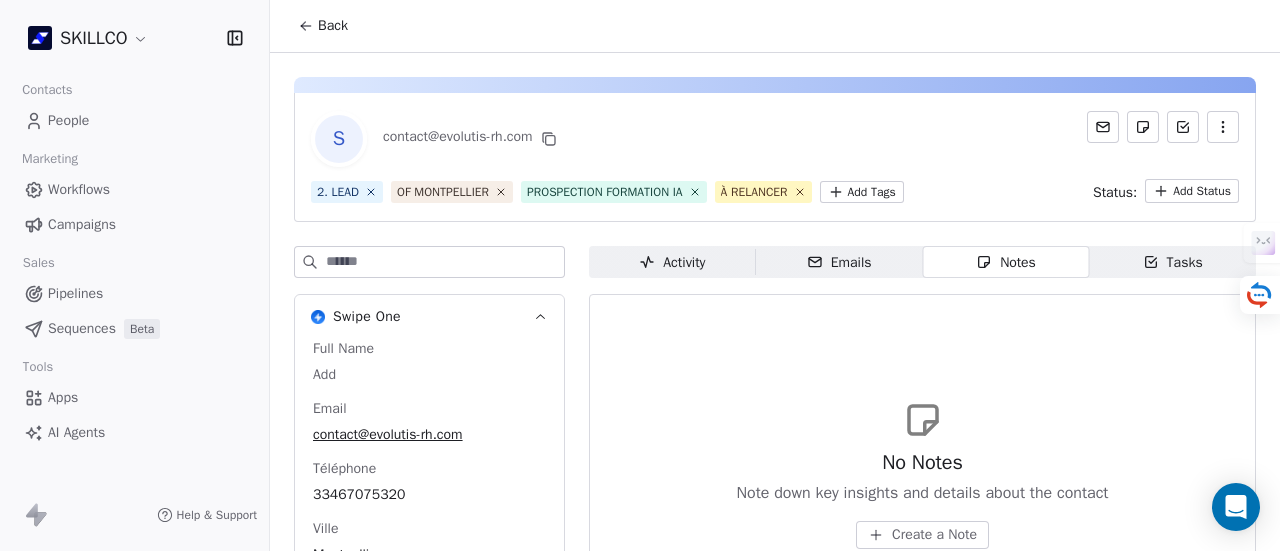 scroll, scrollTop: 200, scrollLeft: 0, axis: vertical 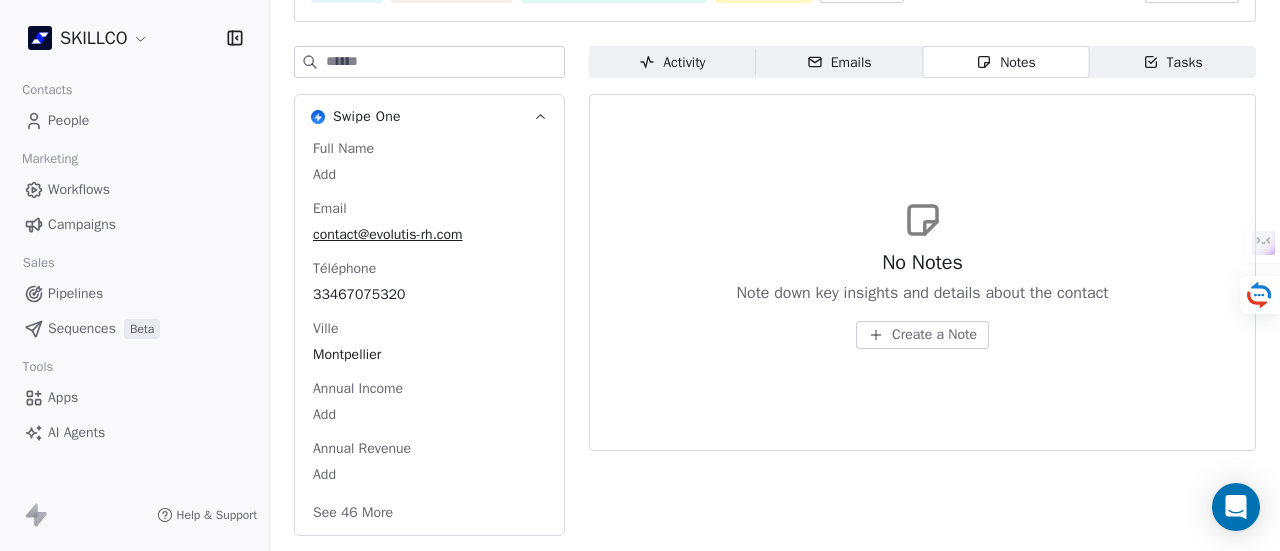 click on "No Notes Note down key insights and details about the contact   Create a Note" at bounding box center [923, 299] 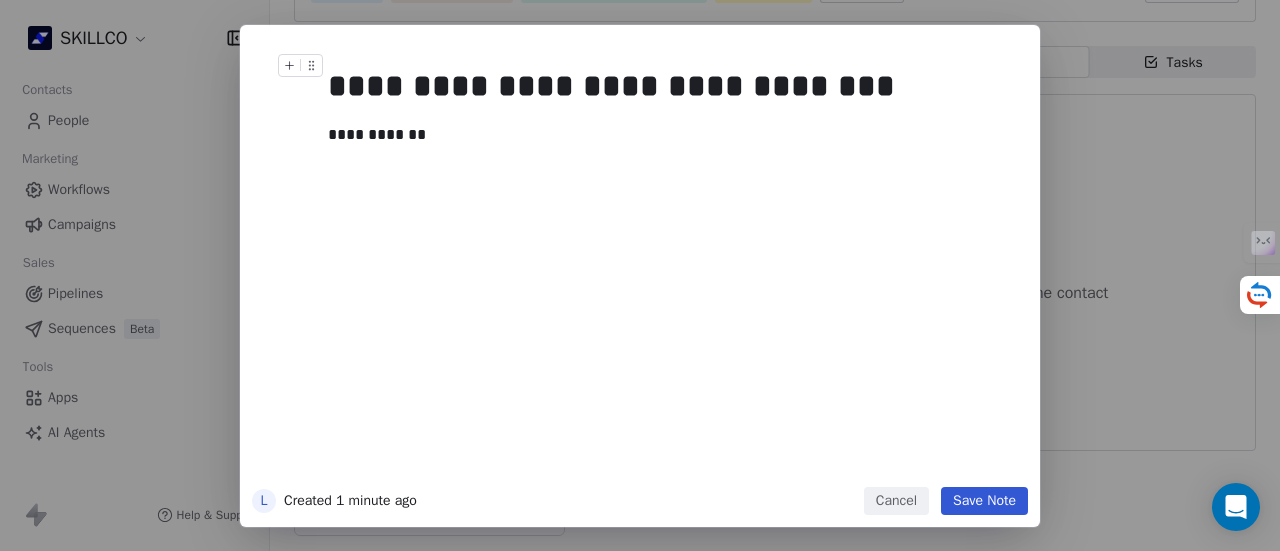 click on "Save Note" at bounding box center [984, 501] 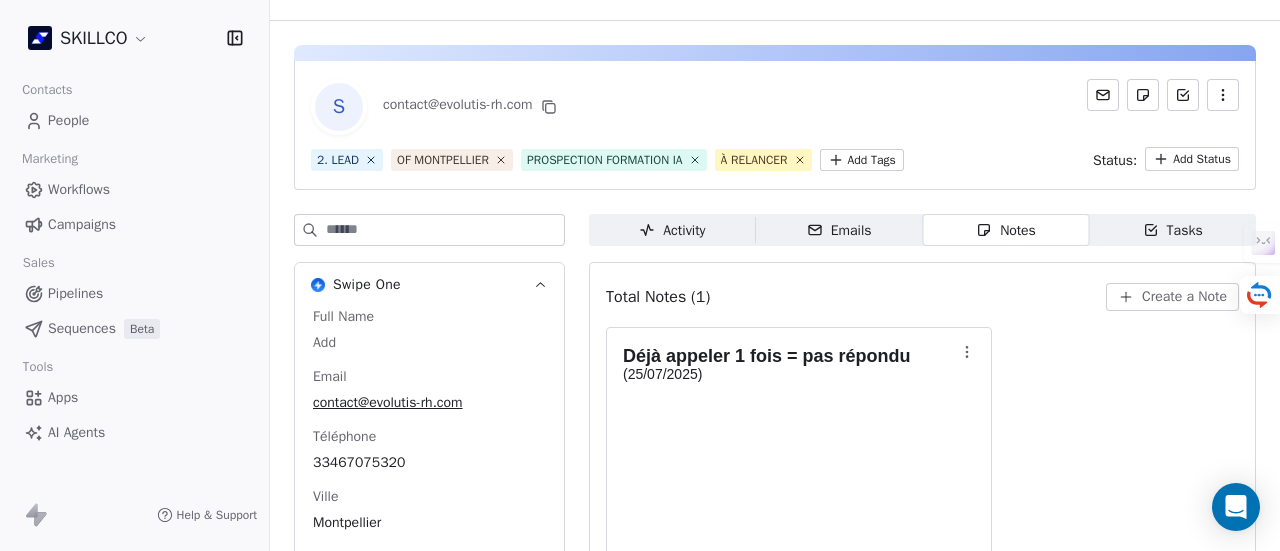 scroll, scrollTop: 0, scrollLeft: 0, axis: both 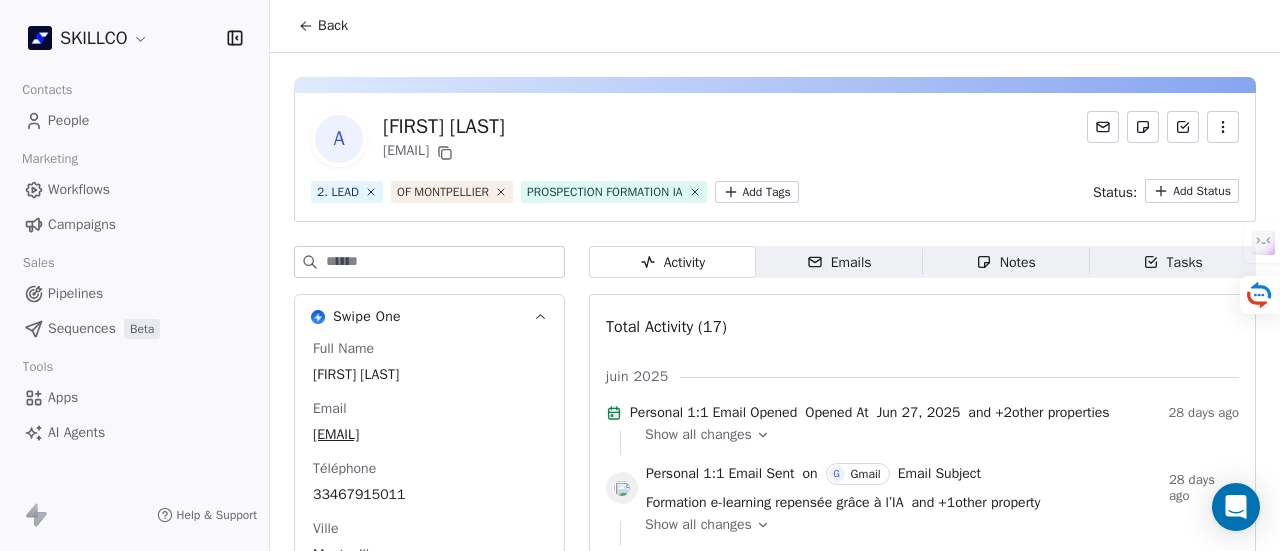 click on "Notes" at bounding box center (1006, 262) 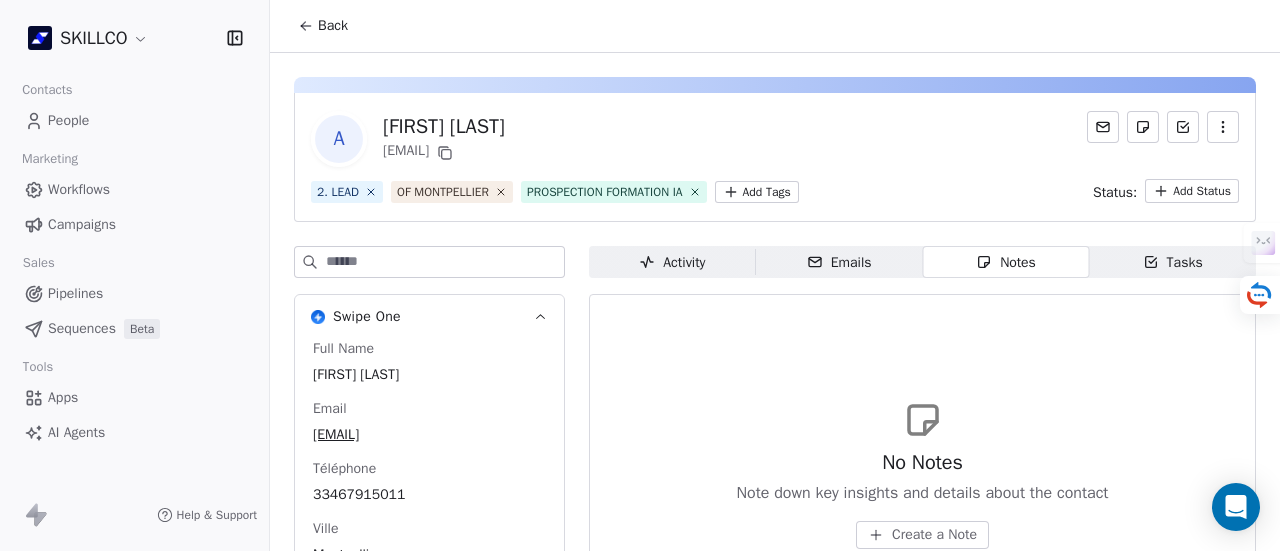 click on "Activity Activity" at bounding box center (672, 262) 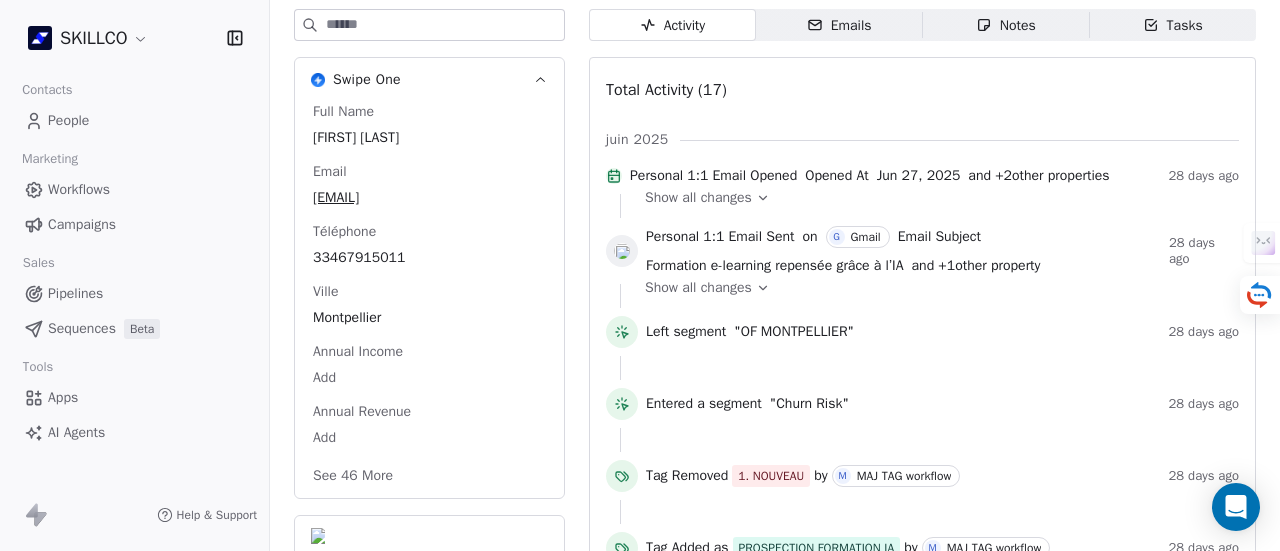 scroll, scrollTop: 0, scrollLeft: 0, axis: both 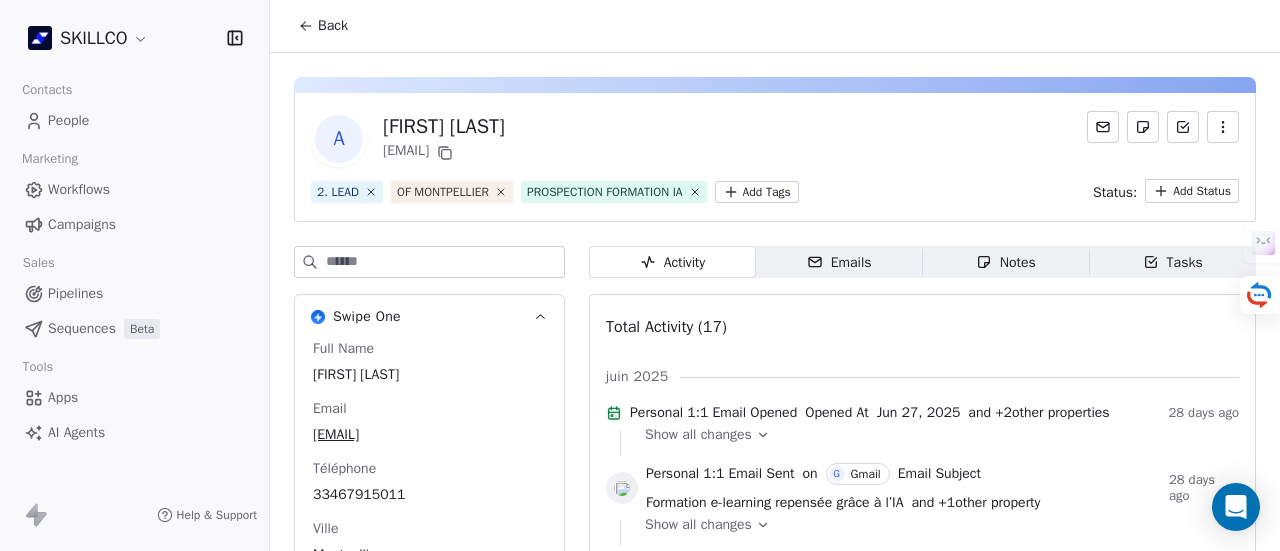 click on "A [FIRST] [LAST] [EMAIL] 2. LEAD OF [CITY] PROSPECTION FORMATION IA Add Tags Status: Add Status" at bounding box center [775, 157] 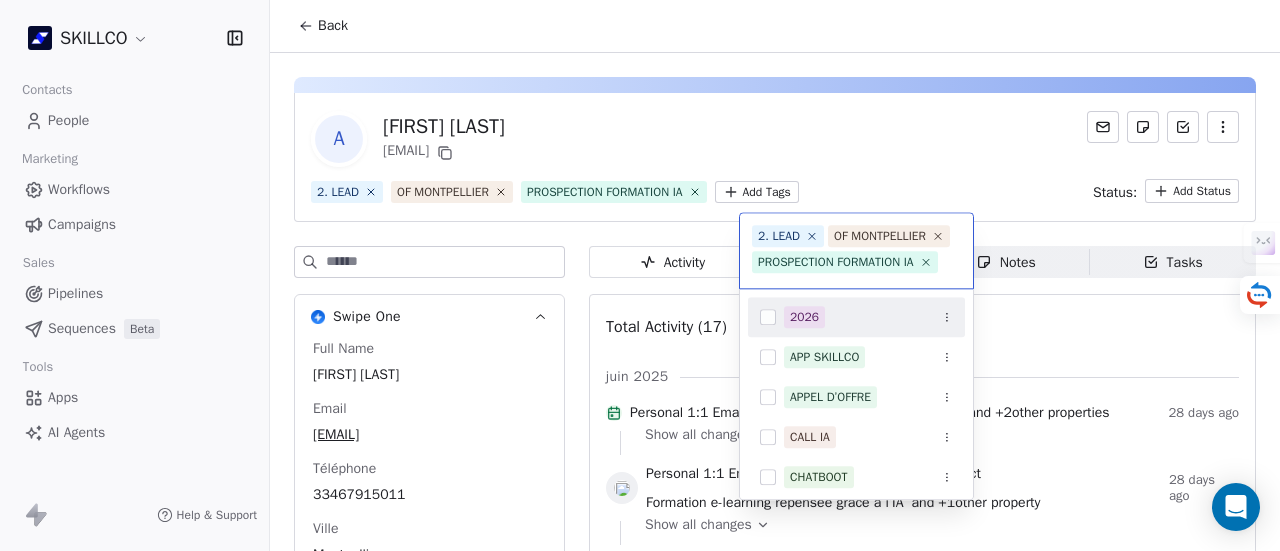 scroll, scrollTop: 22, scrollLeft: 0, axis: vertical 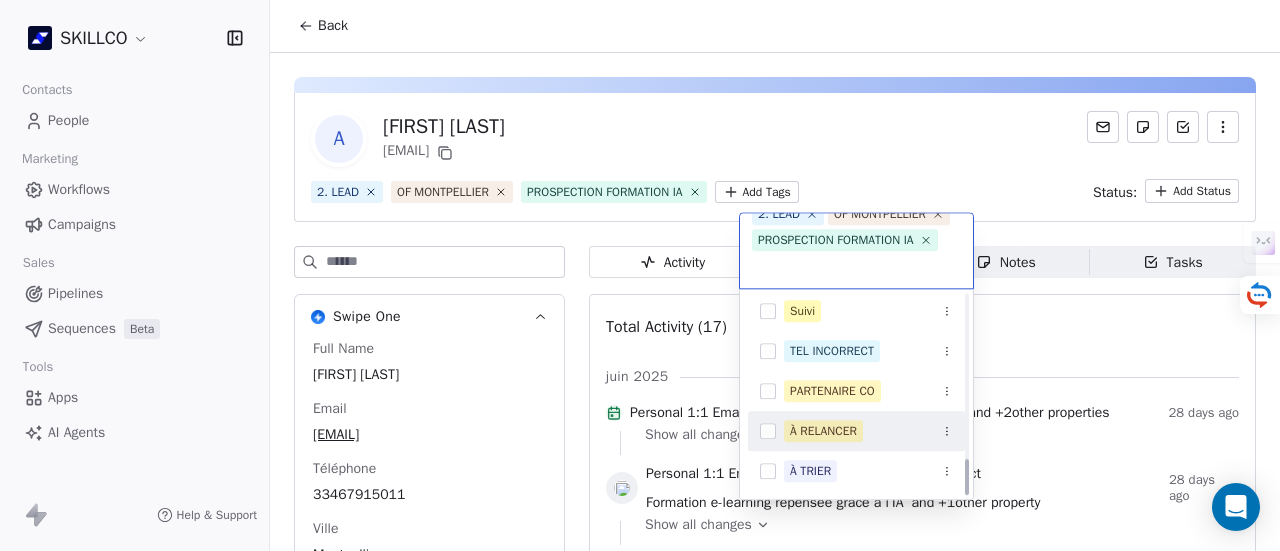 click on "À RELANCER" at bounding box center [856, 431] 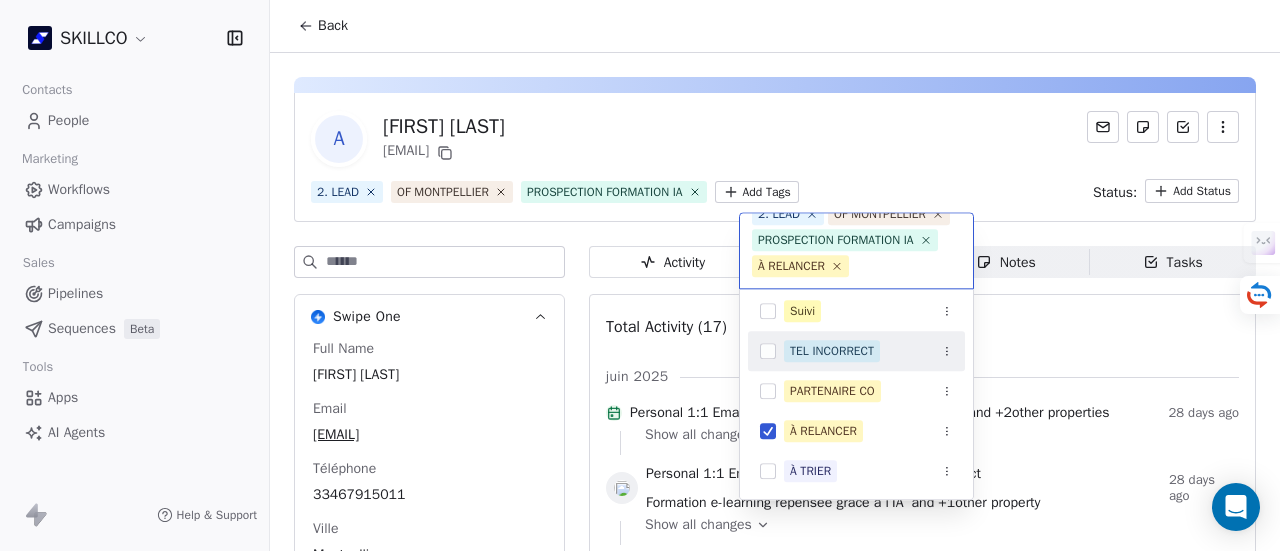 click on "SKILLCO Contacts People Marketing Workflows Campaigns Sales Pipelines Sequences Beta Tools Apps AI Agents Help & Support Back A Alex Lebel alex.lebel@ac-montpellier.fr 2. LEAD OF MONTPELLIER PROSPECTION FORMATION IA  Add Tags Status:   Add Status Swipe One Full Name Alex Lebel Email alex.lebel@ac-montpellier.fr Téléphone 33467915011 Ville Montpellier Annual Income Add Annual Revenue Add See   46   More   Calendly Activity Activity Emails Emails   Notes   Notes Tasks Tasks Total Activity (17) juin 2025 Personal 1:1 Email Opened Opened At   Jun 27, 2025 and + 2  other   properties   28 days ago   Show all changes Personal 1:1 Email Sent on G Gmail Email Subject   Formation e-learning repensée grâce à l’IA and + 1  other   property   28 days ago   Show all changes Left segment "OF MONTPELLIER"   28 days ago Entered a segment "Churn Risk"   28 days ago Tag Removed 1. NOUVEAU by M MAJ TAG workflow   28 days ago Tag Added as PROSPECTION FORMATION IA by M MAJ TAG workflow   28 days ago Entered a segment" at bounding box center (640, 275) 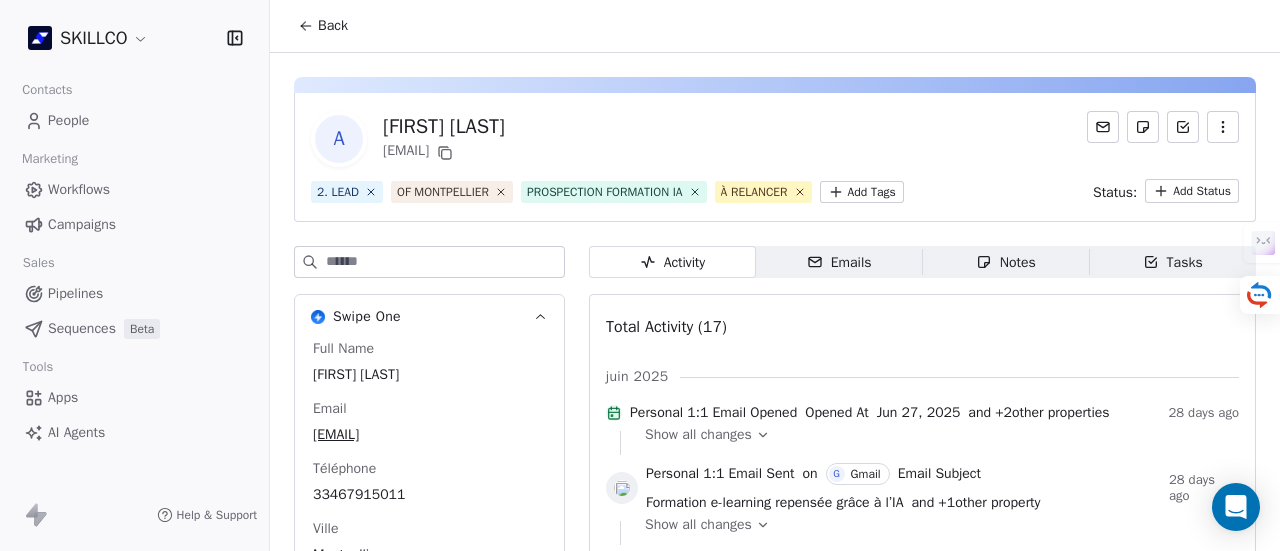 click on "Notes   Notes" at bounding box center (1006, 262) 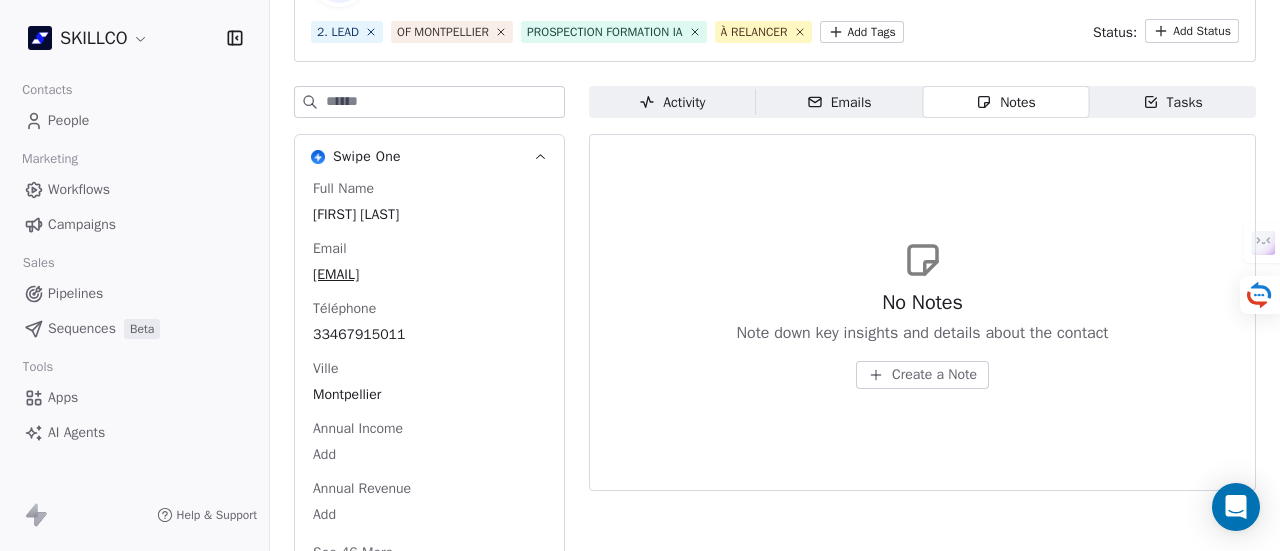 scroll, scrollTop: 200, scrollLeft: 0, axis: vertical 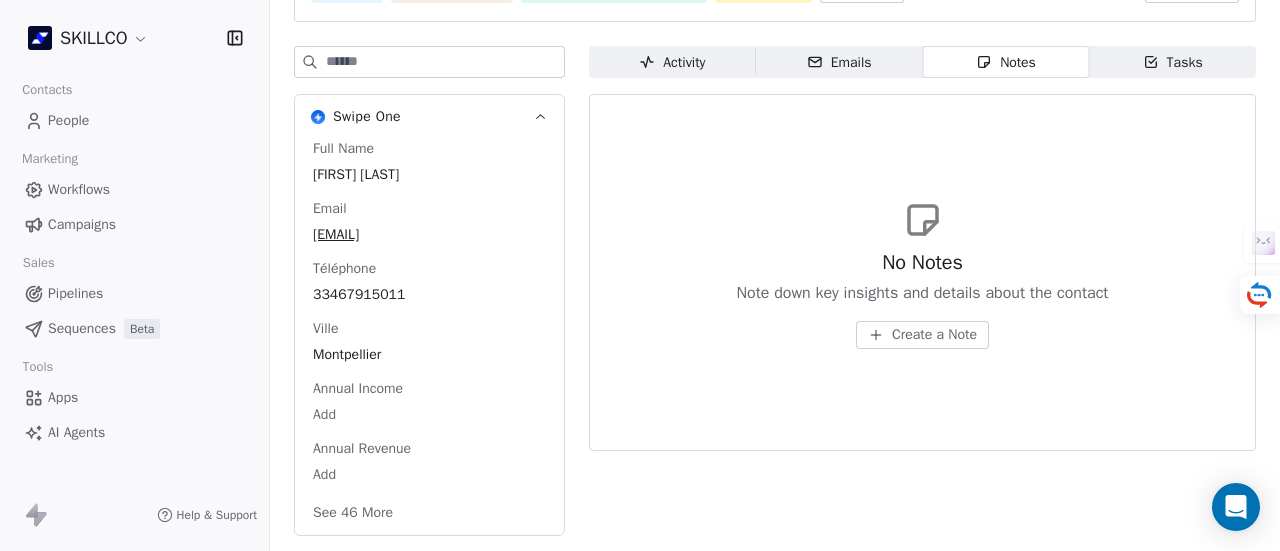 click on "Create a Note" at bounding box center (934, 335) 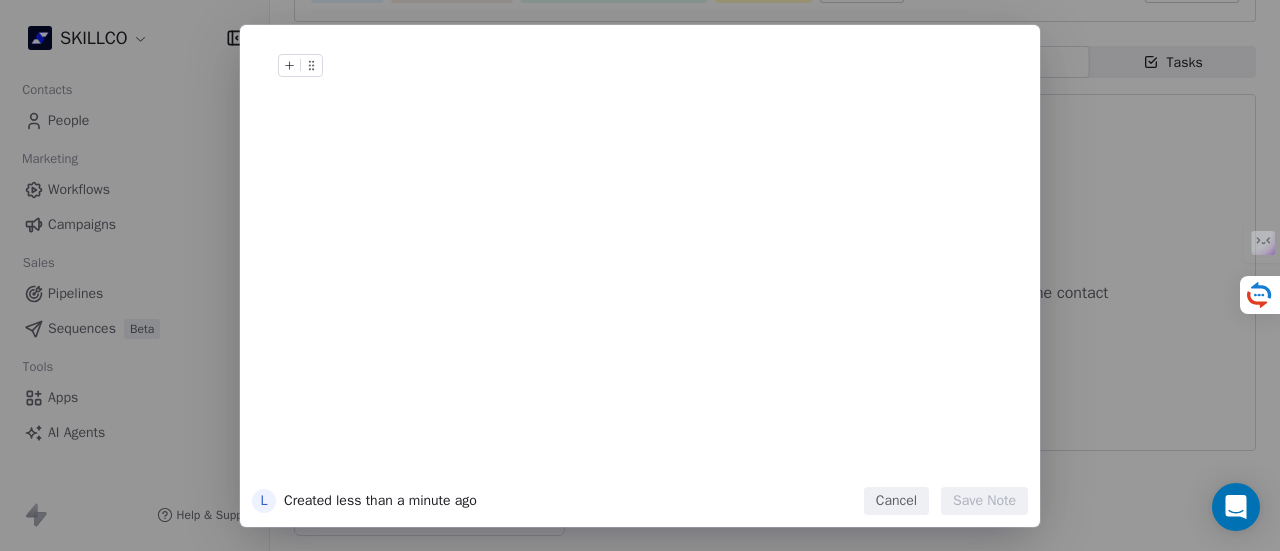 click at bounding box center [670, 86] 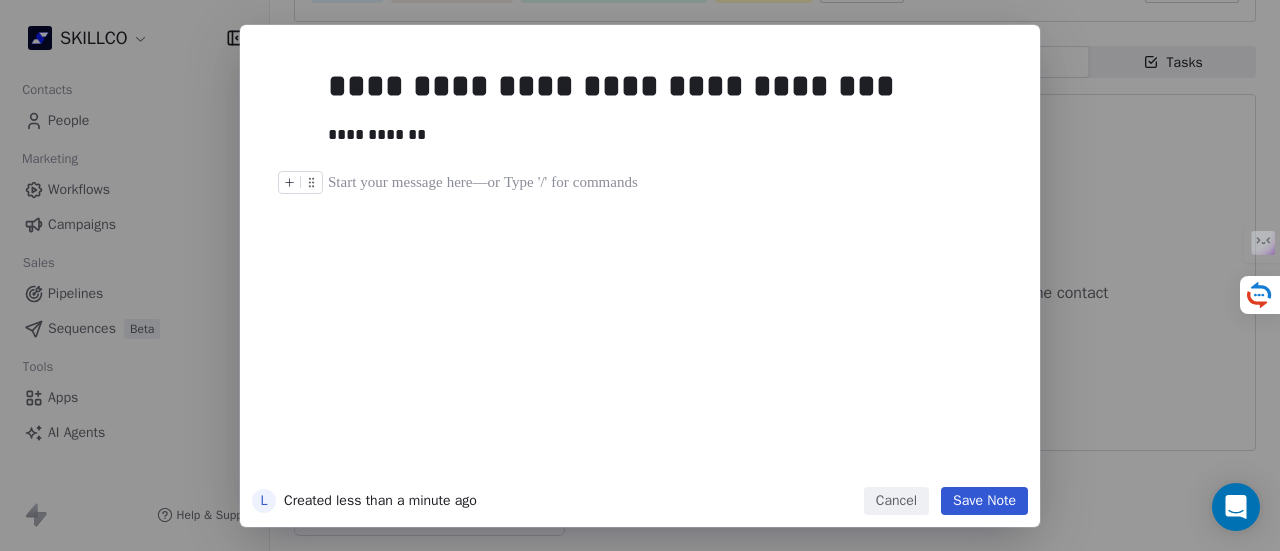 click on "Save Note" at bounding box center [984, 501] 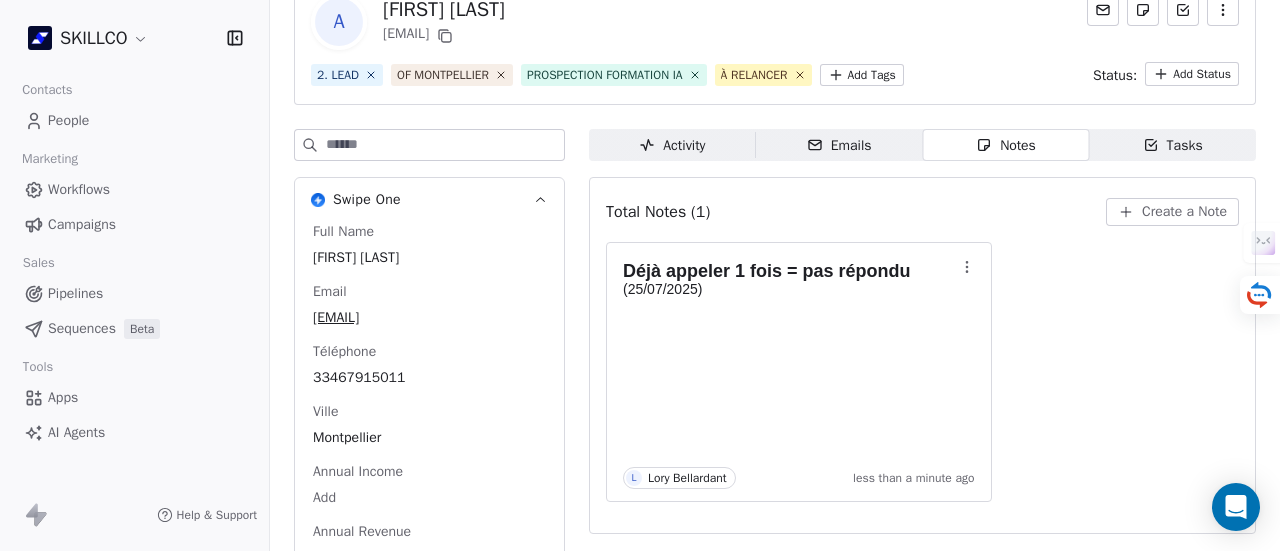 scroll, scrollTop: 0, scrollLeft: 0, axis: both 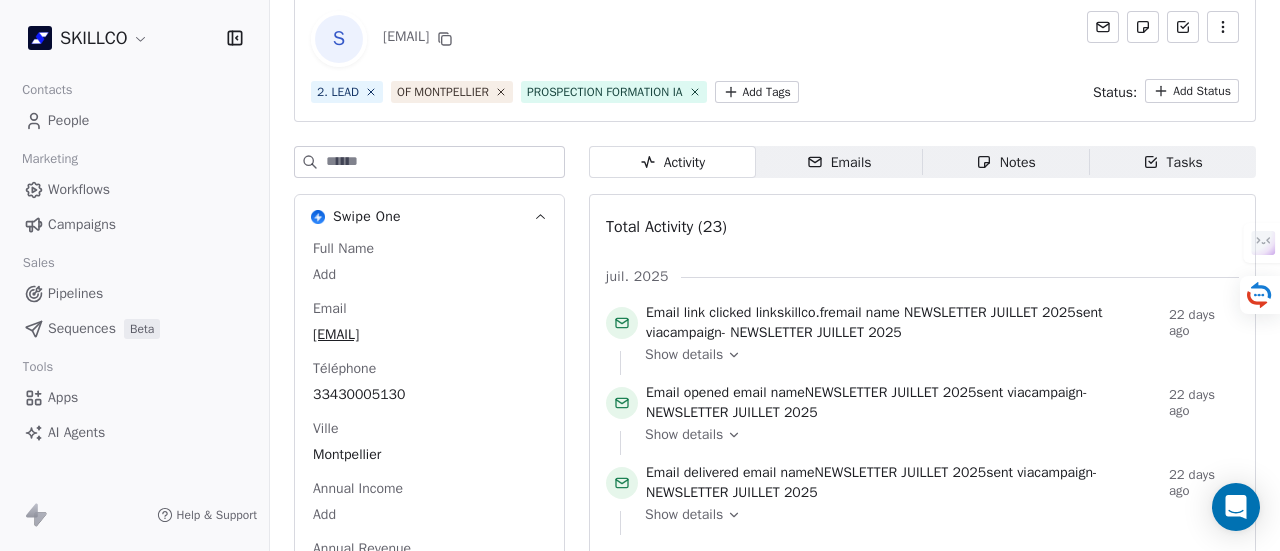 click on "S [EMAIL]" at bounding box center (775, 39) 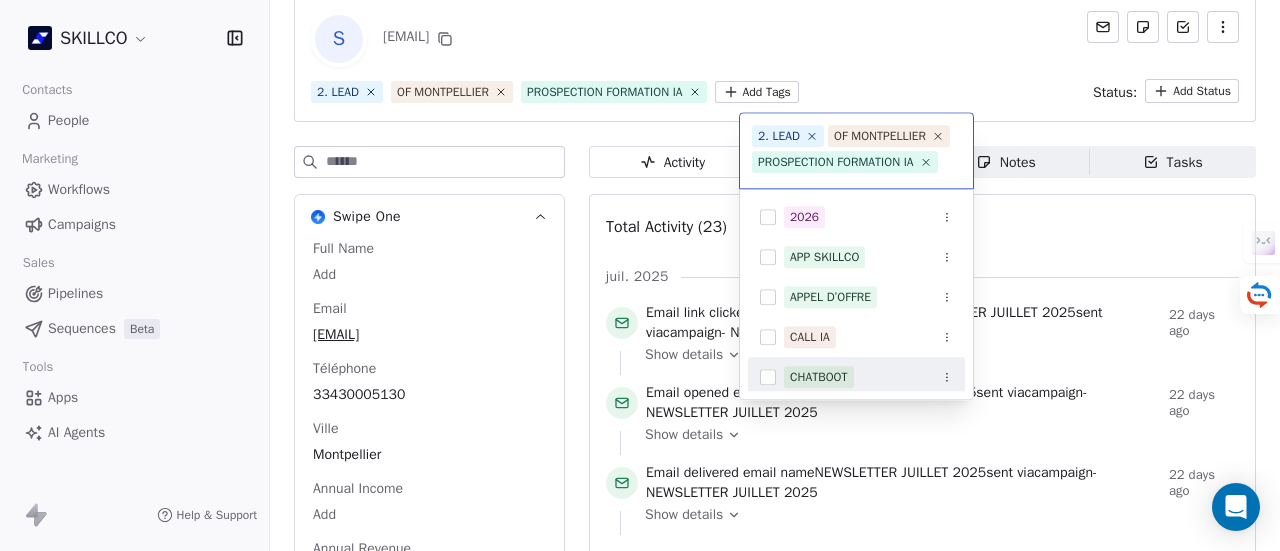 scroll, scrollTop: 22, scrollLeft: 0, axis: vertical 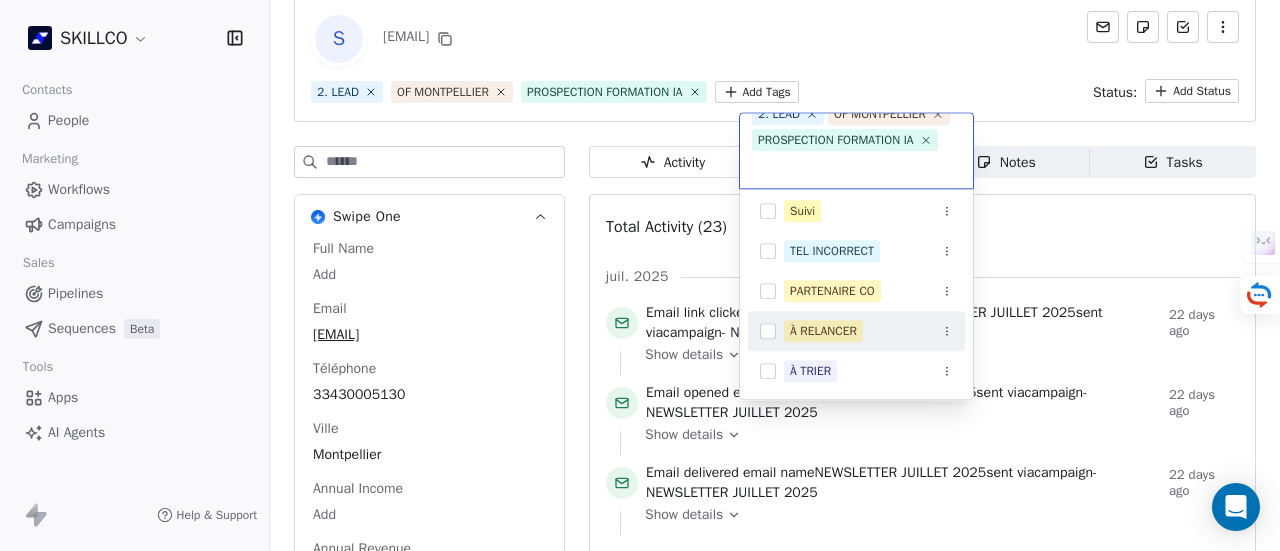 click on "À RELANCER" at bounding box center [868, 331] 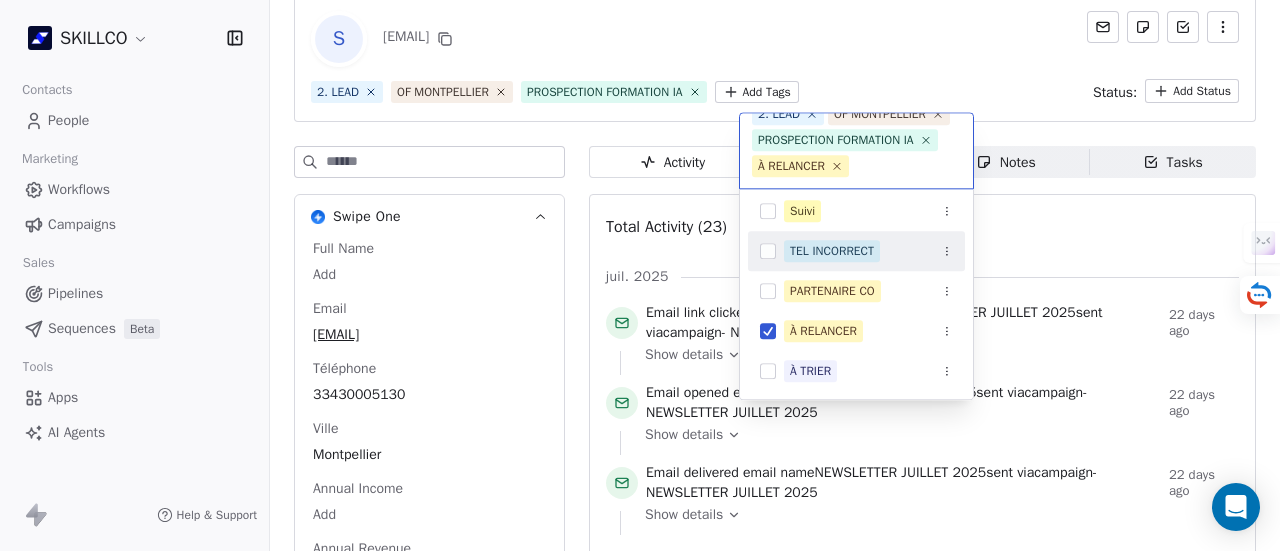 drag, startPoint x: 934, startPoint y: 43, endPoint x: 742, endPoint y: 60, distance: 192.75113 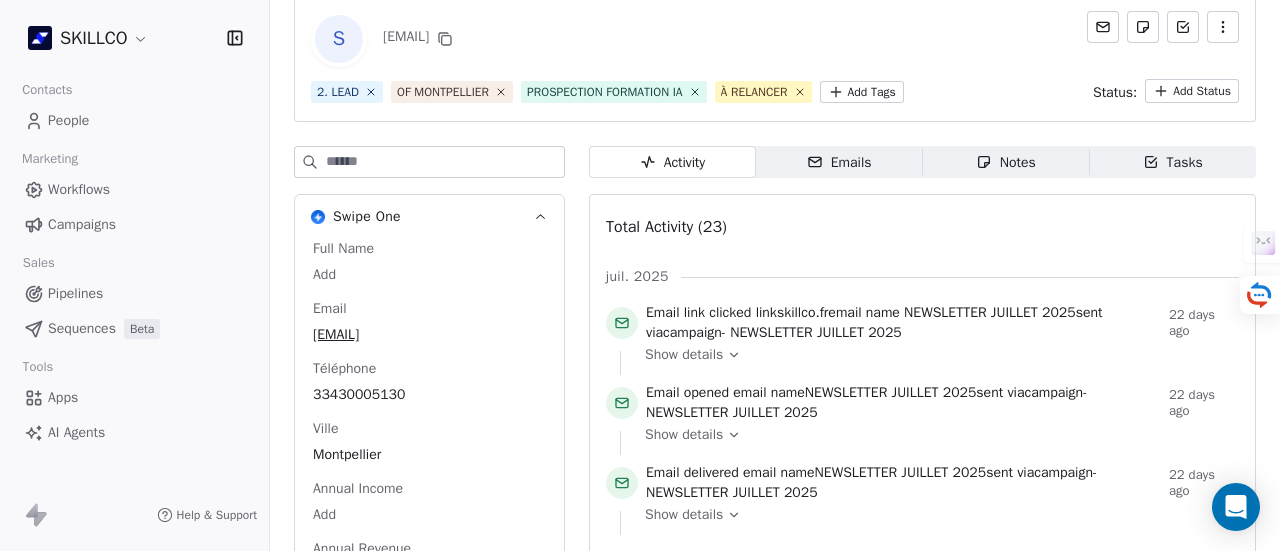 click on "Notes   Notes" at bounding box center (1006, 162) 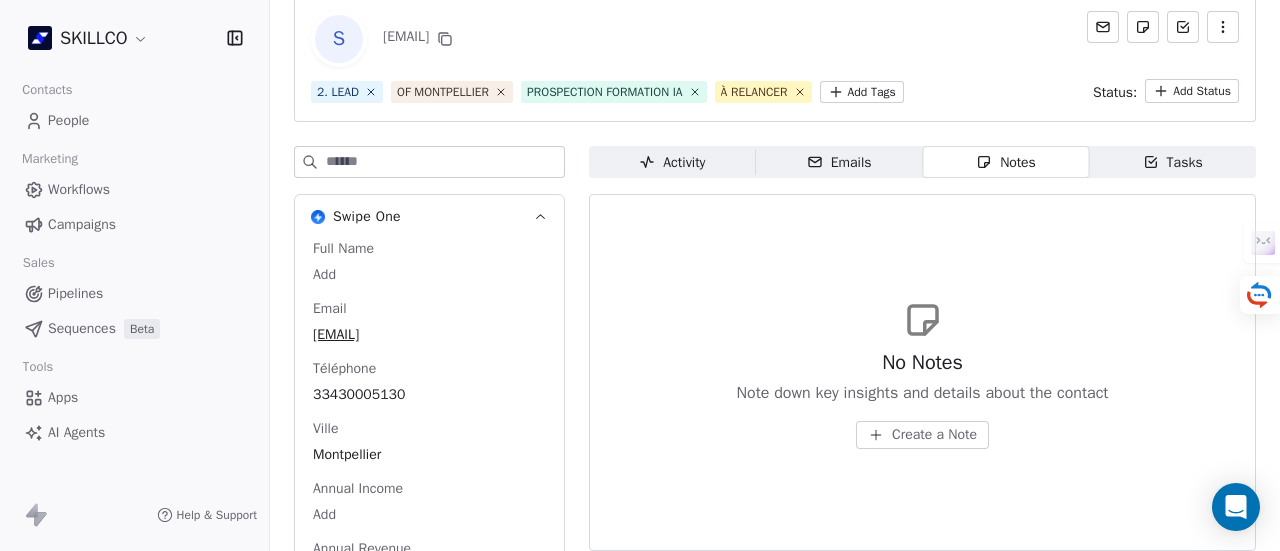 click on "Create a Note" at bounding box center (934, 435) 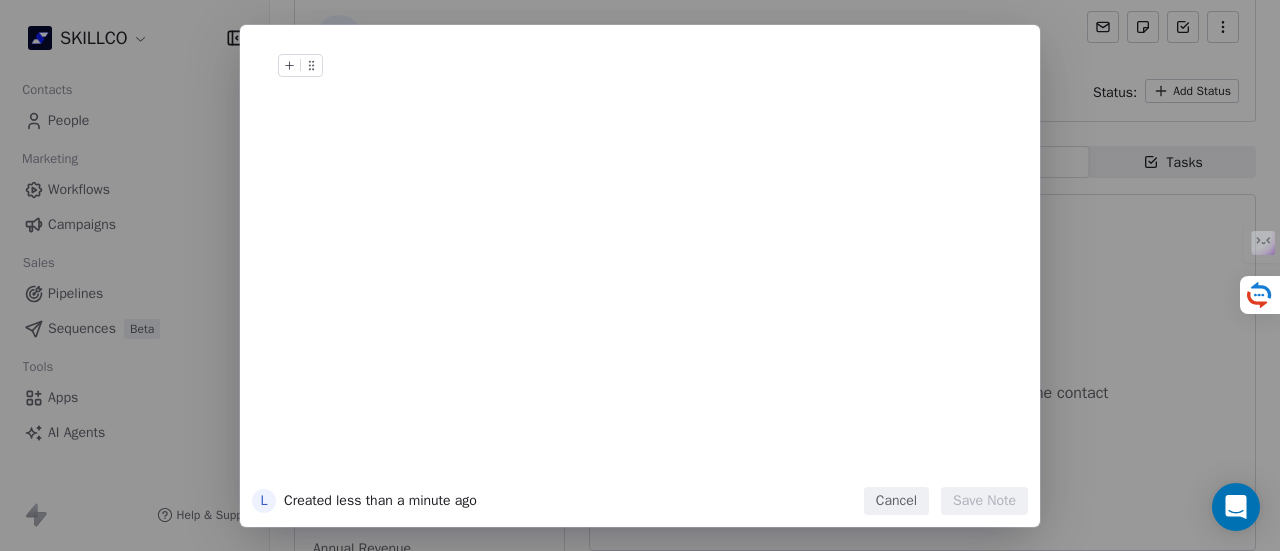 click at bounding box center [670, 86] 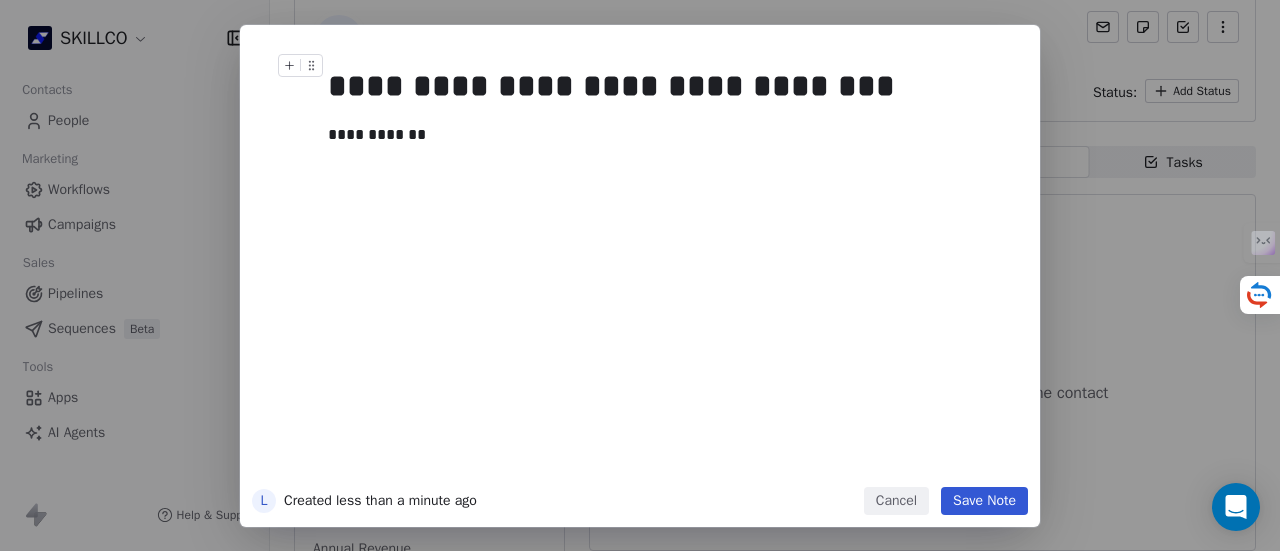 drag, startPoint x: 948, startPoint y: 495, endPoint x: 350, endPoint y: 15, distance: 766.8142 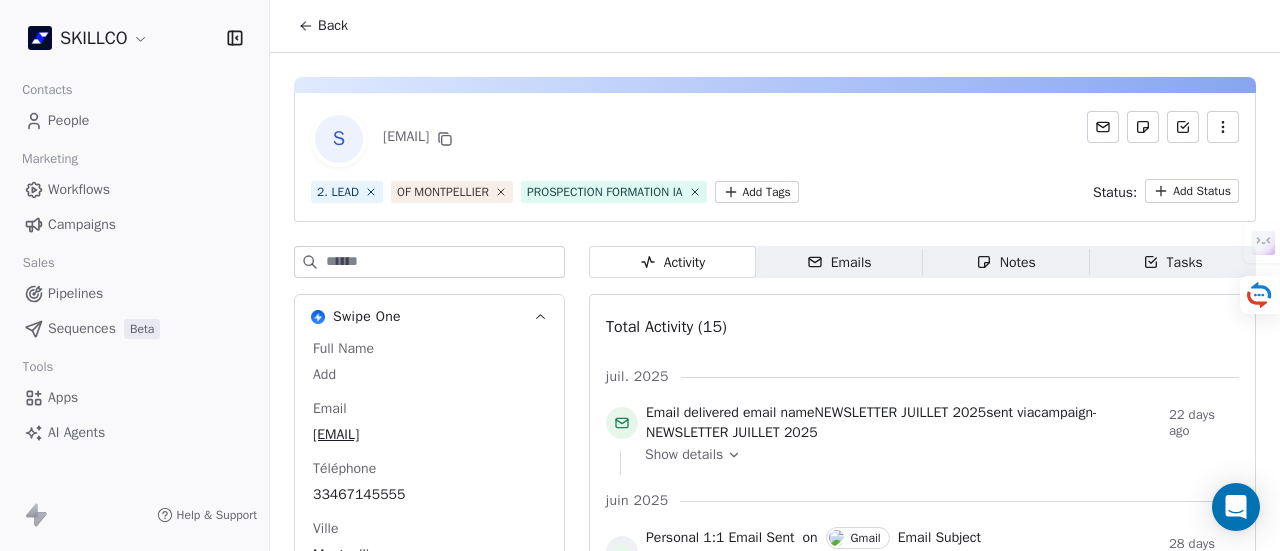 scroll, scrollTop: 0, scrollLeft: 0, axis: both 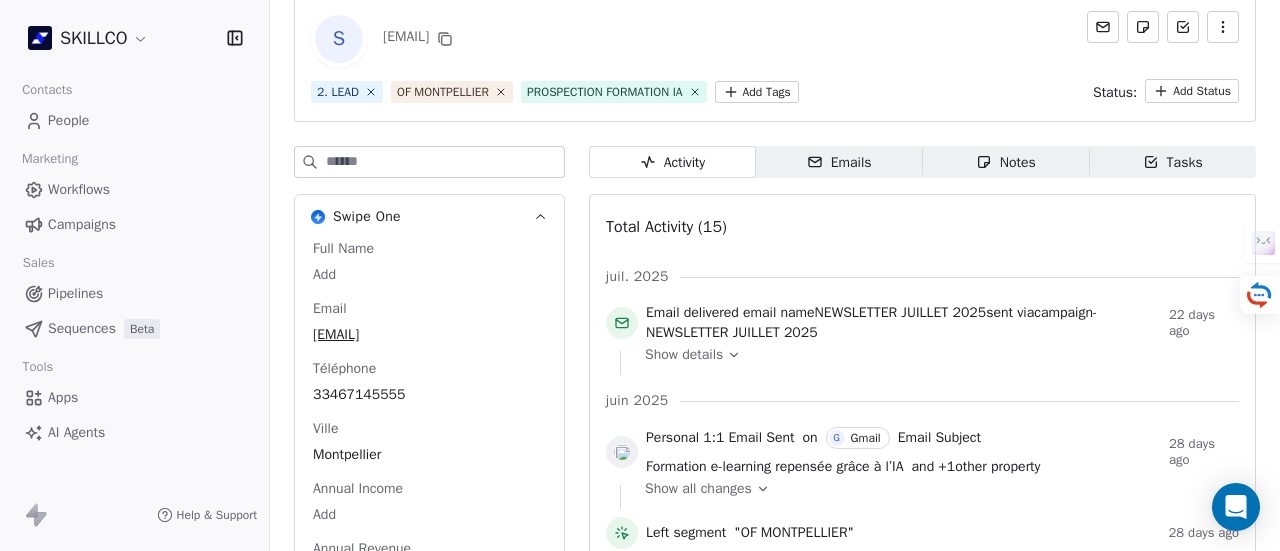 click on "SKILLCO Contacts People Marketing Workflows Campaigns Sales Pipelines Sequences Beta Tools Apps AI Agents Help & Support Back S [EMAIL] 2. LEAD OF [CITY] PROSPECTION FORMATION IA Add Tags Status: Add Status Swipe One Full Name Add Email [EMAIL] Téléphone [PHONE] Ville [CITY] Annual Income Add Annual Revenue Add See 46 More Calendly Activity Activity Emails Emails Notes Notes Tasks Tasks Total Activity (15) juil. 2025 Email delivered email name NEWSLETTER JUILLET 2025 sent via campaign - NEWSLETTER JUILLET 2025 22 days ago Show details juin 2025 Personal 1:1 Email Sent on G Gmail Email Subject Formation e-learning repensée grâce à l’IA and + 1 other property 28 days ago Show all changes Left segment "OF [CITY]" 28 days ago Tag Removed 1. NOUVEAU by M MAJ TAG workflow 28 days ago Tag Added as PROSPECTION FORMATION IA by M MAJ TAG workflow 28 days ago Entered a segment "OF [CITY]" 28 days ago -" at bounding box center (640, 275) 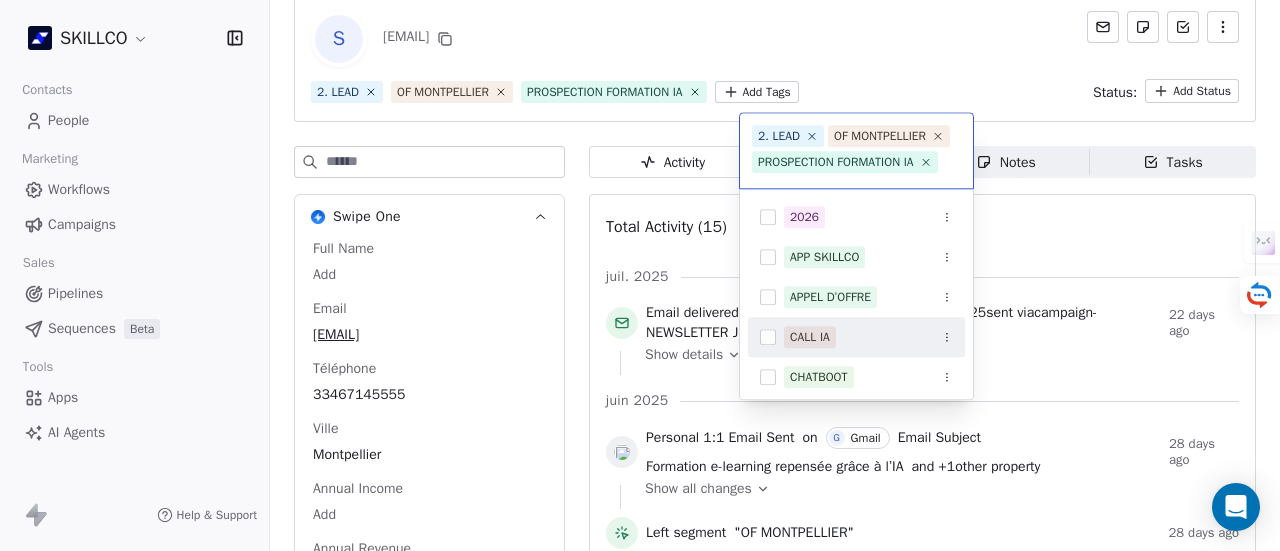 scroll, scrollTop: 22, scrollLeft: 0, axis: vertical 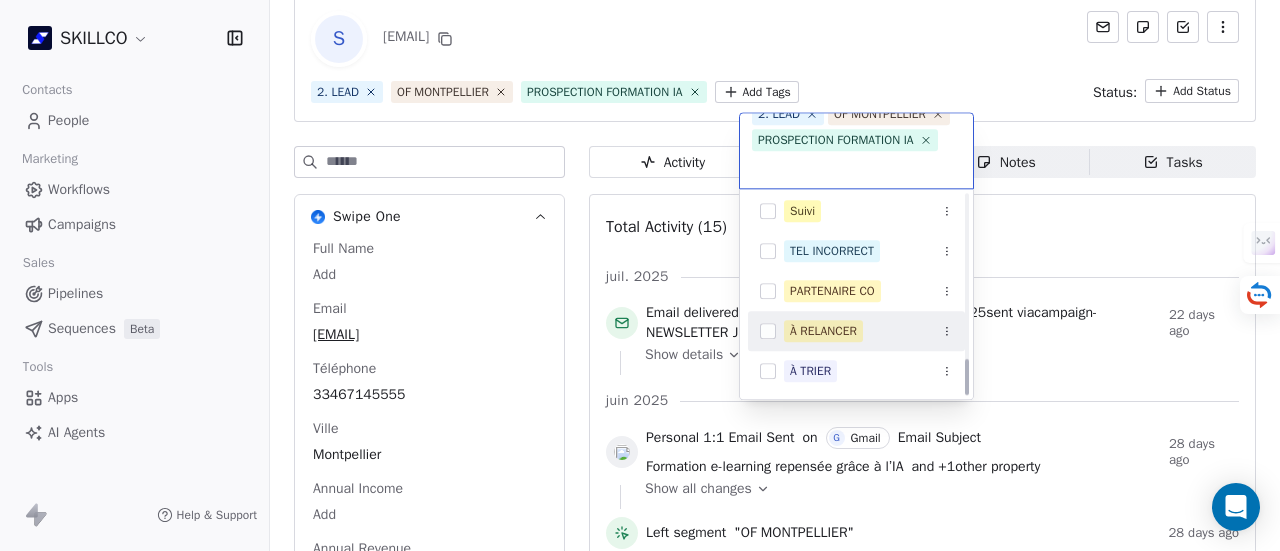 drag, startPoint x: 852, startPoint y: 333, endPoint x: 852, endPoint y: 319, distance: 14 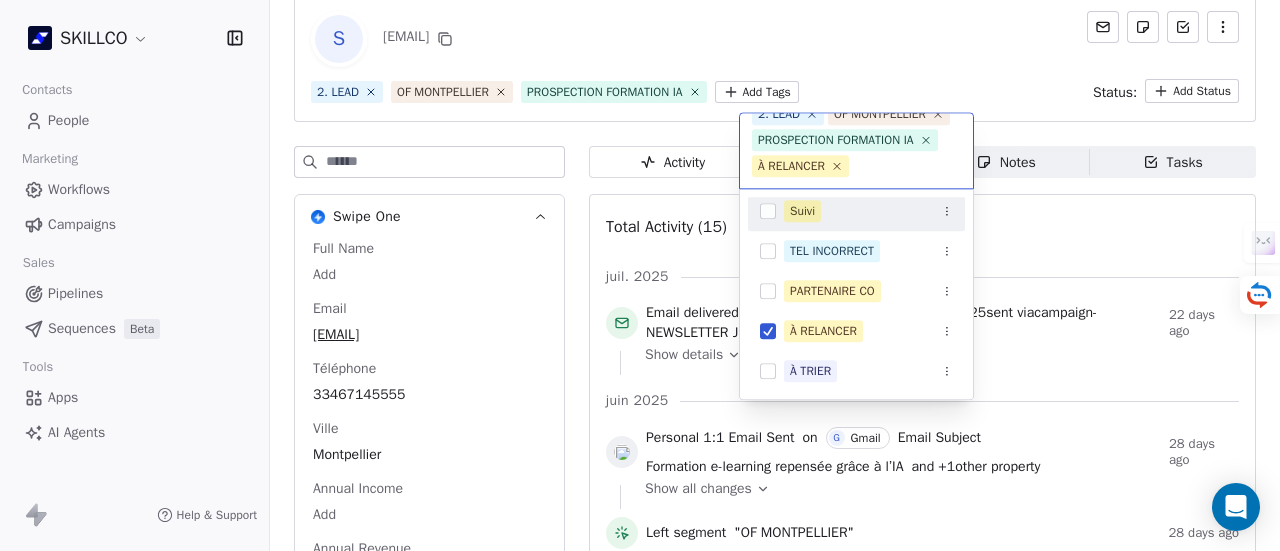 click on "SKILLCO Contacts People Marketing Workflows Campaigns Sales Pipelines Sequences Beta Tools Apps AI Agents Help & Support Back S [EMAIL] 2. LEAD OF [CITY] PROSPECTION FORMATION IA Add Tags Status: Add Status Swipe One Full Name Add Email [EMAIL] Téléphone [PHONE] Ville [CITY] Annual Income Add Annual Revenue Add See 46 More Calendly Activity Activity Emails Emails Notes Notes Tasks Tasks Total Activity (15) juil. 2025 Email delivered email name NEWSLETTER JUILLET 2025 sent via campaign - NEWSLETTER JUILLET 2025 22 days ago Show details juin 2025 Personal 1:1 Email Sent on G Gmail Email Subject Formation e-learning repensée grâce à l’IA and + 1 other property 28 days ago Show all changes Left segment "OF [CITY]" 28 days ago Tag Removed 1. NOUVEAU by M MAJ TAG workflow 28 days ago Tag Added as PROSPECTION FORMATION IA by M MAJ TAG workflow 28 days ago Entered a segment "OF [CITY]" 28 days ago -" at bounding box center [640, 275] 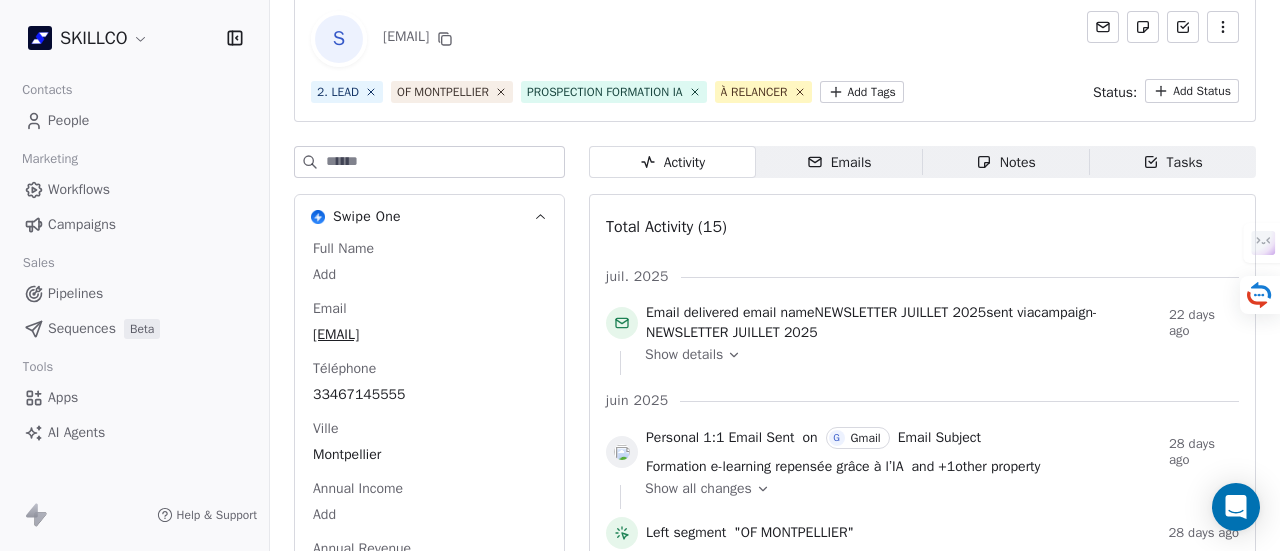 click on "Notes" at bounding box center [1006, 162] 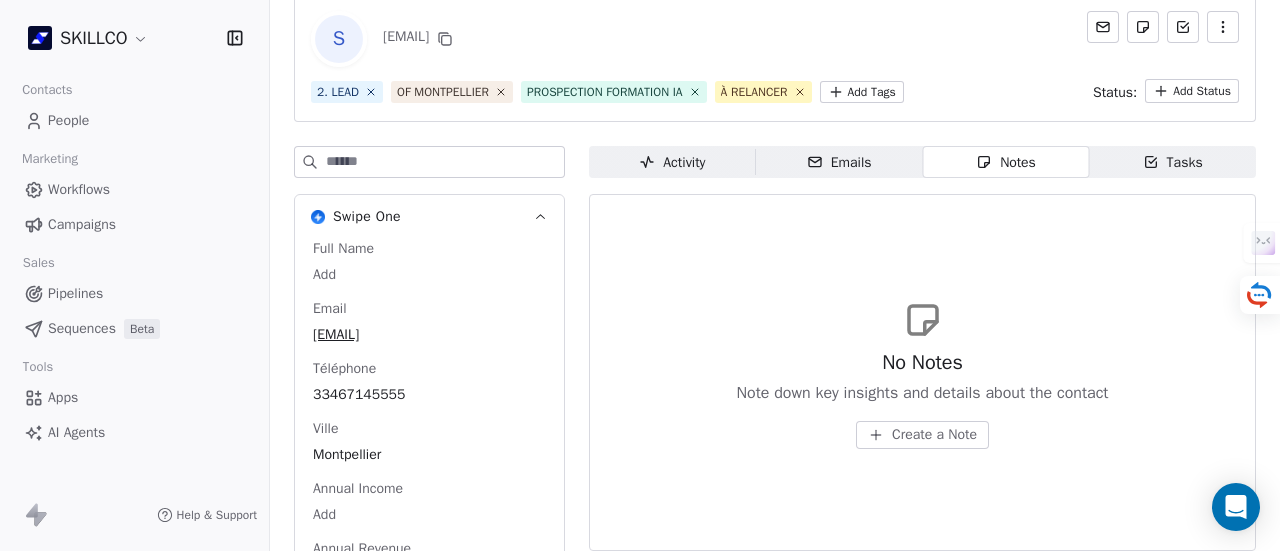 click on "Create a Note" at bounding box center [934, 435] 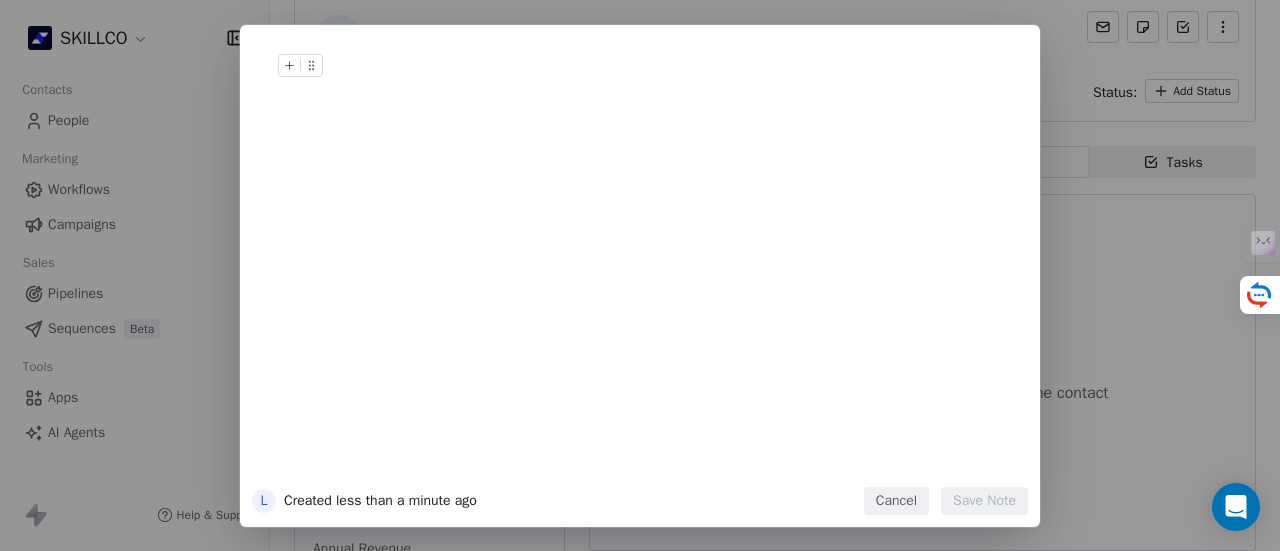 click at bounding box center [670, 86] 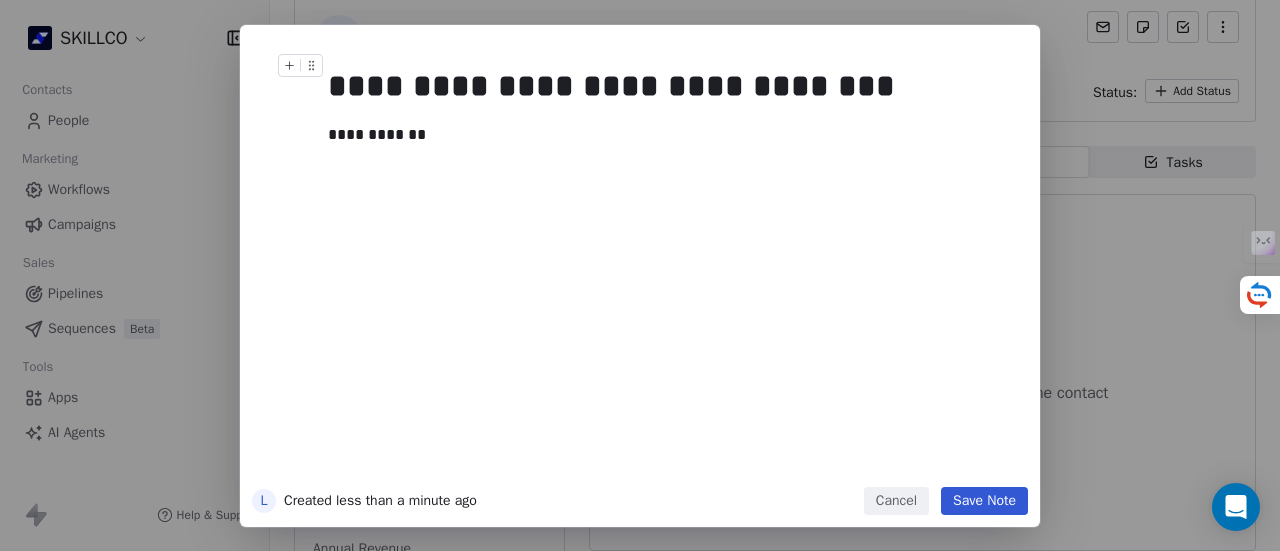 click on "Save Note" at bounding box center (984, 501) 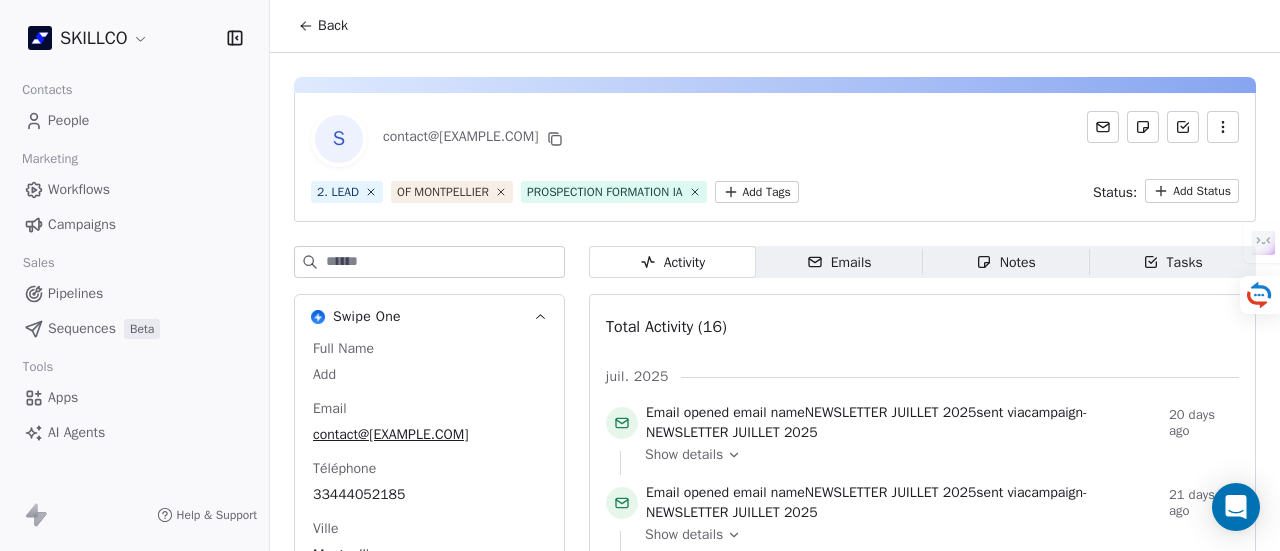 scroll, scrollTop: 0, scrollLeft: 0, axis: both 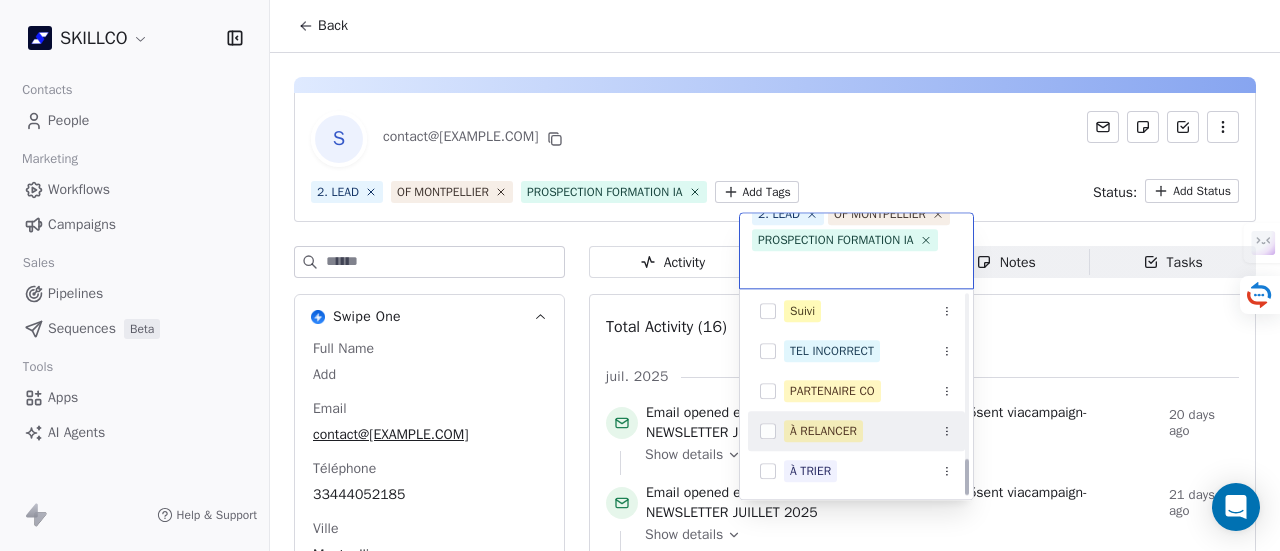 click on "À RELANCER" at bounding box center [823, 431] 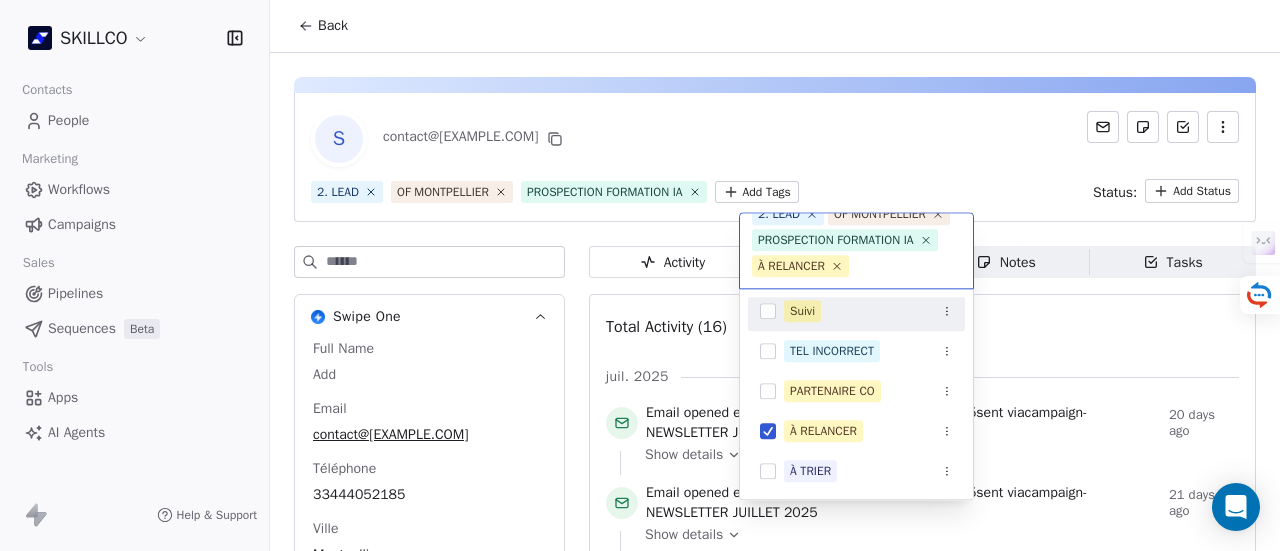 click on "SKILLCO Contacts People Marketing Workflows Campaigns Sales Pipelines Sequences Beta Tools Apps AI Agents Help & Support Back S contact@adrec-formation.fr 2. LEAD OF MONTPELLIER PROSPECTION FORMATION IA  Add Tags Status:   Add Status Swipe One Full Name Add Email contact@adrec-formation.fr Téléphone 33444052185 Ville Montpellier Annual Income Add Annual Revenue Add See   46   More   Calendly Activity Activity Emails Emails   Notes   Notes Tasks Tasks Total Activity (16) juil. 2025 Email opened   email name  NEWSLETTER JUILLET 2025  sent via  campaign  -   NEWSLETTER JUILLET 2025 20 days ago Show details Email opened   email name  NEWSLETTER JUILLET 2025  sent via  campaign  -   NEWSLETTER JUILLET 2025 21 days ago Show details Email delivered   email name  NEWSLETTER JUILLET 2025  sent via  campaign  -   NEWSLETTER JUILLET 2025 22 days ago Show details juin 2025 Personal 1:1 Email Sent on G Gmail Email Subject   Formation e-learning repensée grâce à l’IA and + 1  other   property   28 days ago     by" at bounding box center [640, 275] 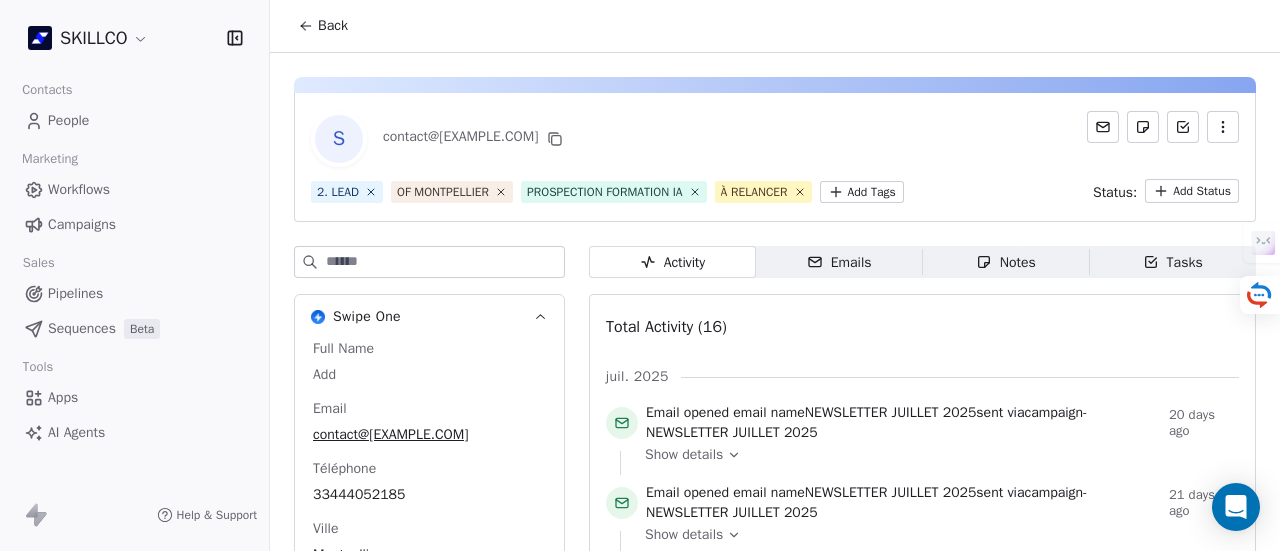 click on "Activity Activity Emails Emails   Notes   Notes Tasks Tasks Total Activity (16) juil. 2025 Email opened   email name  NEWSLETTER JUILLET 2025  sent via  campaign  -   NEWSLETTER JUILLET 2025 20 days ago Show details Email opened   email name  NEWSLETTER JUILLET 2025  sent via  campaign  -   NEWSLETTER JUILLET 2025 21 days ago Show details Email delivered   email name  NEWSLETTER JUILLET 2025  sent via  campaign  -   NEWSLETTER JUILLET 2025 22 days ago Show details juin 2025 Personal 1:1 Email Sent on G Gmail Email Subject   Formation e-learning repensée grâce à l’IA and + 1  other   property   28 days ago   Show all changes Left segment "OF MONTPELLIER"   28 days ago Tag Removed 1. NOUVEAU by M MAJ TAG workflow   28 days ago Tag Added as PROSPECTION FORMATION IA by M MAJ TAG workflow   28 days ago Entered a segment "OF MONTPELLIER"   28 days ago Email delivered   email name  NEWSLETTER JUIN 2025  sent via  campaign  -   NEWSLETTER JUIN 2025 about 2 months ago Show details mai 2025 updated to valid by" at bounding box center (922, 955) 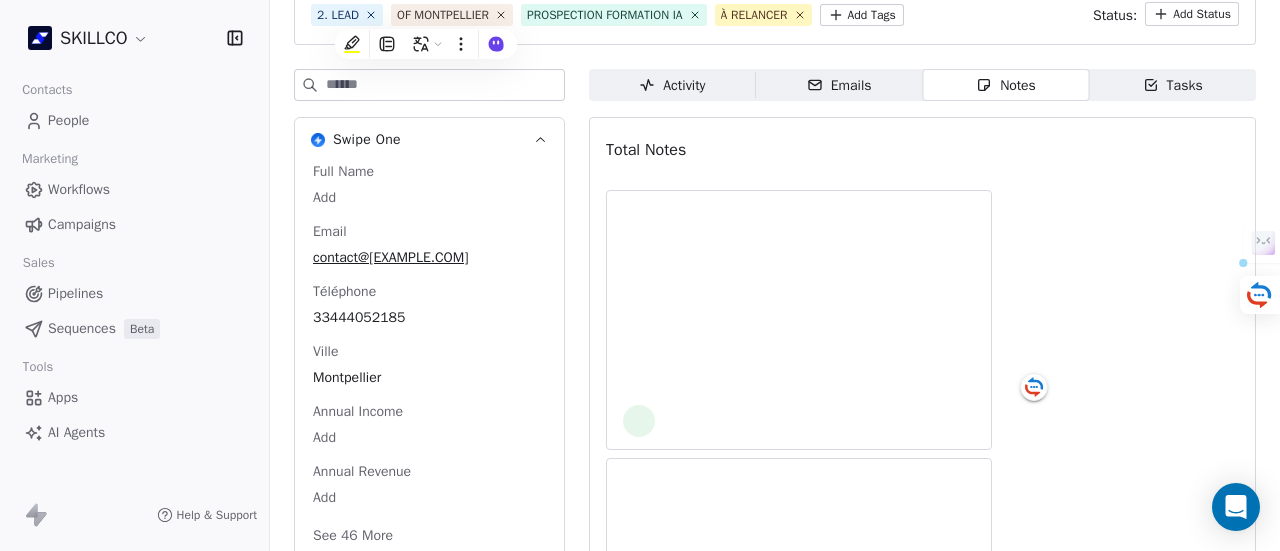 scroll, scrollTop: 200, scrollLeft: 0, axis: vertical 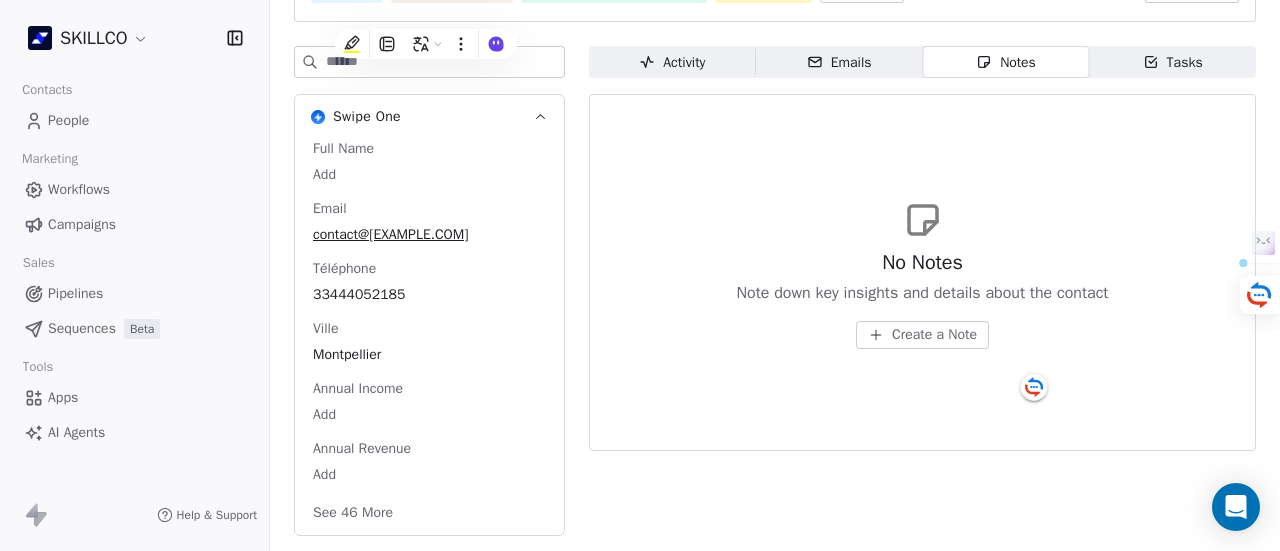 click on "Create a Note" at bounding box center (934, 335) 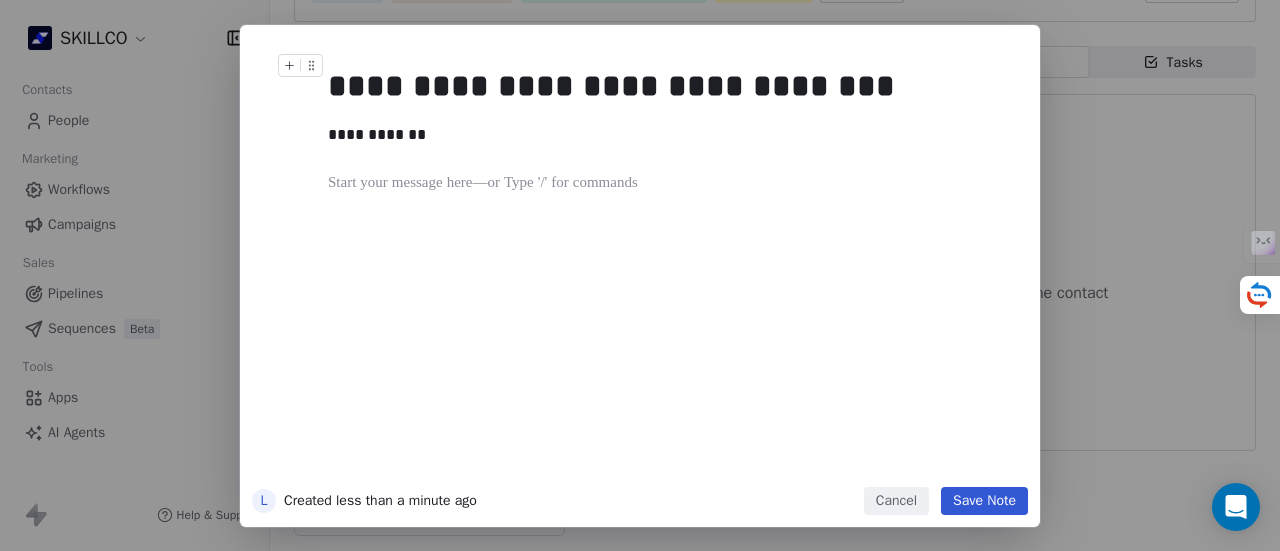 click on "Save Note" at bounding box center (984, 501) 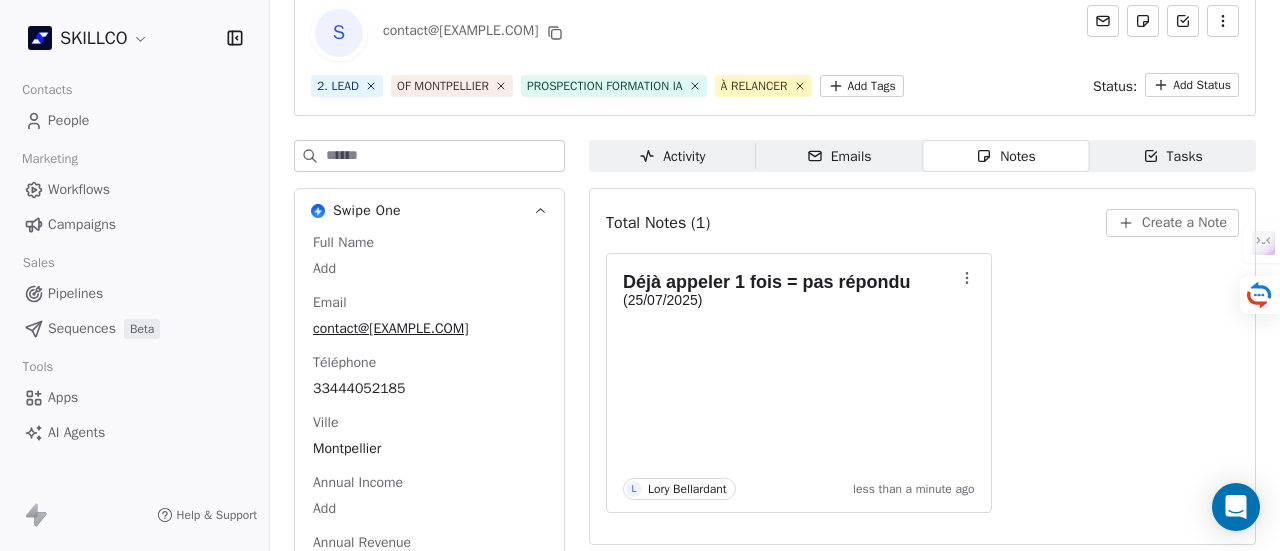scroll, scrollTop: 0, scrollLeft: 0, axis: both 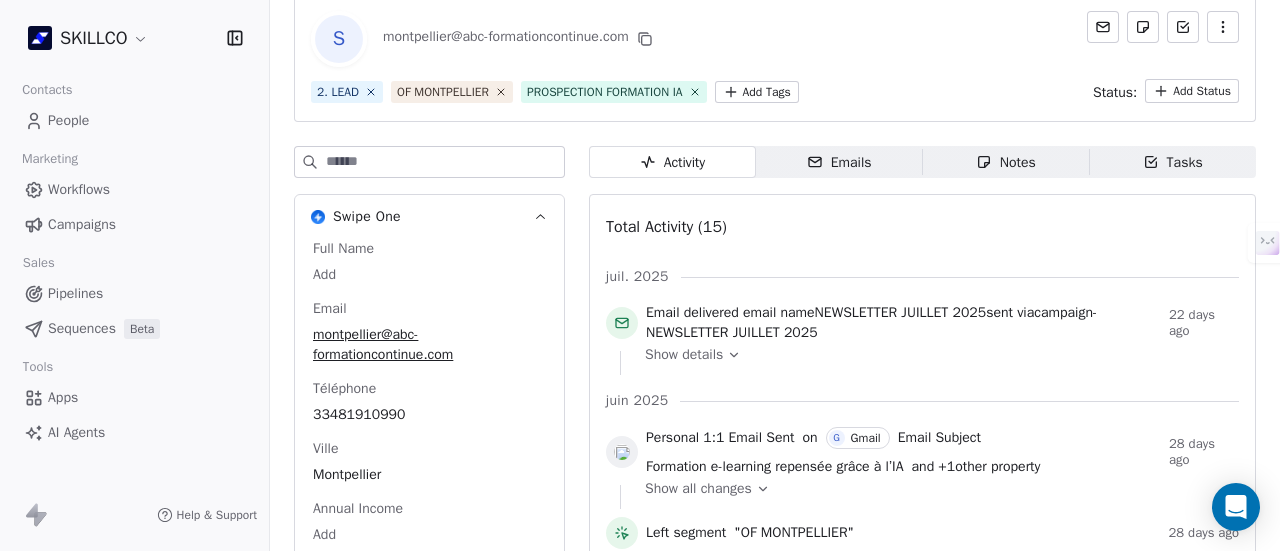 drag, startPoint x: 783, startPoint y: 90, endPoint x: 777, endPoint y: 2, distance: 88.20431 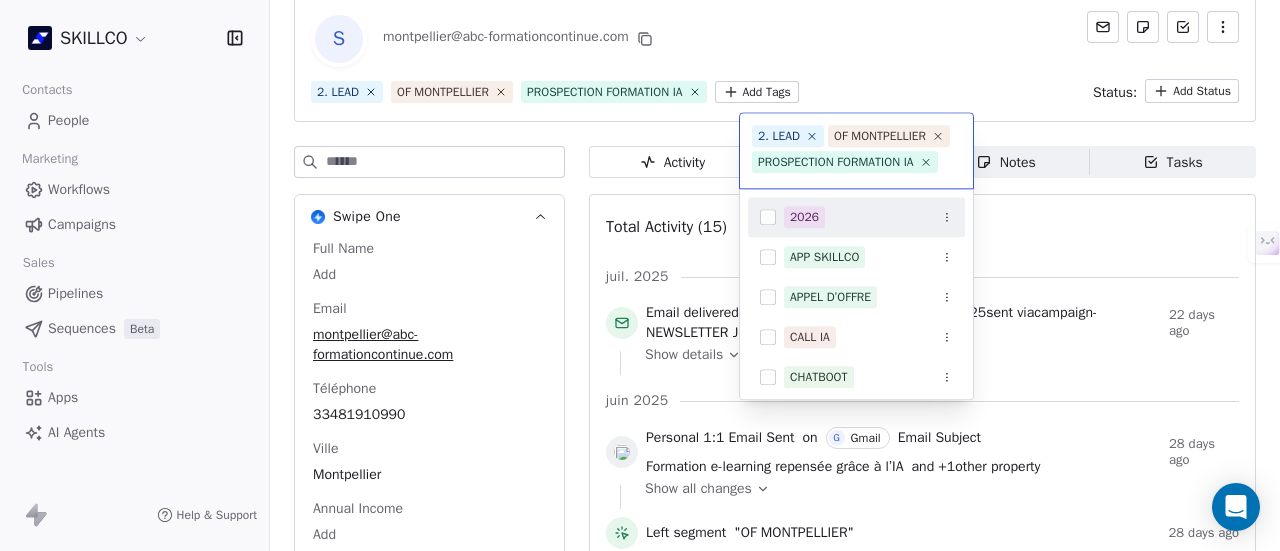 scroll, scrollTop: 22, scrollLeft: 0, axis: vertical 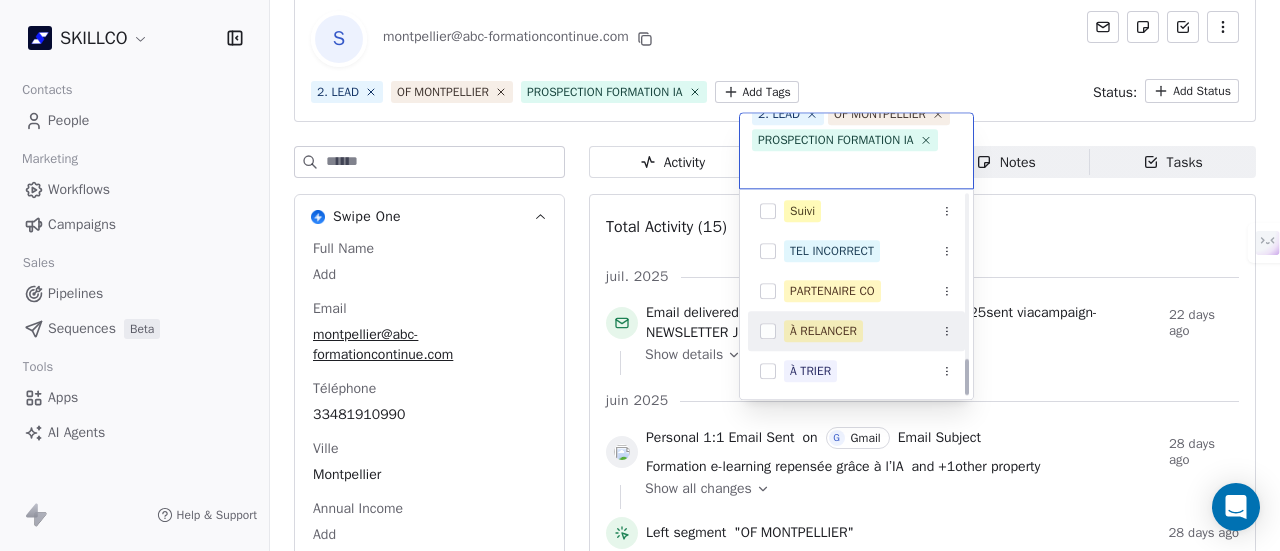 click on "À RELANCER" at bounding box center [823, 331] 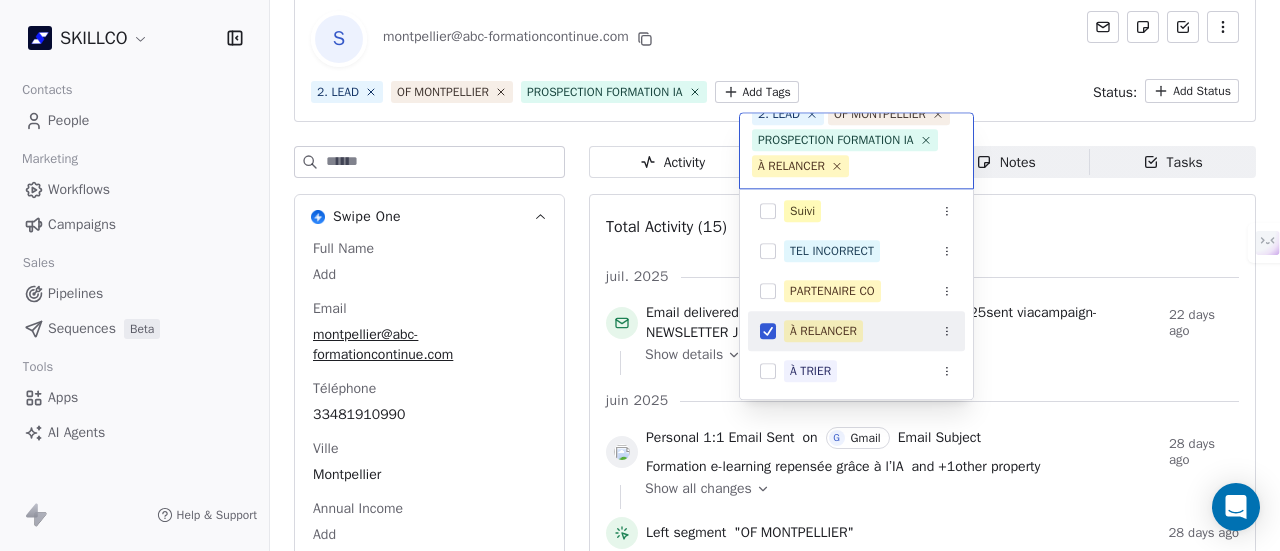 click on "SKILLCO Contacts People Marketing Workflows Campaigns Sales Pipelines Sequences Beta Tools Apps AI Agents Help & Support Back S montpellier@[REDACTED] 2. LEAD OF MONTPELLIER PROSPECTION FORMATION IA Add Tags Status: Add Status Swipe One Full Name Add Email montpellier@[REDACTED] Téléphone [PHONE] Ville [CITY] Annual Income Add Annual Revenue Add See 46 More Calendly Activity Activity Emails Emails Notes Notes Tasks Tasks Total Activity (15) juil. 2025 Email delivered email name NEWSLETTER JUILLET 2025 sent via campaign - NEWSLETTER JUILLET 2025 22 days ago Show details juin 2025 Personal 1:1 Email Sent on G Gmail Email Subject Formation e-learning repensée grâce à l’IA and + 1 other property 28 days ago Show all changes Left segment "OF MONTPELLIER" 28 days ago Tag Removed 1. NOUVEAU by M MAJ TAG workflow 28 days ago Tag Added as PROSPECTION FORMATION IA by M MAJ TAG workflow 28 days ago Entered a segment "OF MONTPELLIER"" at bounding box center (640, 275) 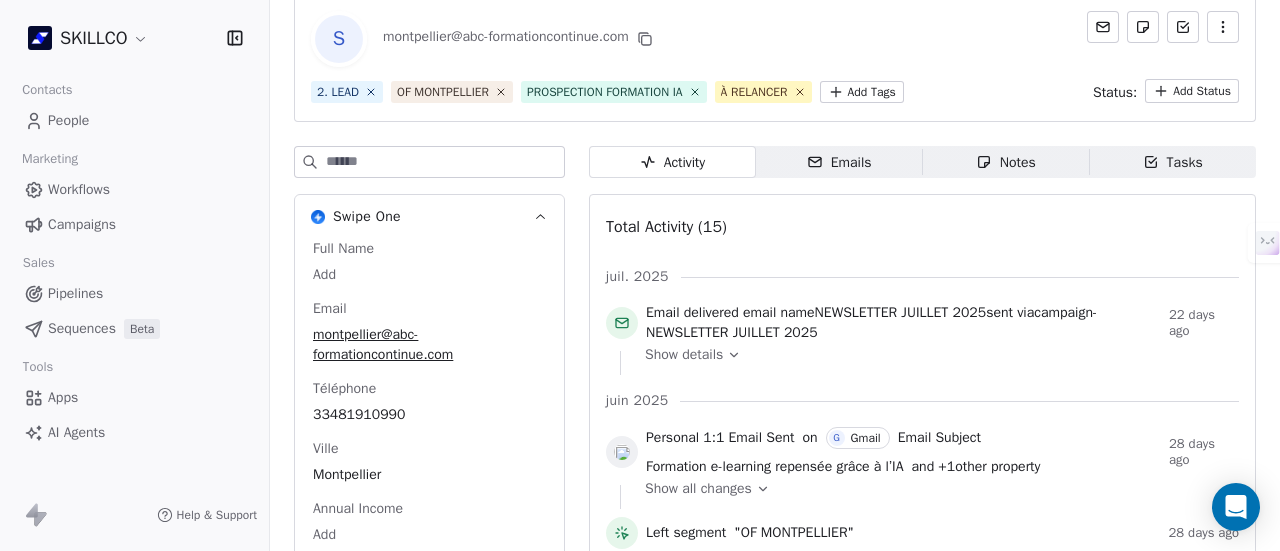 click on "Notes" at bounding box center (1006, 162) 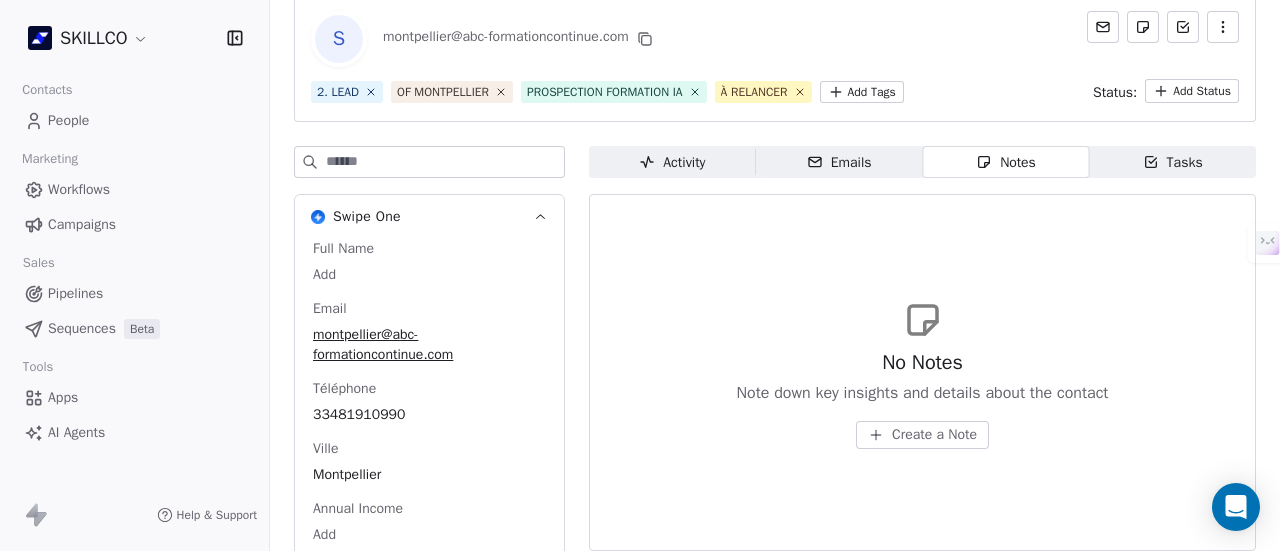 click on "Create a Note" at bounding box center [934, 435] 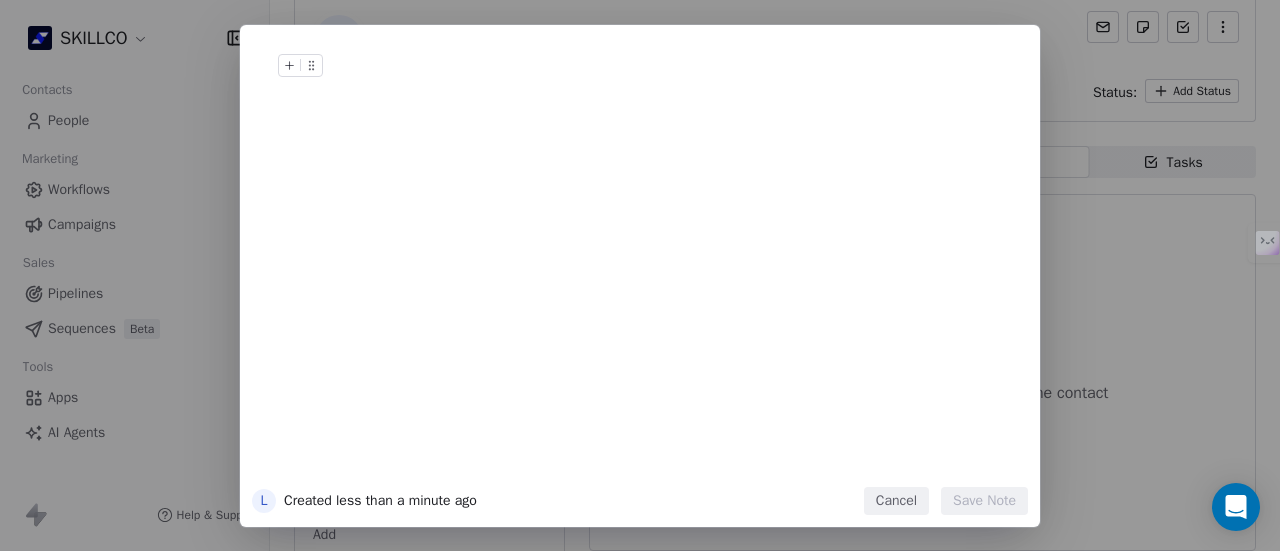 click at bounding box center [670, 86] 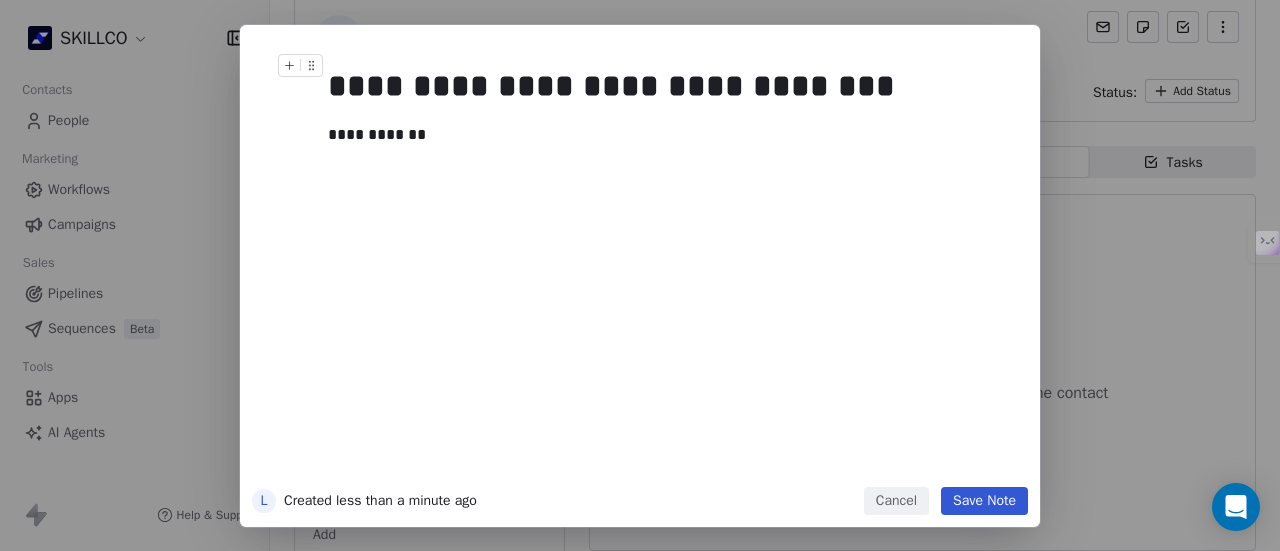 click on "Save Note" at bounding box center (984, 501) 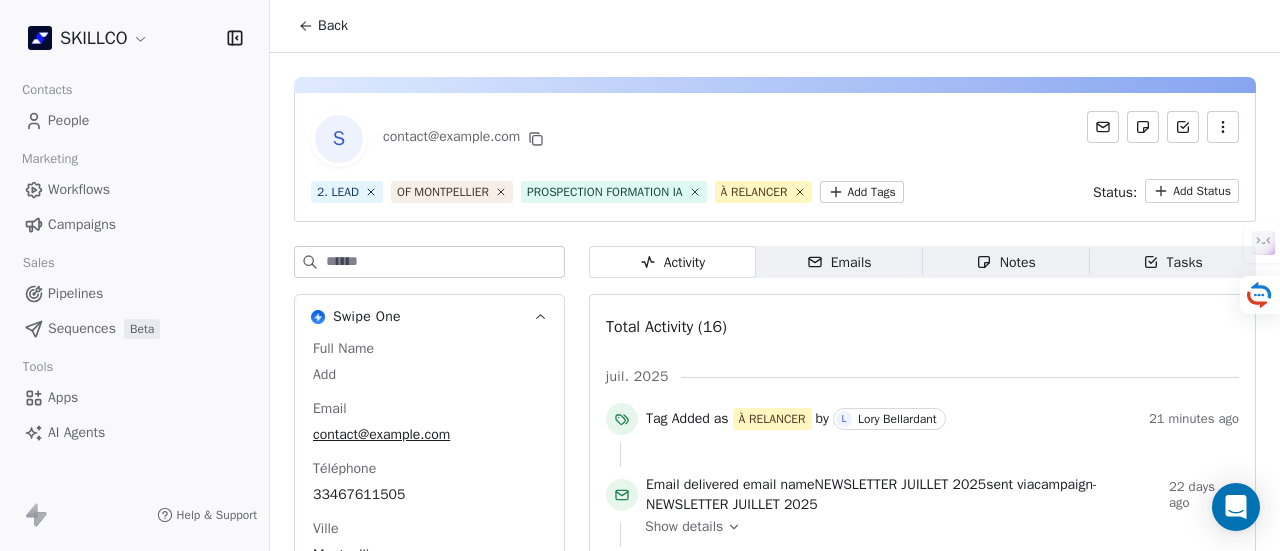 scroll, scrollTop: 0, scrollLeft: 0, axis: both 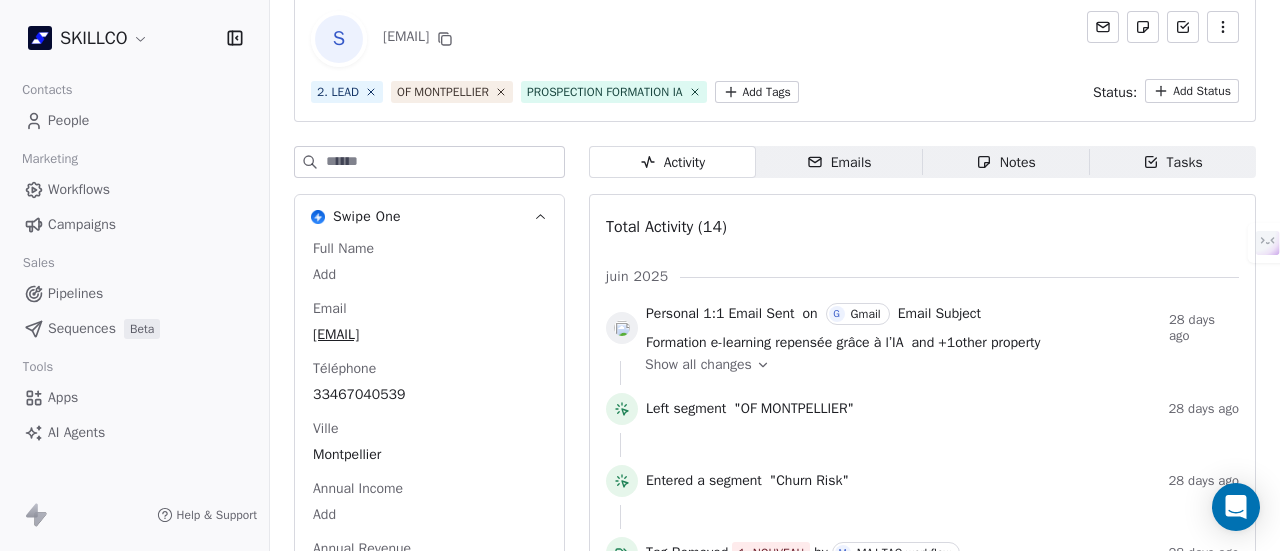 click on "Notes   Notes" at bounding box center (1006, 162) 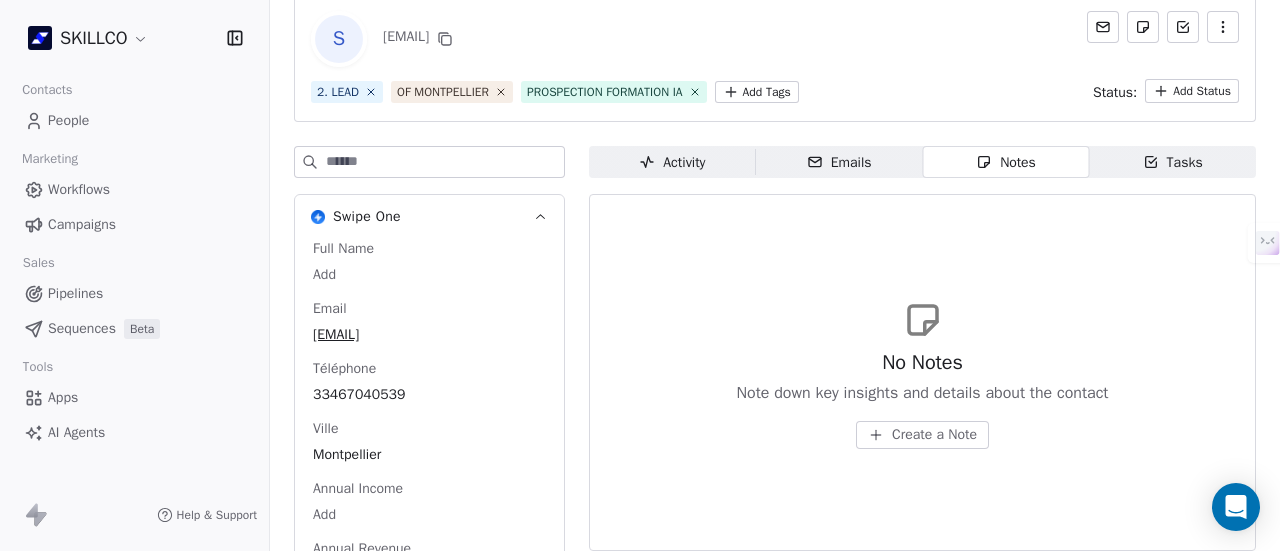 click on "Create a Note" at bounding box center [934, 435] 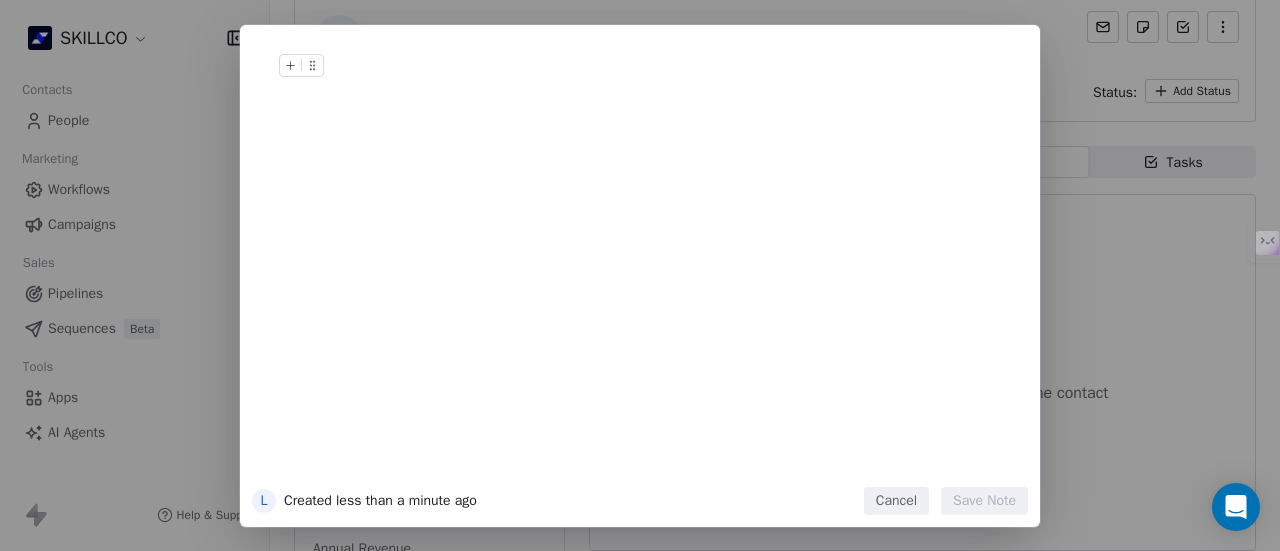 click at bounding box center [670, 86] 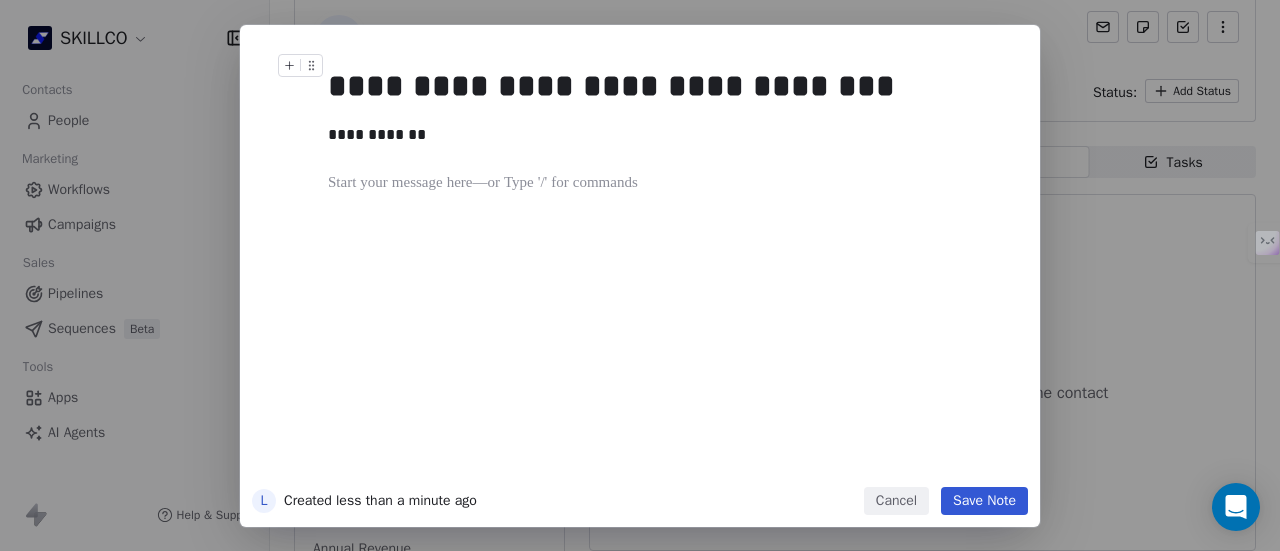 click on "**********" at bounding box center (640, 276) 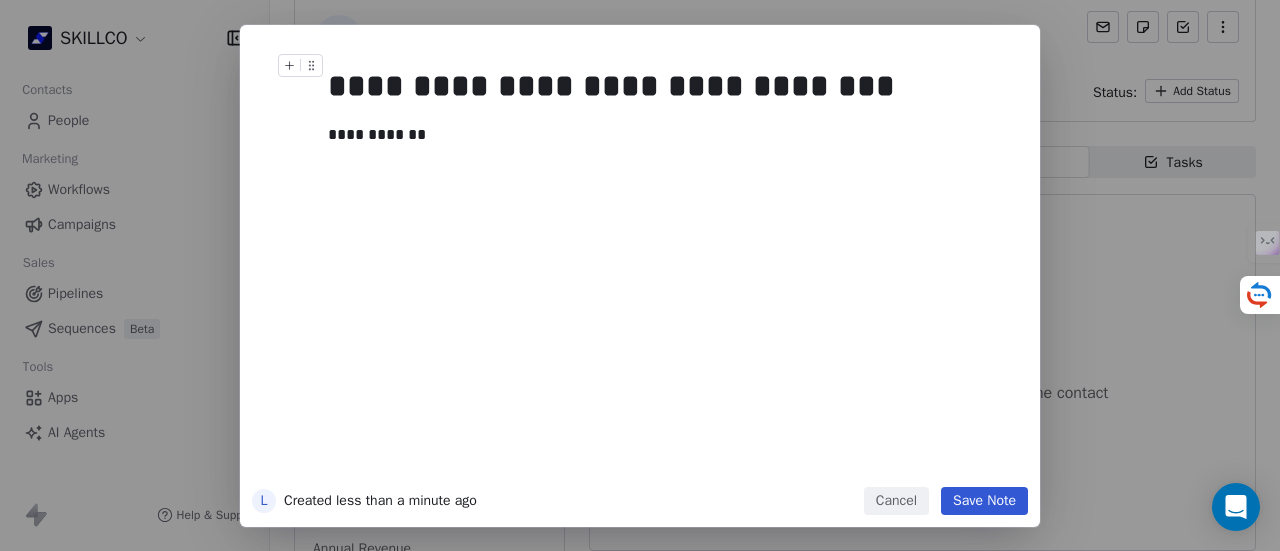 click on "Save Note" at bounding box center (984, 501) 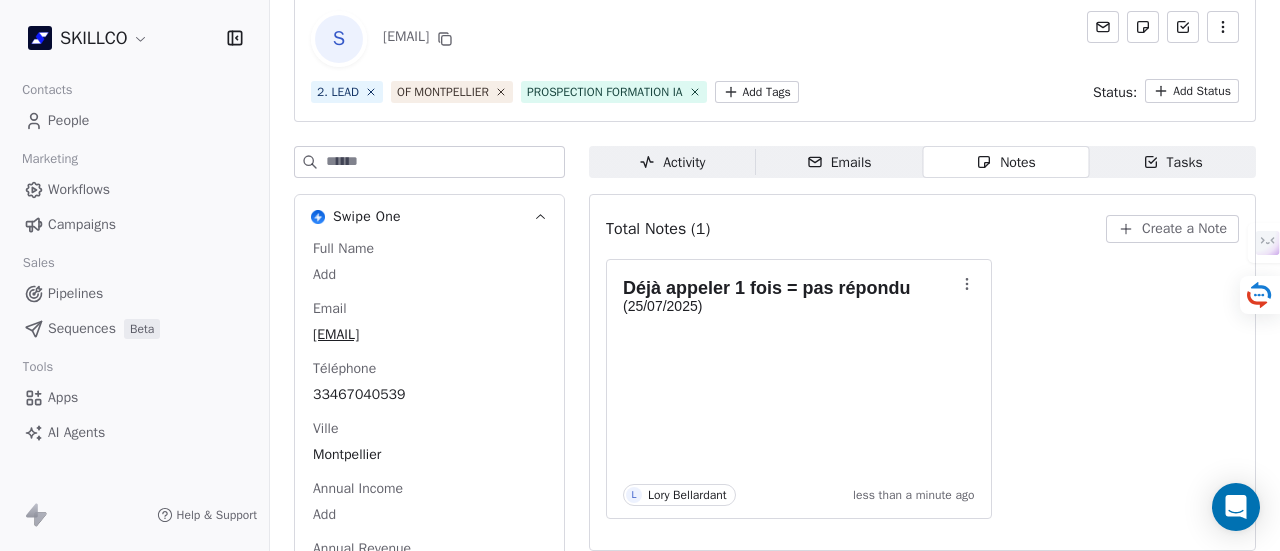 click on "SKILLCO Contacts People Marketing Workflows Campaigns Sales Pipelines Sequences Beta Tools Apps AI Agents Help & Support Back S [EMAIL] 2. LEAD OF MONTPELLIER PROSPECTION FORMATION IA Add Tags Status: Add Status Swipe One Full Name Add Email [EMAIL] Téléphone [PHONE] Ville [CITY] Annual Income Add Annual Revenue Add See 46 More Calendly Activity Activity Emails Emails Notes Notes Tasks Tasks Total Notes (1) Create a Note Déjà appeler 1 fois = pas répondu (25/07/2025) L [LAST] [LAST] less than a minute ago" at bounding box center (640, 275) 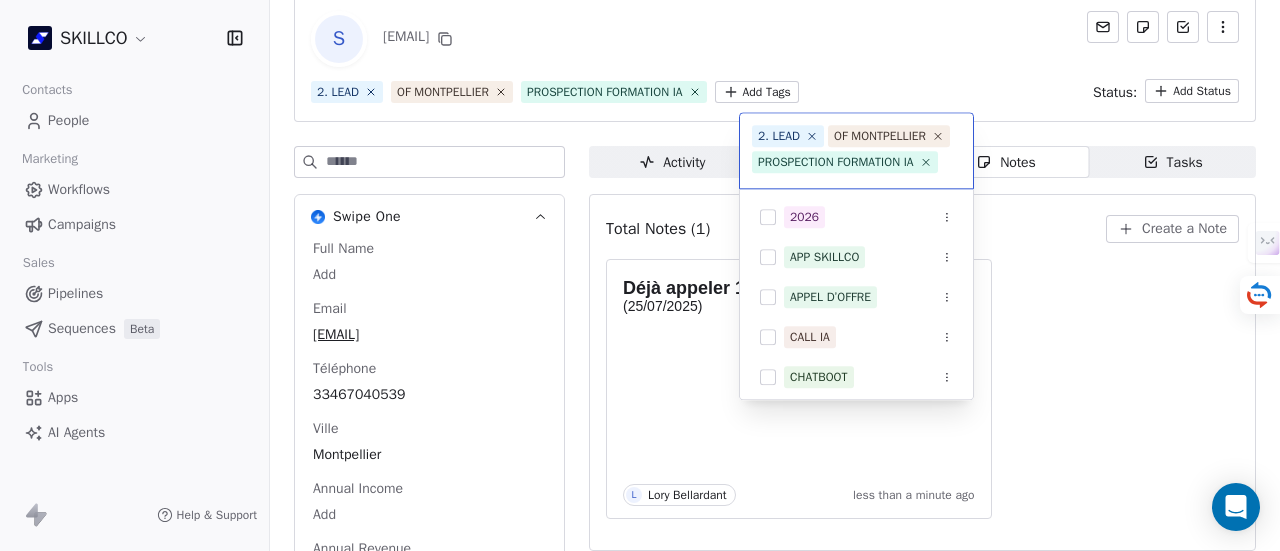 scroll, scrollTop: 22, scrollLeft: 0, axis: vertical 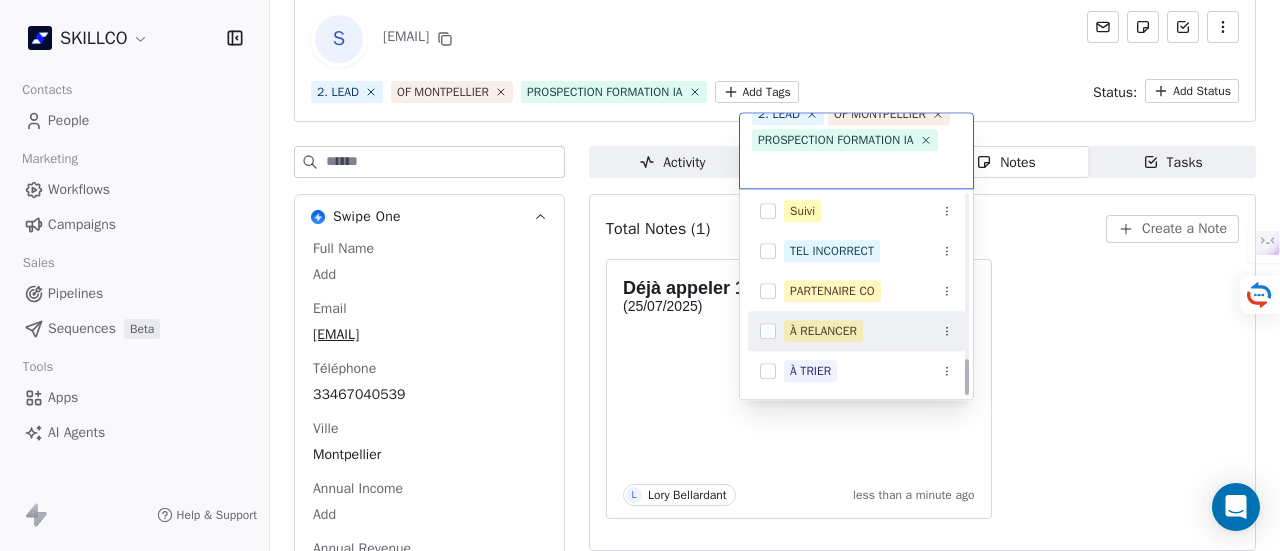 click on "À RELANCER" at bounding box center [823, 331] 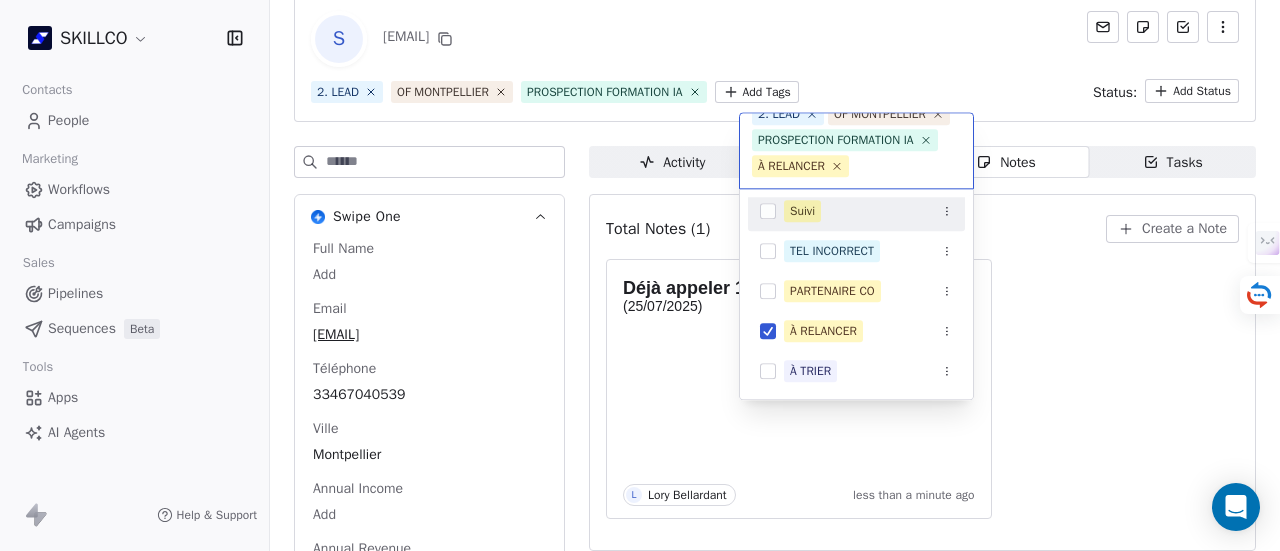 click on "SKILLCO Contacts People Marketing Workflows Campaigns Sales Pipelines Sequences Beta Tools Apps AI Agents Help & Support Back S [EMAIL] 2. LEAD OF MONTPELLIER PROSPECTION FORMATION IA Add Tags Status: Add Status Swipe One Full Name Add Email [EMAIL] Téléphone [PHONE] Ville [CITY] Annual Income Add Annual Revenue Add See 46 More Calendly Activity Activity Emails Emails Notes Notes Tasks Tasks Total Notes (1) Create a Note Déjà appeler 1 fois = pas répondu (25/07/2025) L [LAST] [LAST] less than a minute ago
2. LEAD OF MONTPELLIER PROSPECTION FORMATION IA À RELANCER OF MONTPELLIER 1. NOUVEAU PROSPECTION FORMATION IA RECAP VISIO SITE Suivi TEL INCORRECT PARTENAIRE CO À RELANCER À TRIER" at bounding box center [640, 275] 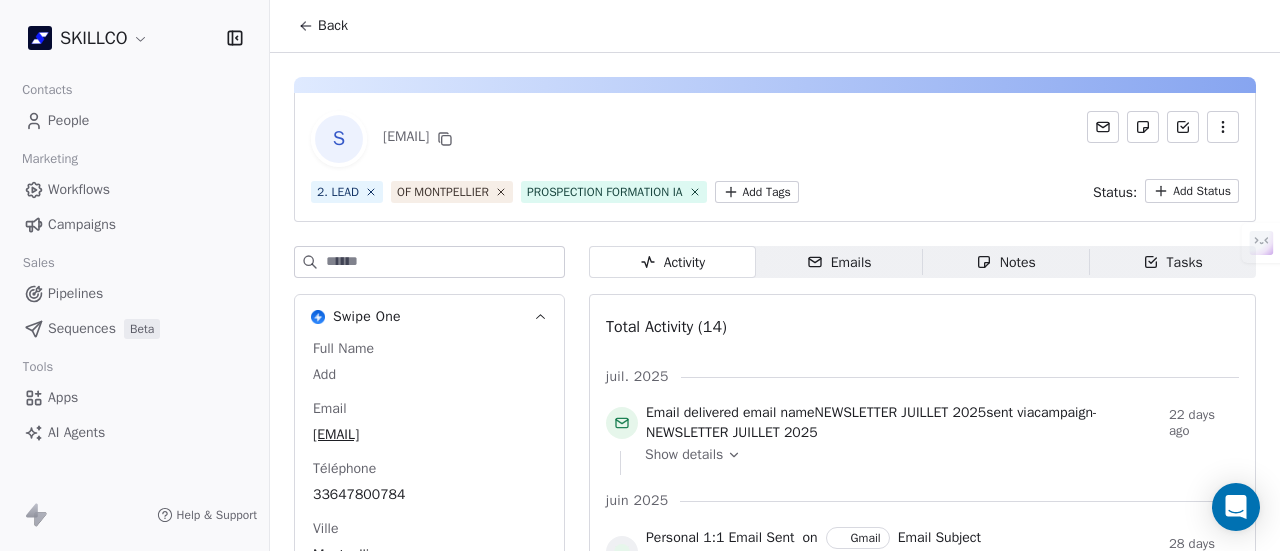 scroll, scrollTop: 0, scrollLeft: 0, axis: both 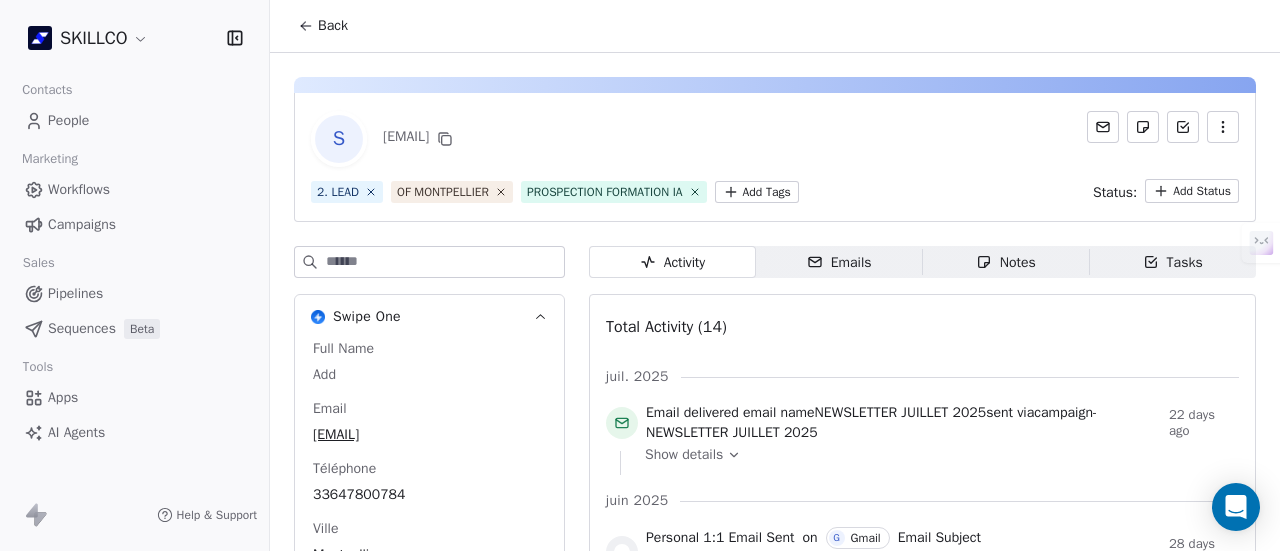 click at bounding box center [1223, 127] 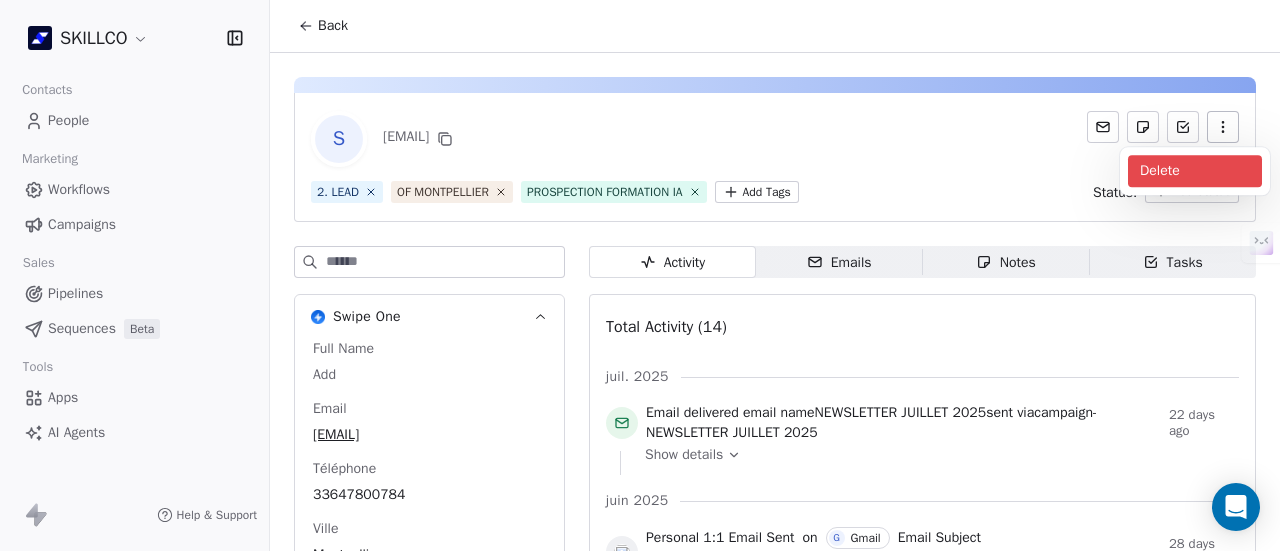 click on "Delete" at bounding box center [1195, 171] 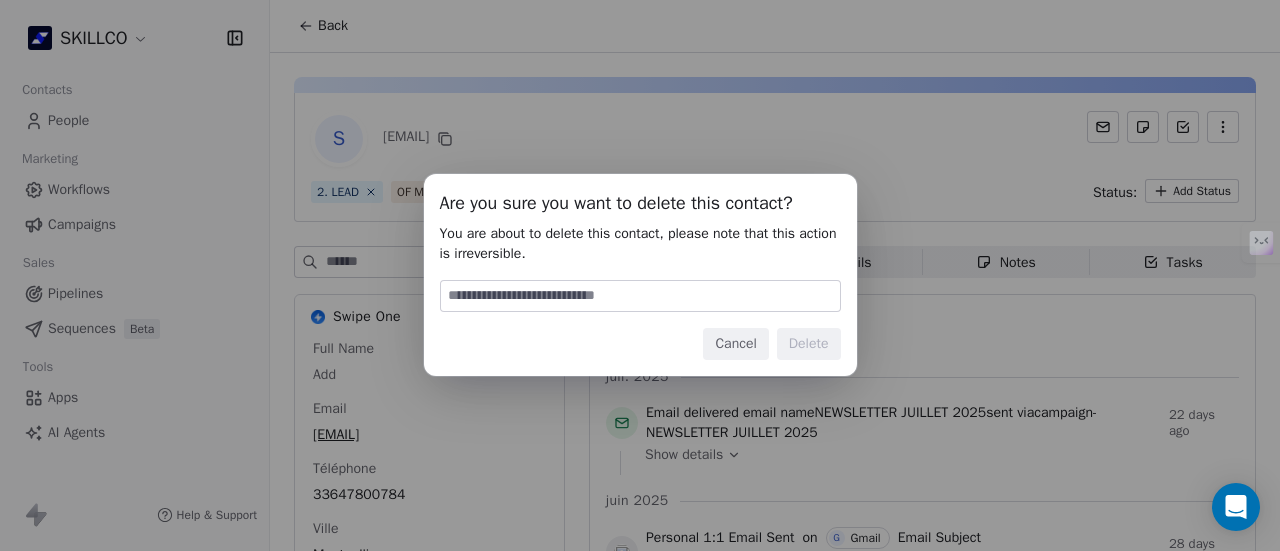 drag, startPoint x: 695, startPoint y: 298, endPoint x: 664, endPoint y: 310, distance: 33.24154 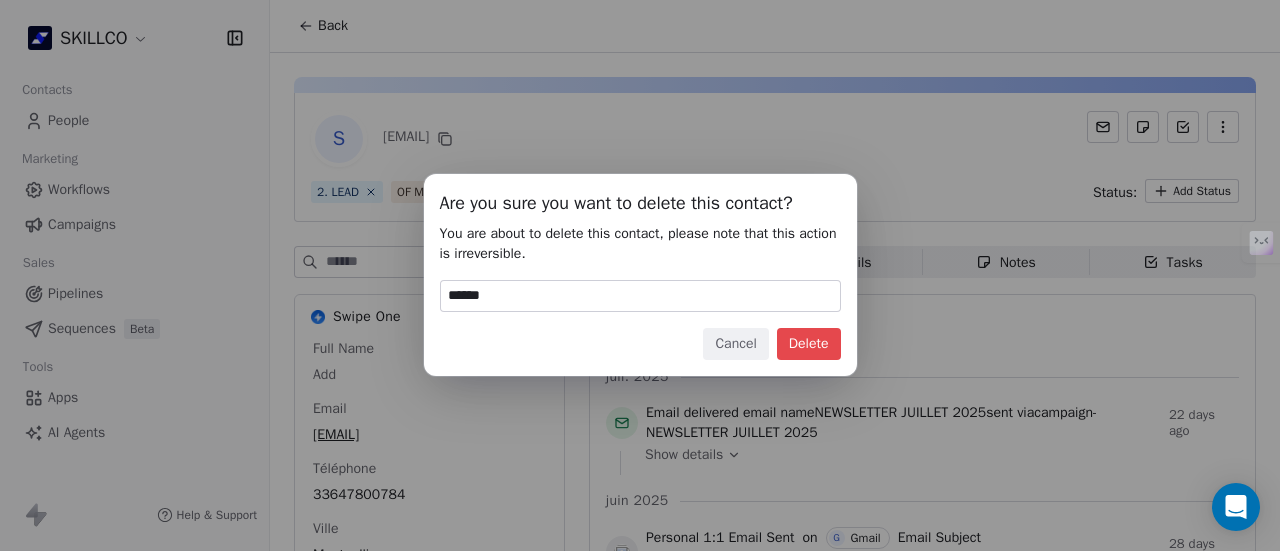click on "Delete" at bounding box center [809, 344] 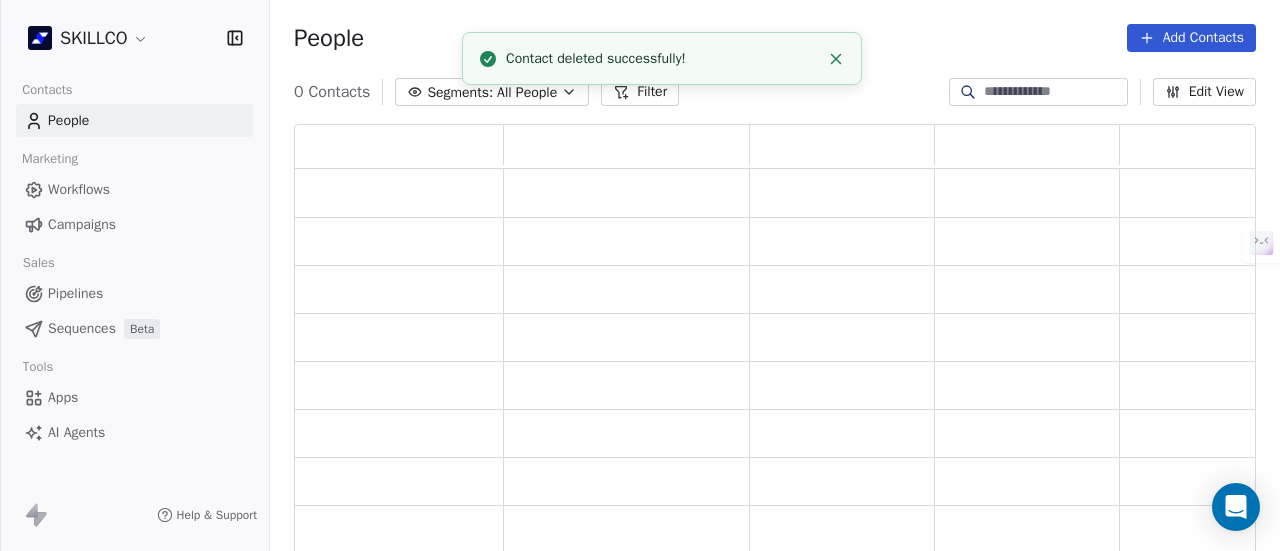 scroll, scrollTop: 16, scrollLeft: 16, axis: both 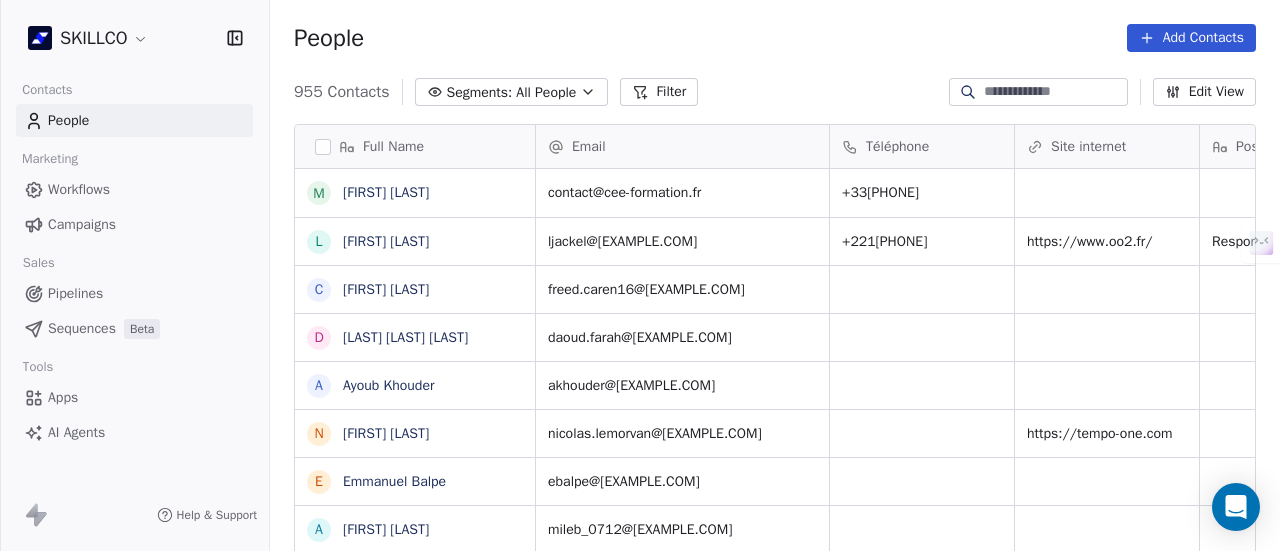 click on "Filter" at bounding box center (659, 92) 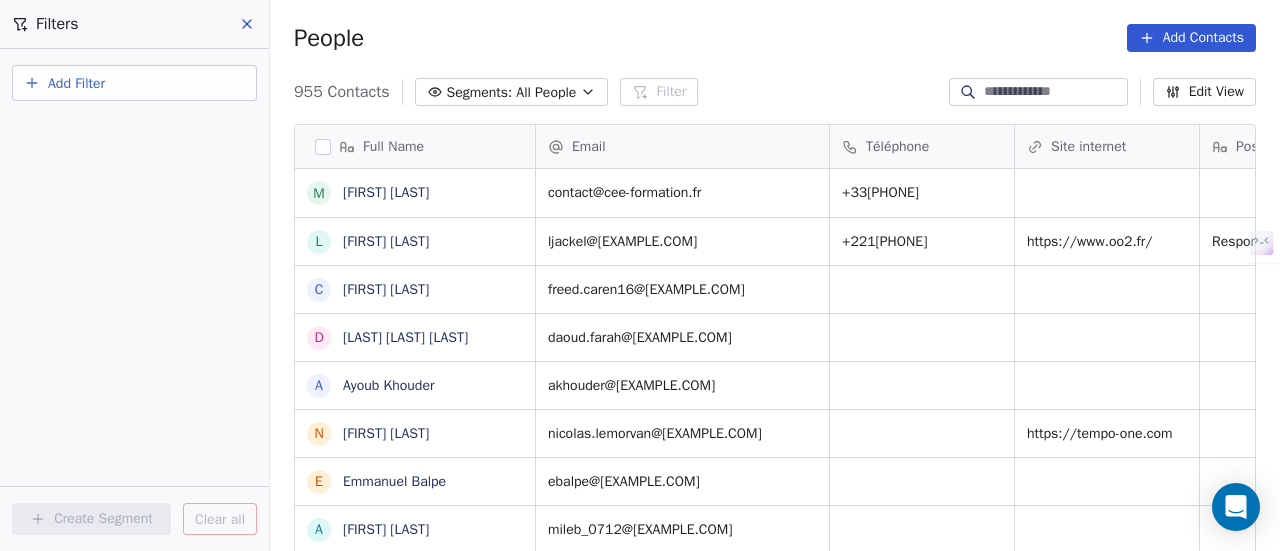 click on "Add Filter" at bounding box center [134, 83] 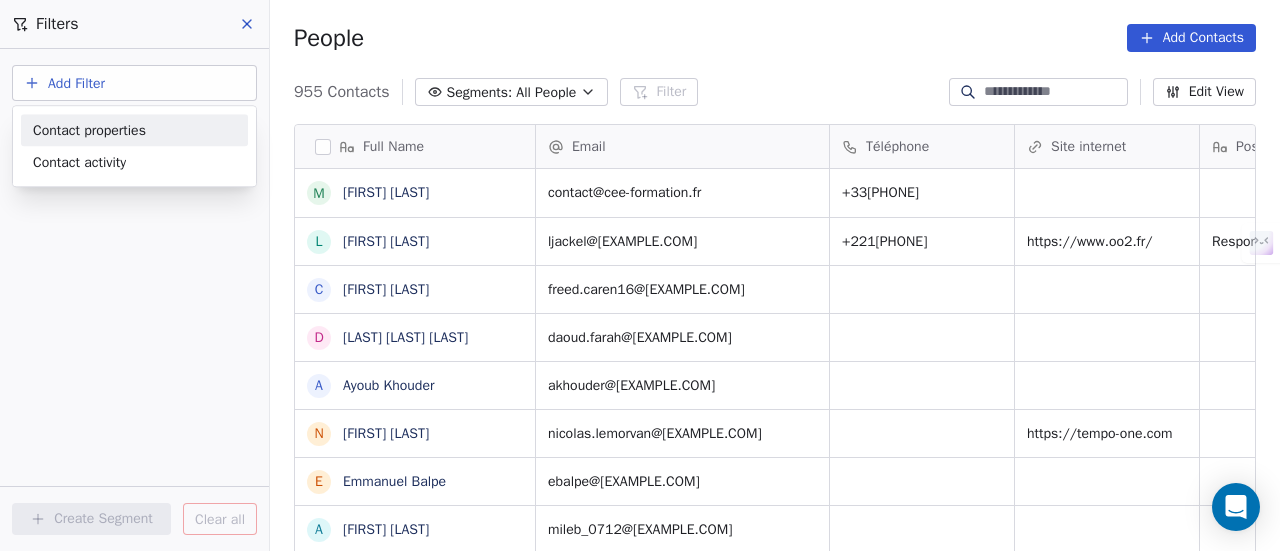 click on "Contact properties" at bounding box center (89, 130) 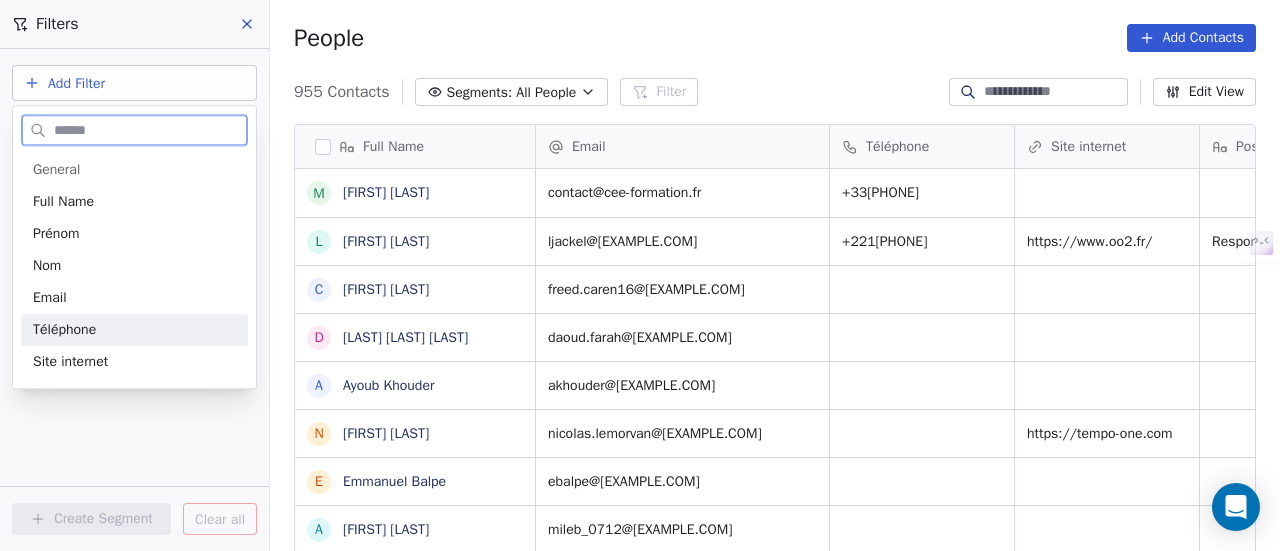 click on "Téléphone" at bounding box center [134, 330] 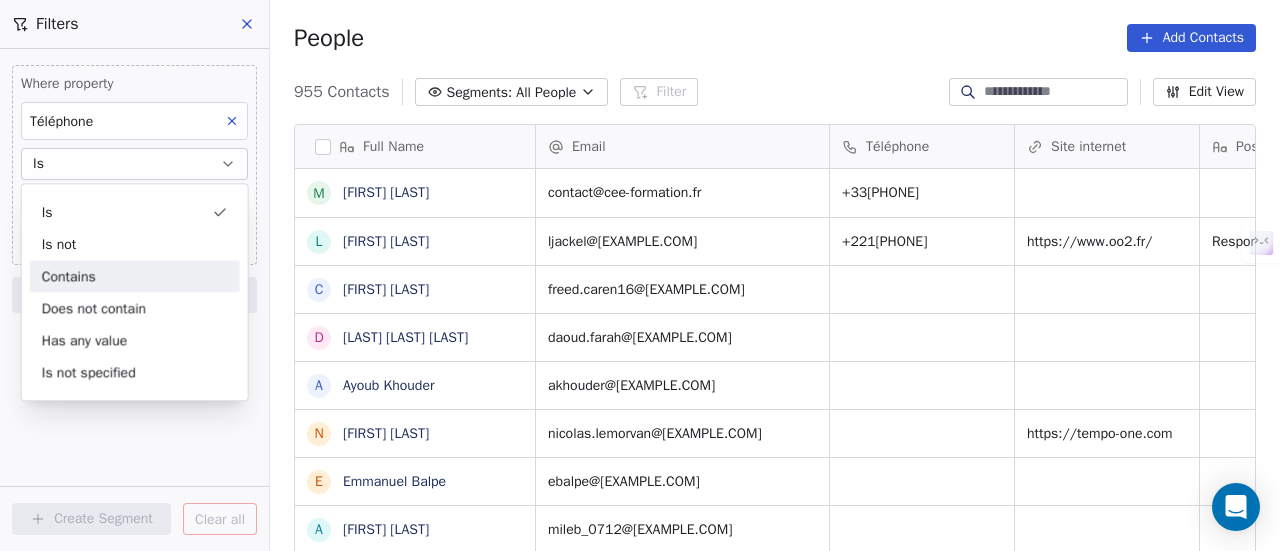 click on "Contains" at bounding box center (135, 276) 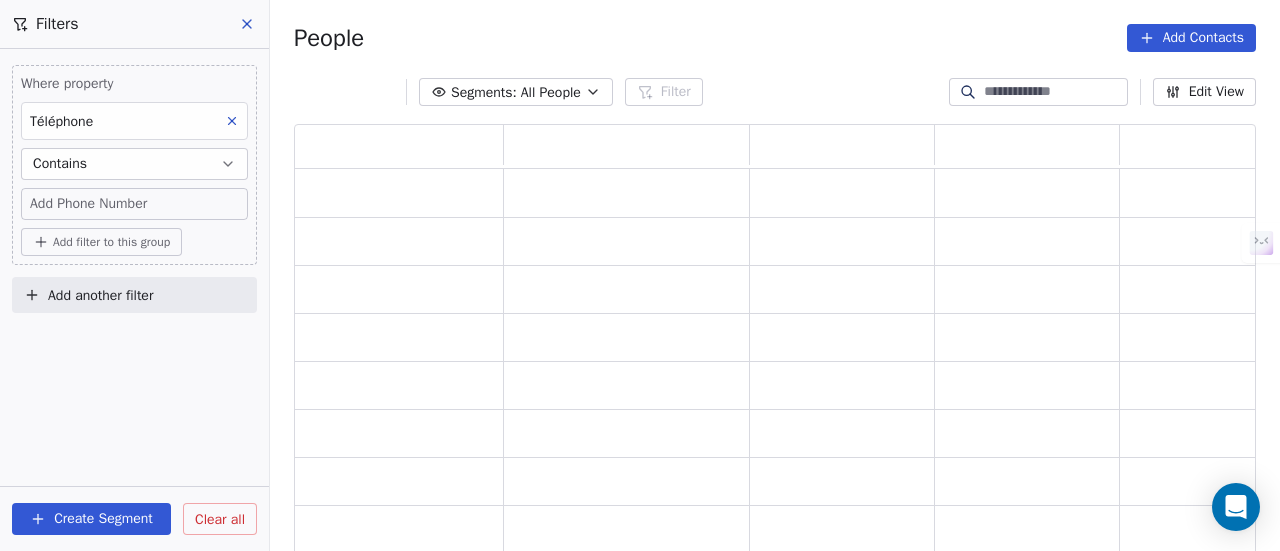 click on "Add Phone Number" at bounding box center (134, 204) 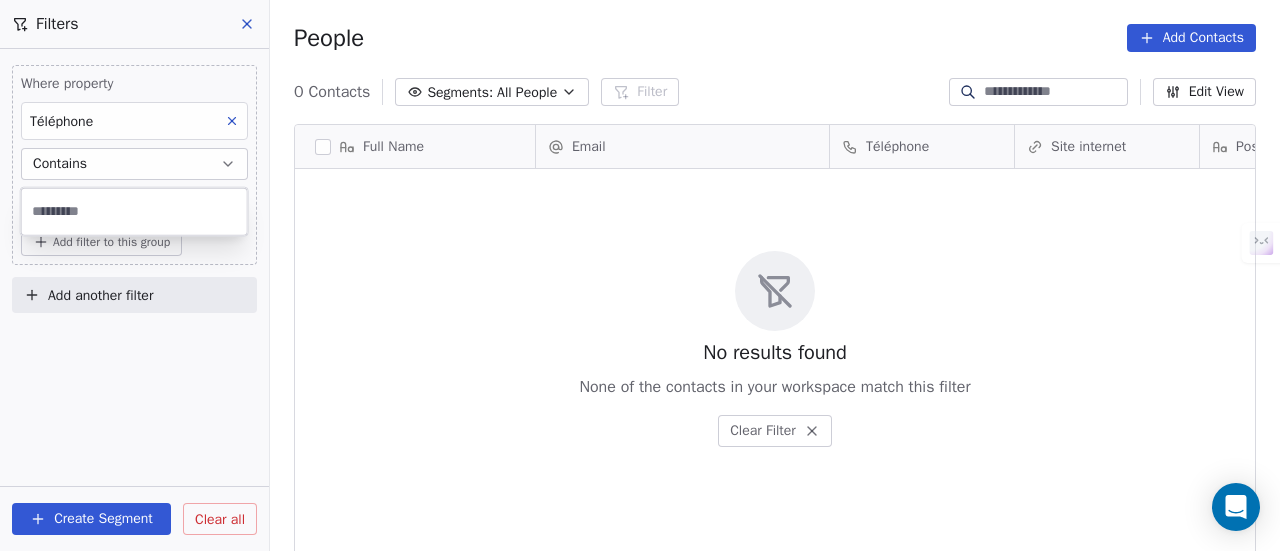 scroll, scrollTop: 16, scrollLeft: 16, axis: both 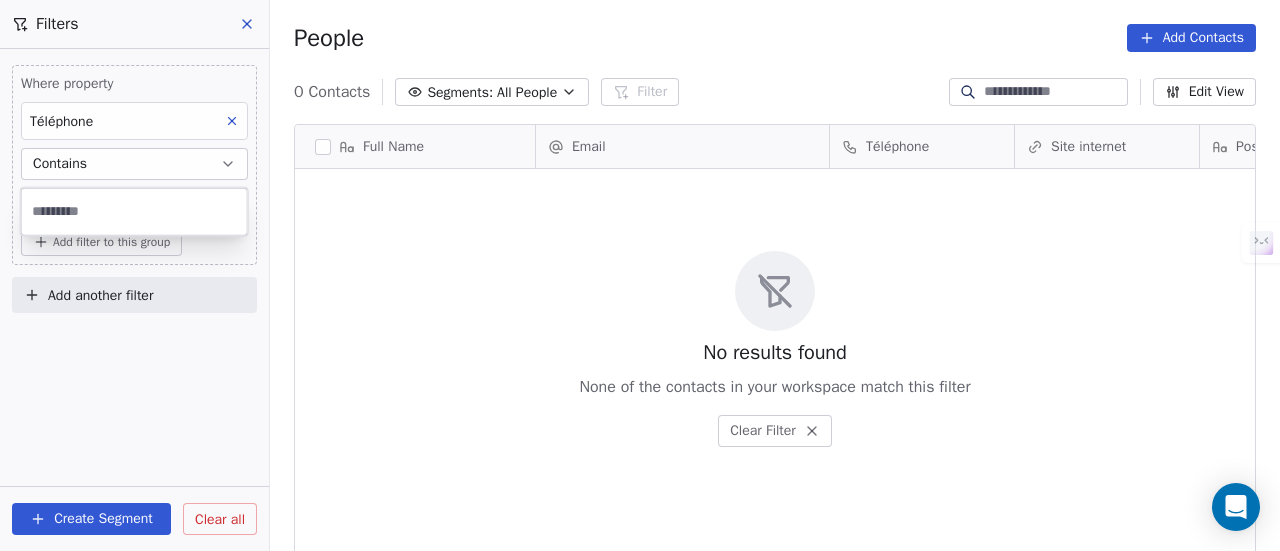 click at bounding box center [134, 212] 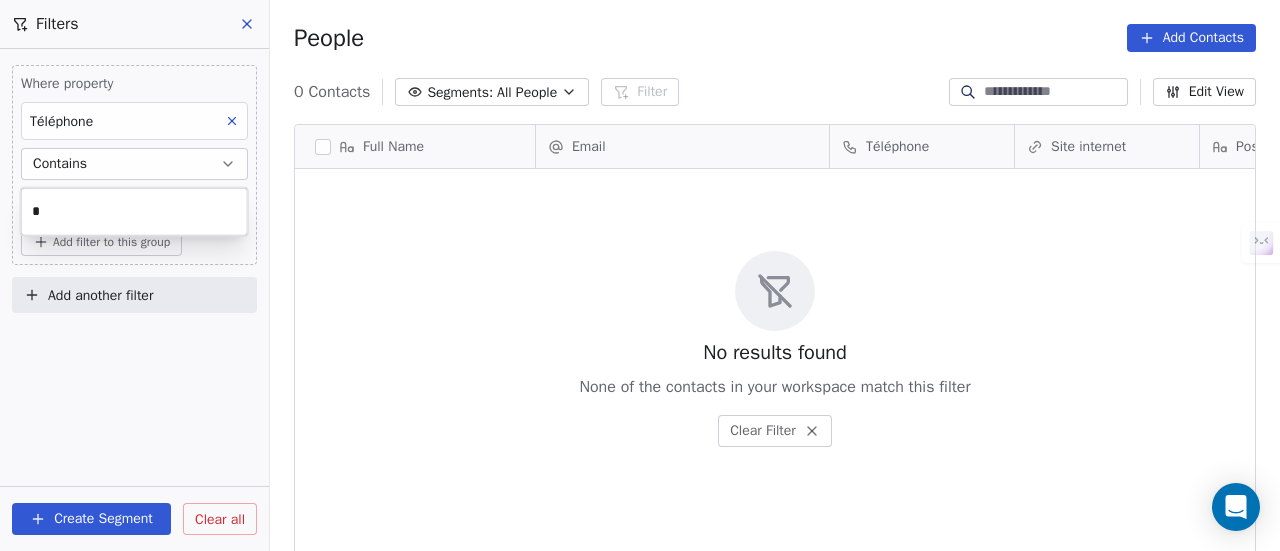 type on "*" 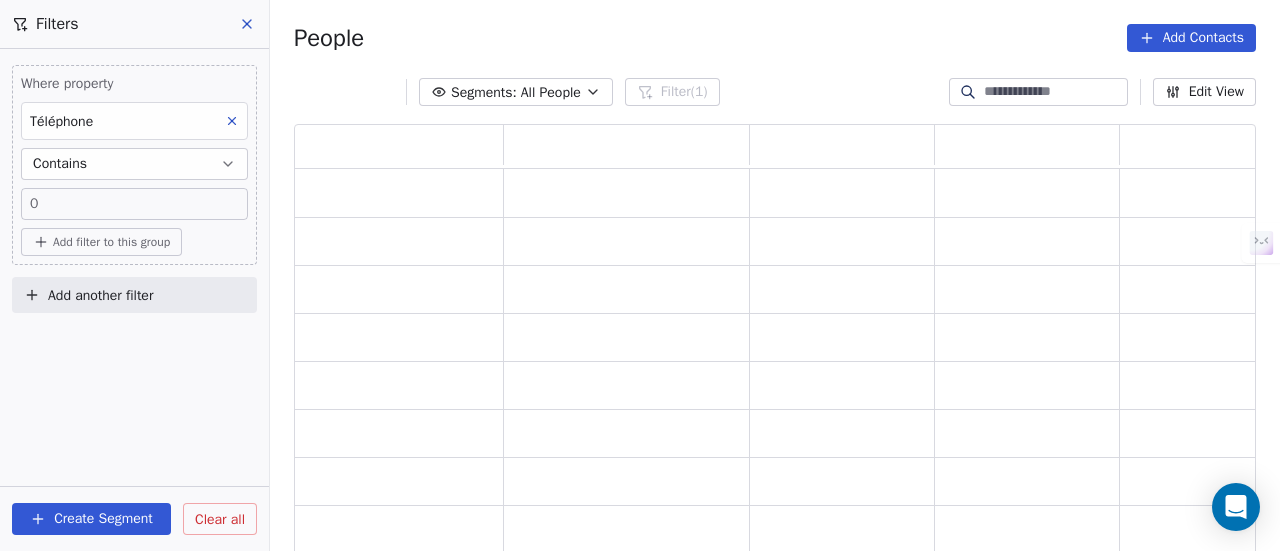 scroll, scrollTop: 16, scrollLeft: 16, axis: both 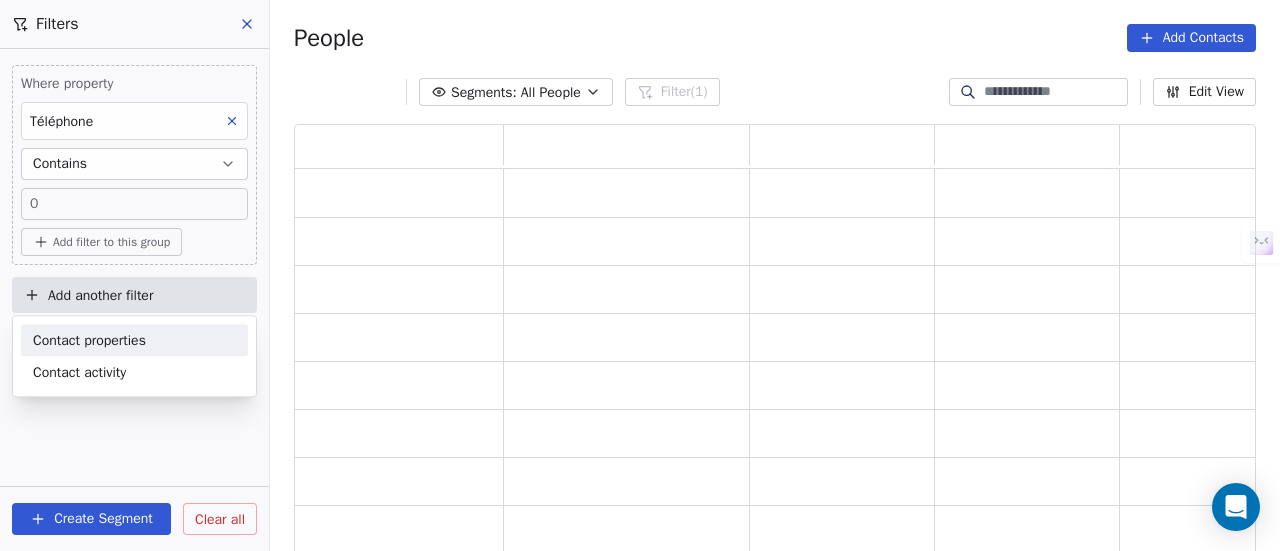 click on "Contact properties" at bounding box center (134, 340) 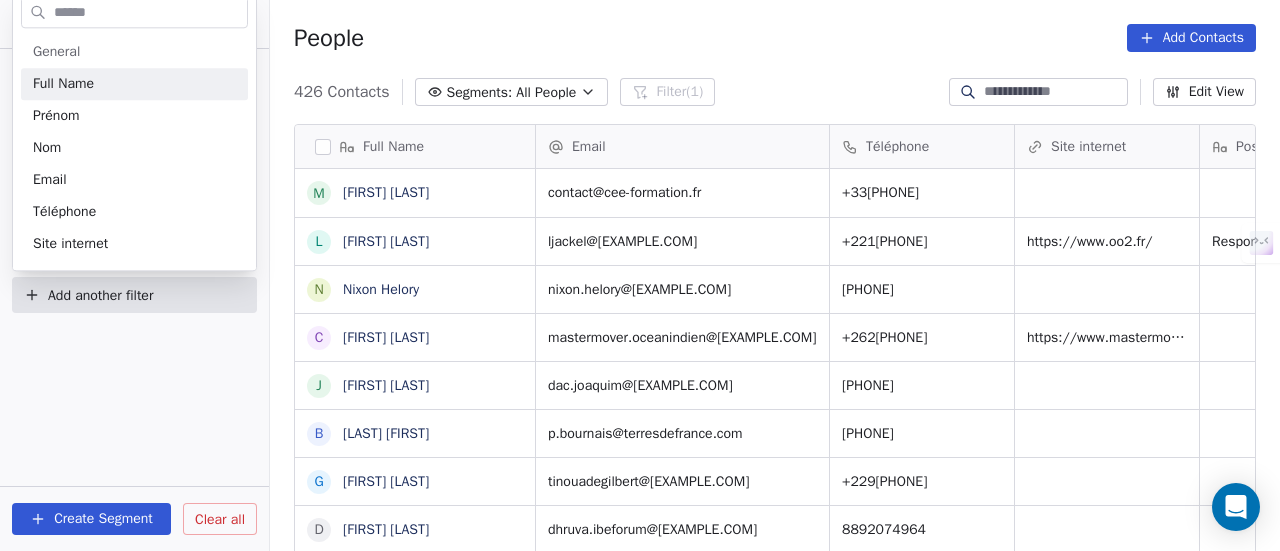 scroll, scrollTop: 16, scrollLeft: 16, axis: both 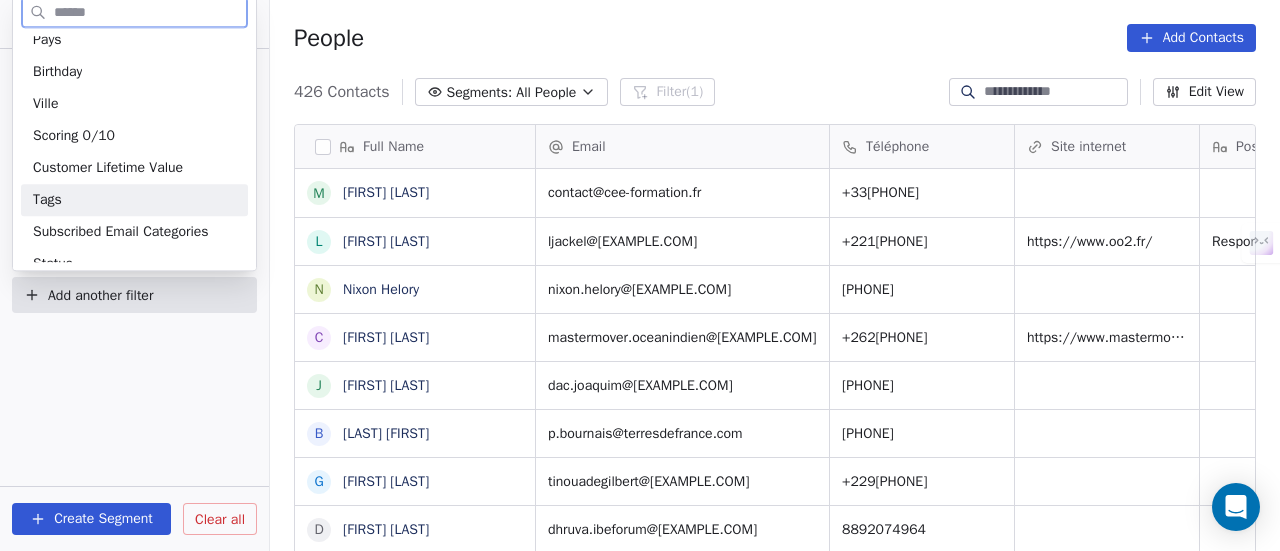 click on "Tags" at bounding box center (134, 200) 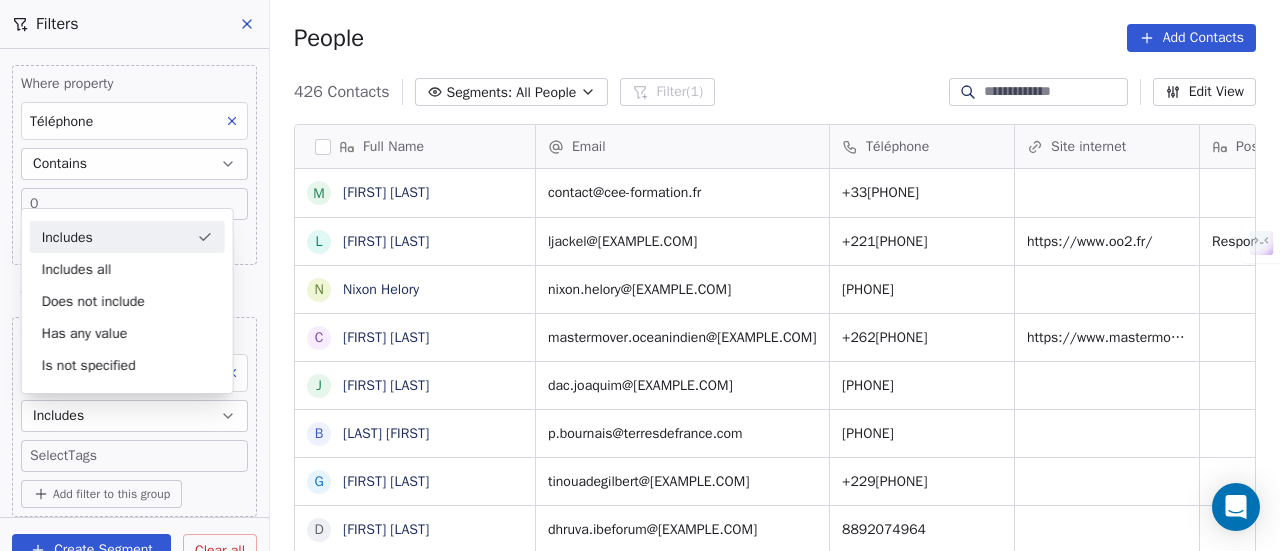 click on "Includes" at bounding box center [127, 237] 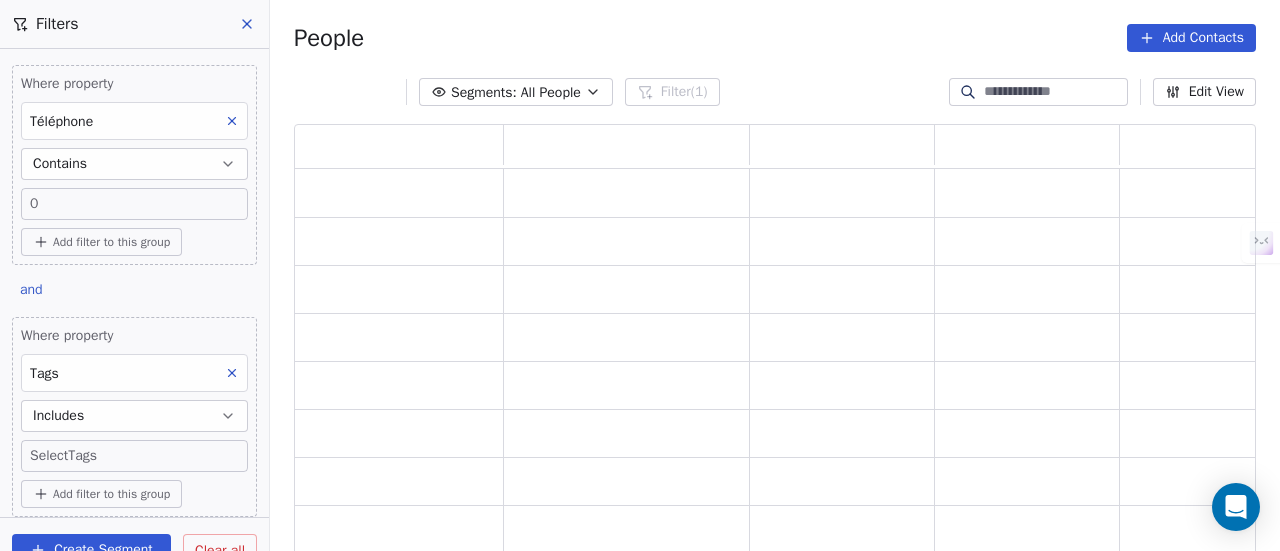 scroll, scrollTop: 16, scrollLeft: 16, axis: both 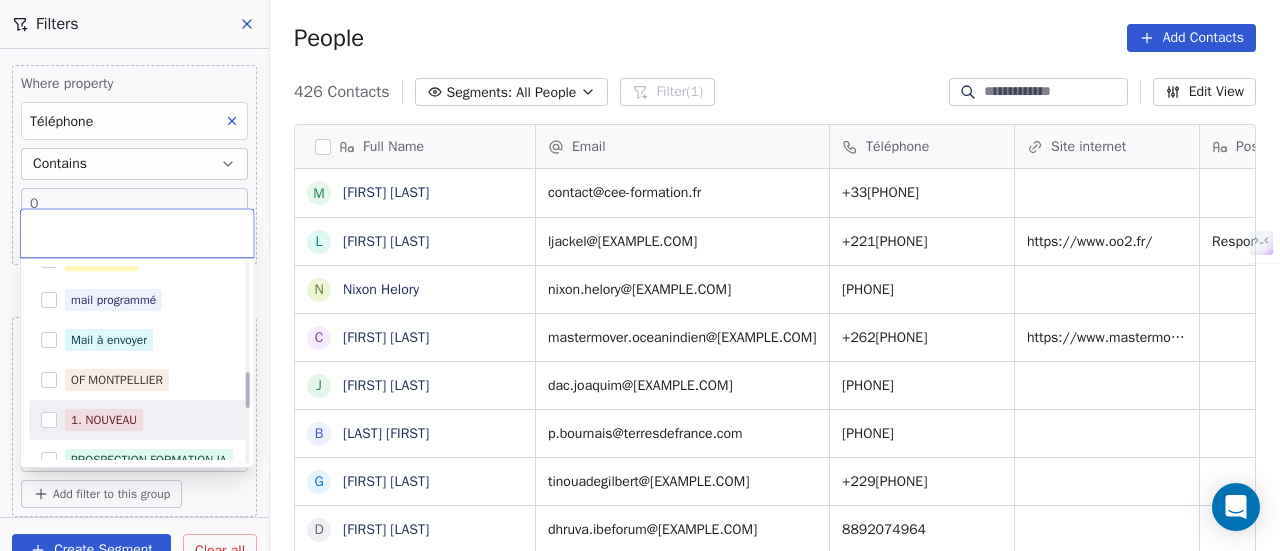 click on "1. NOUVEAU" at bounding box center (137, 420) 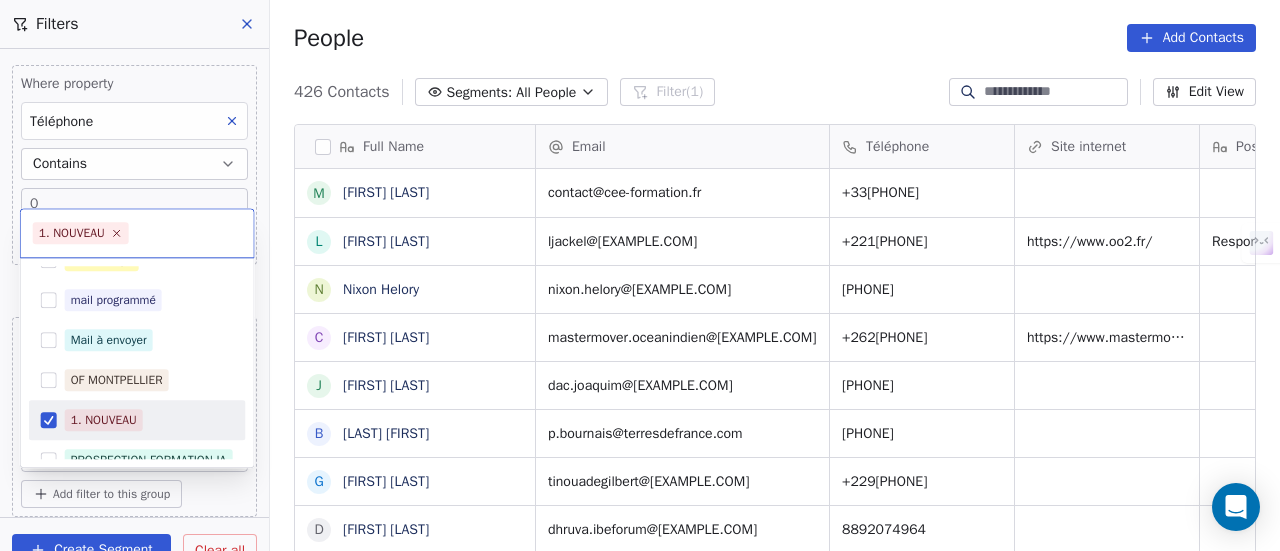 click on "1. NOUVEAU" at bounding box center (104, 420) 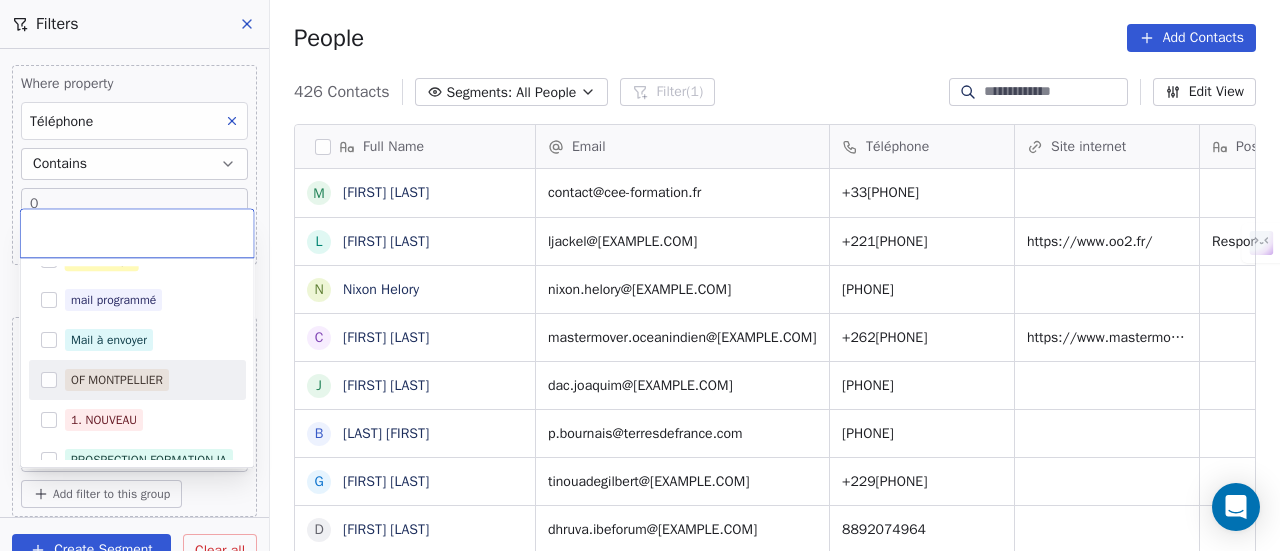 click on "OF MONTPELLIER" at bounding box center [117, 380] 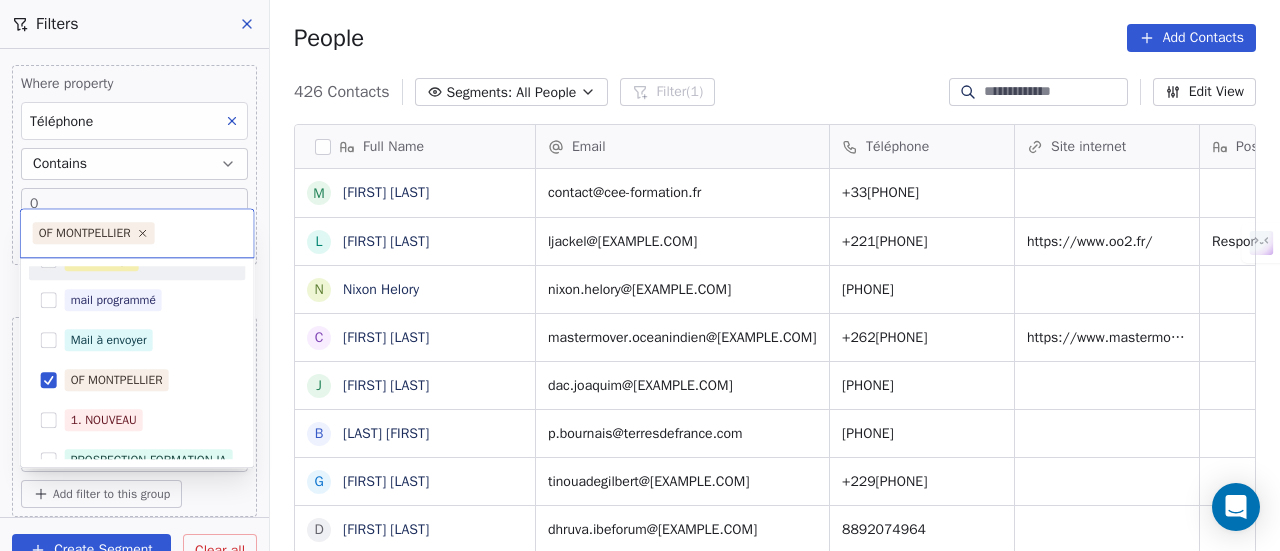 click on "SKILLCO Contacts People Marketing Workflows Campaigns Sales Pipelines Sequences Beta Tools Apps AI Agents Help & Support Filters Where property   Téléphone   Contains 0 Add filter to this group and Where property   Tags   Includes Select  Tags Add filter to this group Add another filter  Create Segment Clear all People  Add Contacts 426 Contacts Segments: All People Filter  (1) Edit View Tag Add to Sequence Full Name M Megane Souffir L Léa JACKEL N Nixon Helory C Cédric Brandon J Joaquim Da Costa B Bournais Pierre G Gilbert Tinouade D Dhruva Dhruva A Abdelali Allouch t tamara buns e ecole.assomption@outlook.fr m mariellejerzissi@hotmail.fr s secretariat.clapas@calandreta-dau-clapas.org a aziz.hamidaoui@laposte.fr c chantvoixetcorps@gmail.com c contact@imim34.fr b benoit.allemand@laregion.fr c contact@evolutis-rh.com e ef.bordeaux@ef.com A Alex Lebel c contact@adrec-formation.fr m montpellier@abc-formationcontinue.com c contact@valorecia.com d direction.fasup33@hotmail.com A Alain Abad a c s c Email Tags" at bounding box center [640, 275] 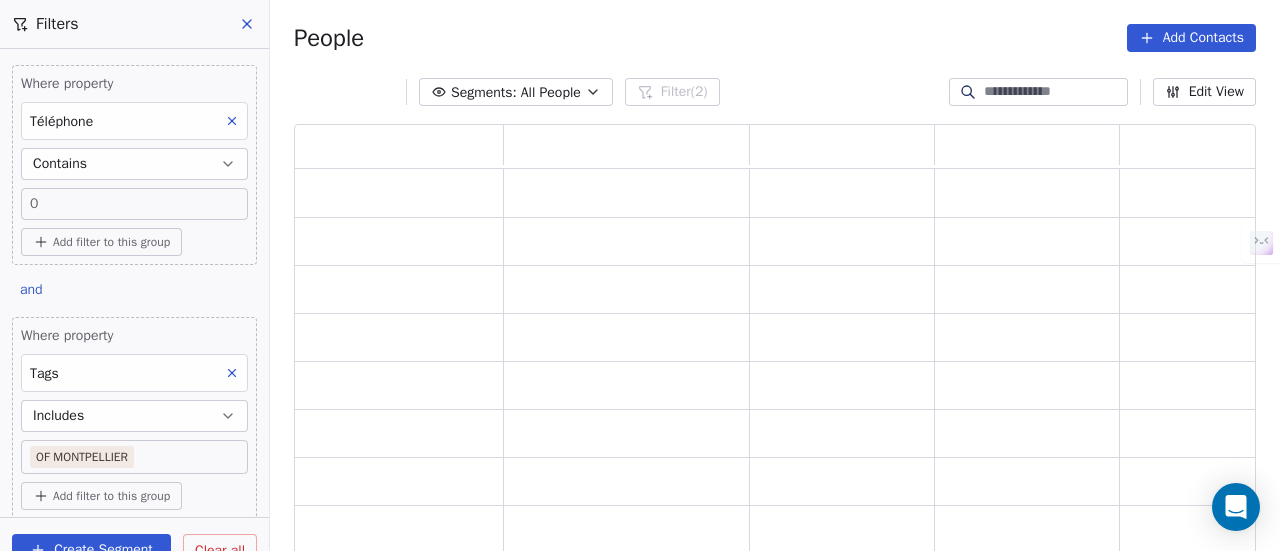 scroll, scrollTop: 16, scrollLeft: 16, axis: both 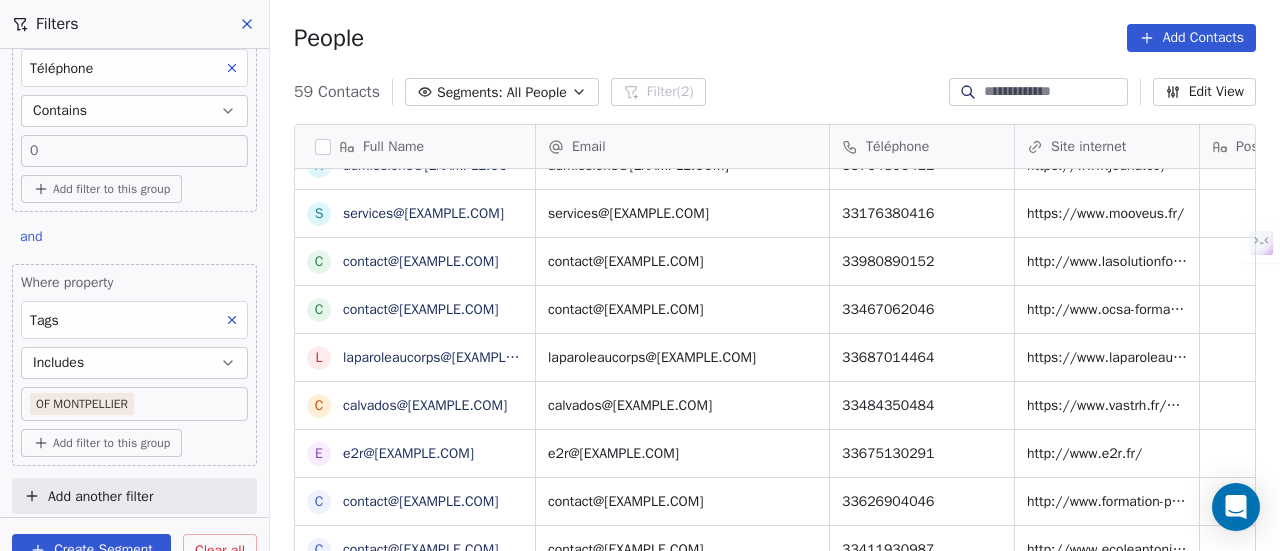 drag, startPoint x: 426, startPoint y: 362, endPoint x: 950, endPoint y: 51, distance: 609.34143 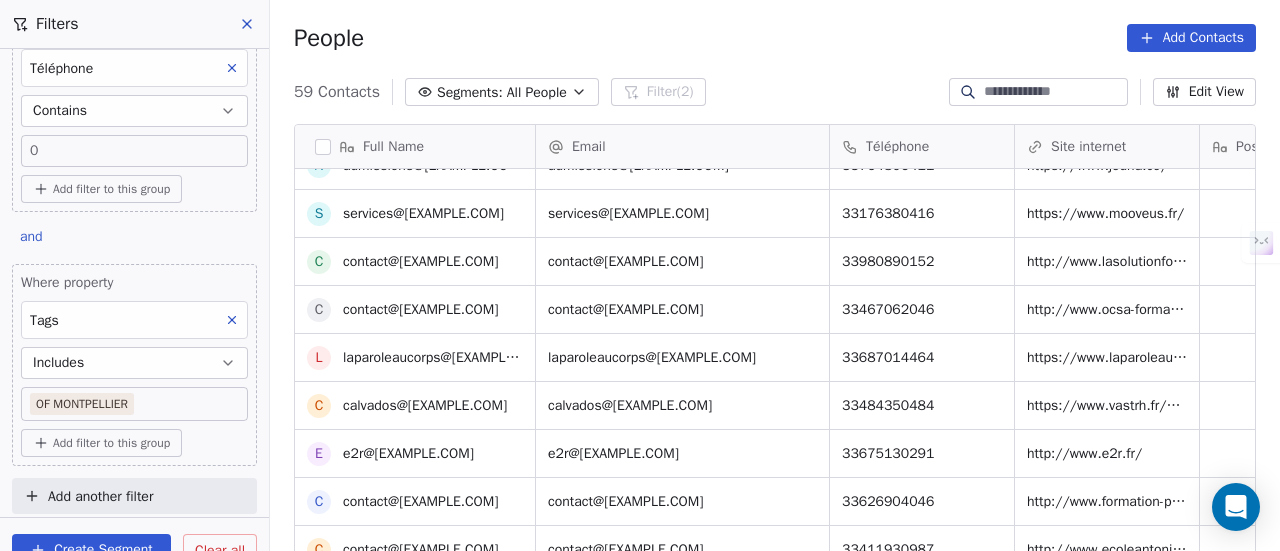 scroll, scrollTop: 900, scrollLeft: 0, axis: vertical 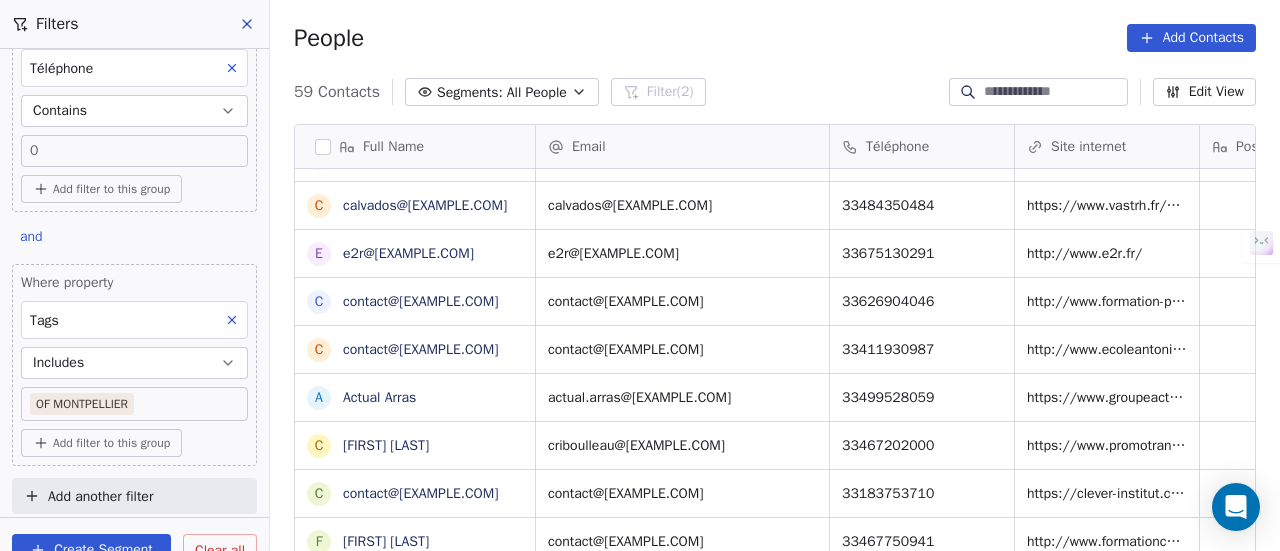 drag, startPoint x: 375, startPoint y: 263, endPoint x: 850, endPoint y: 73, distance: 511.59067 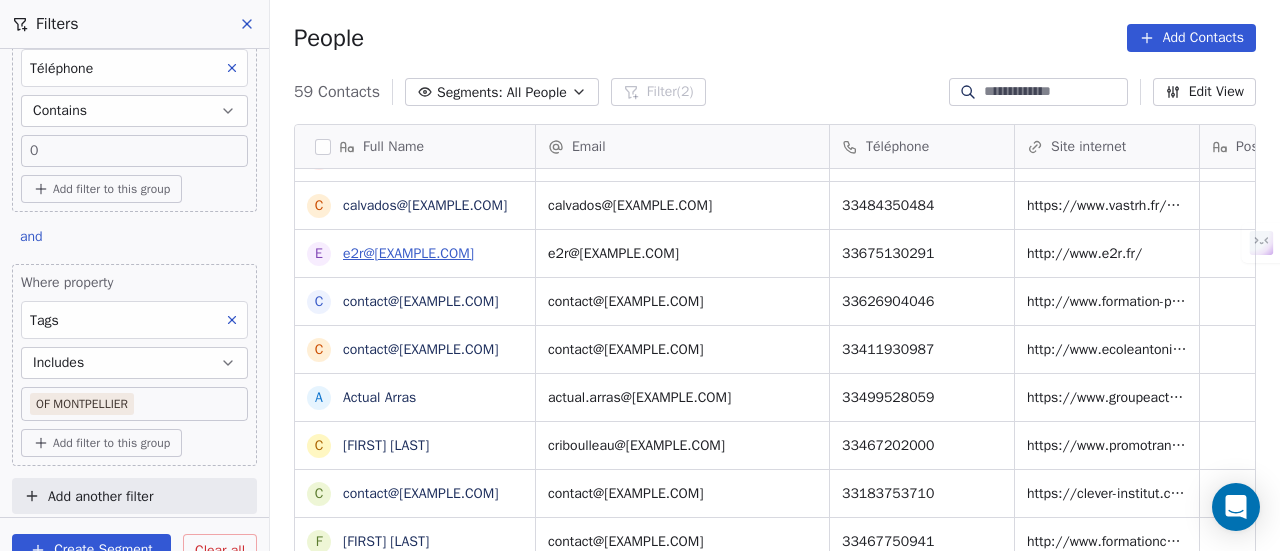 click on "e2r@e2r.fr" at bounding box center (408, 253) 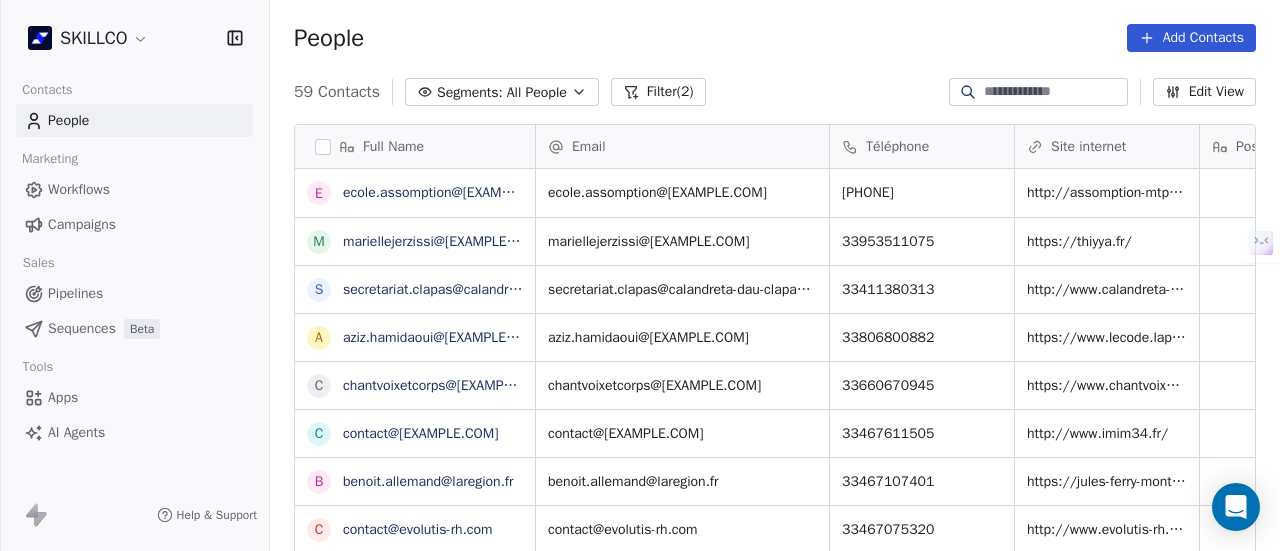 scroll, scrollTop: 900, scrollLeft: 0, axis: vertical 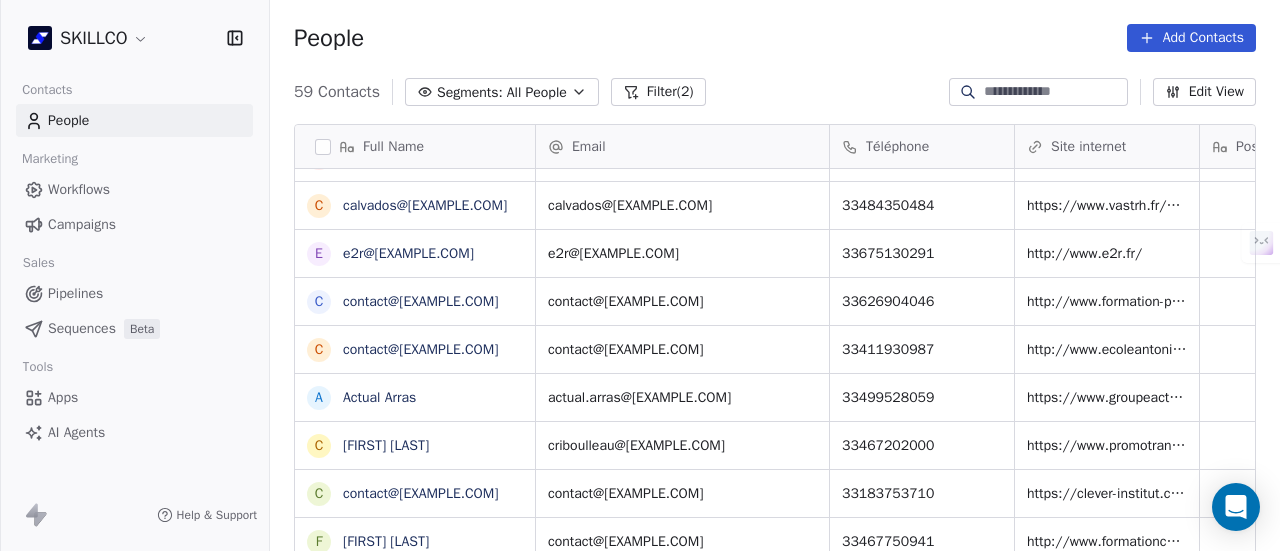 click at bounding box center [1054, 92] 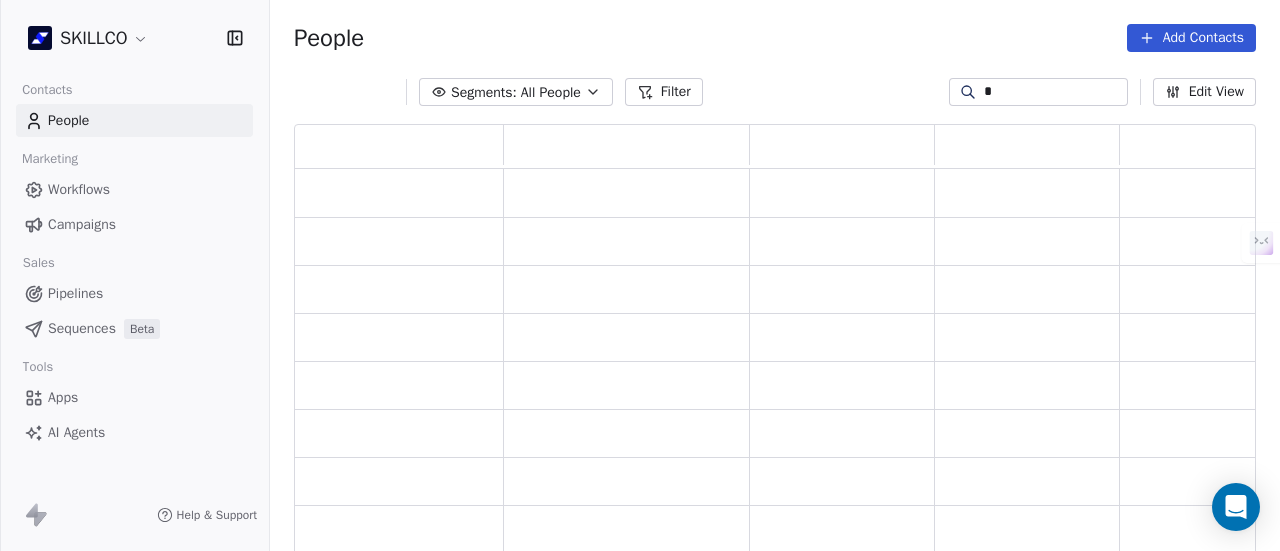 scroll, scrollTop: 16, scrollLeft: 16, axis: both 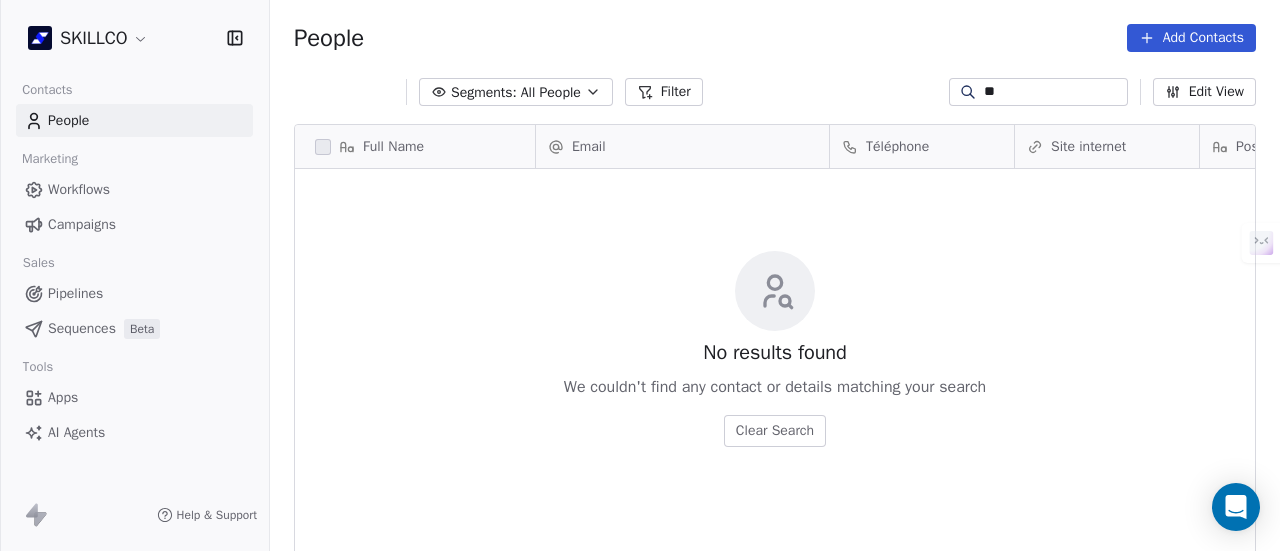 type on "*" 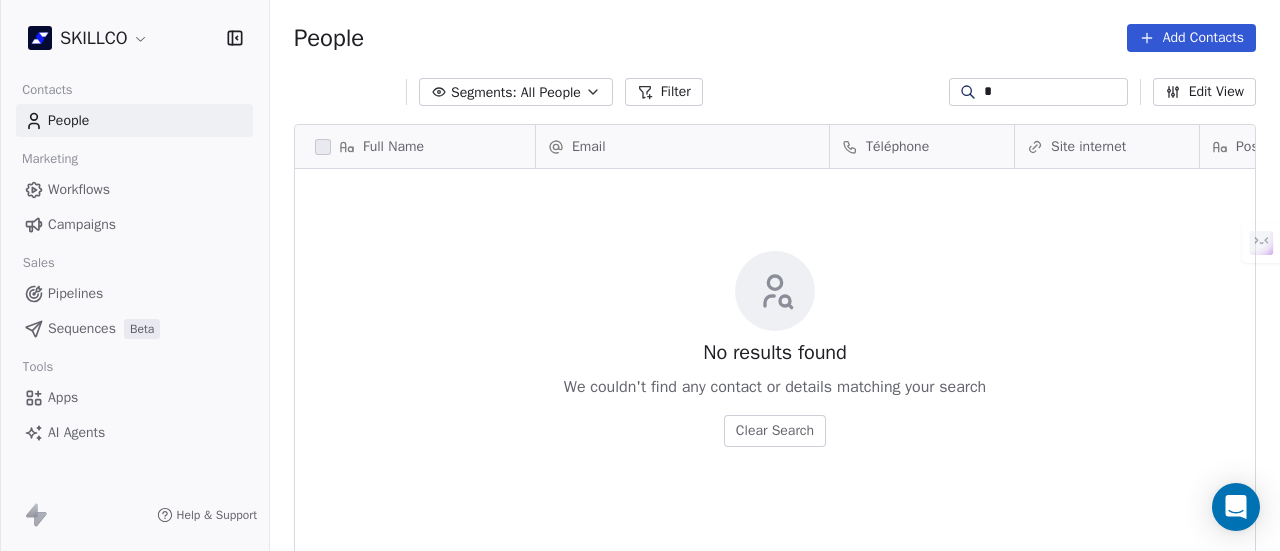 type 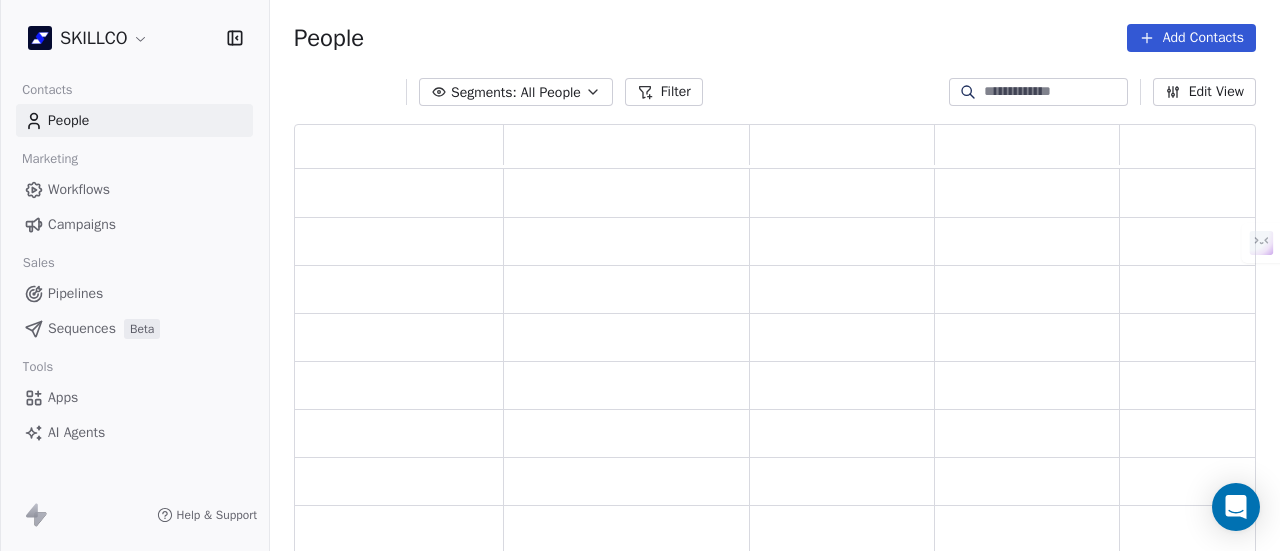 scroll, scrollTop: 16, scrollLeft: 16, axis: both 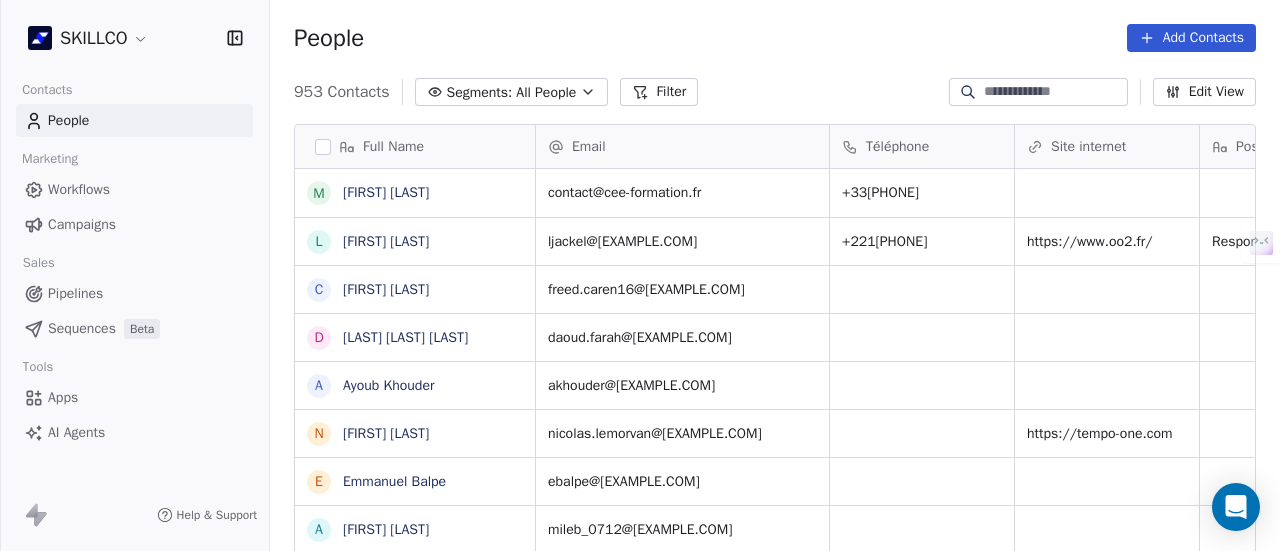 click 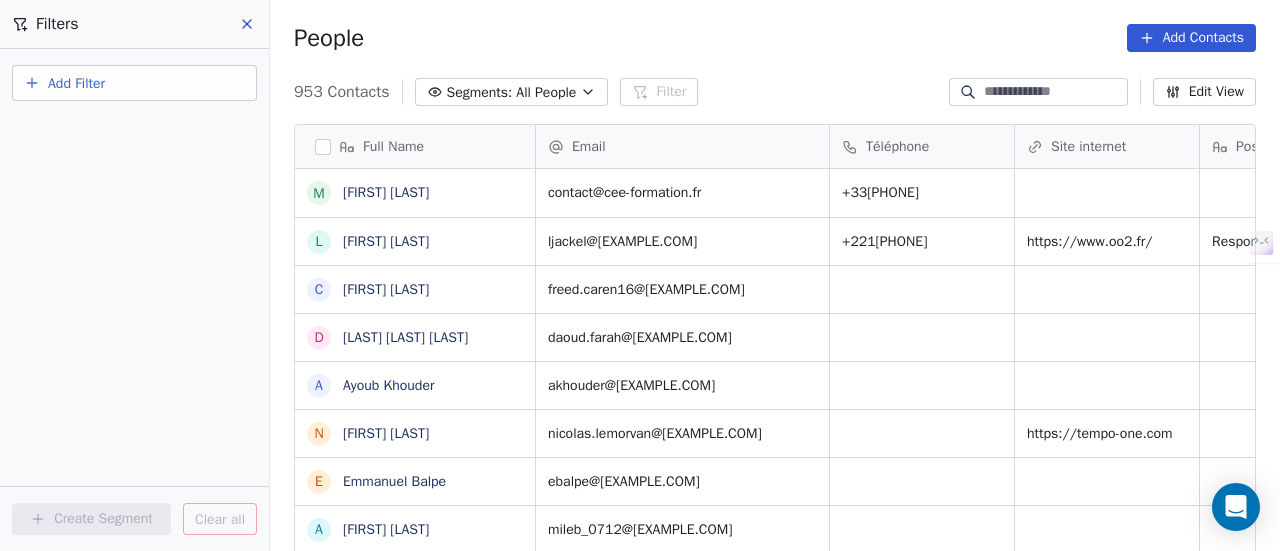 click on "Add Filter" at bounding box center (134, 83) 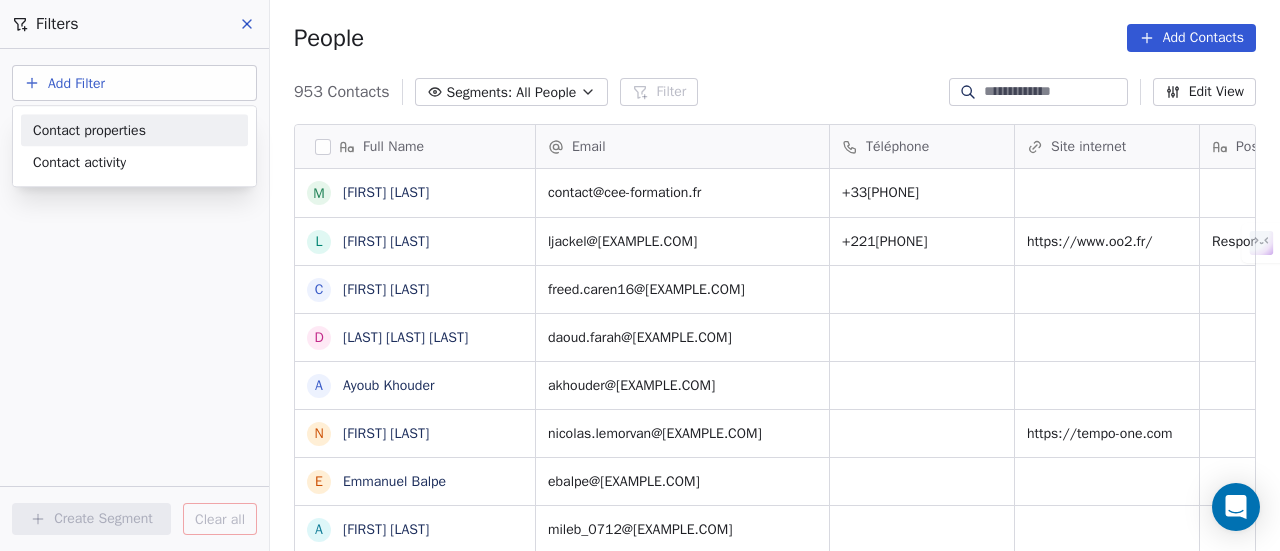 click on "Contact properties" at bounding box center [89, 130] 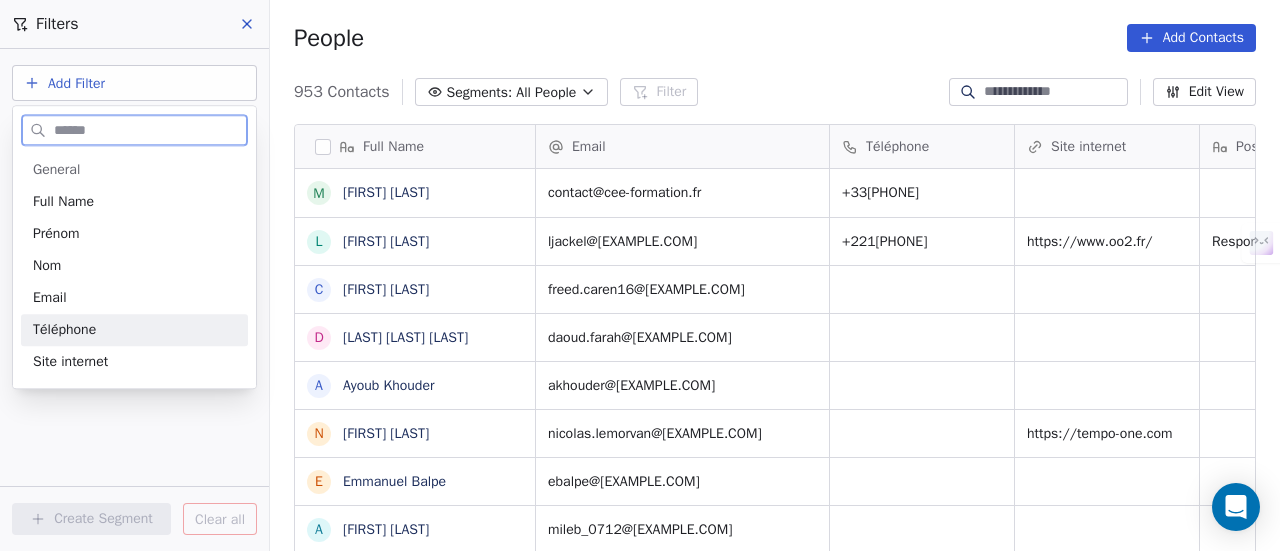 click on "Téléphone" at bounding box center (134, 330) 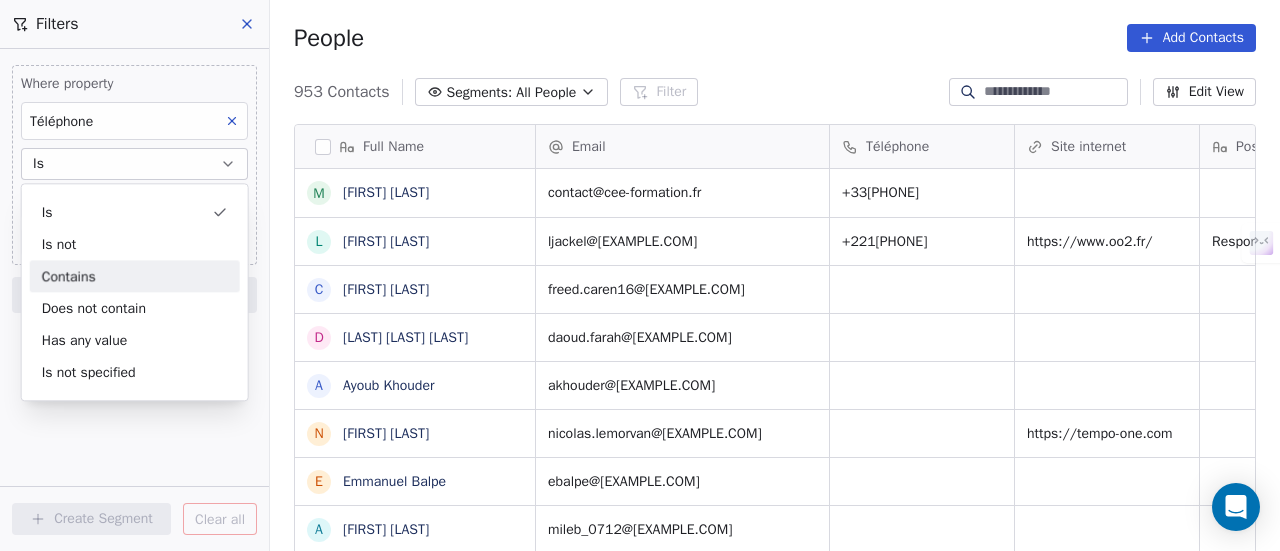 click on "Contains" at bounding box center [135, 276] 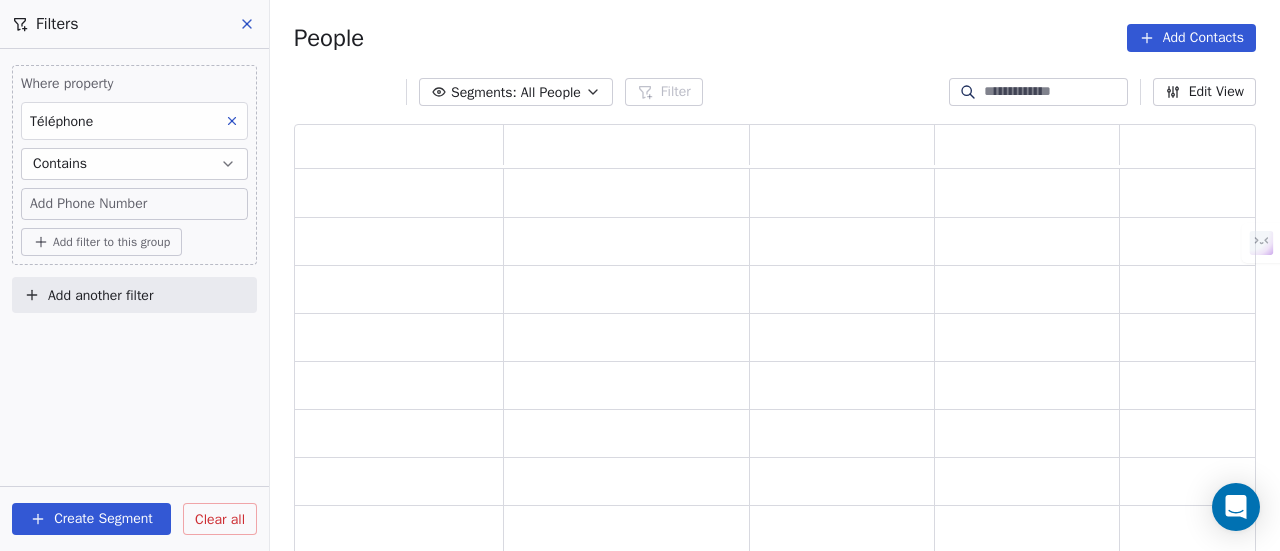 scroll, scrollTop: 16, scrollLeft: 16, axis: both 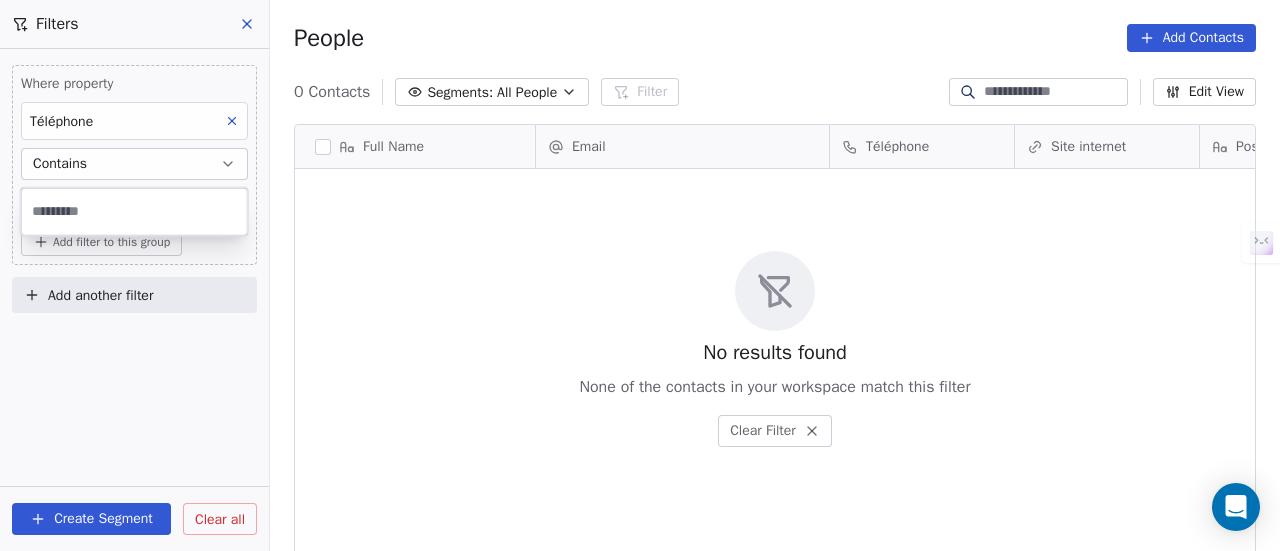 type on "*" 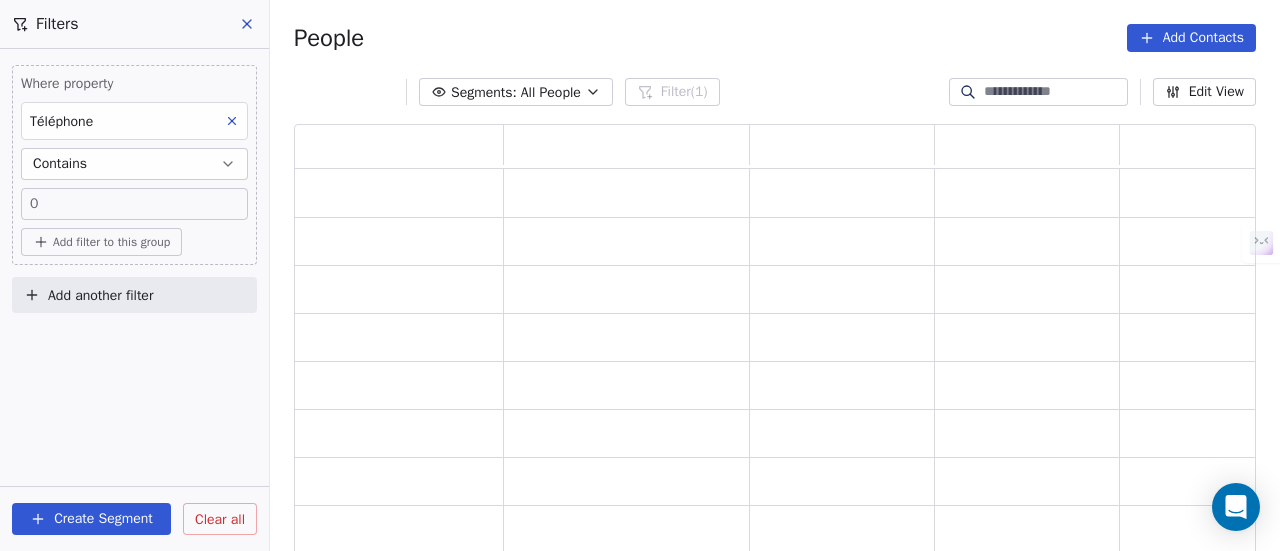 scroll, scrollTop: 16, scrollLeft: 16, axis: both 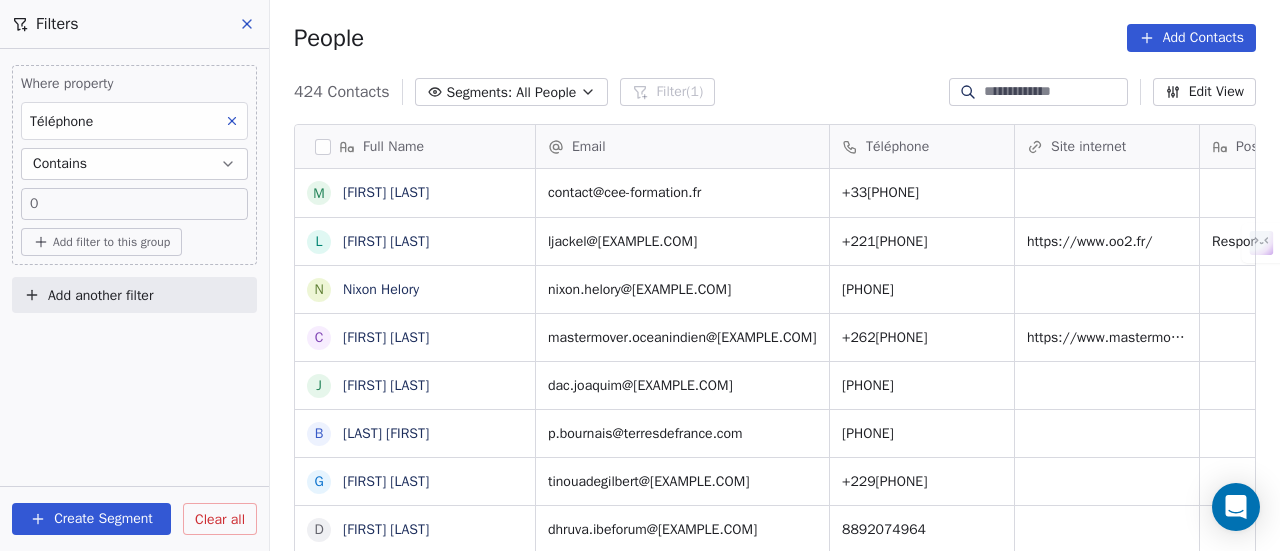click on "Add another filter" at bounding box center (100, 295) 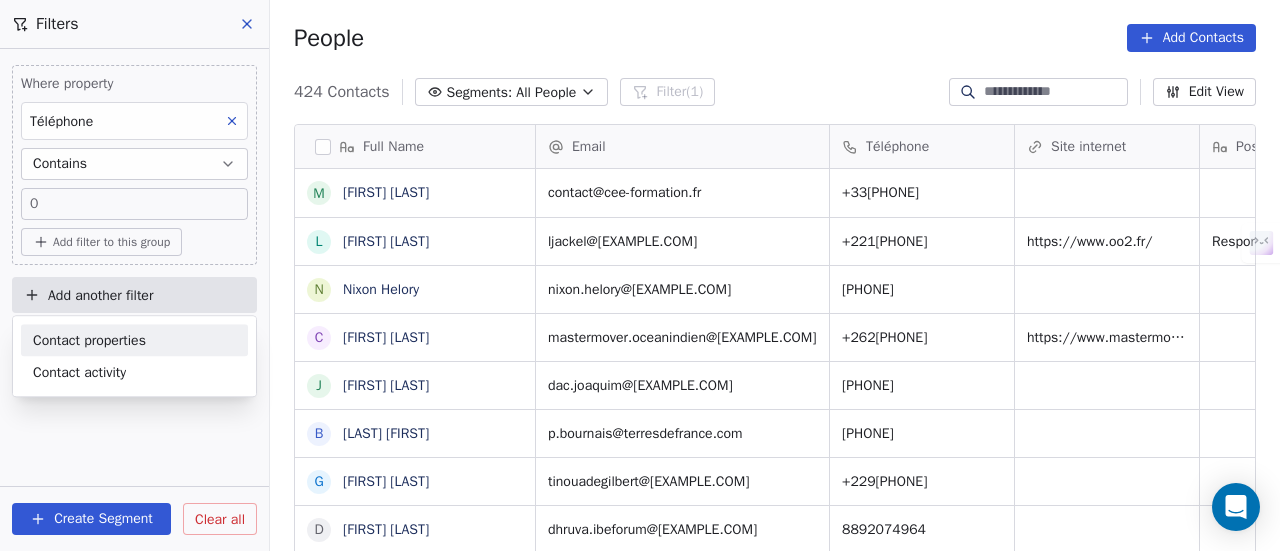 click on "Contact properties" at bounding box center [134, 340] 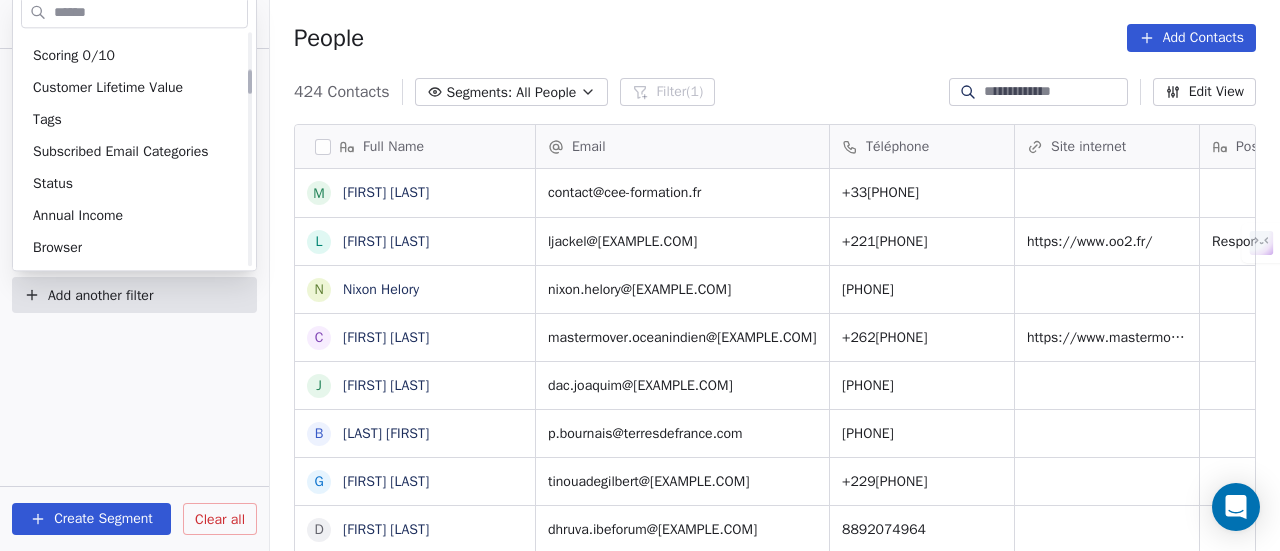 scroll, scrollTop: 400, scrollLeft: 0, axis: vertical 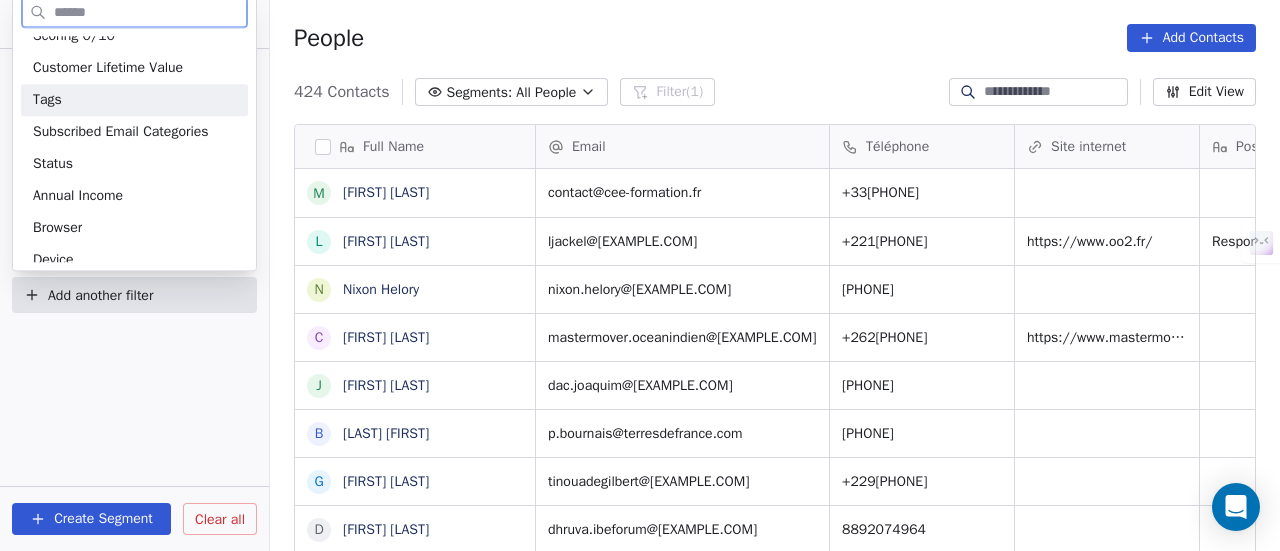 click on "Tags" at bounding box center [134, 100] 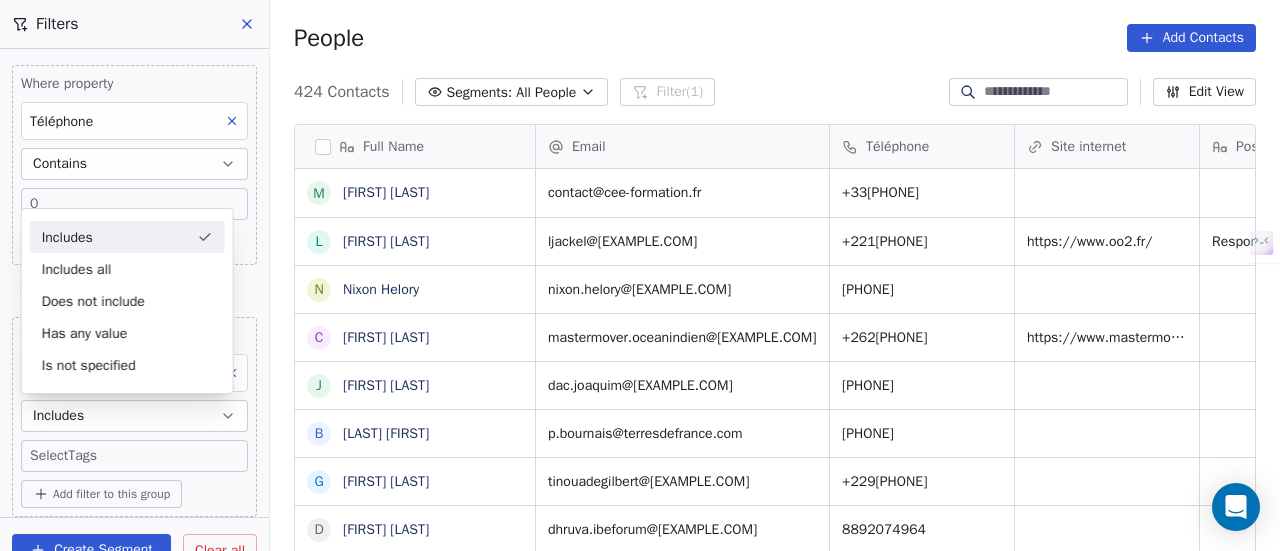 click on "Includes" at bounding box center [127, 237] 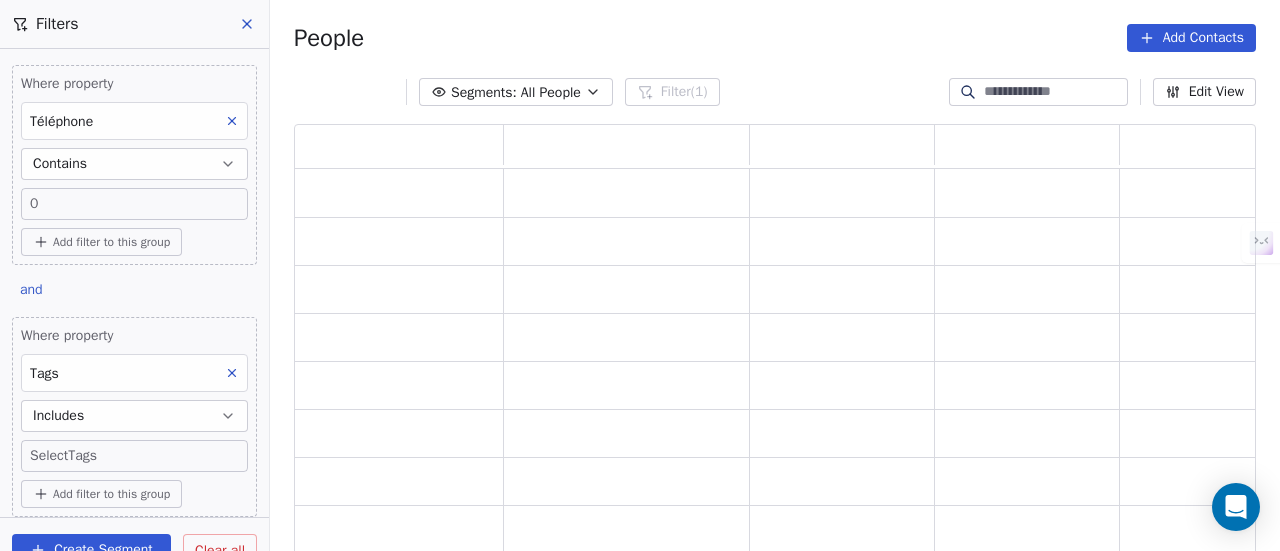 scroll, scrollTop: 16, scrollLeft: 16, axis: both 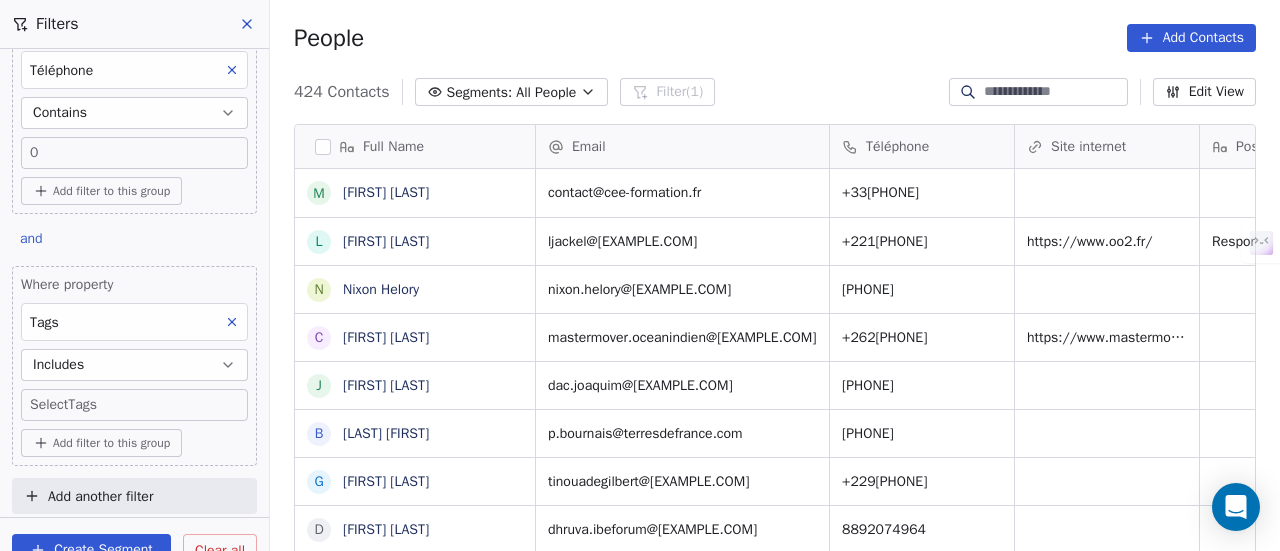 click on "SKILLCO Contacts People Marketing Workflows Campaigns Sales Pipelines Sequences Beta Tools Apps AI Agents Help & Support Filters Where property   Téléphone   Contains 0 Add filter to this group and Where property   Tags   Includes Select  Tags Add filter to this group Add another filter  Create Segment Clear all People  Add Contacts 424 Contacts Segments: All People Filter  (1) Edit View Tag Add to Sequence Full Name M Megane Souffir L Léa JACKEL N Nixon Helory C Cédric Brandon J Joaquim Da Costa B Bournais Pierre G Gilbert Tinouade D Dhruva Dhruva A Abdelali Allouch t tamara buns e ecole.assomption@outlook.fr m mariellejerzissi@hotmail.fr s secretariat.clapas@calandreta-dau-clapas.org a aziz.hamidaoui@laposte.fr c chantvoixetcorps@gmail.com c contact@imim34.fr b benoit.allemand@laregion.fr c contact@evolutis-rh.com e ef.bordeaux@ef.com A Alex Lebel c contact@adrec-formation.fr m montpellier@abc-formationcontinue.com c contact@valorecia.com A Alain Abad a admissions@jedha.co s services@jenkaa.com c c l" at bounding box center (640, 275) 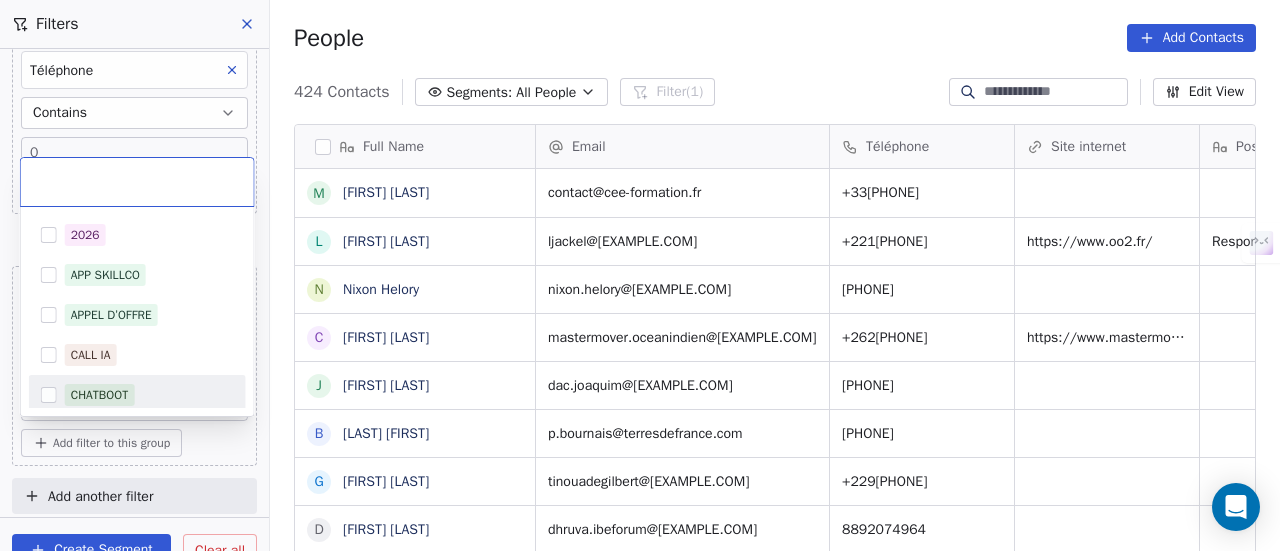 scroll, scrollTop: 16, scrollLeft: 16, axis: both 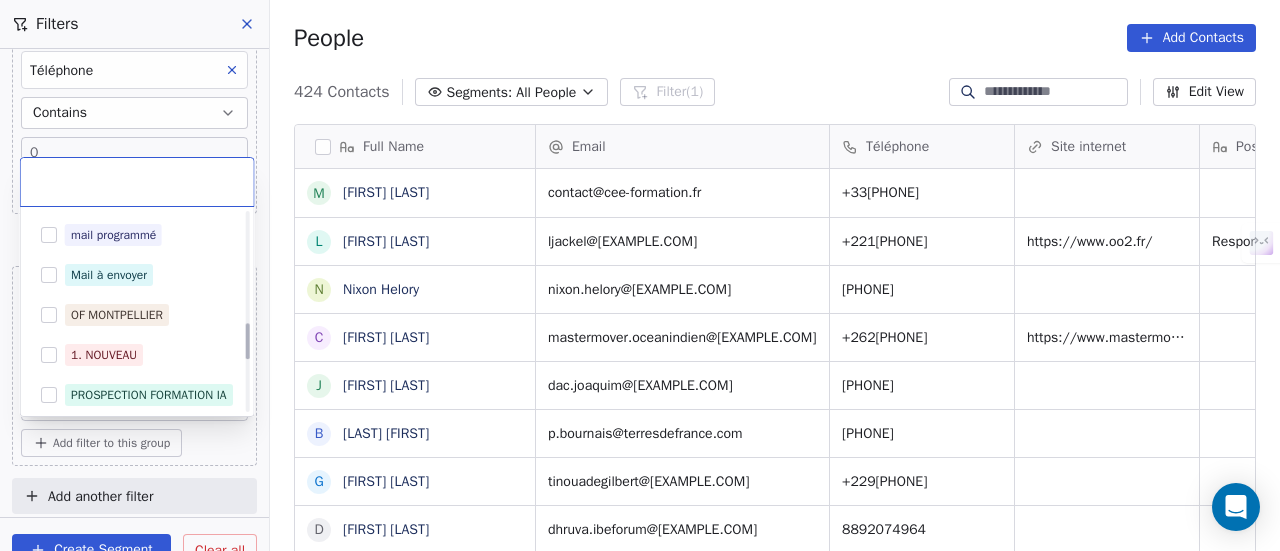 click on "OF MONTPELLIER" at bounding box center [117, 315] 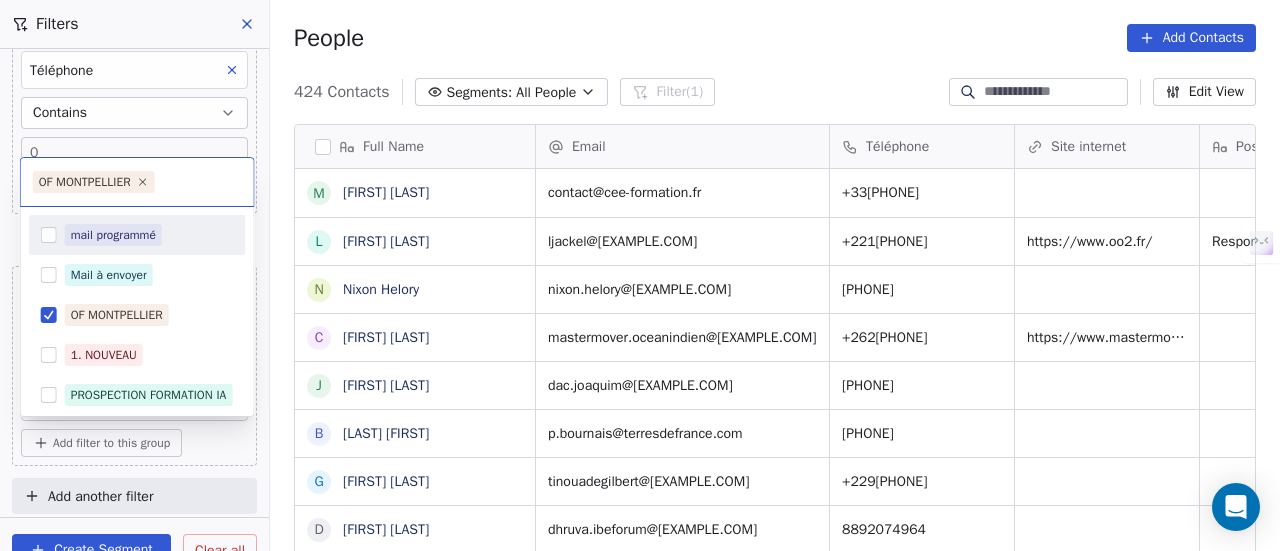 click on "SKILLCO Contacts People Marketing Workflows Campaigns Sales Pipelines Sequences Beta Tools Apps AI Agents Help & Support Filters Where property   Téléphone   Contains 0 Add filter to this group and Where property   Tags   Includes Select  Tags Add filter to this group Add another filter  Create Segment Clear all People  Add Contacts 424 Contacts Segments: All People Filter  (1) Edit View Tag Add to Sequence Full Name M Megane Souffir L Léa JACKEL N Nixon Helory C Cédric Brandon J Joaquim Da Costa B Bournais Pierre G Gilbert Tinouade D Dhruva Dhruva A Abdelali Allouch t tamara buns e ecole.assomption@outlook.fr m mariellejerzissi@hotmail.fr s secretariat.clapas@calandreta-dau-clapas.org a aziz.hamidaoui@laposte.fr c chantvoixetcorps@gmail.com c contact@imim34.fr b benoit.allemand@laregion.fr c contact@evolutis-rh.com e ef.bordeaux@ef.com A Alex Lebel c contact@adrec-formation.fr m montpellier@abc-formationcontinue.com c contact@valorecia.com A Alain Abad a admissions@jedha.co s services@jenkaa.com c c l" at bounding box center (640, 275) 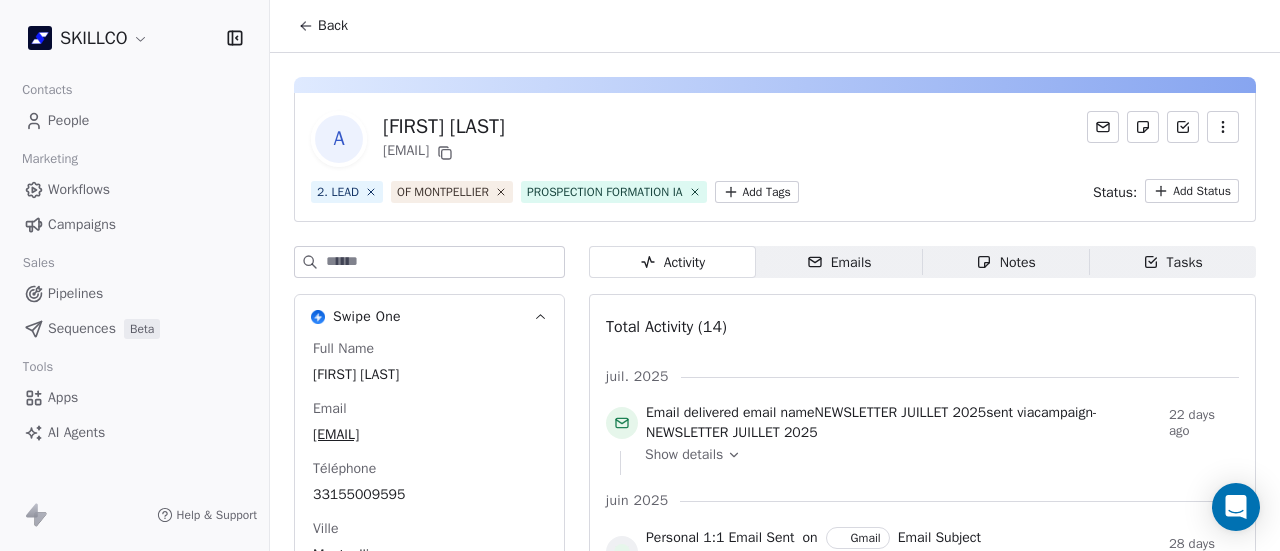 scroll, scrollTop: 0, scrollLeft: 0, axis: both 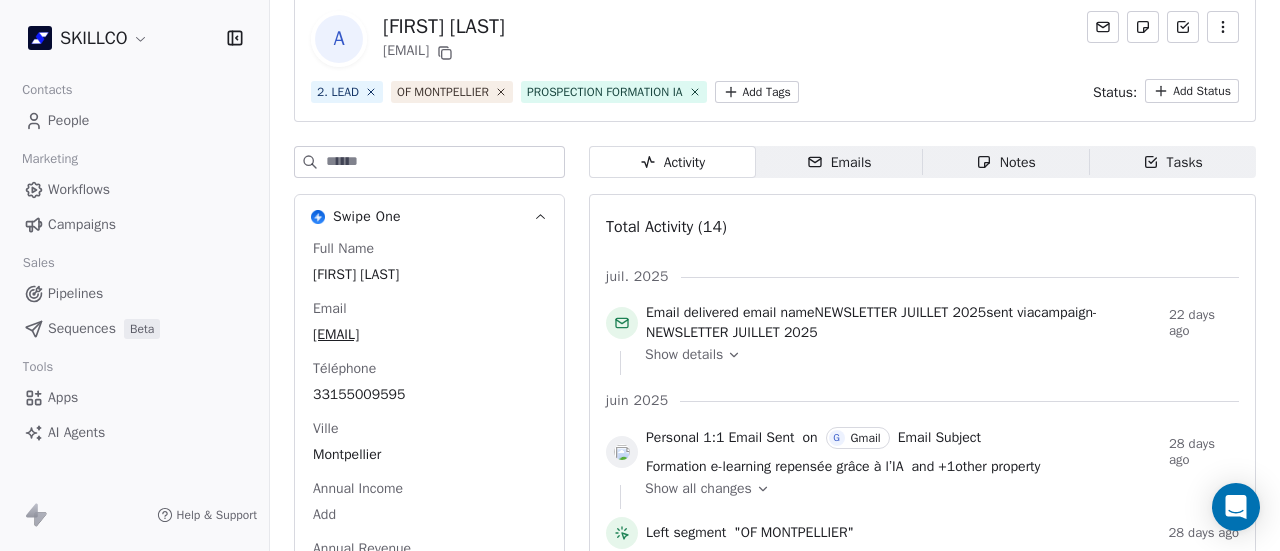 click on "Emails" at bounding box center (839, 162) 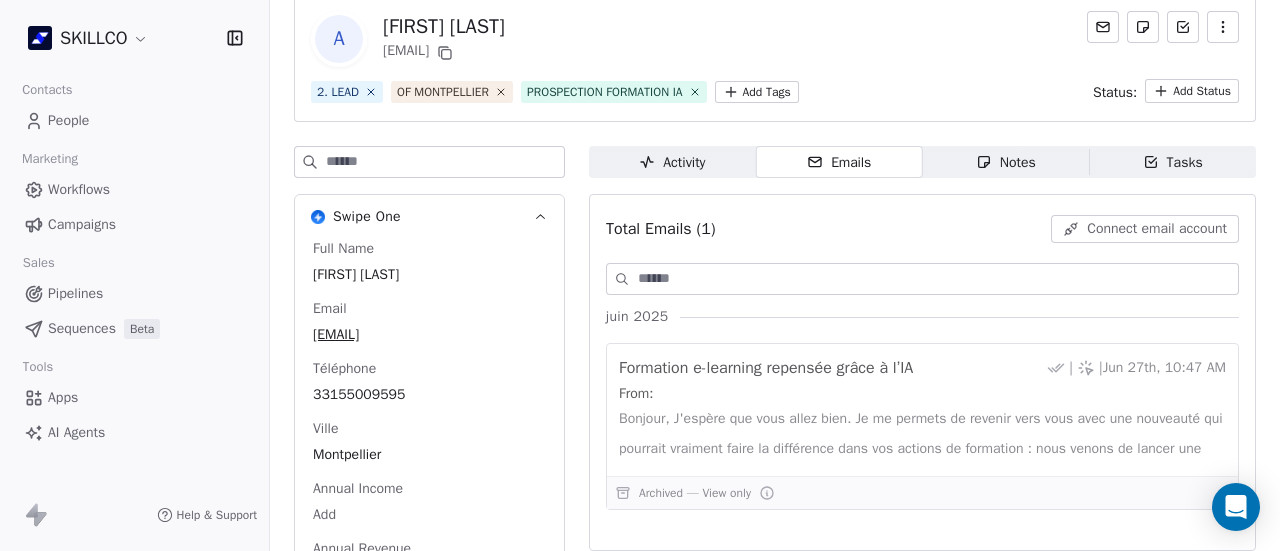 click on "Notes   Notes" at bounding box center (1006, 162) 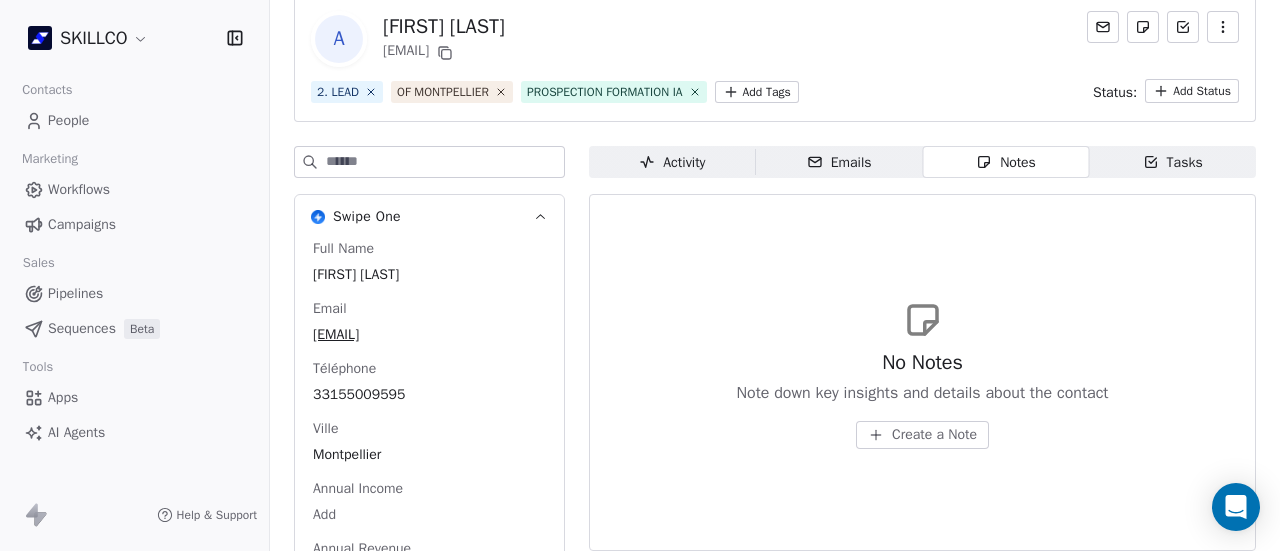 click on "Activity" at bounding box center [672, 162] 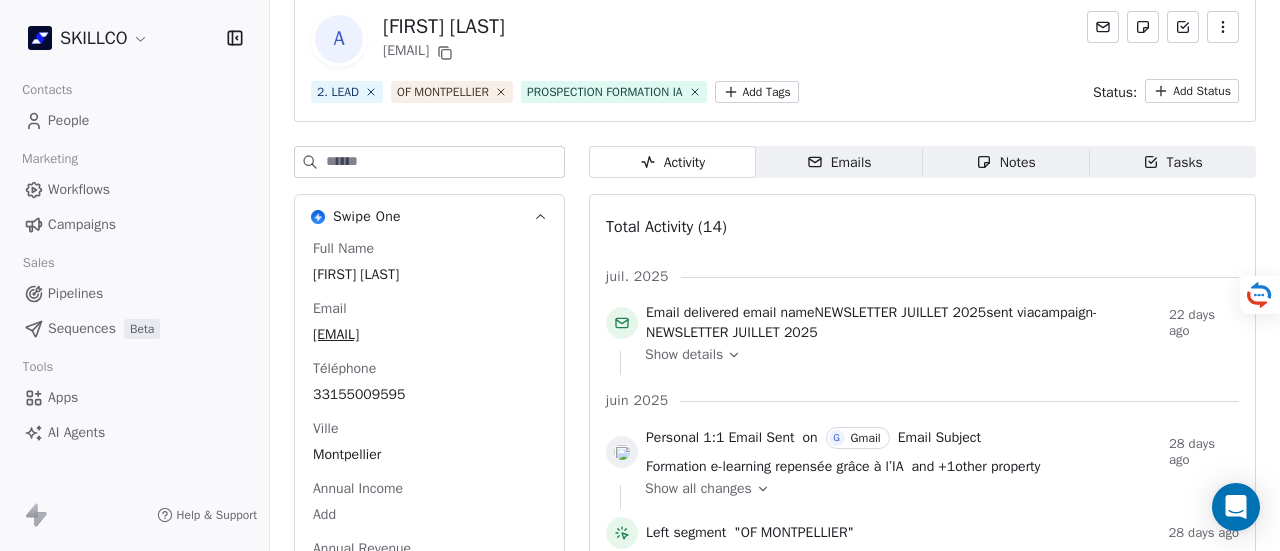 type 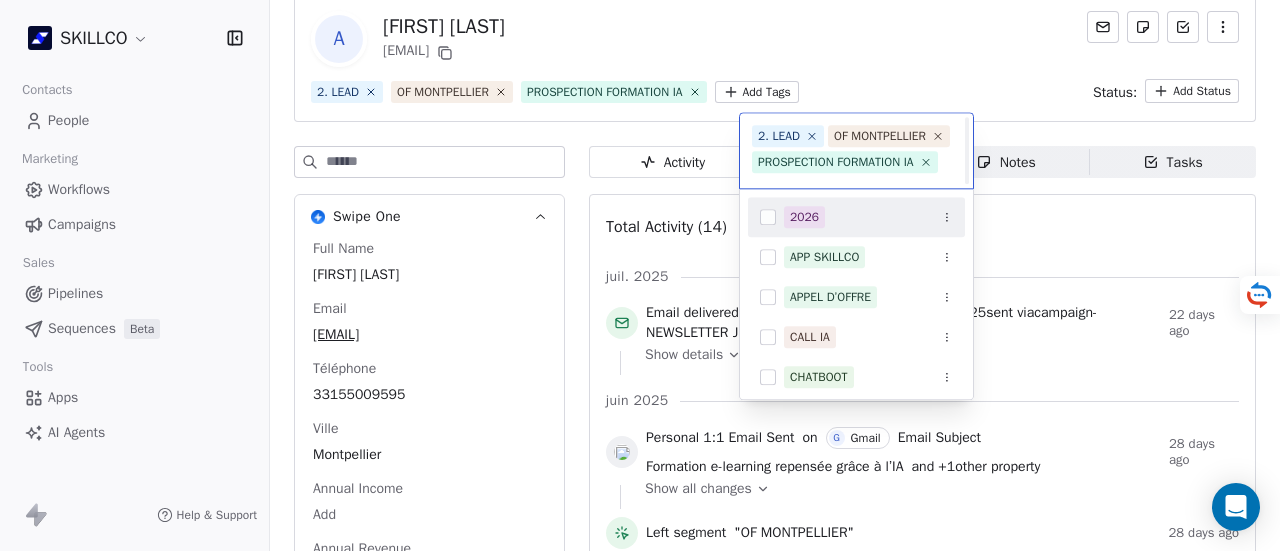 scroll, scrollTop: 22, scrollLeft: 0, axis: vertical 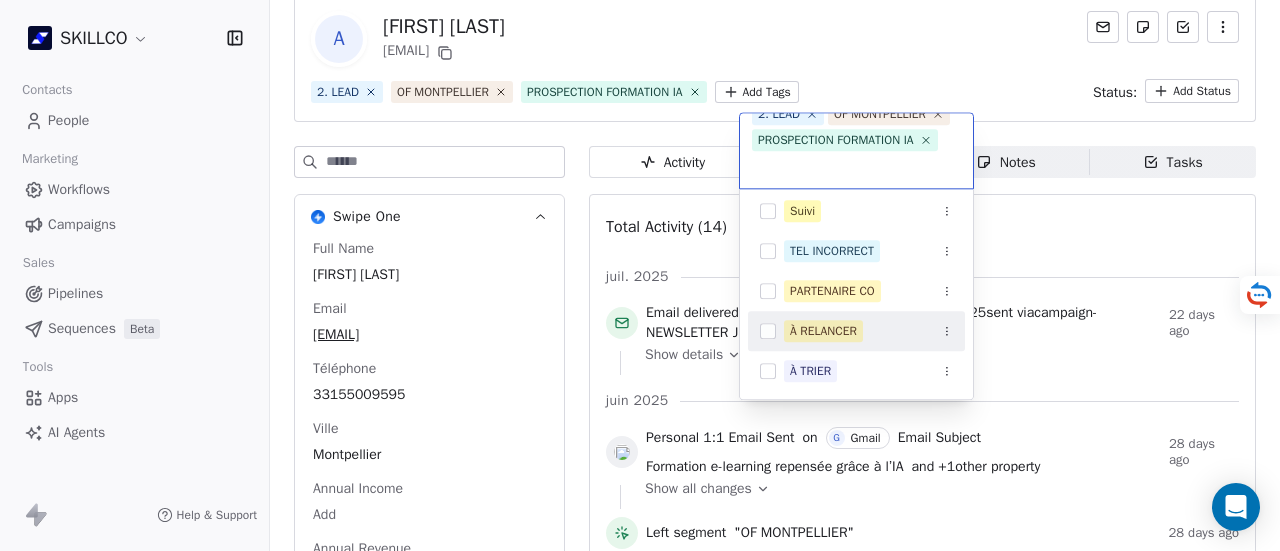click on "À RELANCER" at bounding box center (868, 331) 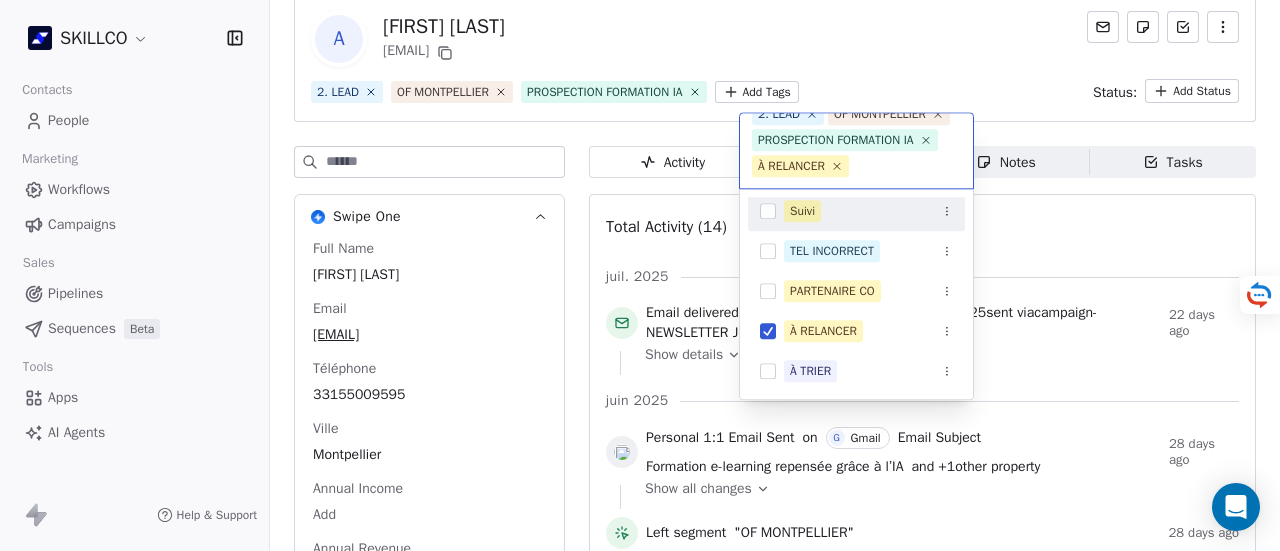 click on "SKILLCO Contacts People Marketing Workflows Campaigns Sales Pipelines Sequences Beta Tools Apps AI Agents Help & Support Back A Alain Abad aabad@cegos.fr 2. LEAD OF MONTPELLIER PROSPECTION FORMATION IA  Add Tags Status:   Add Status Swipe One Full Name Alain Abad Email aabad@cegos.fr Téléphone 33155009595 Ville Montpellier Annual Income Add Annual Revenue Add See   46   More   Calendly Activity Activity Emails Emails   Notes   Notes Tasks Tasks Total Activity (14) juil. 2025 Email delivered   email name  NEWSLETTER JUILLET 2025  sent via  campaign  -   NEWSLETTER JUILLET 2025 22 days ago Show details juin 2025 Personal 1:1 Email Sent on G Gmail Email Subject   Formation e-learning repensée grâce à l’IA and + 1  other   property   28 days ago   Show all changes Left segment "OF MONTPELLIER"   28 days ago Tag Removed 1. NOUVEAU by M MAJ TAG workflow   28 days ago Tag Added as PROSPECTION FORMATION IA by M MAJ TAG workflow   28 days ago Entered a segment "OF MONTPELLIER"   28 days ago Email delivered" at bounding box center [640, 275] 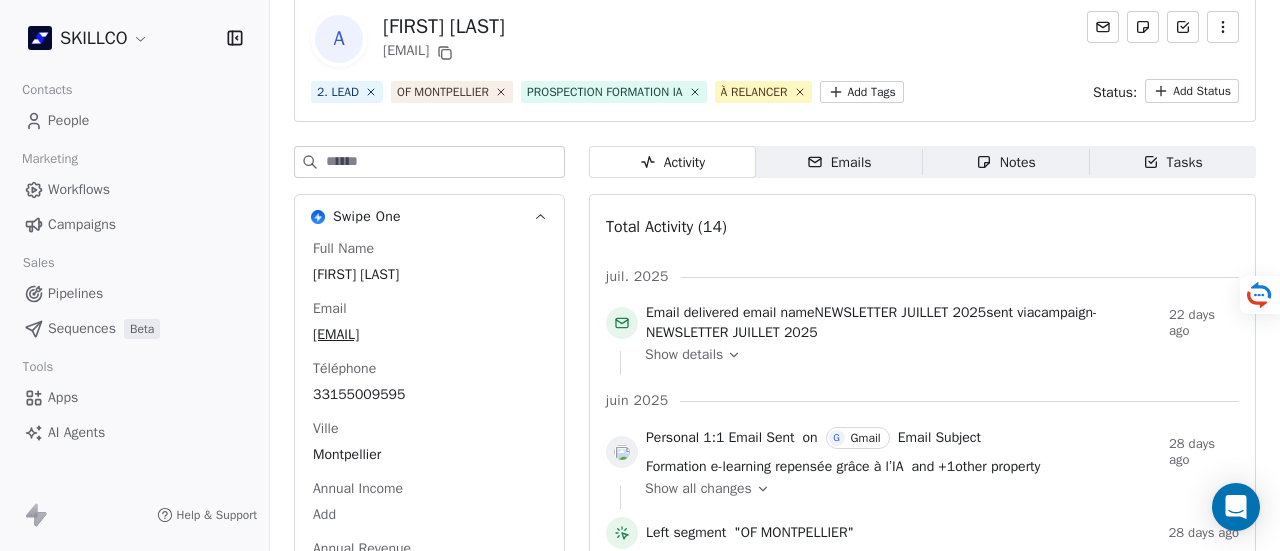 click on "Notes" at bounding box center [1006, 162] 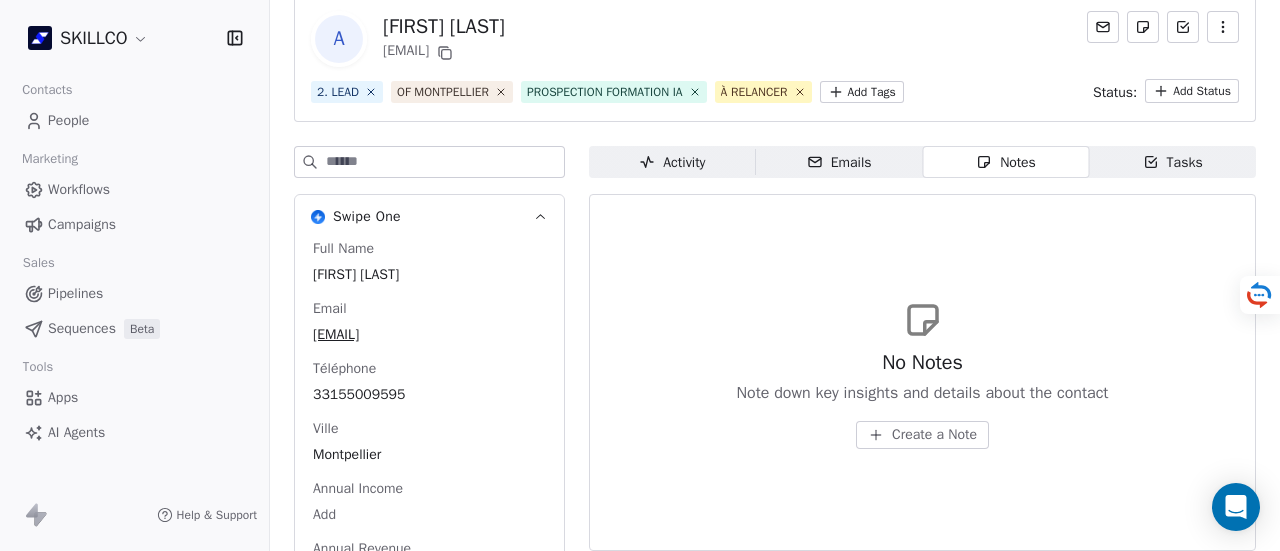 click on "Create a Note" at bounding box center [934, 435] 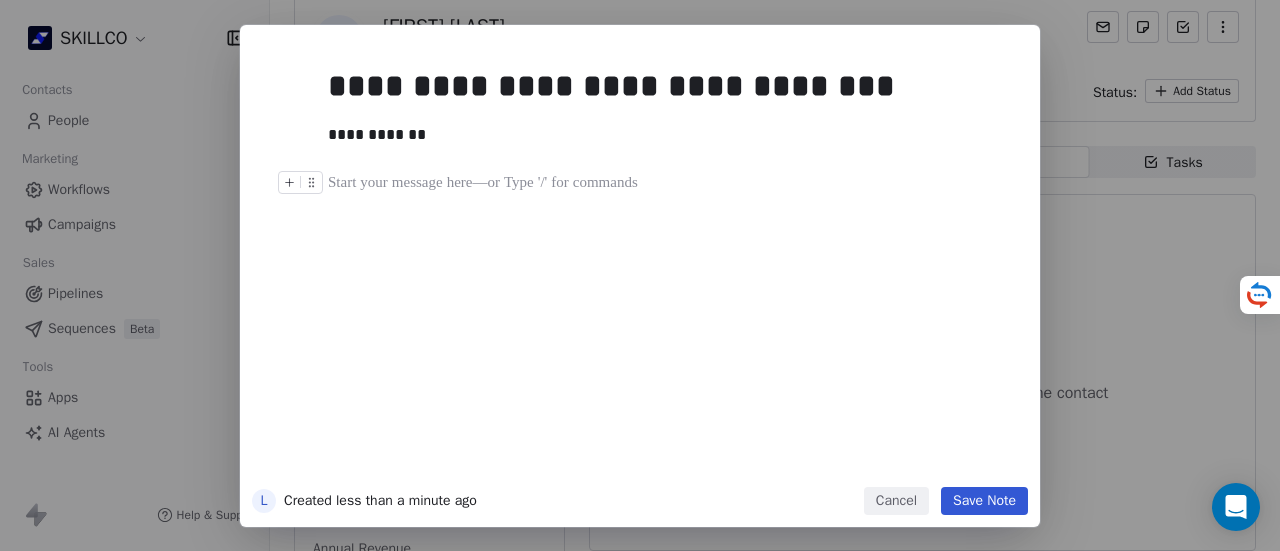 click on "Save Note" at bounding box center (984, 501) 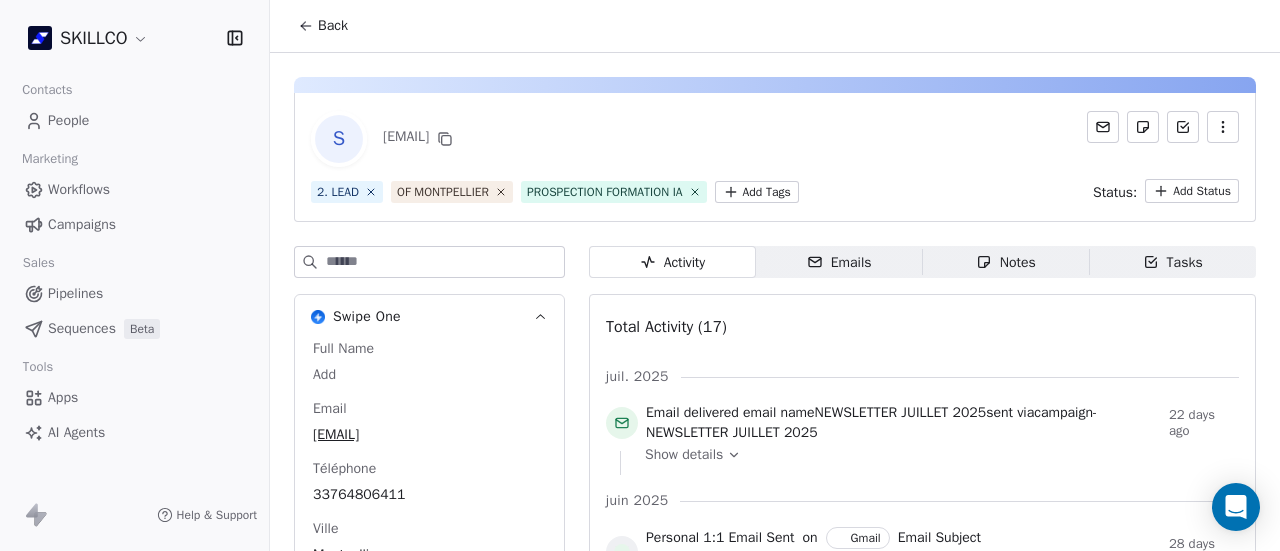 scroll, scrollTop: 0, scrollLeft: 0, axis: both 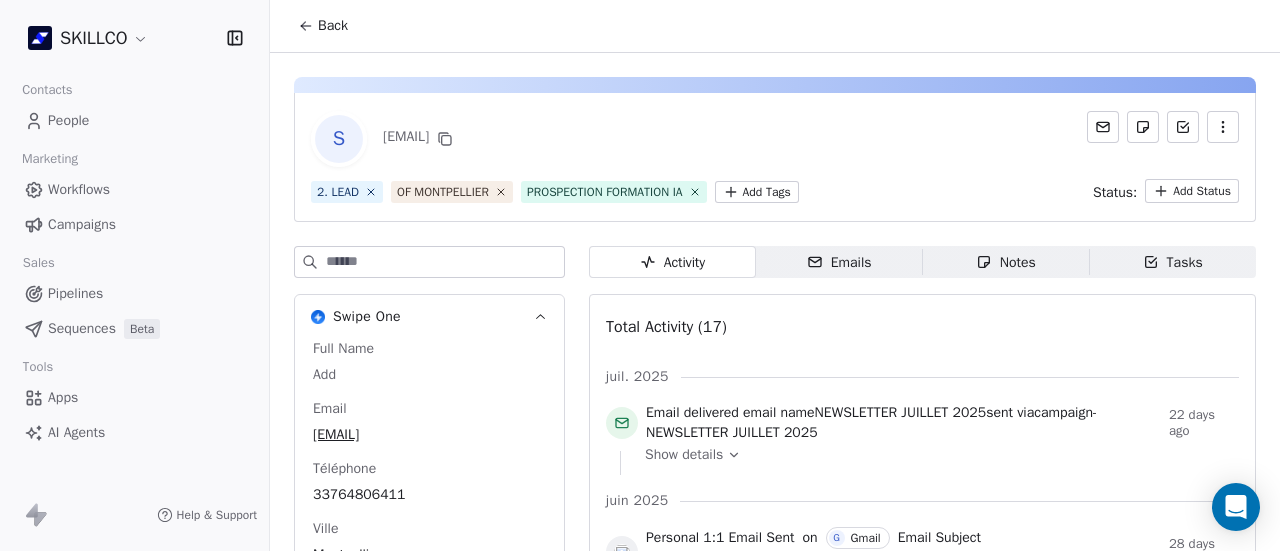 click on "SKILLCO Contacts People Marketing Workflows Campaigns Sales Pipelines Sequences Beta Tools Apps AI Agents Help & Support Back S [EMAIL] 2. LEAD OF MONTPELLIER PROSPECTION FORMATION IA Add Tags Status: Add Status Swipe One Full Name Add Email [EMAIL] Téléphone [PHONE] Ville [CITY] Annual Income Add Annual Revenue Add See 46 More Calendly Activity Activity Emails Emails Notes Notes Tasks Tasks Total Activity (17) juil. 2025 Email delivered email name NEWSLETTER JUILLET 2025 sent via campaign - NEWSLETTER JUILLET 2025 22 days ago Show details juin 2025 Personal 1:1 Email Sent on G Gmail Email Subject Formation e-learning repensée grâce à l’IA and + 1 other property 28 days ago Show all changes Left segment "OF MONTPELLIER" 28 days ago Entered a segment "Churn Risk" 28 days ago Tag Removed 1. NOUVEAU by M MAJ TAG workflow 28 days ago Tag Added as PROSPECTION FORMATION IA by M MAJ TAG workflow 28 days ago Entered a segment campaign" at bounding box center [640, 275] 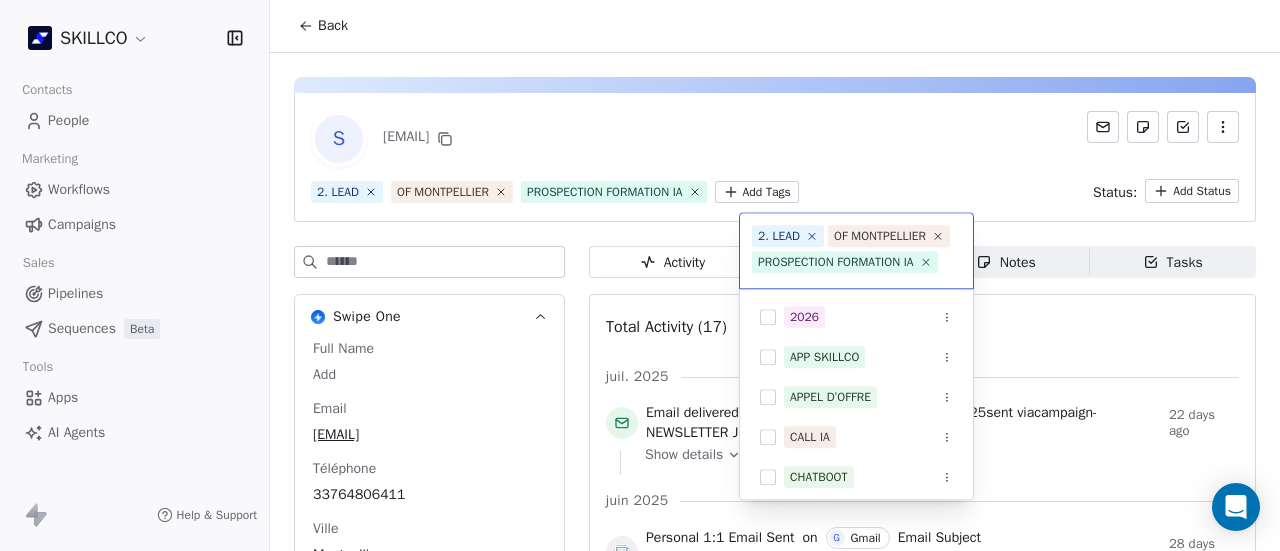 scroll, scrollTop: 22, scrollLeft: 0, axis: vertical 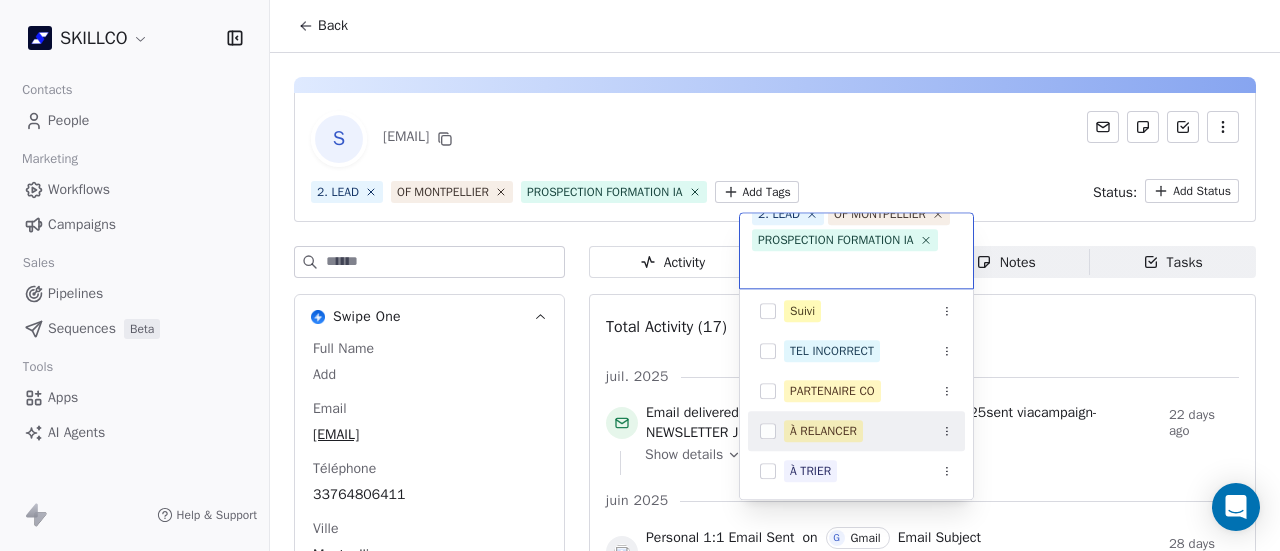 click on "À RELANCER" at bounding box center [868, 431] 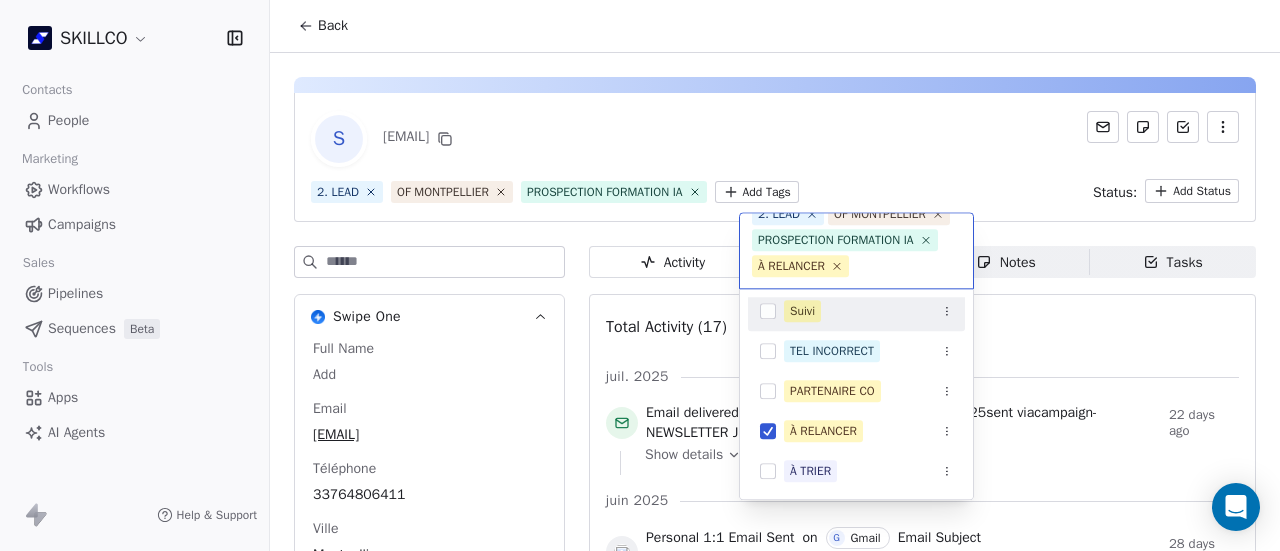 click on "SKILLCO Contacts People Marketing Workflows Campaigns Sales Pipelines Sequences Beta Tools Apps AI Agents Help & Support Back S [EMAIL] 2. LEAD OF MONTPELLIER PROSPECTION FORMATION IA Add Tags Status: Add Status Swipe One Full Name Add Email [EMAIL] Téléphone [PHONE] Ville [CITY] Annual Income Add Annual Revenue Add See 46 More Calendly Activity Activity Emails Emails Notes Notes Tasks Tasks Total Activity (17) juil. 2025 Email delivered email name NEWSLETTER JUILLET 2025 sent via campaign - NEWSLETTER JUILLET 2025 22 days ago Show details juin 2025 Personal 1:1 Email Sent on G Gmail Email Subject Formation e-learning repensée grâce à l’IA and + 1 other property 28 days ago Show all changes Left segment "OF MONTPELLIER" 28 days ago Entered a segment "Churn Risk" 28 days ago Tag Removed 1. NOUVEAU by M MAJ TAG workflow 28 days ago Tag Added as PROSPECTION FORMATION IA by M MAJ TAG workflow 28 days ago Entered a segment campaign" at bounding box center [640, 275] 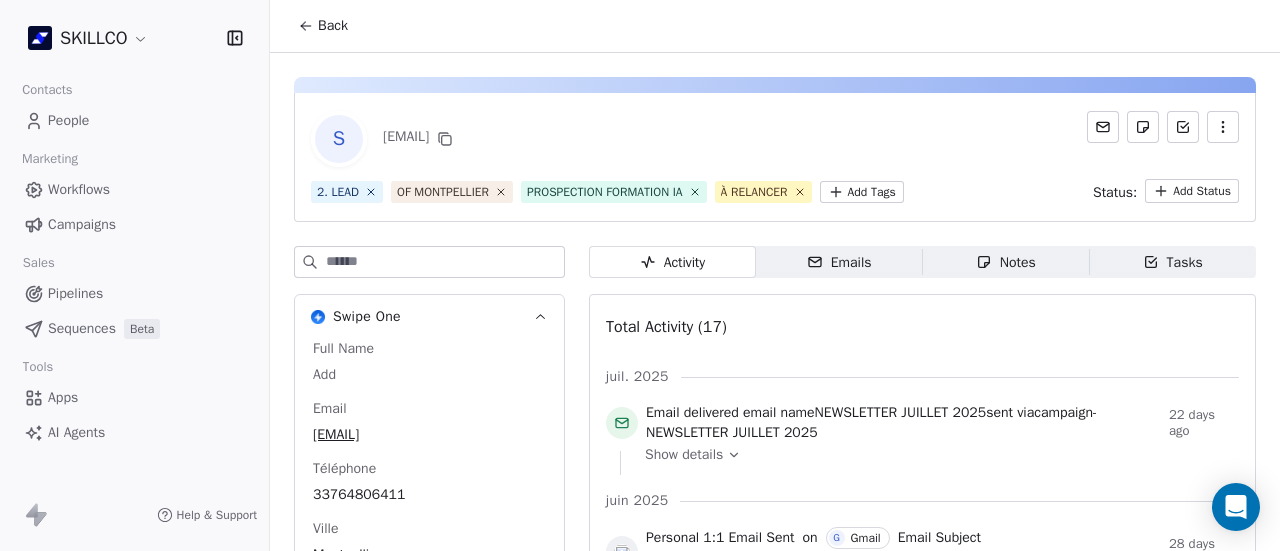 click on "Notes" at bounding box center [1006, 262] 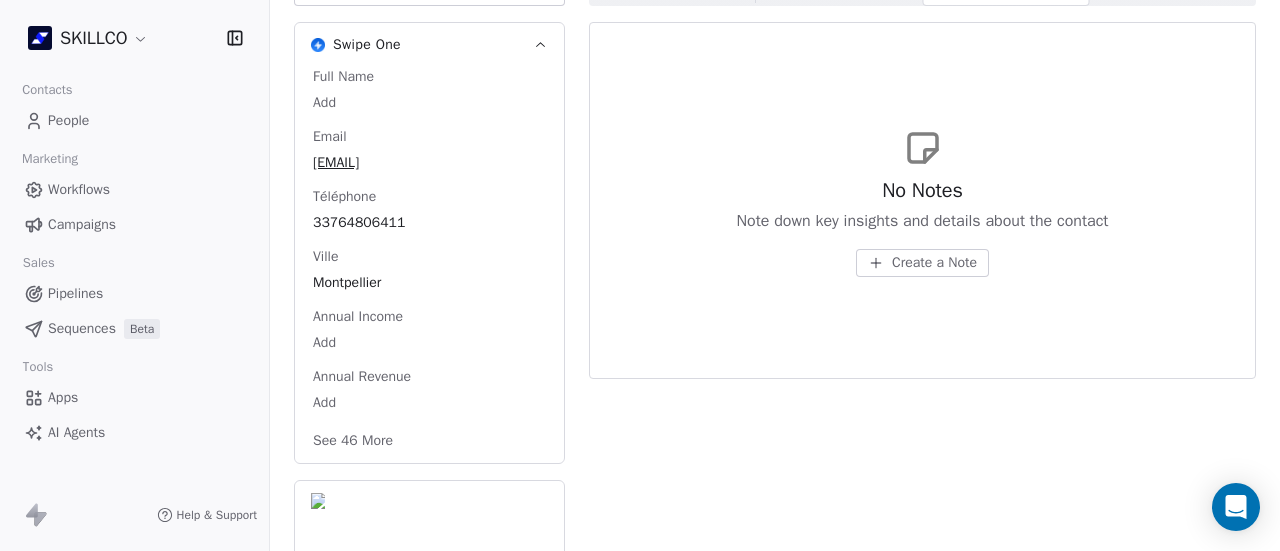 scroll, scrollTop: 285, scrollLeft: 0, axis: vertical 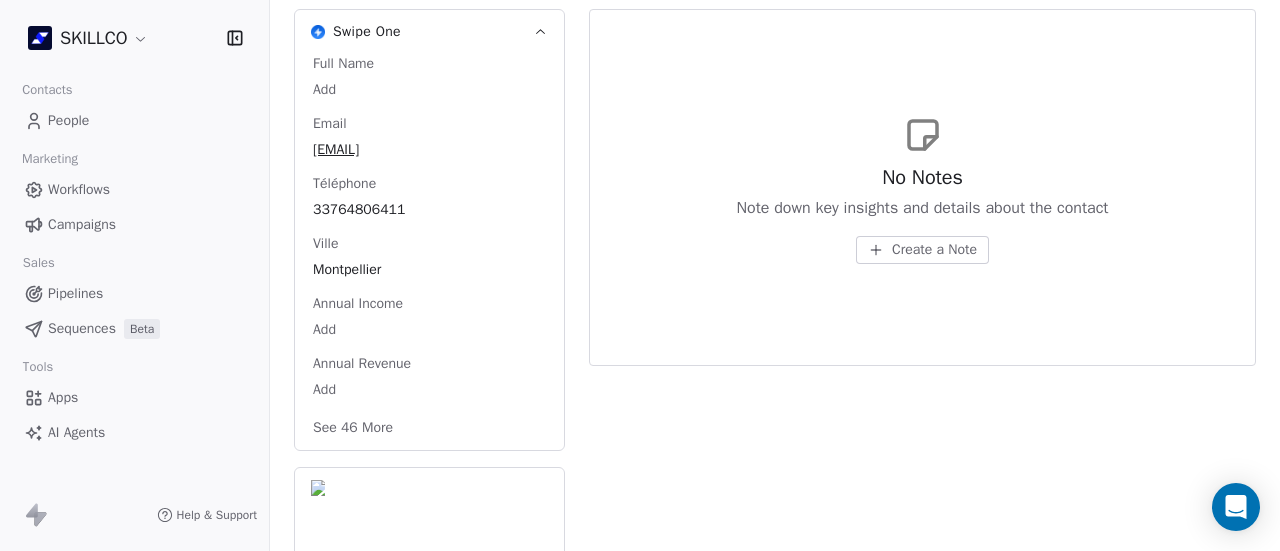 click on "Create a Note" at bounding box center [934, 250] 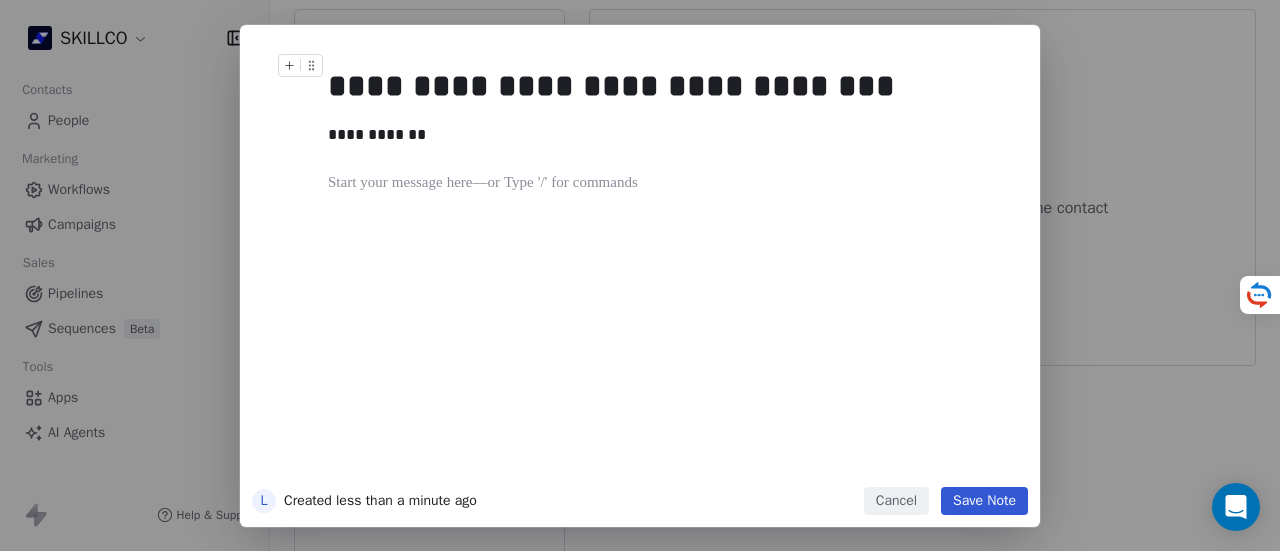 click on "Save Note" at bounding box center (984, 501) 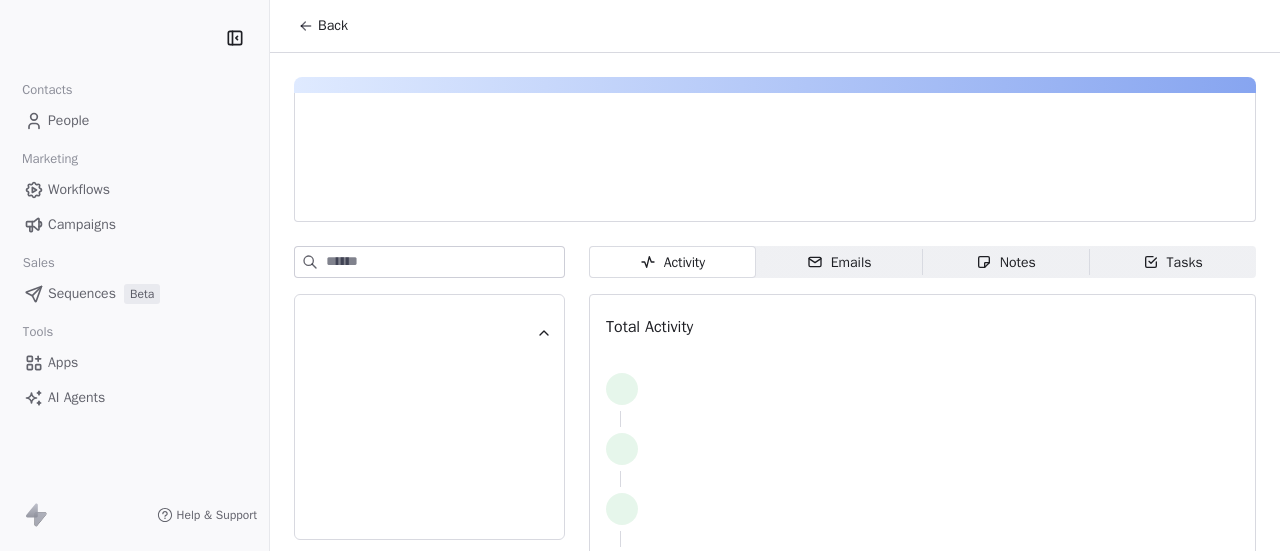 scroll, scrollTop: 0, scrollLeft: 0, axis: both 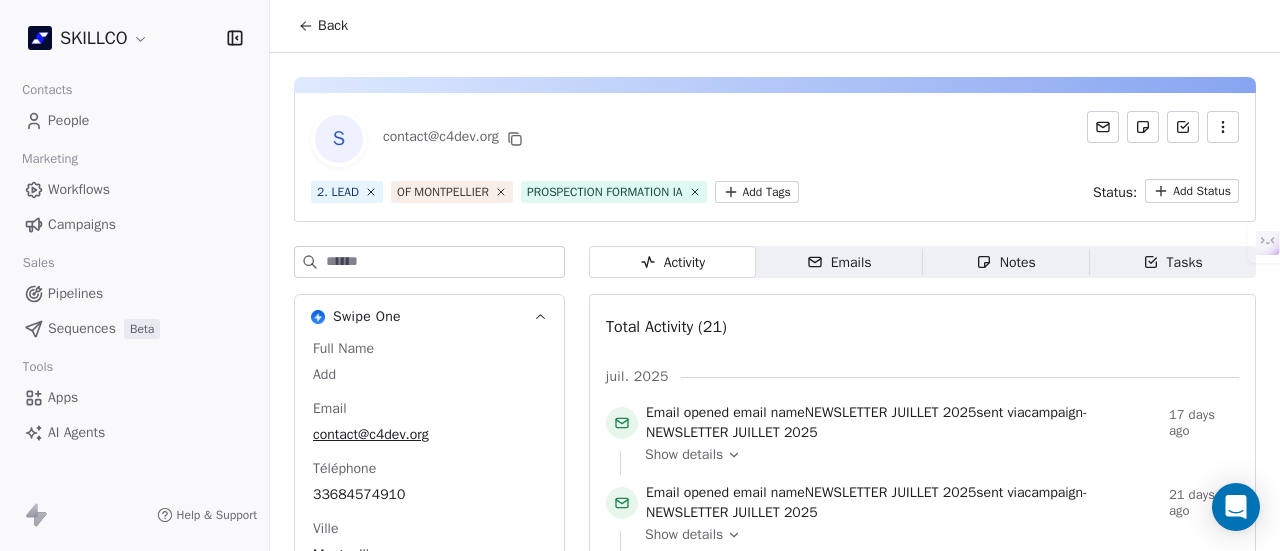 click on "Emails Emails" at bounding box center [839, 262] 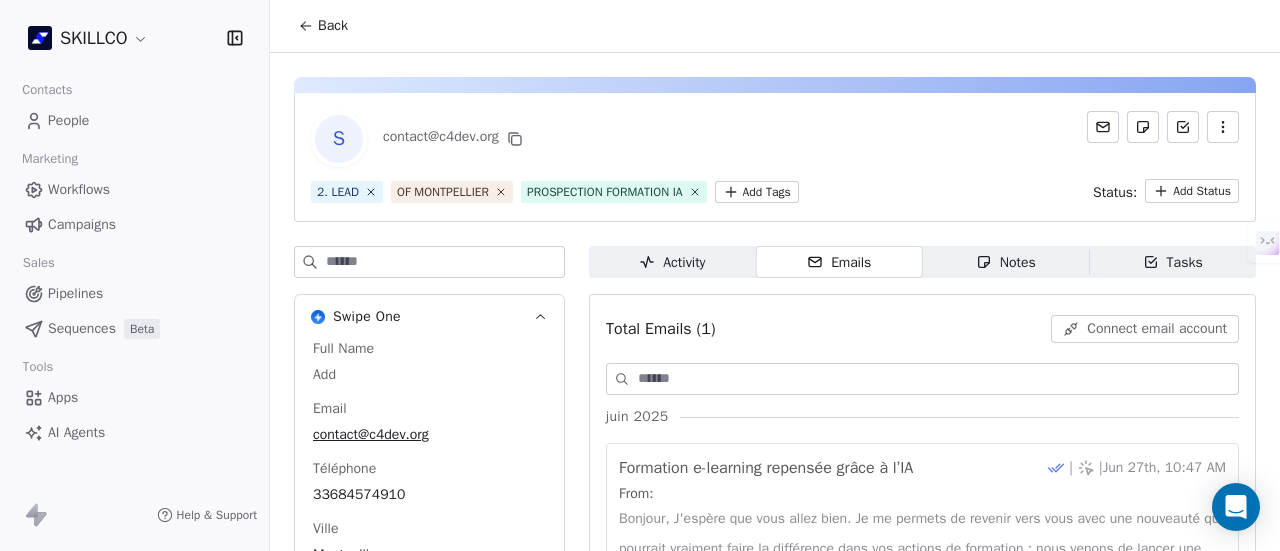 click on "Notes   Notes" at bounding box center (1006, 262) 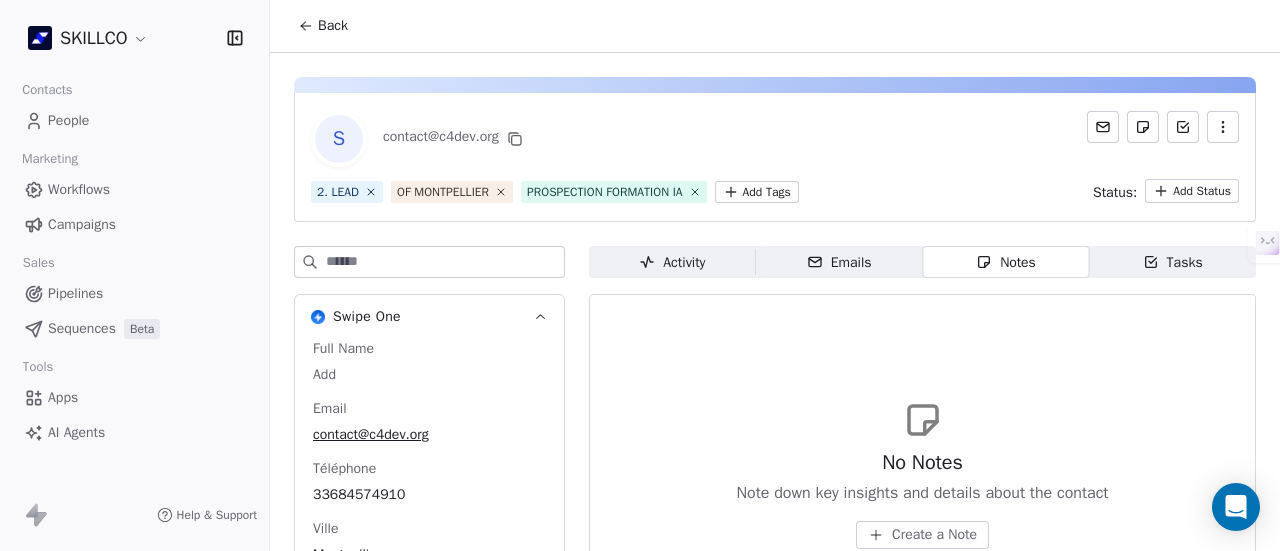 click 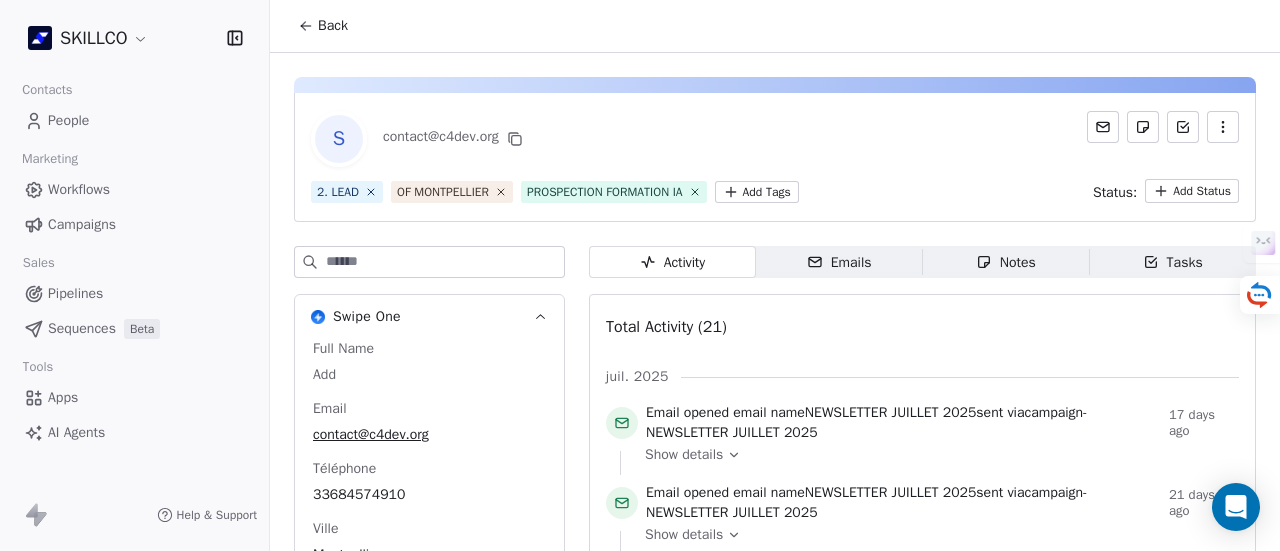 drag, startPoint x: 970, startPoint y: 282, endPoint x: 982, endPoint y: 251, distance: 33.24154 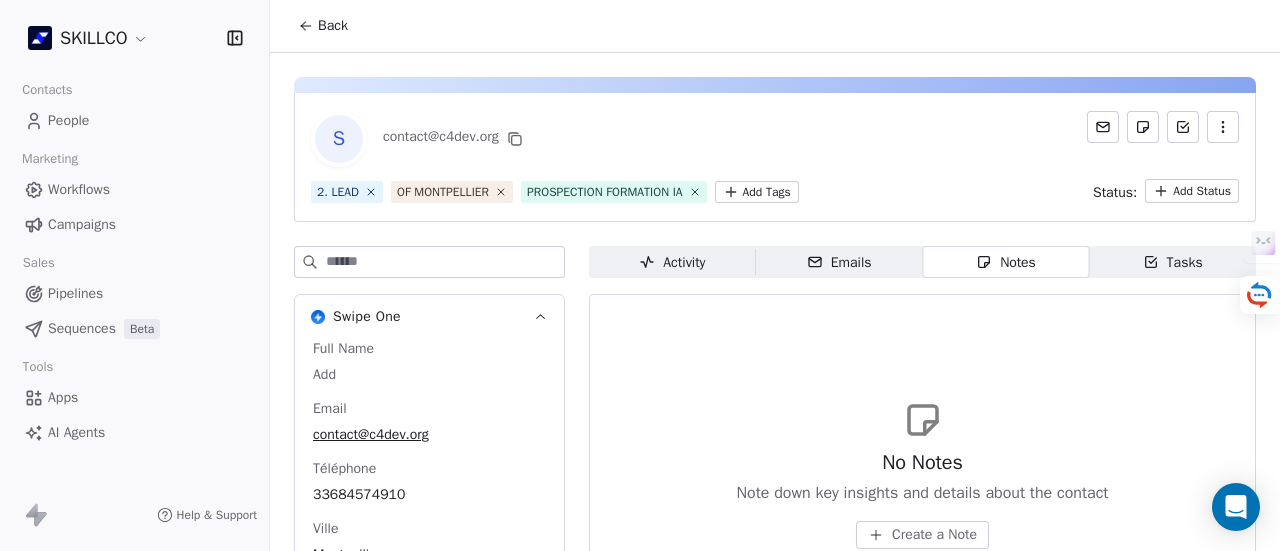 click on "Activity" at bounding box center (672, 262) 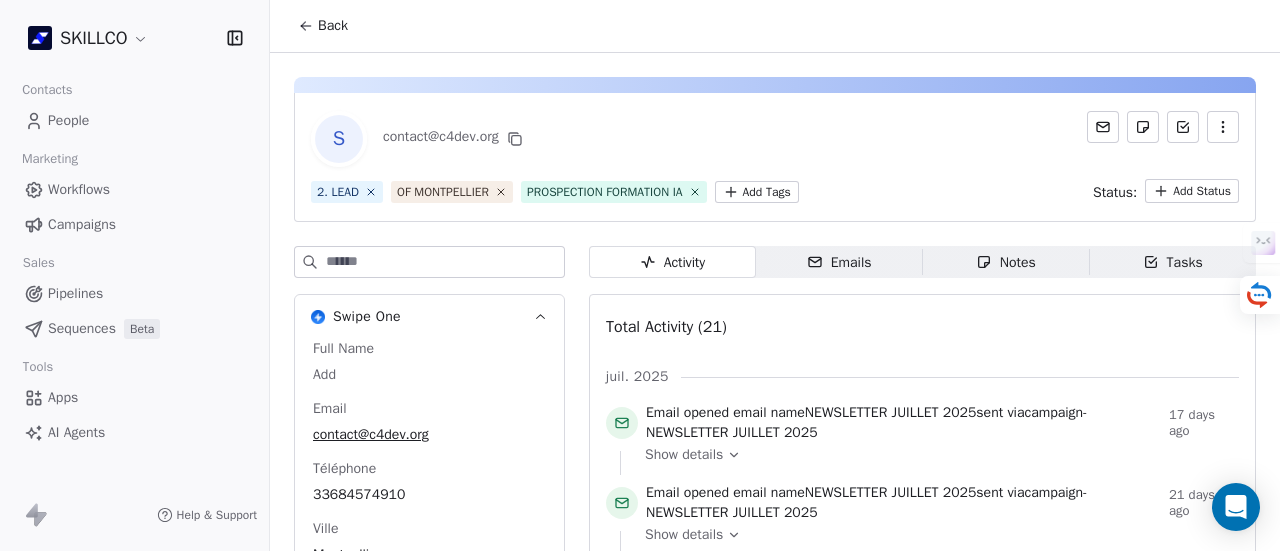 click on "SKILLCO Contacts People Marketing Workflows Campaigns Sales Pipelines Sequences Beta Tools Apps AI Agents Help & Support Back S [EMAIL] 2. LEAD OF MONTPELLIER PROSPECTION FORMATION IA Add Tags Status: Add Status Swipe One Full Name Add Email [EMAIL] Téléphone [PHONE] Ville [CITY] Annual Income Add Annual Revenue Add See 46 More Calendly Activity Activity Emails Emails Notes Notes Tasks Tasks Total Activity (21) juil. 2025 Email opened email name NEWSLETTER JUILLET 2025 sent via campaign - NEWSLETTER JUILLET 2025 17 days ago Show details Email opened email name NEWSLETTER JUILLET 2025 sent via campaign - NEWSLETTER JUILLET 2025 21 days ago Show details Email delivered email name NEWSLETTER JUILLET 2025 sent via campaign - NEWSLETTER JUILLET 2025 22 days ago Show details juin 2025 Personal 1:1 Email Opened Opened At Jun 27, 2025 and + 2 other properties 28 days ago Show all changes Personal 1:1 Email Opened Opened At Jun 27, 2025" at bounding box center [640, 275] 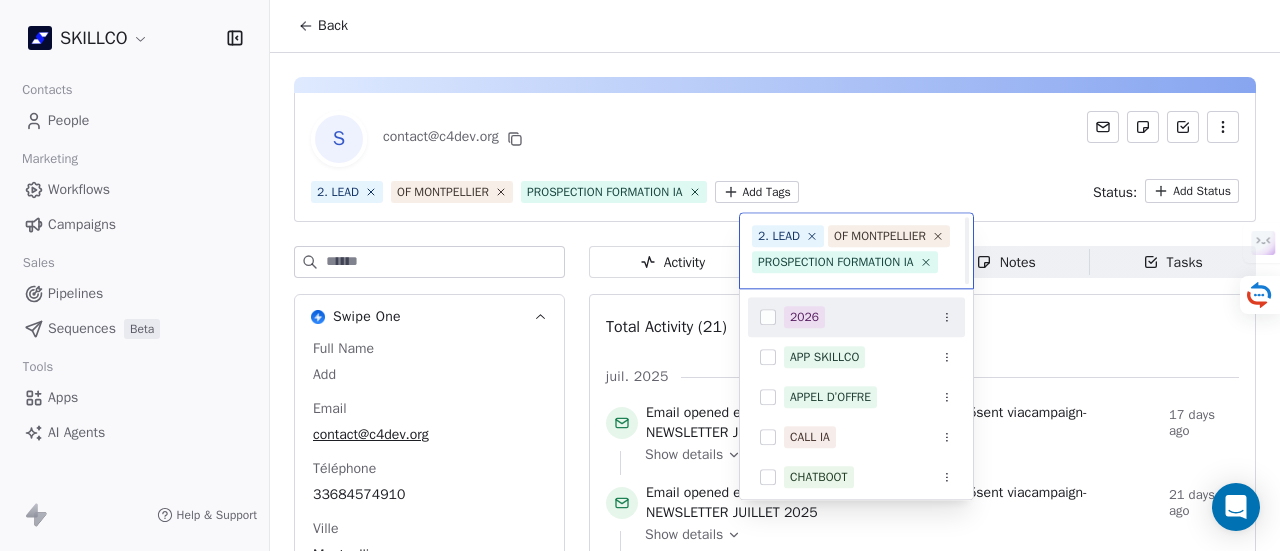 scroll, scrollTop: 22, scrollLeft: 0, axis: vertical 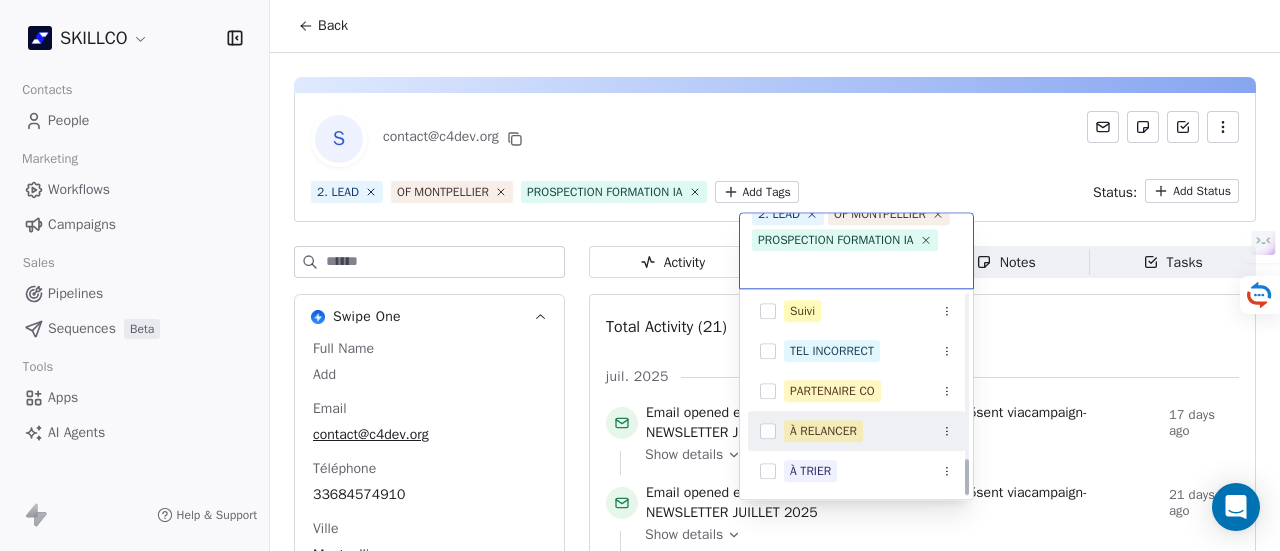 click on "À RELANCER" at bounding box center (823, 431) 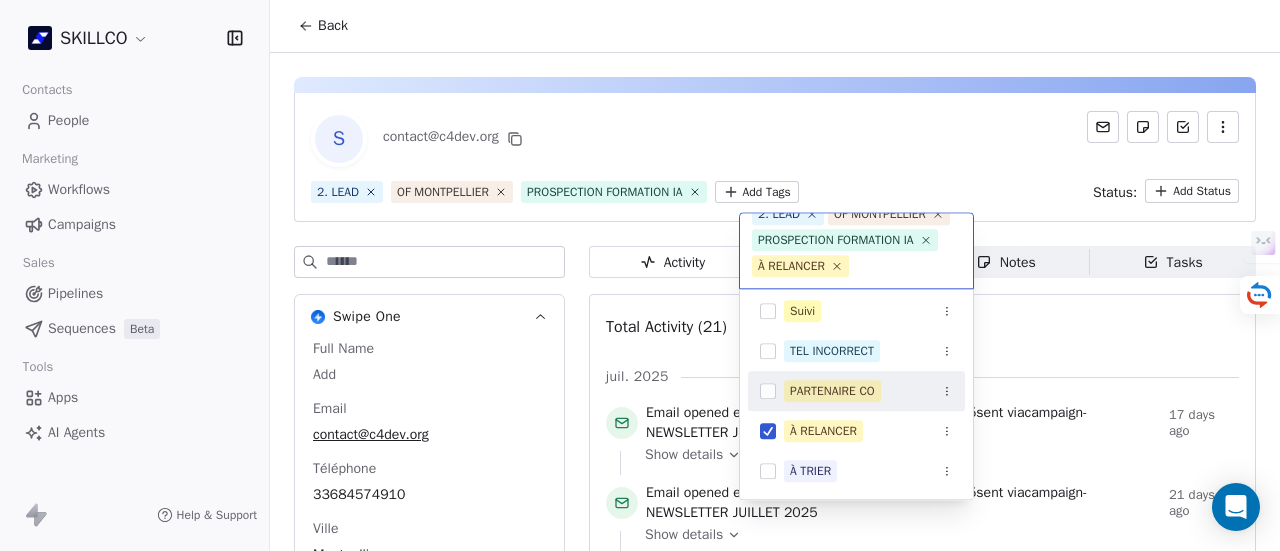 click on "SKILLCO Contacts People Marketing Workflows Campaigns Sales Pipelines Sequences Beta Tools Apps AI Agents Help & Support Back S contact@c4dev.org 2. LEAD OF MONTPELLIER PROSPECTION FORMATION IA  Add Tags Status:   Add Status Swipe One Full Name Add Email contact@c4dev.org Téléphone 33684574910 Ville Montpellier Annual Income Add Annual Revenue Add See   46   More   Calendly Activity Activity Emails Emails   Notes   Notes Tasks Tasks Total Activity (21) juil. 2025 Email opened   email name  NEWSLETTER JUILLET 2025  sent via  campaign  -   NEWSLETTER JUILLET 2025 17 days ago Show details Email opened   email name  NEWSLETTER JUILLET 2025  sent via  campaign  -   NEWSLETTER JUILLET 2025 21 days ago Show details Email delivered   email name  NEWSLETTER JUILLET 2025  sent via  campaign  -   NEWSLETTER JUILLET 2025 22 days ago Show details juin 2025 Personal 1:1 Email Opened Opened At   Jun 27, 2025 and + 2  other   properties   28 days ago   Show all changes Personal 1:1 Email Opened Opened At   Jun 27, 2025 2" at bounding box center [640, 275] 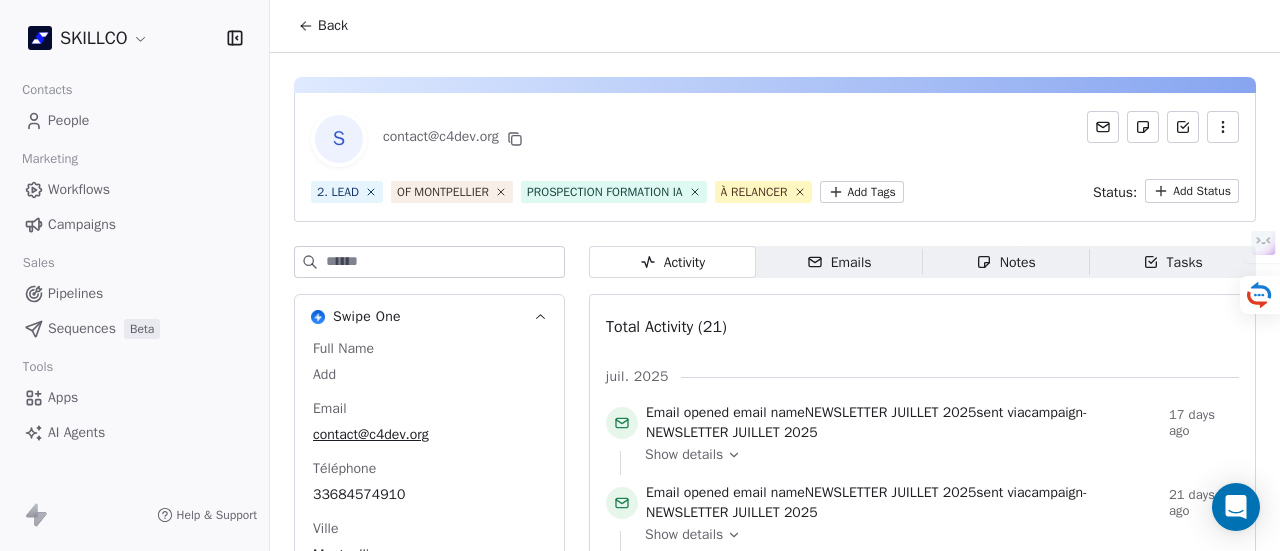 click at bounding box center [1223, 127] 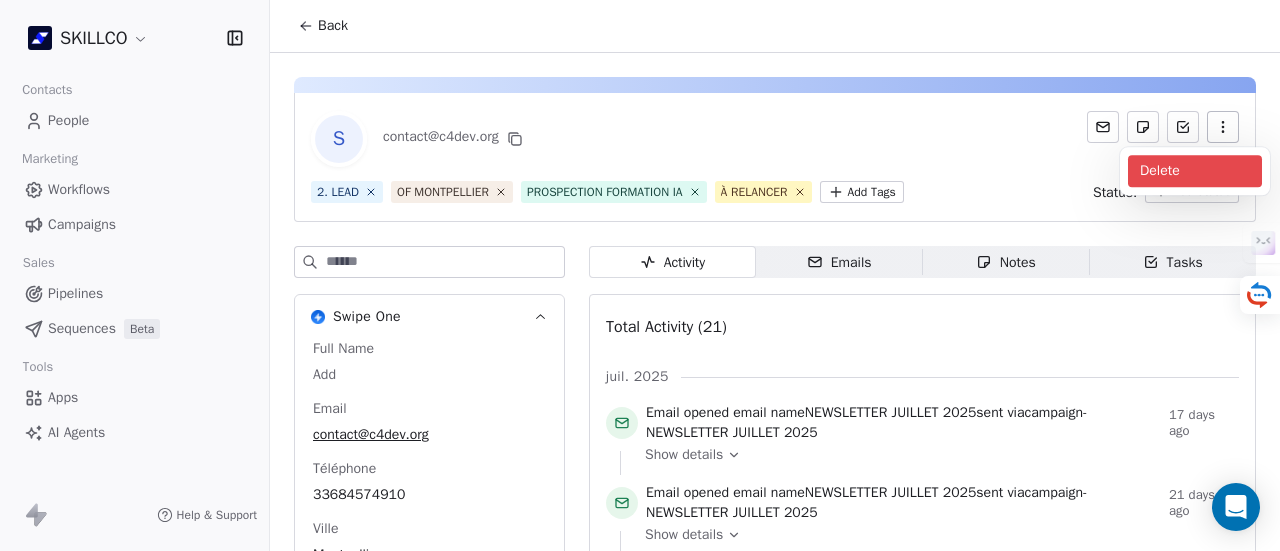 click on "Delete" at bounding box center (1195, 171) 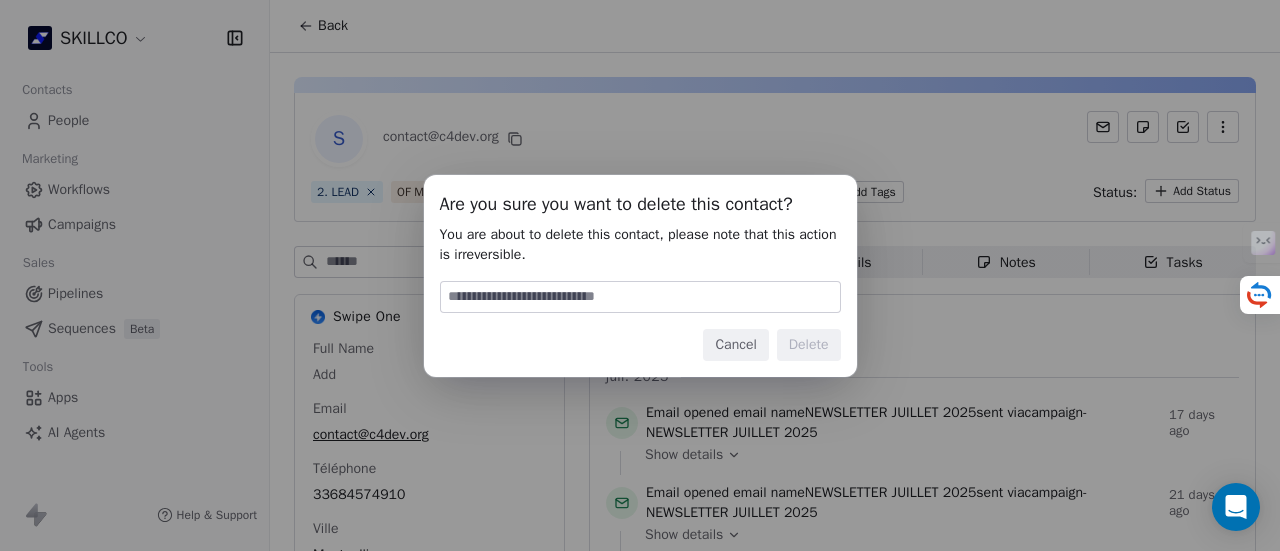 click at bounding box center [640, 297] 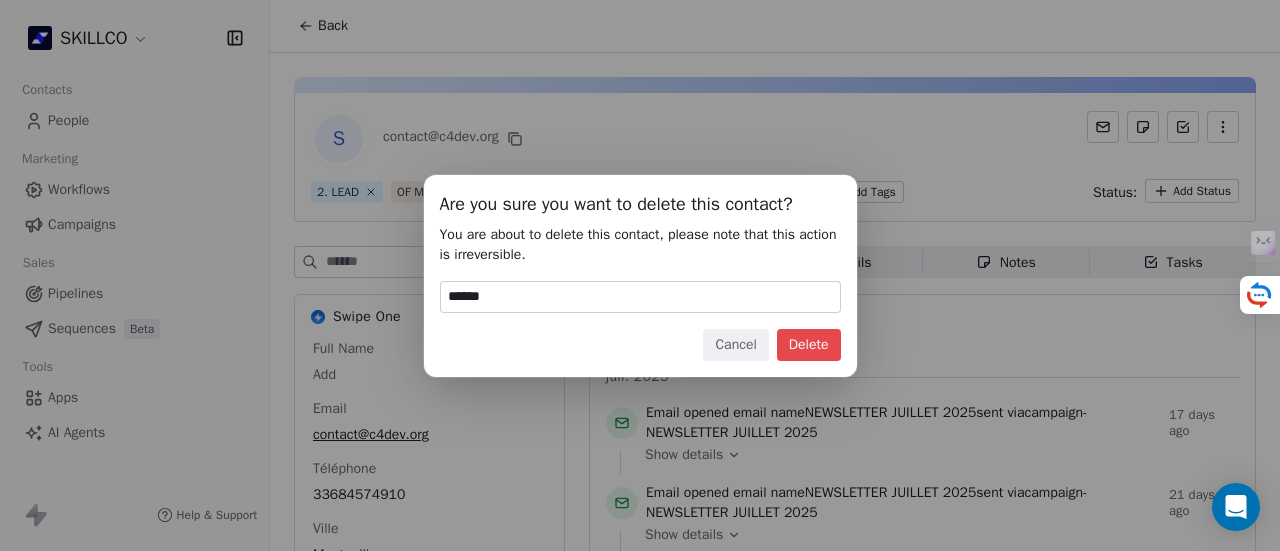 click on "Delete" at bounding box center (809, 345) 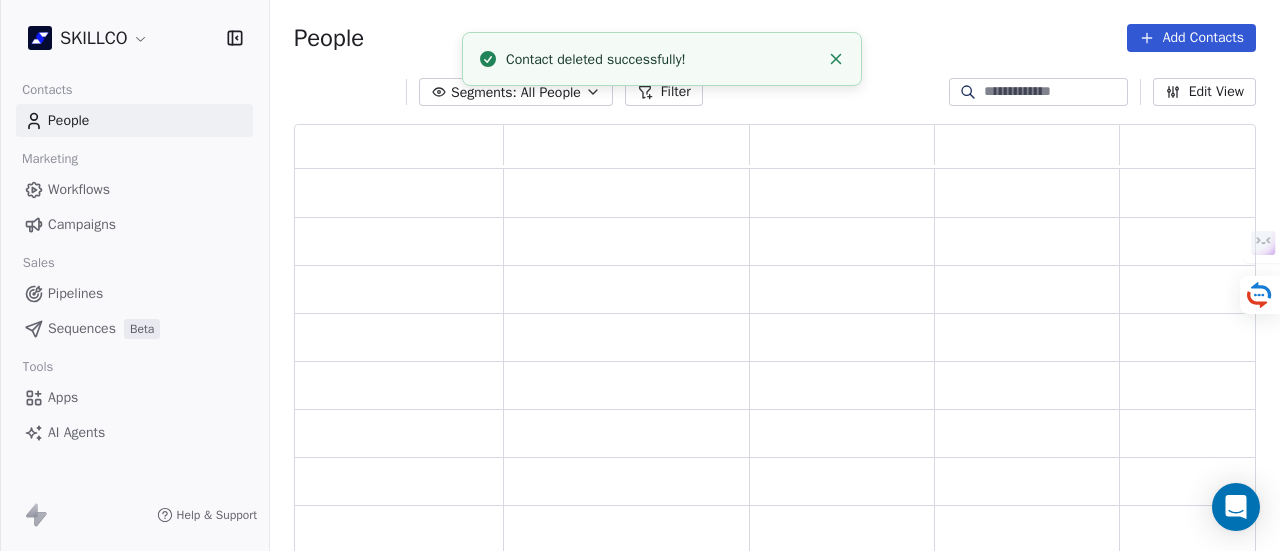 scroll, scrollTop: 16, scrollLeft: 16, axis: both 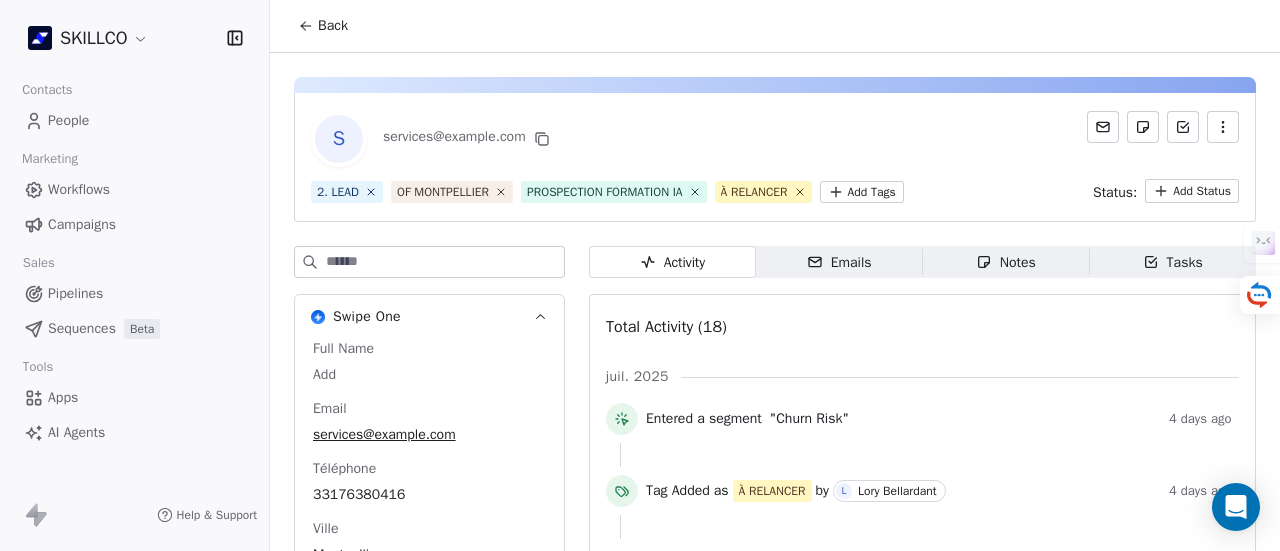 click on "Notes" at bounding box center [1006, 262] 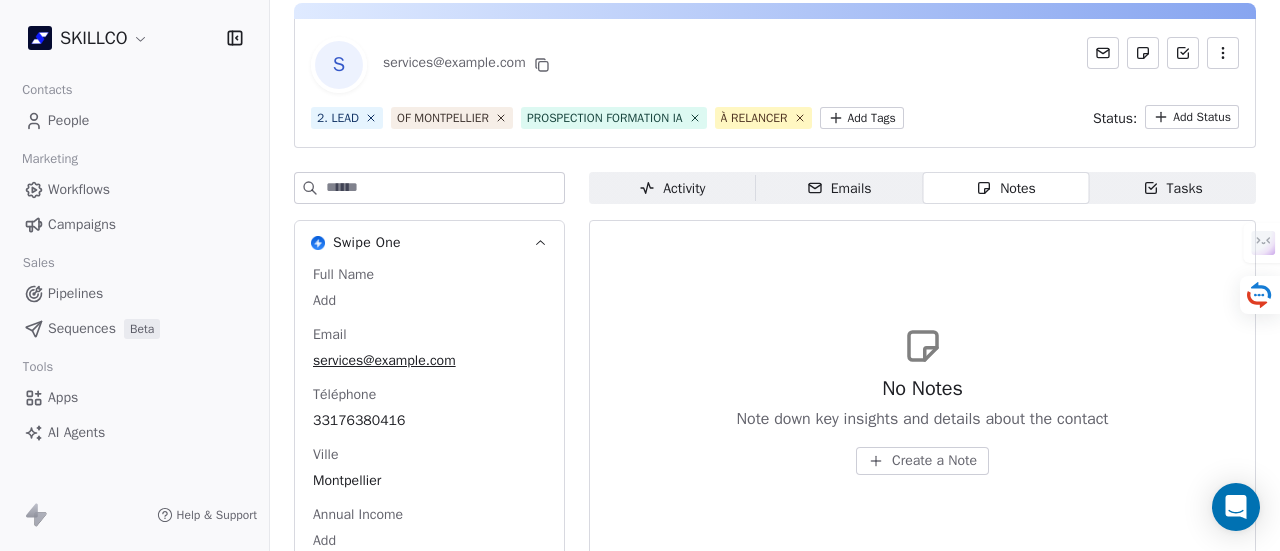 scroll, scrollTop: 100, scrollLeft: 0, axis: vertical 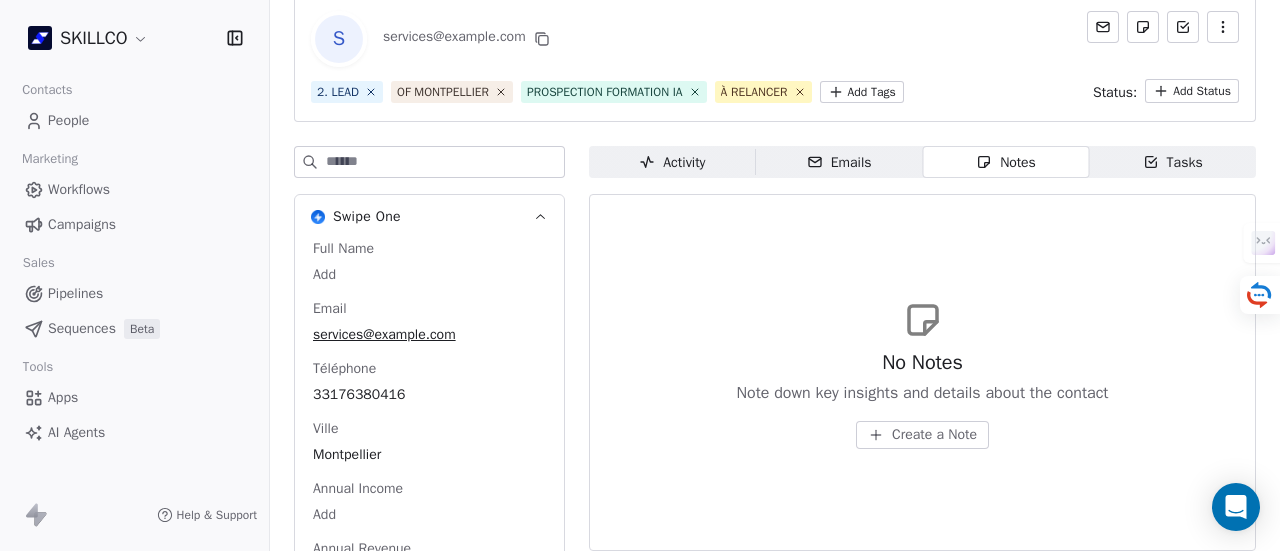 click on "Create a Note" at bounding box center [934, 435] 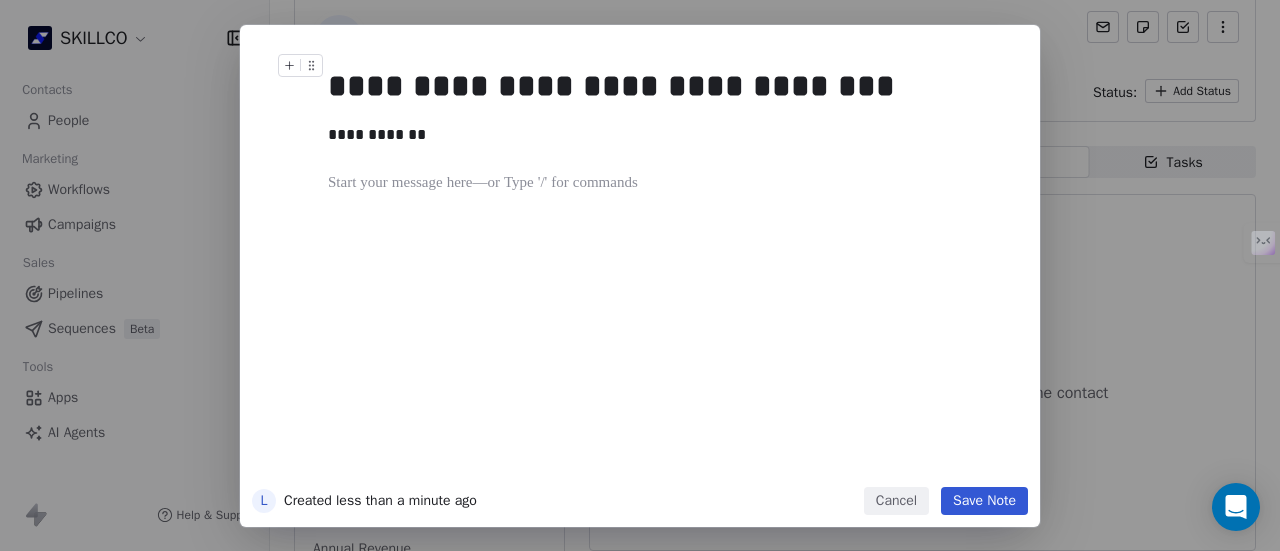click on "Save Note" at bounding box center (984, 501) 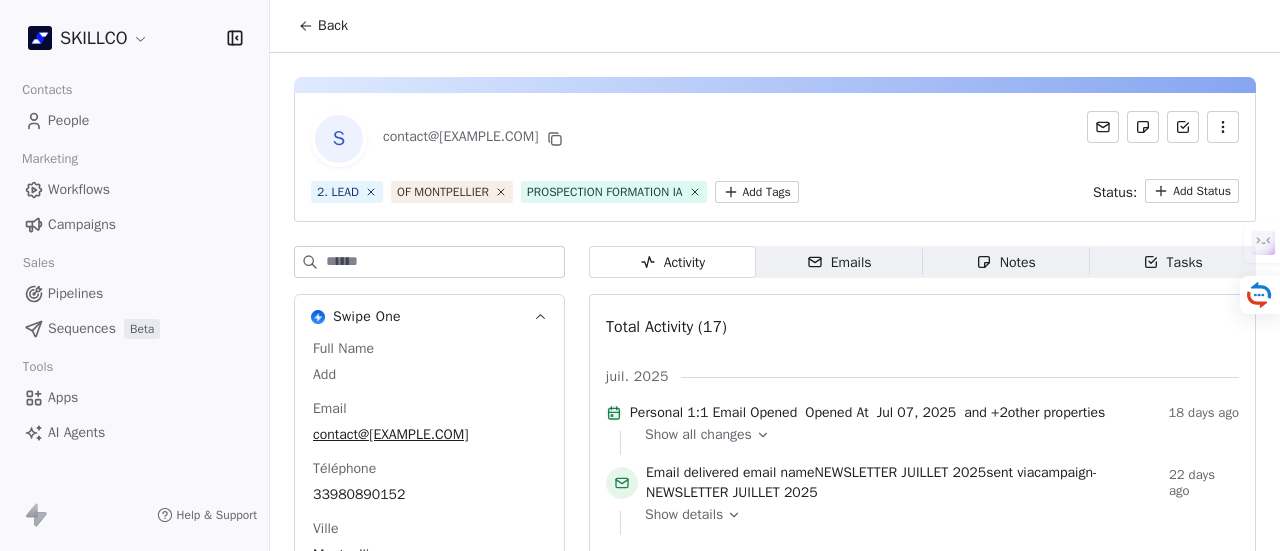 scroll, scrollTop: 0, scrollLeft: 0, axis: both 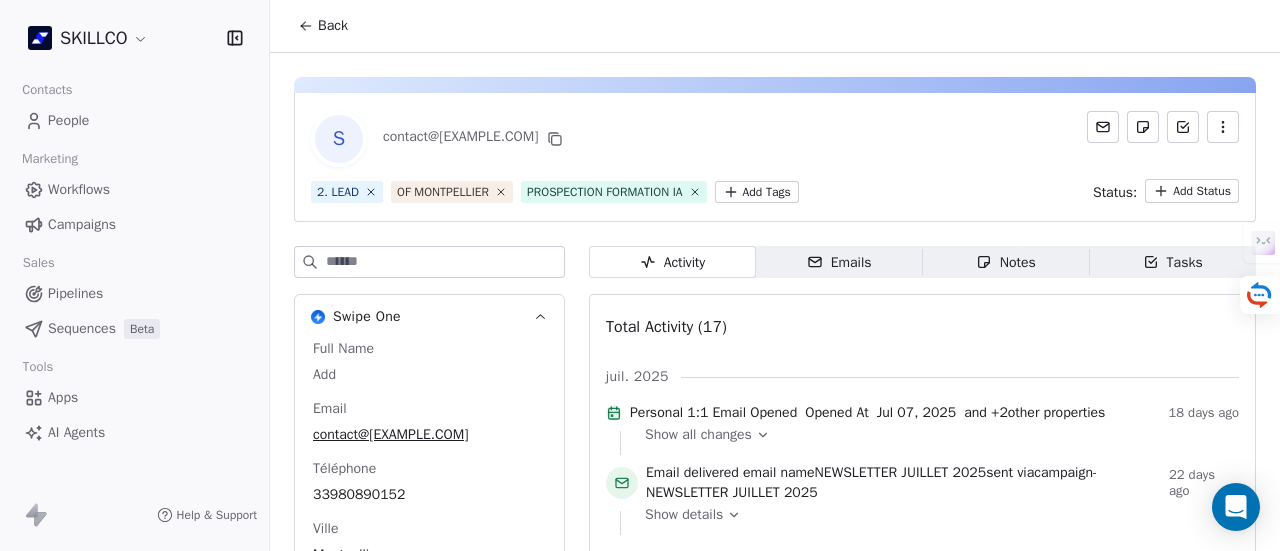 click on "SKILLCO Contacts People Marketing Workflows Campaigns Sales Pipelines Sequences Beta Tools Apps AI Agents Help & Support Back S contact@[EXAMPLE.COM] 2. LEAD OF [CITY] PROSPECTION FORMATION IA Add Tags Status: Add Status Swipe One Full Name Add Email contact@[EXAMPLE.COM] Téléphone +33[PHONE] Ville [CITY] Annual Income Add Annual Revenue Add See 46 More Calendly Activity Activity Emails Emails Notes Notes Tasks Tasks Total Activity (17) juil. 2025 Personal 1:1 Email Opened Opened At Jul 07, 2025 and + 2 other properties 18 days ago Show all changes Email delivered email name NEWSLETTER JUILLET 2025 sent via campaign - NEWSLETTER JUILLET 2025 22 days ago Show details juin 2025 Personal 1:1 Email Opened Opened At Jun 27, 2025 and + 2 other properties 28 days ago Show all changes Personal 1:1 Email Sent on G Gmail Email Subject Formation e-learning repensée grâce à l’IA and + 1 other property 28 days ago Show all changes by M" at bounding box center (640, 275) 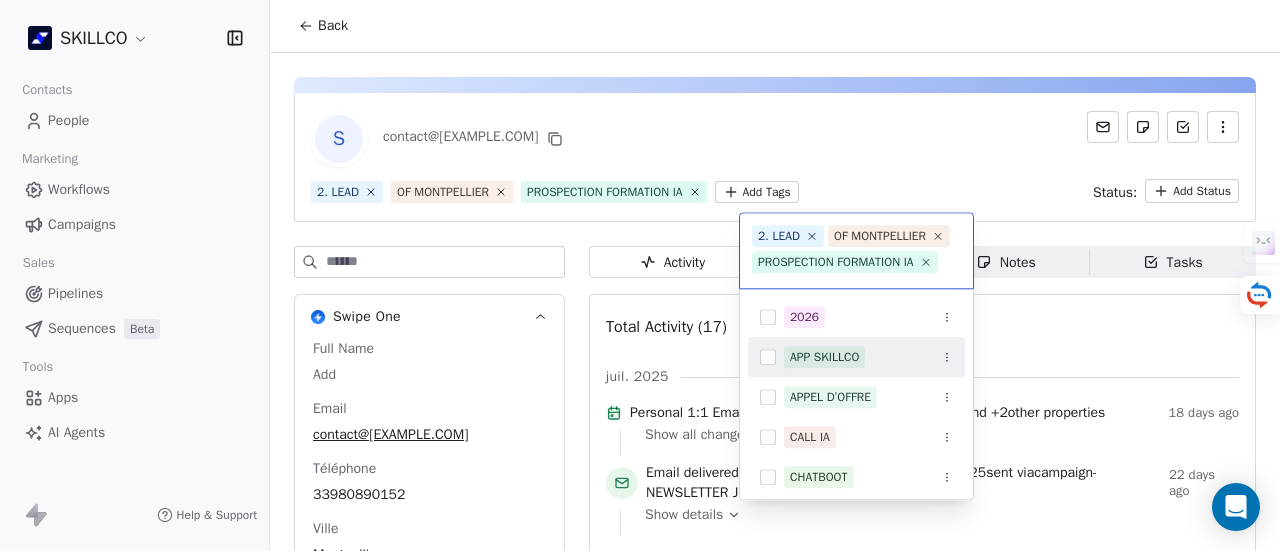 scroll, scrollTop: 22, scrollLeft: 0, axis: vertical 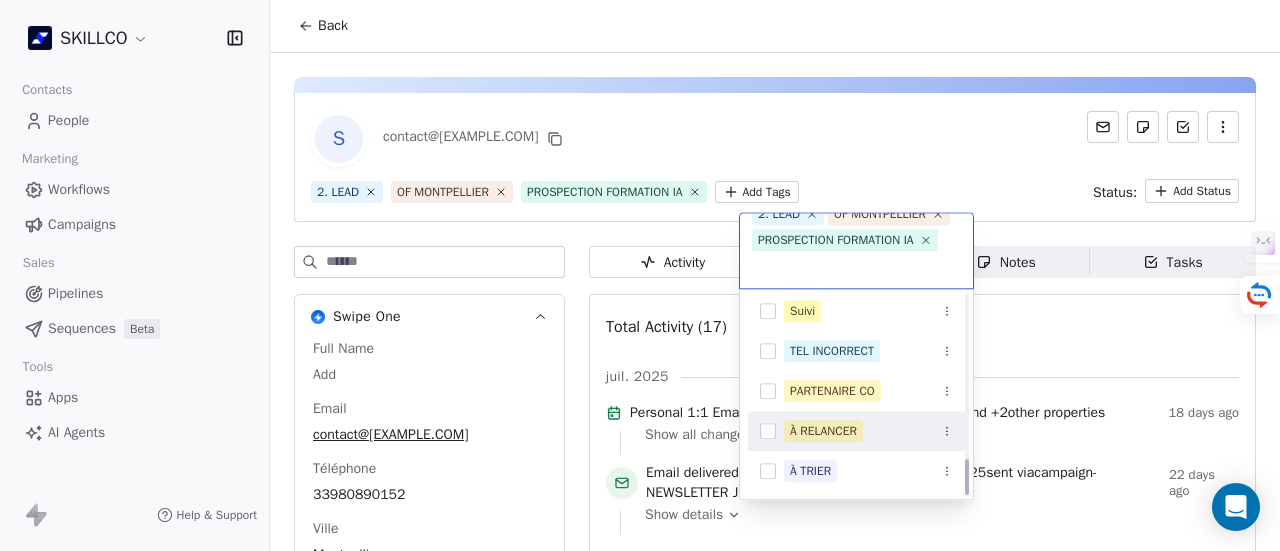 click on "À RELANCER" at bounding box center [856, 431] 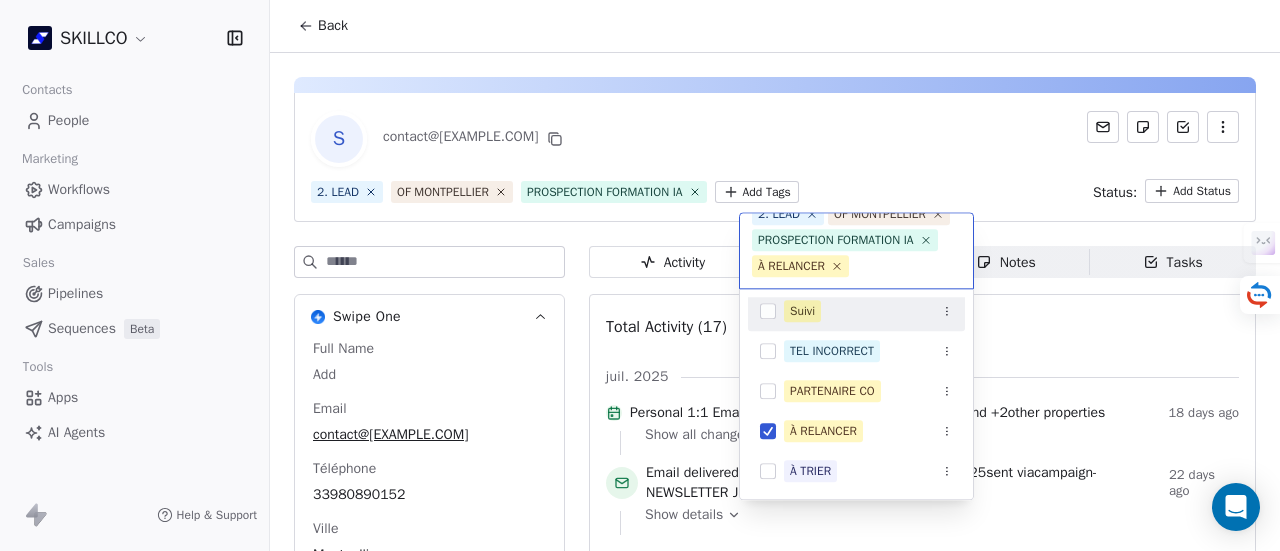 click on "SKILLCO Contacts People Marketing Workflows Campaigns Sales Pipelines Sequences Beta Tools Apps AI Agents Help & Support Back S contact@[EXAMPLE.COM] 2. LEAD OF [CITY] PROSPECTION FORMATION IA Add Tags Status: Add Status Swipe One Full Name Add Email contact@[EXAMPLE.COM] Téléphone +33[PHONE] Ville [CITY] Annual Income Add Annual Revenue Add See 46 More Calendly Activity Activity Emails Emails Notes Notes Tasks Tasks Total Activity (17) juil. 2025 Personal 1:1 Email Opened Opened At Jul 07, 2025 and + 2 other properties 18 days ago Show all changes Email delivered email name NEWSLETTER JUILLET 2025 sent via campaign - NEWSLETTER JUILLET 2025 22 days ago Show details juin 2025 Personal 1:1 Email Opened Opened At Jun 27, 2025 and + 2 other properties 28 days ago Show all changes Personal 1:1 Email Sent on G Gmail Email Subject Formation e-learning repensée grâce à l’IA and + 1 other property 28 days ago Show all changes by M" at bounding box center (640, 275) 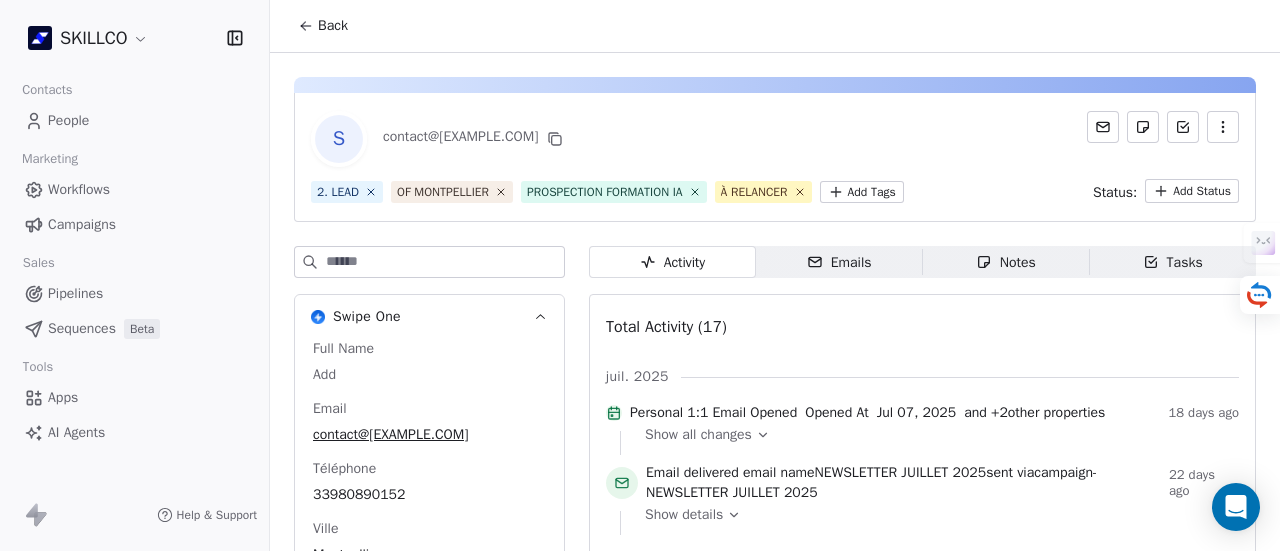 click on "Notes   Notes" at bounding box center (1006, 262) 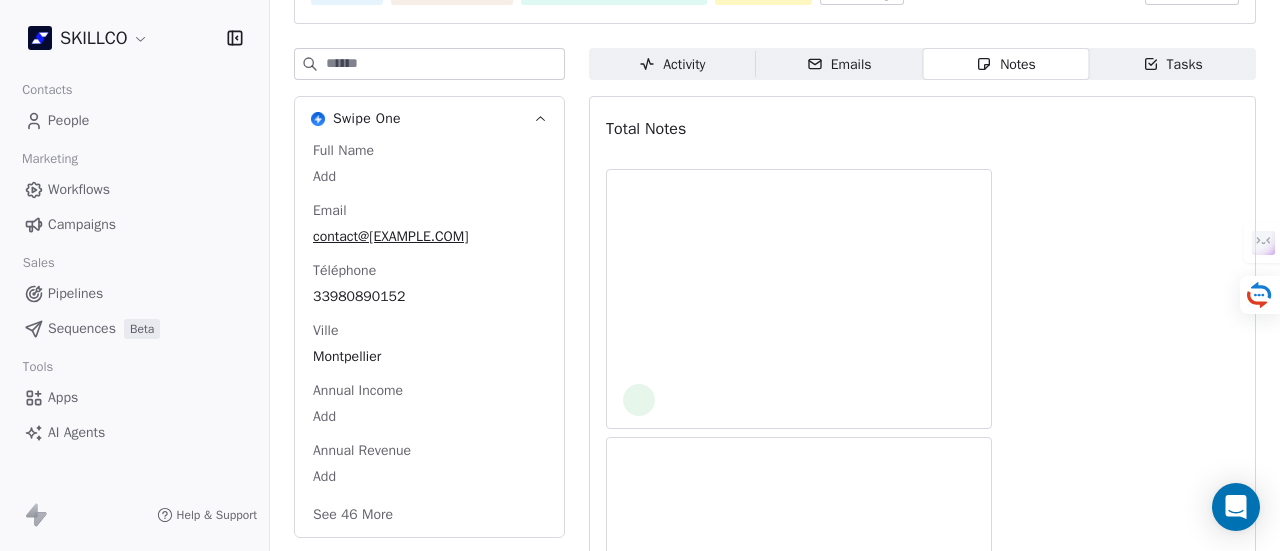 scroll, scrollTop: 200, scrollLeft: 0, axis: vertical 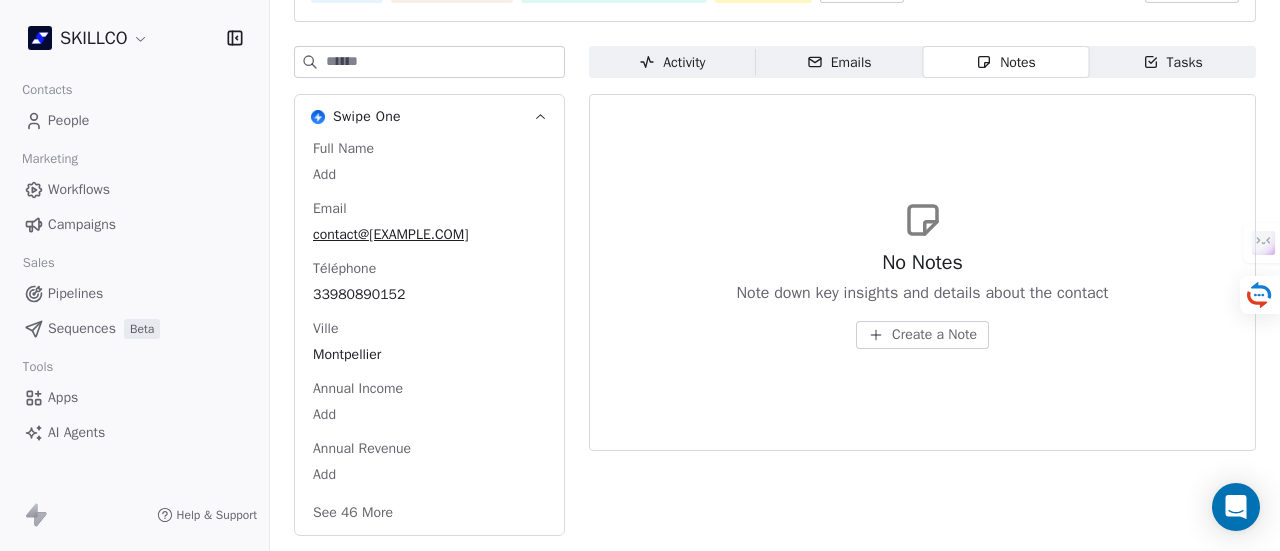 click on "Create a Note" at bounding box center (934, 335) 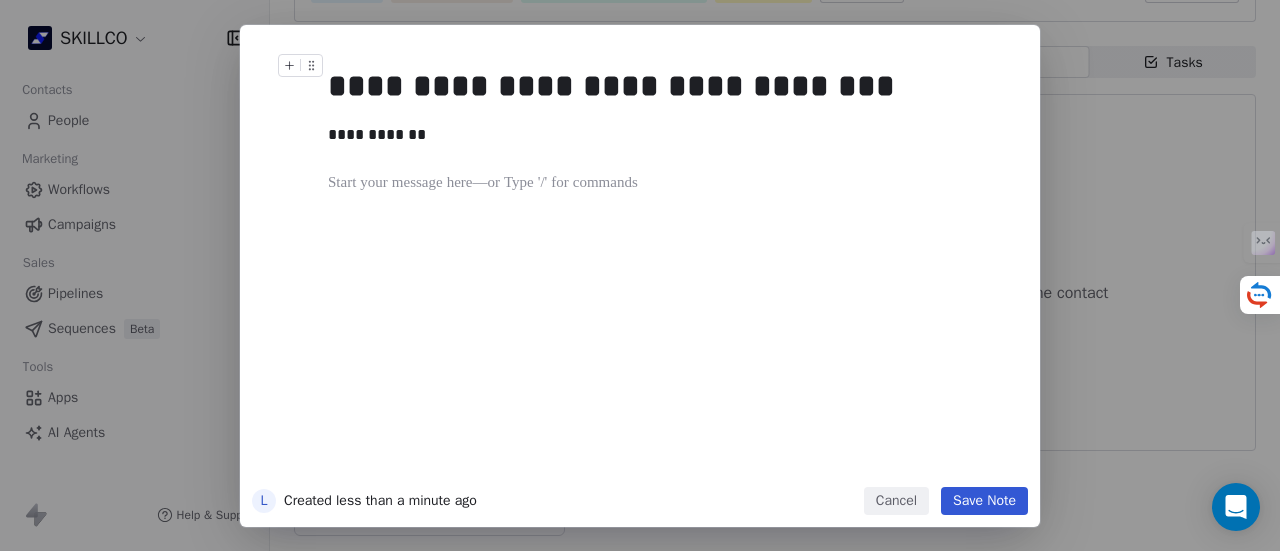 click on "Save Note" at bounding box center [984, 501] 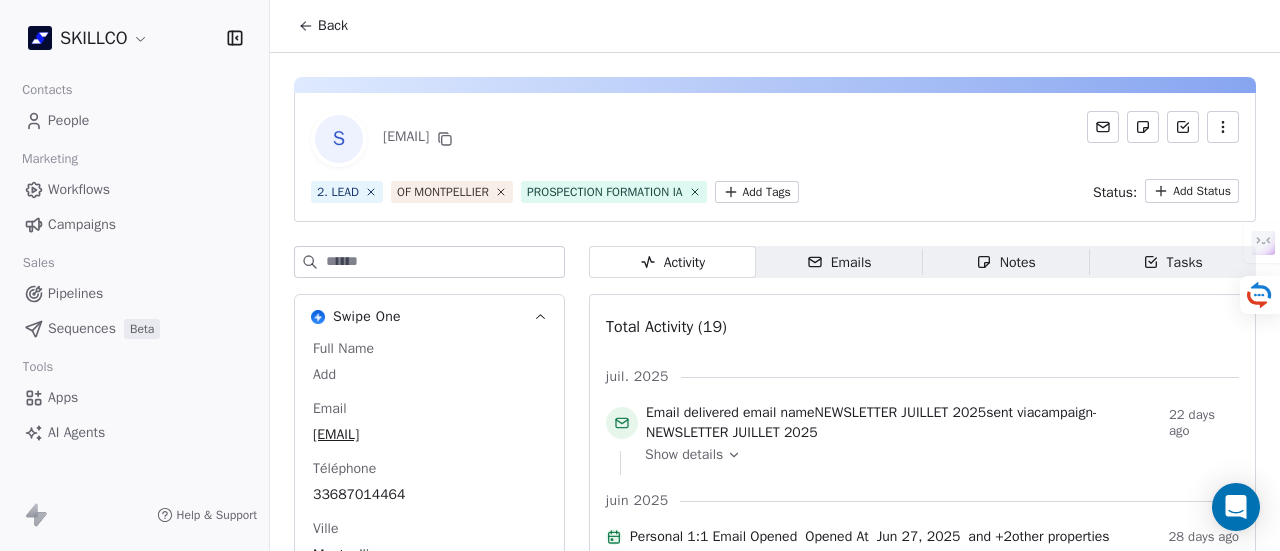 scroll, scrollTop: 0, scrollLeft: 0, axis: both 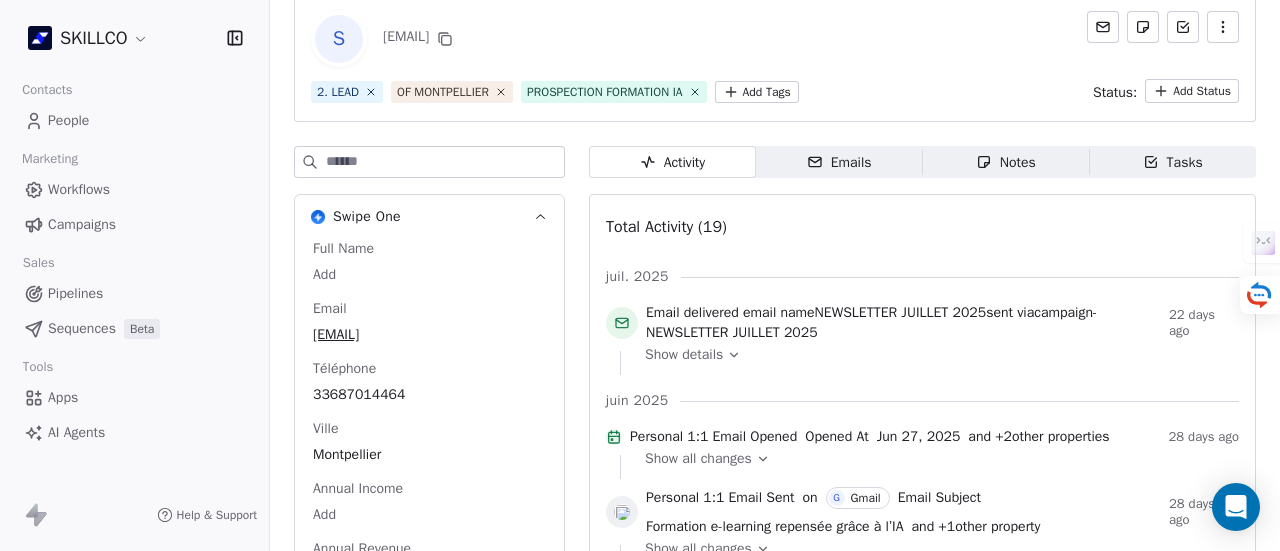 click on "SKILLCO Contacts People Marketing Workflows Campaigns Sales Pipelines Sequences Beta Tools Apps AI Agents Help & Support Back S [EMAIL] 2. LEAD OF [CITY] PROSPECTION FORMATION IA Add Tags Status: Add Status Swipe One Full Name Add Email [EMAIL] Téléphone [PHONE] Ville [CITY] Annual Income Add Annual Revenue Add See 46 More Calendly Activity Activity Emails Emails Notes Notes Tasks Tasks Total Activity (19) juil. 2025 Email delivered email name NEWSLETTER JUILLET 2025 sent via campaign - NEWSLETTER JUILLET 2025 22 days ago Show details juin 2025 Personal 1:1 Email Opened Opened At Jun 27, 2025 and + 2 other properties 28 days ago Show all changes Personal 1:1 Email Sent on G Gmail Email Subject Formation e-learning repensée grâce à l’IA and + 1 other property 28 days ago Show all changes Left segment "OF [CITY]" 28 days ago Entered a segment "Churn Risk" 28 days ago Tag Removed 1. NOUVEAU by M 28 days ago M" at bounding box center (640, 275) 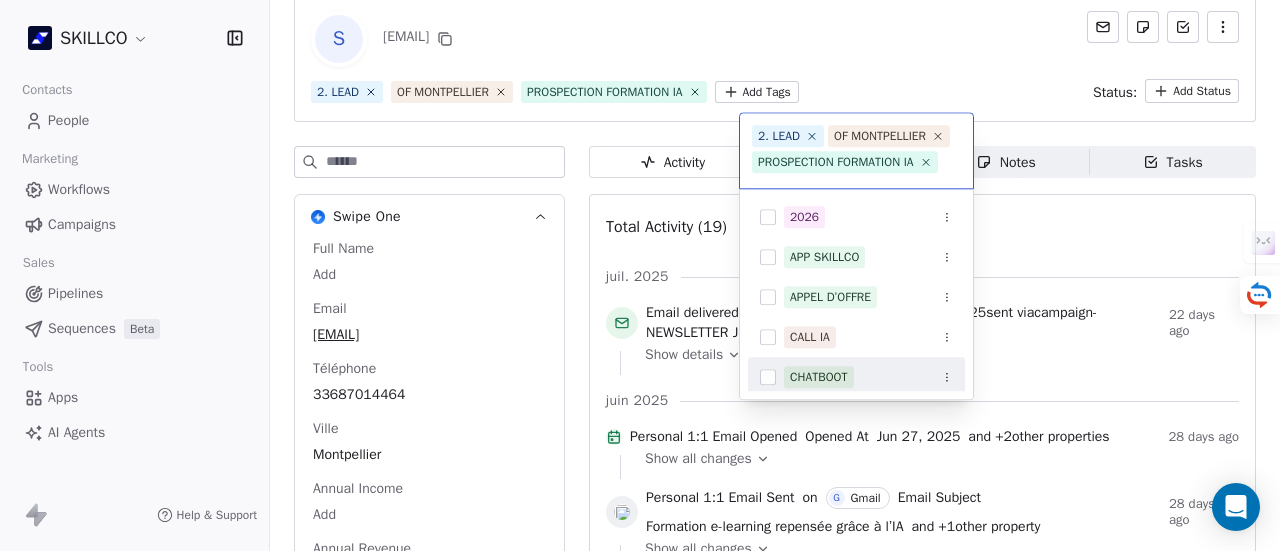 scroll, scrollTop: 22, scrollLeft: 0, axis: vertical 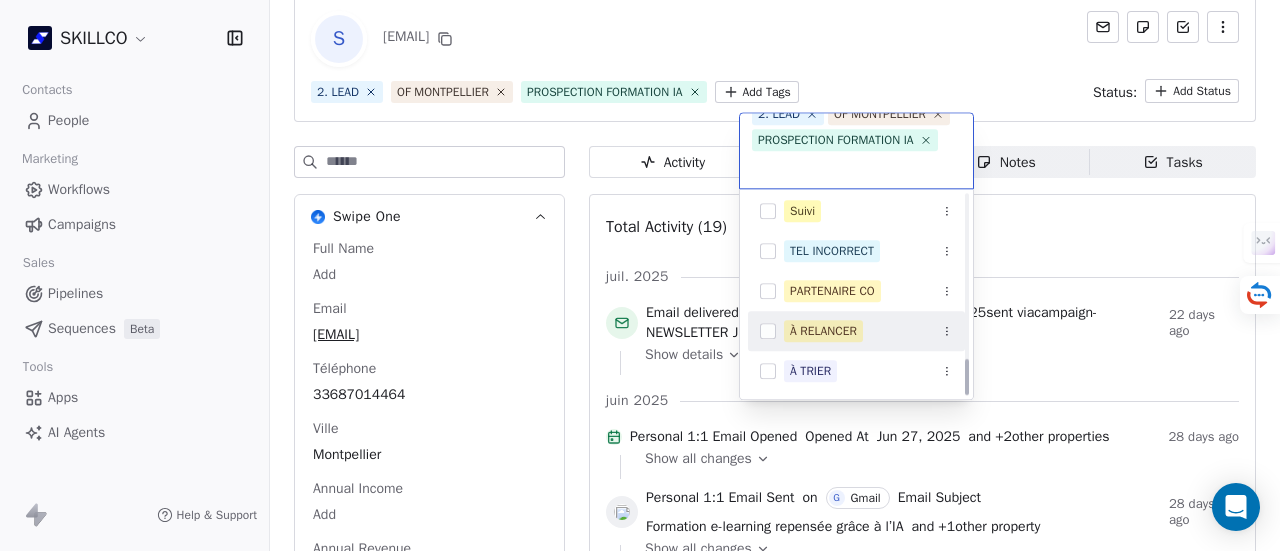 click on "À RELANCER" at bounding box center [823, 331] 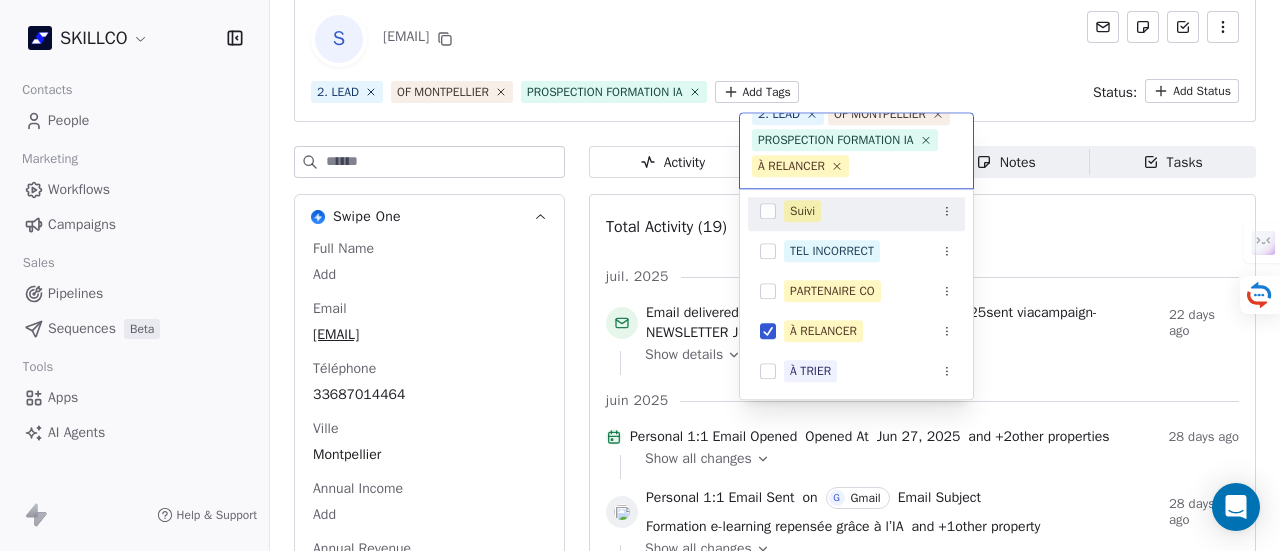 click on "SKILLCO Contacts People Marketing Workflows Campaigns Sales Pipelines Sequences Beta Tools Apps AI Agents Help & Support Back S [EMAIL] 2. LEAD OF [CITY] PROSPECTION FORMATION IA Add Tags Status: Add Status Swipe One Full Name Add Email [EMAIL] Téléphone [PHONE] Ville [CITY] Annual Income Add Annual Revenue Add See 46 More Calendly Activity Activity Emails Emails Notes Notes Tasks Tasks Total Activity (19) juil. 2025 Email delivered email name NEWSLETTER JUILLET 2025 sent via campaign - NEWSLETTER JUILLET 2025 22 days ago Show details juin 2025 Personal 1:1 Email Opened Opened At Jun 27, 2025 and + 2 other properties 28 days ago Show all changes Personal 1:1 Email Sent on G Gmail Email Subject Formation e-learning repensée grâce à l’IA and + 1 other property 28 days ago Show all changes Left segment "OF [CITY]" 28 days ago Entered a segment "Churn Risk" 28 days ago Tag Removed 1. NOUVEAU by M 28 days ago M" at bounding box center (640, 275) 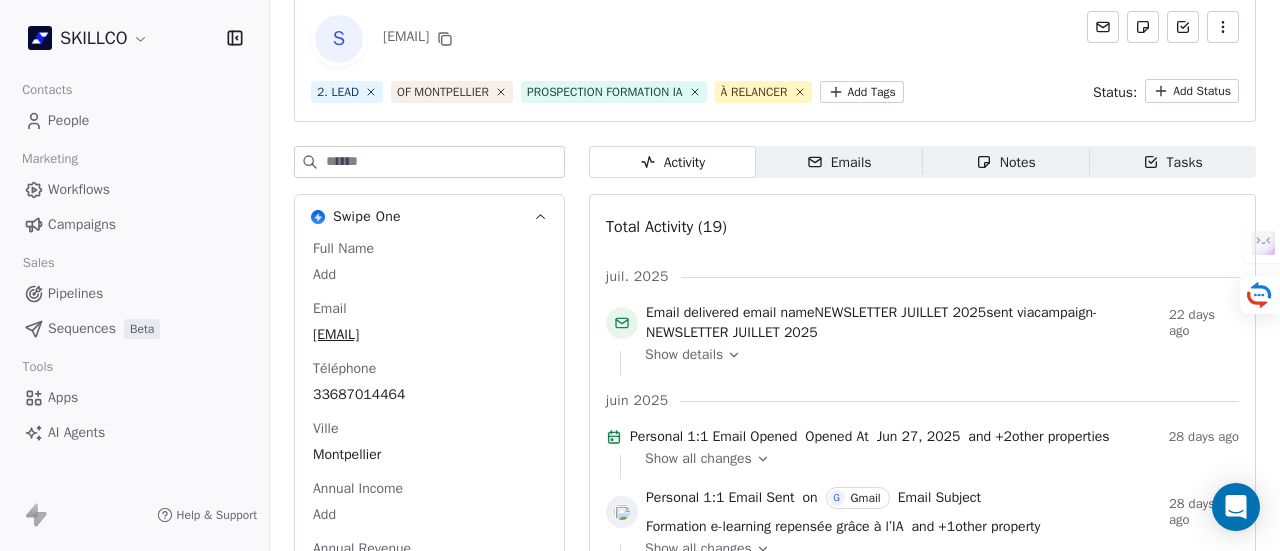 drag, startPoint x: 1045, startPoint y: 175, endPoint x: 1032, endPoint y: 197, distance: 25.553865 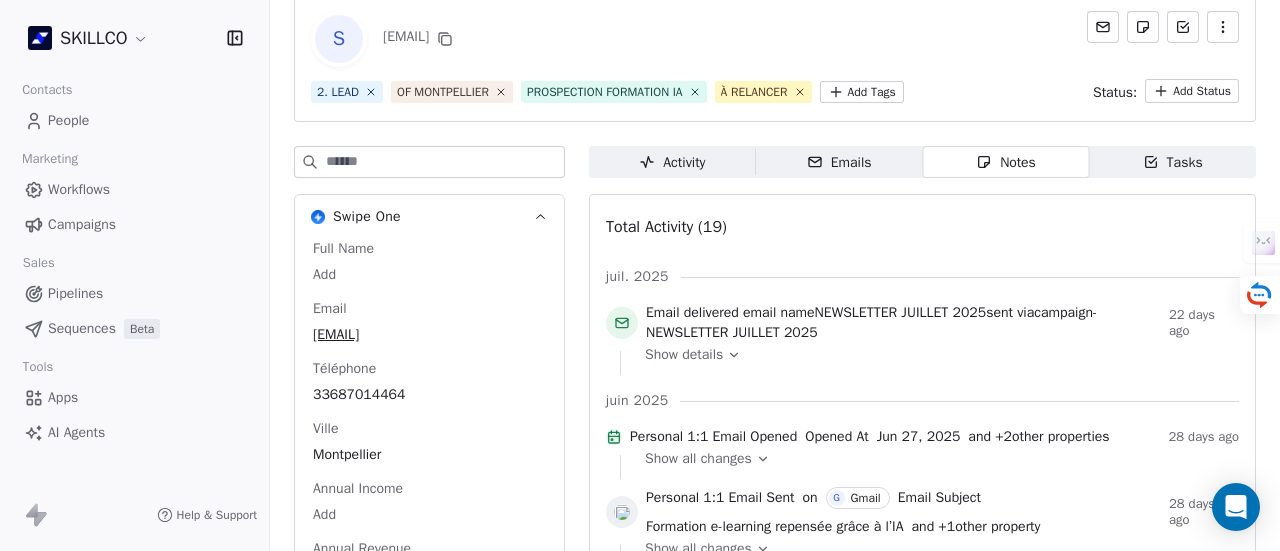 click on "Notes   Notes" at bounding box center (1006, 162) 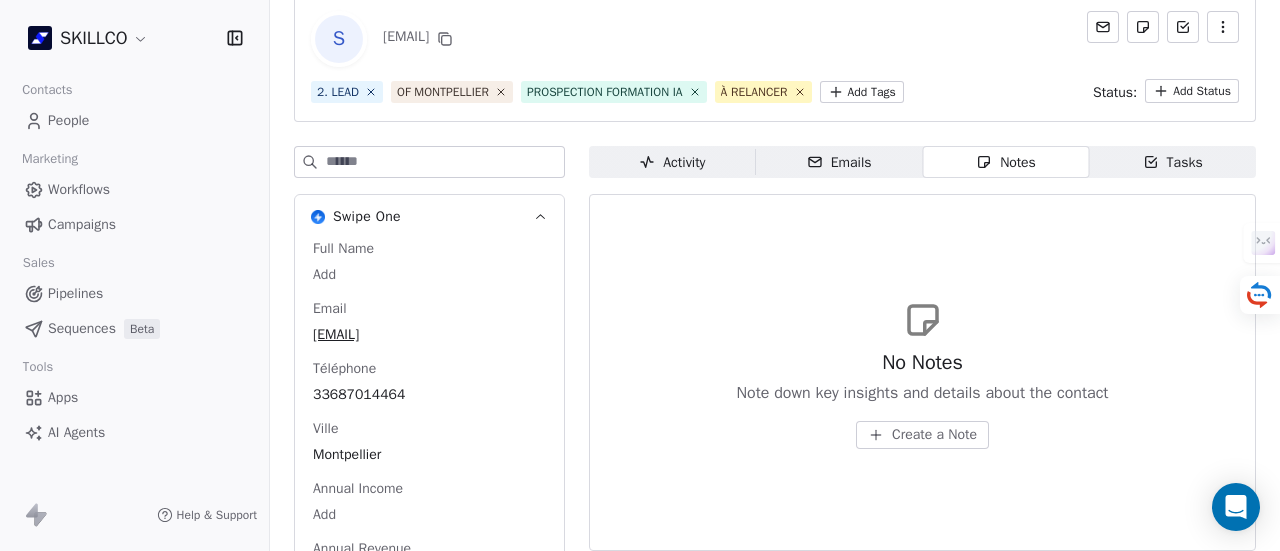 click on "Create a Note" at bounding box center [934, 435] 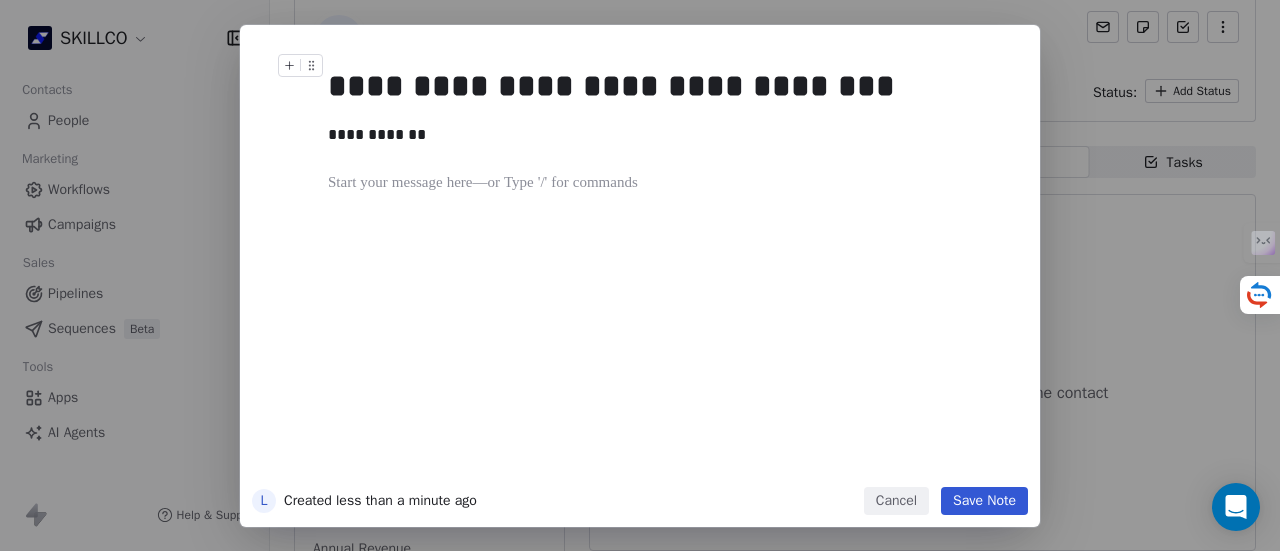 click on "Save Note" at bounding box center (984, 501) 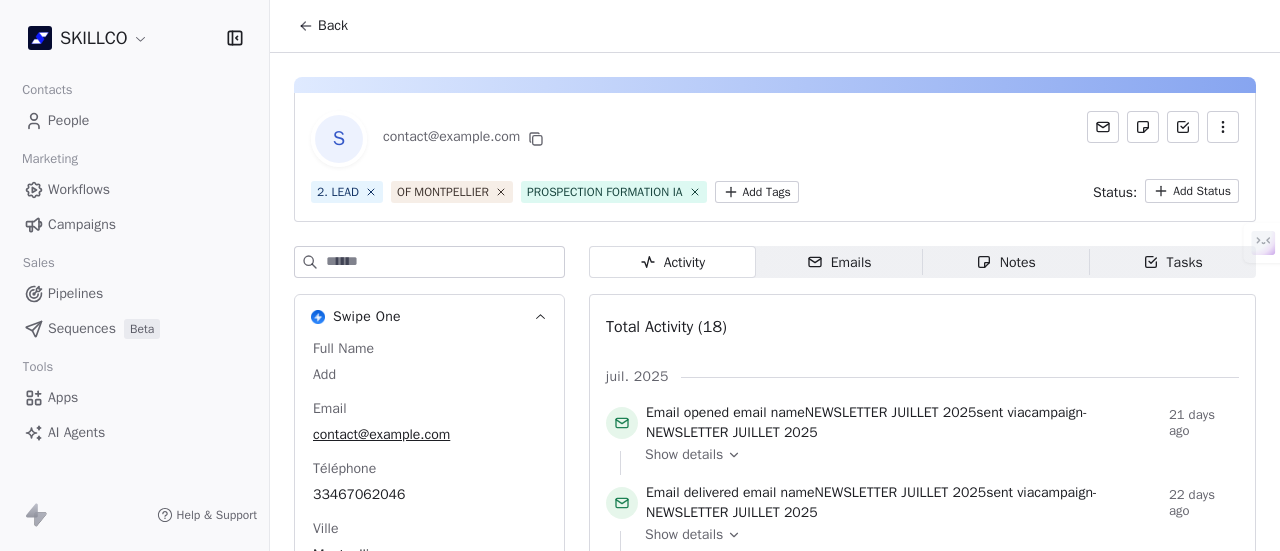 scroll, scrollTop: 0, scrollLeft: 0, axis: both 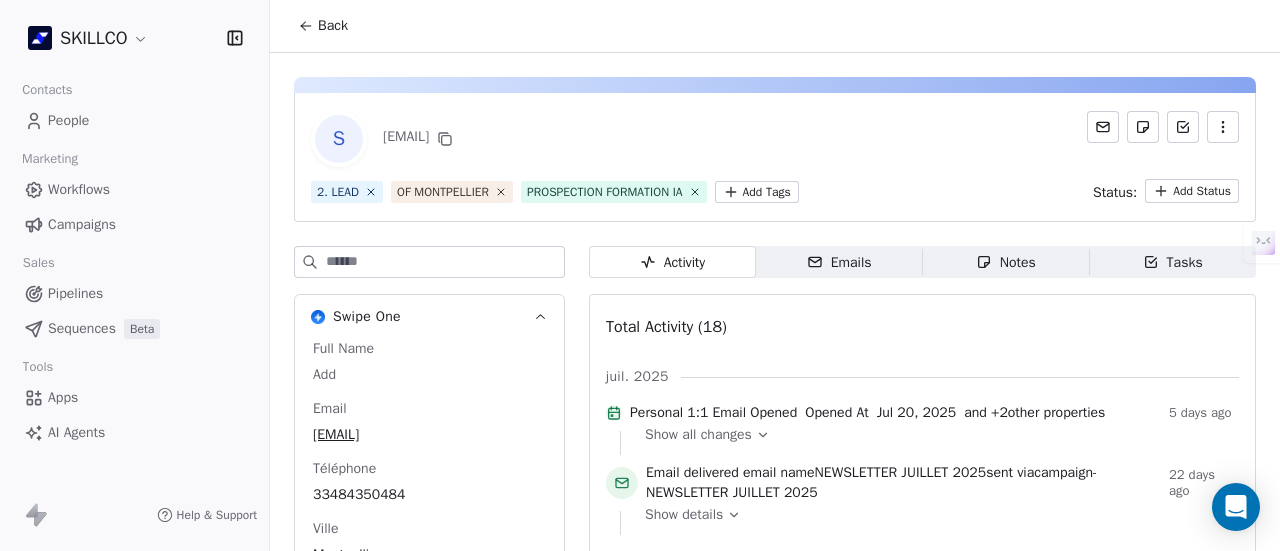 click on "SKILLCO Contacts People Marketing Workflows Campaigns Sales Pipelines Sequences Beta Tools Apps AI Agents Help & Support Back [EMAIL] 2. LEAD OF [CITY] PROSPECTION FORMATION IA Add Tags Status: Add Status Swipe One Full Name Add Email [EMAIL] Téléphone [PHONE] Ville [CITY] Annual Income Add Annual Revenue Add See 46 More Calendly Activity Activity Emails Emails Notes Notes Tasks Tasks Total Activity (18) juil. 2025 Personal 1:1 Email Opened Opened At Jul 20, 2025 and + 2 other properties 5 days ago Show all changes Email delivered email name NEWSLETTER JUILLET 2025 sent via campaign - NEWSLETTER JUILLET 2025 22 days ago Show details juin 2025 Personal 1:1 Email Sent on G Gmail Email Subject Formation e-learning repensée grâce à l’IA and + 1 other property 28 days ago Show all changes Left segment "OF [CITY]" 28 days ago Entered a segment "Churn Risk" 28 days ago Tag Removed 1. NOUVEAU by M MAJ TAG workflow as by M" at bounding box center (640, 275) 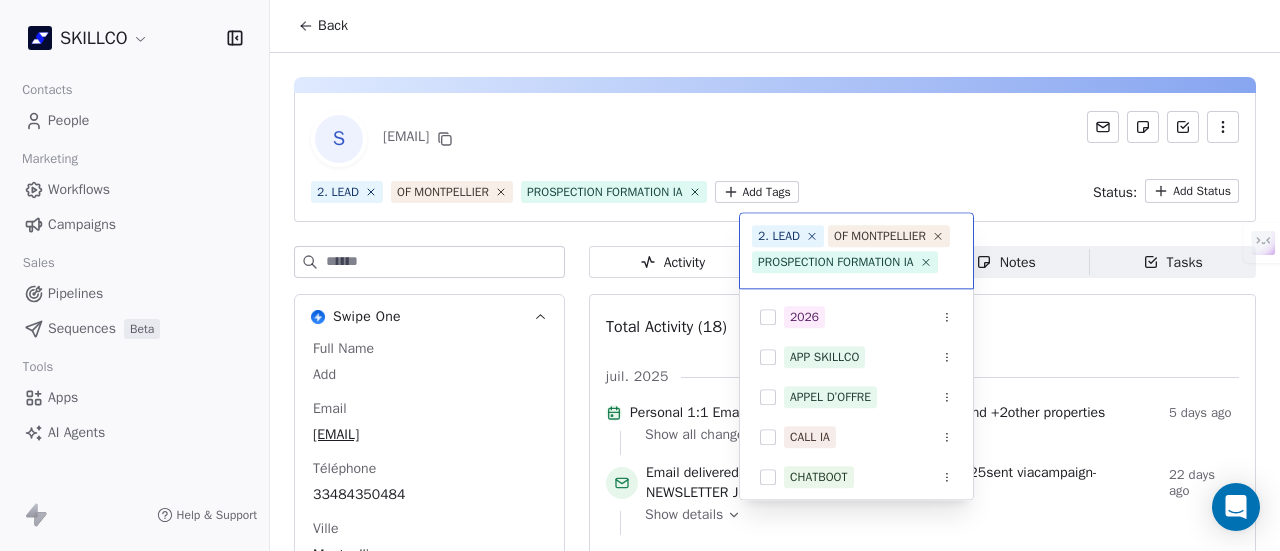 scroll, scrollTop: 22, scrollLeft: 0, axis: vertical 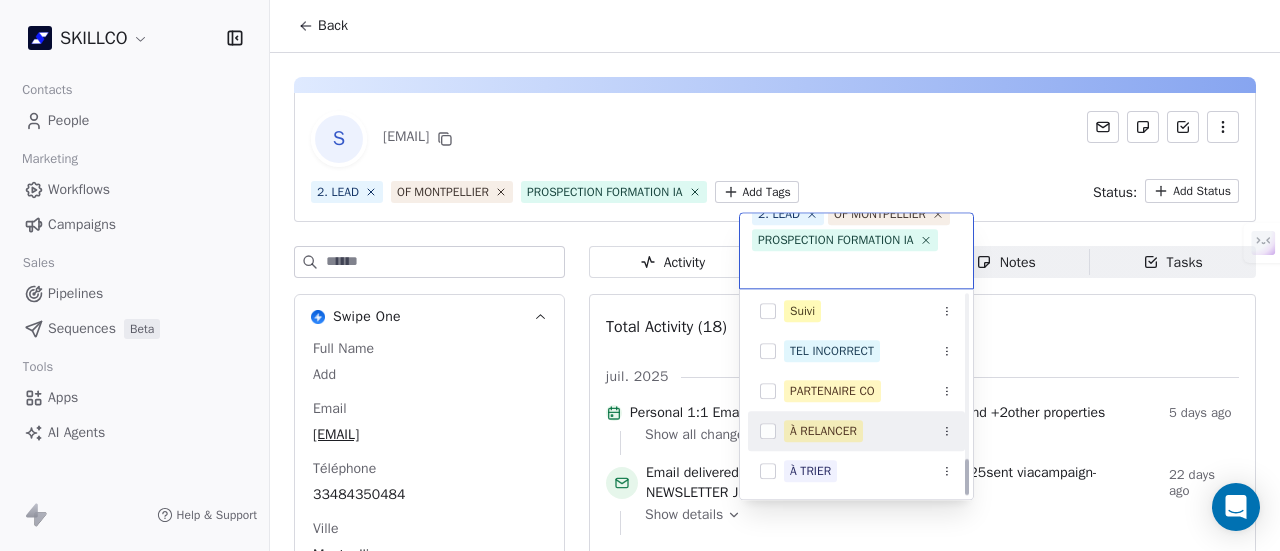 click on "À RELANCER" at bounding box center [823, 431] 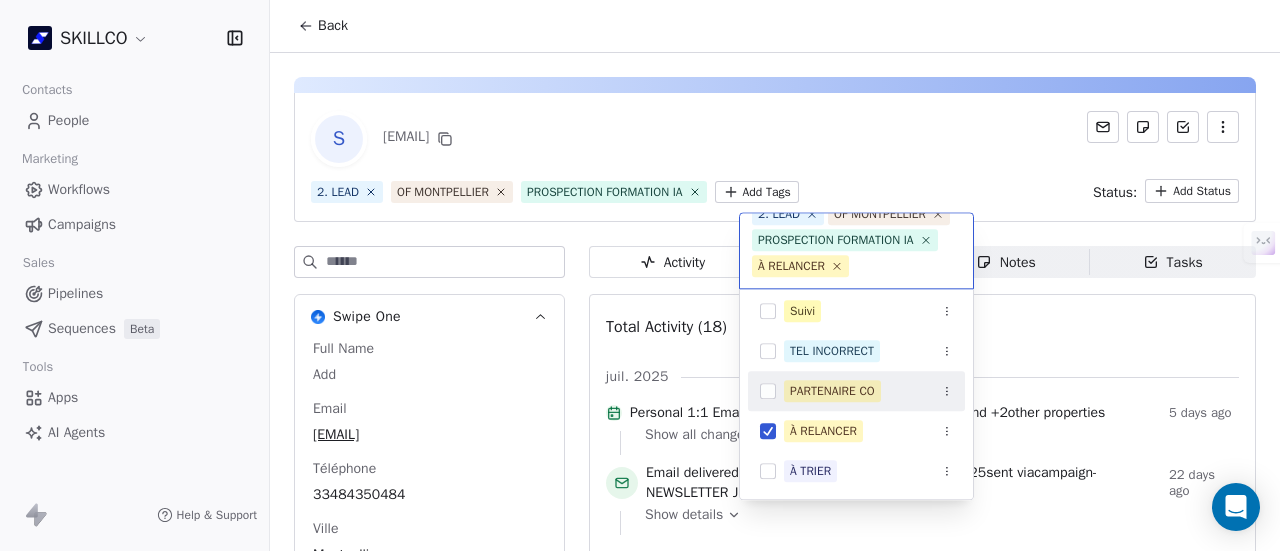 drag, startPoint x: 985, startPoint y: 85, endPoint x: 1013, endPoint y: 220, distance: 137.87312 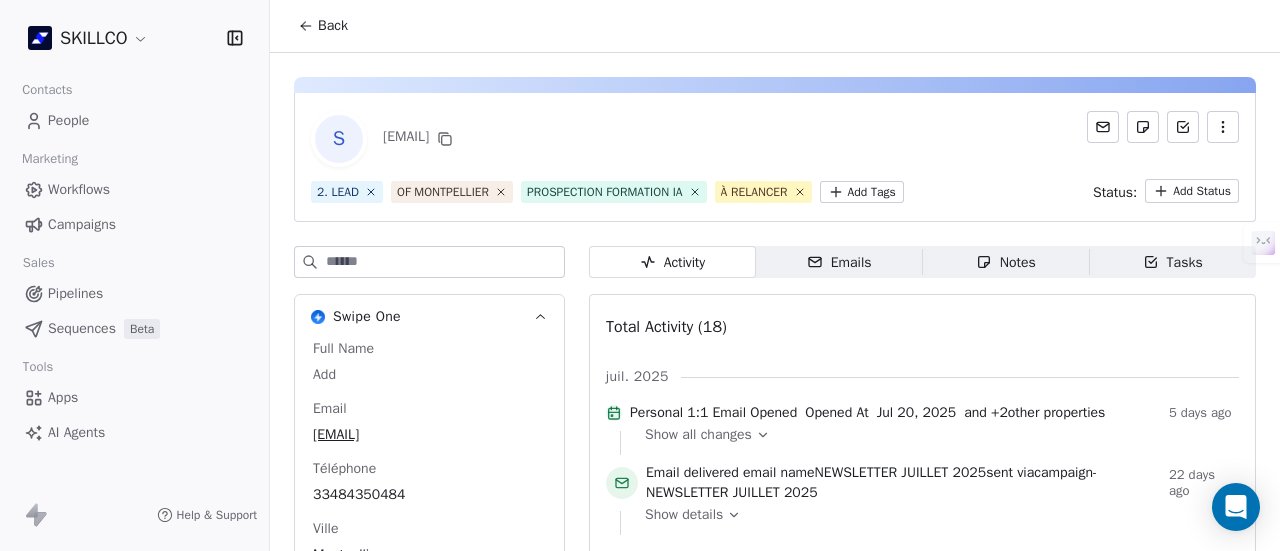 click on "Notes" at bounding box center (1006, 262) 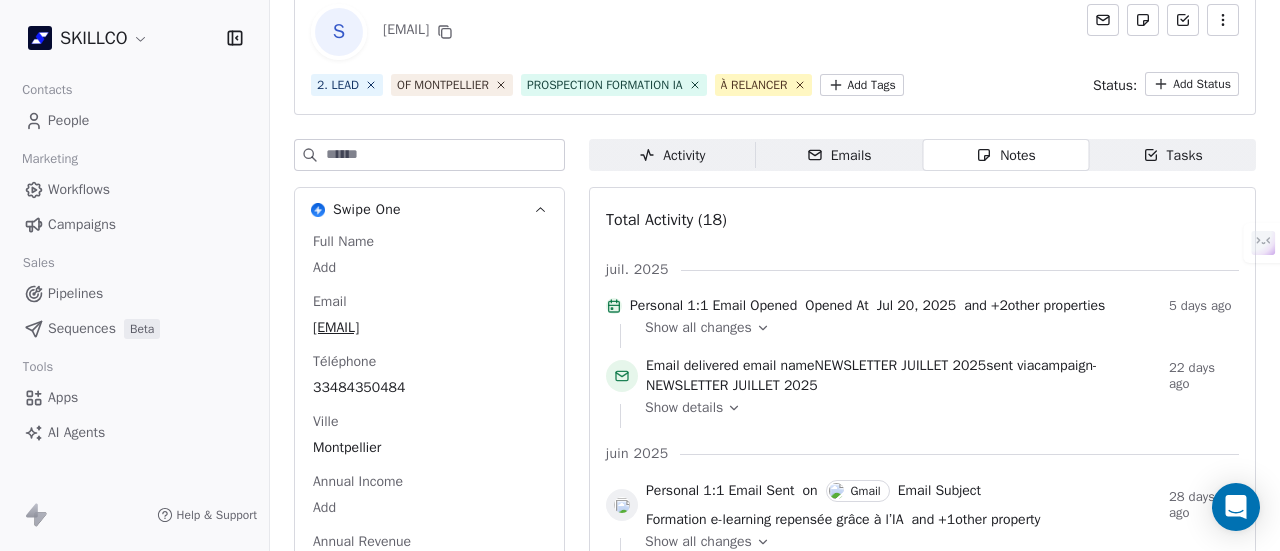 scroll, scrollTop: 100, scrollLeft: 0, axis: vertical 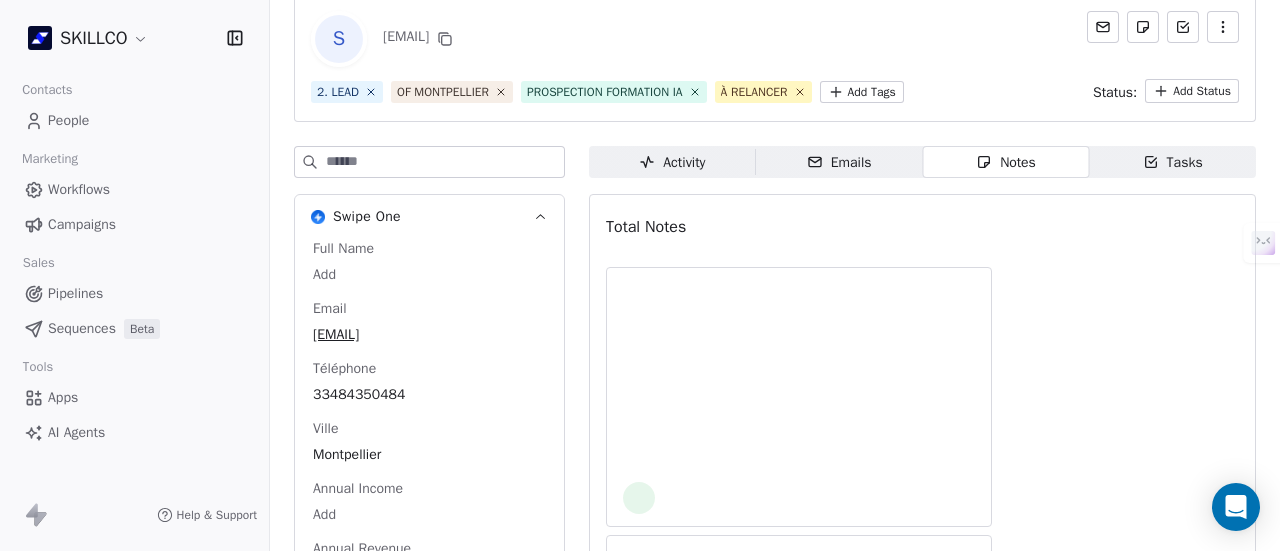 click on "Notes" at bounding box center (1006, 162) 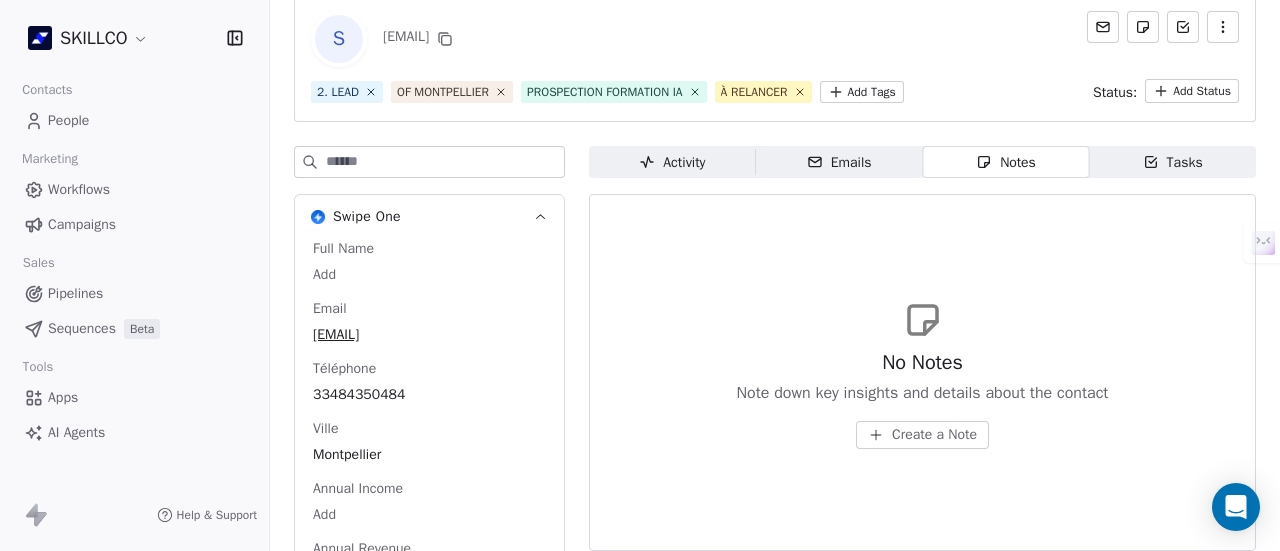 click on "Create a Note" at bounding box center (934, 435) 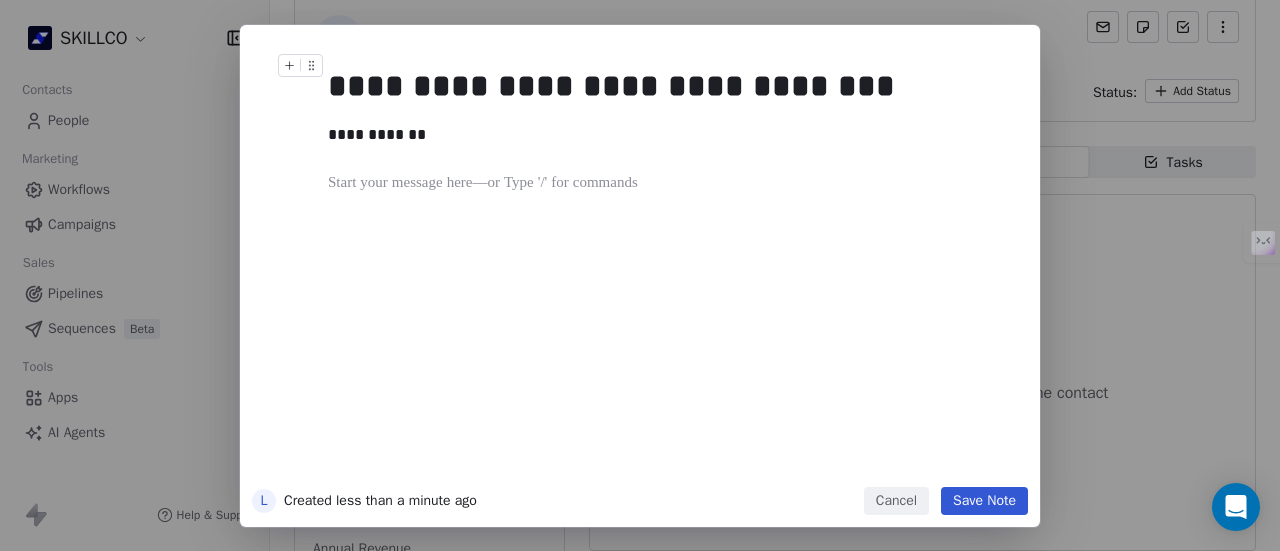 click on "Cancel Save Note" at bounding box center [946, 501] 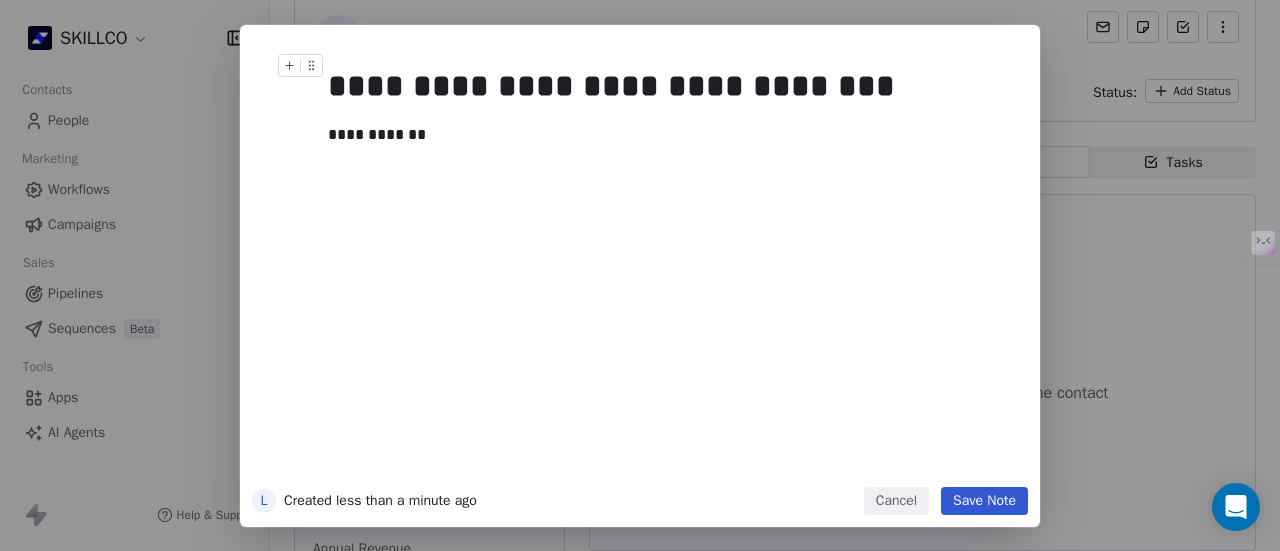 click on "Save Note" at bounding box center [984, 501] 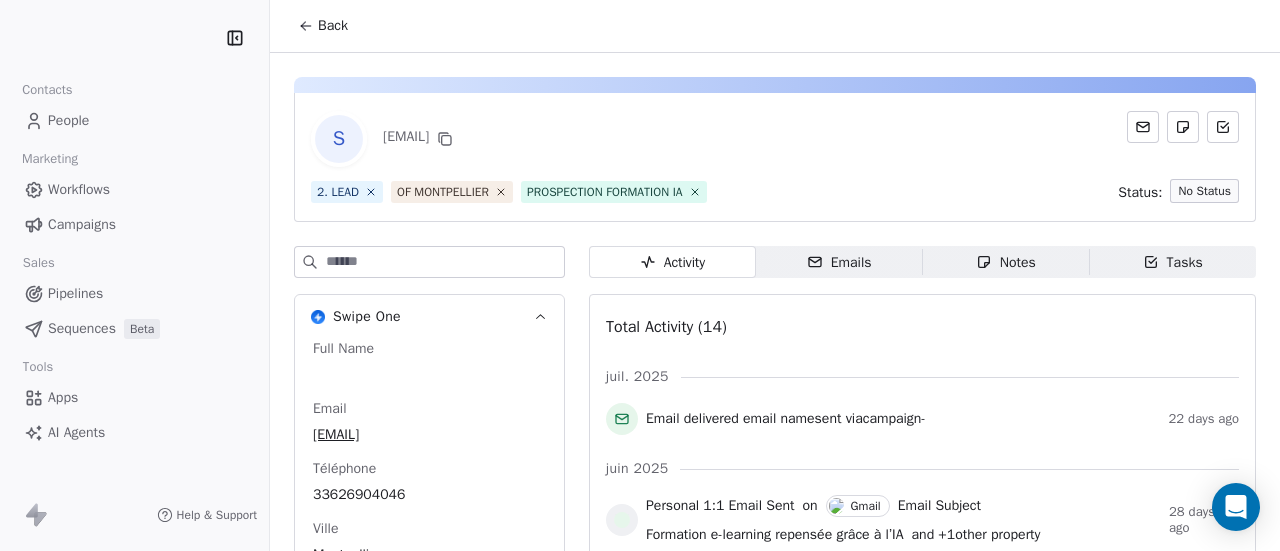 scroll, scrollTop: 0, scrollLeft: 0, axis: both 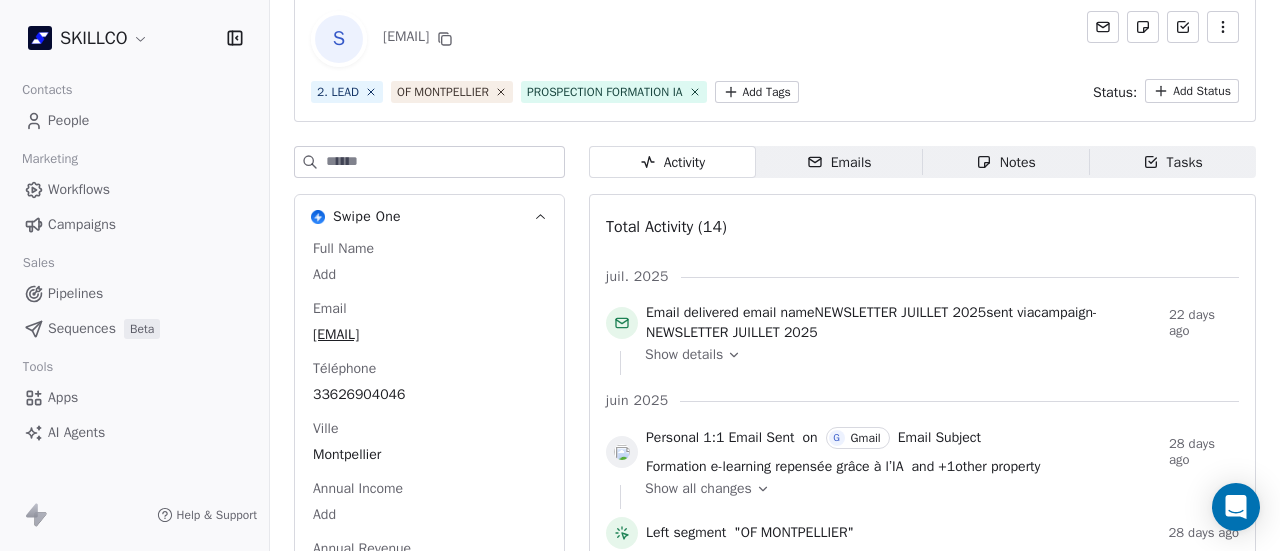 click 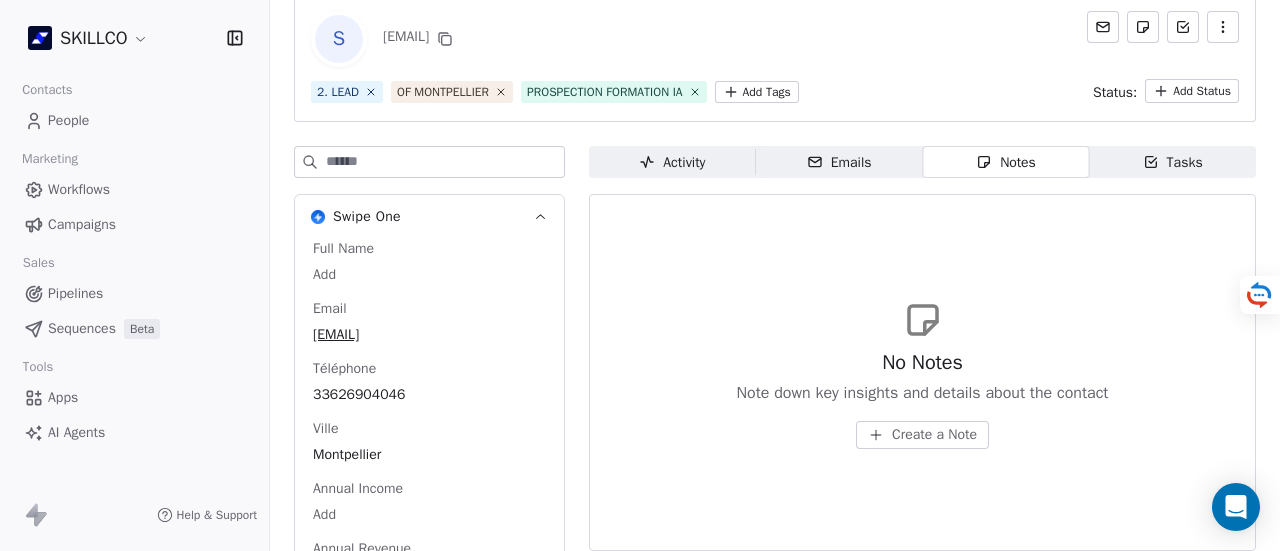 click on "SKILLCO Contacts People Marketing Workflows Campaigns Sales Pipelines Sequences Beta Tools Apps AI Agents Help & Support Back S [EMAIL] 2. LEAD OF MONTPELLIER PROSPECTION FORMATION IA Add Tags Status: Add Status Swipe One Full Name Add Email [EMAIL] Téléphone [PHONE] Ville [CITY] Annual Income Add Annual Revenue Add See 46 More Calendly Activity Activity Emails Emails Notes Notes Tasks Tasks No Notes Note down key insights and details about the contact Create a Note" at bounding box center (640, 275) 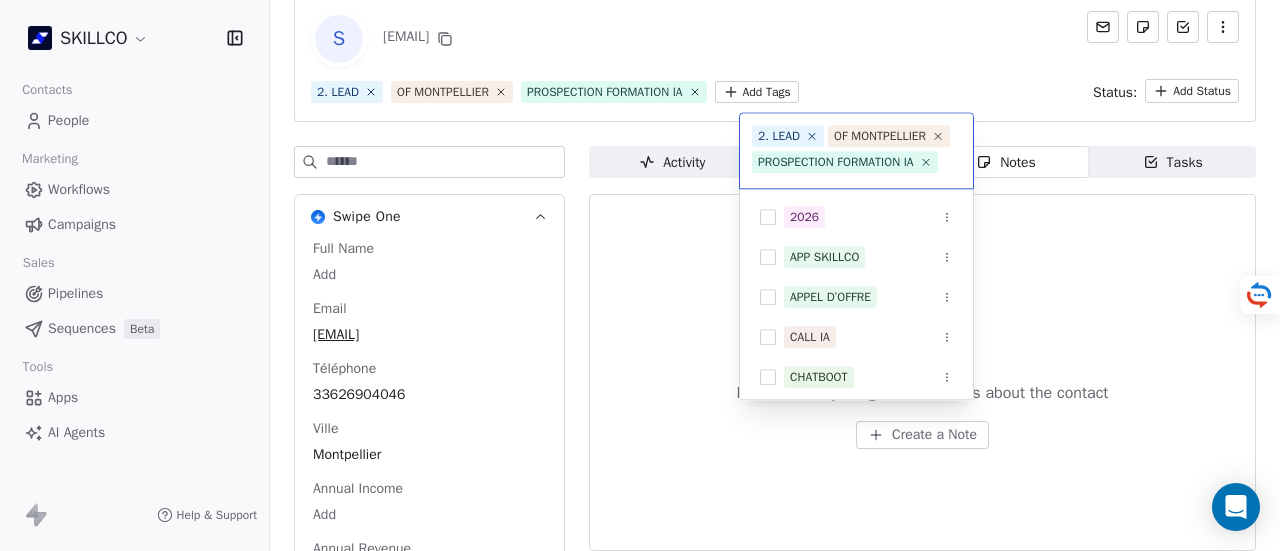 scroll, scrollTop: 22, scrollLeft: 0, axis: vertical 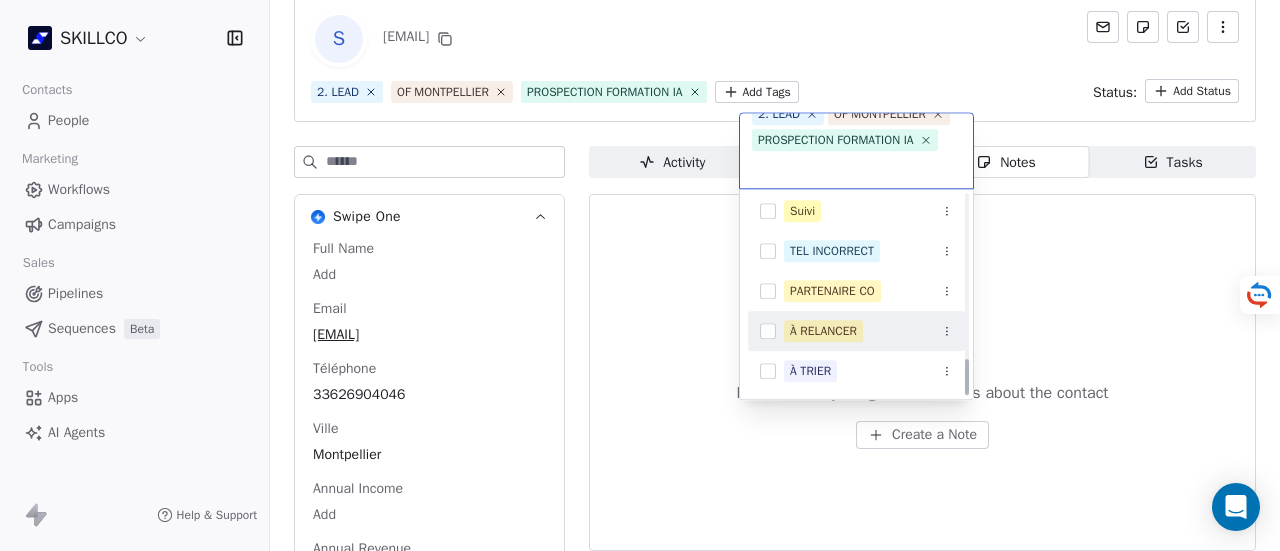 click on "À RELANCER" at bounding box center [823, 331] 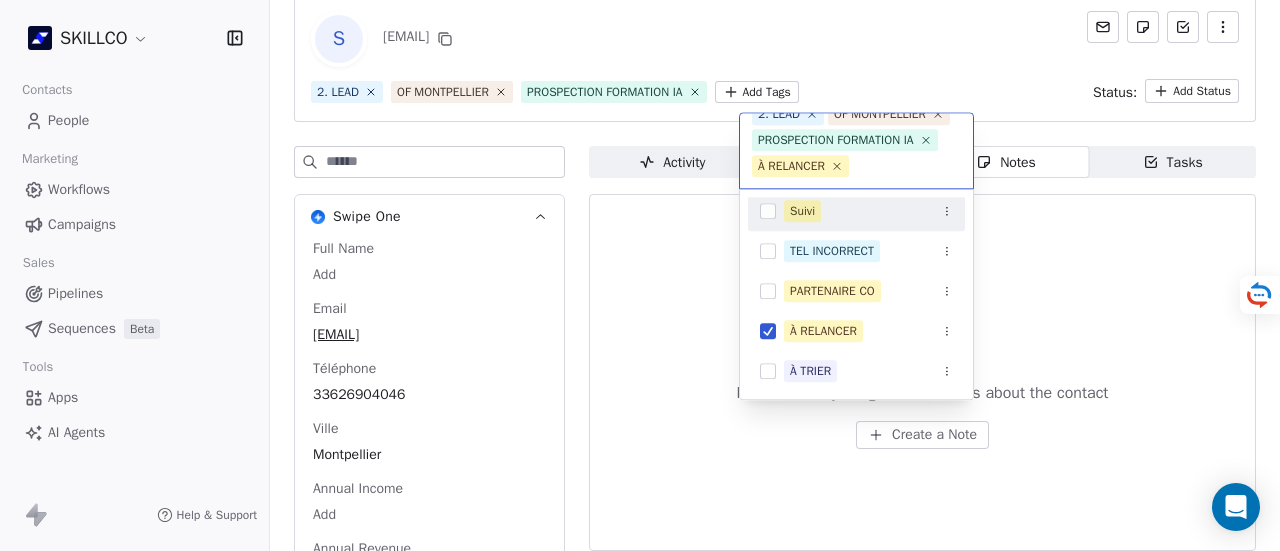 click on "SKILLCO Contacts People Marketing Workflows Campaigns Sales Pipelines Sequences Beta Tools Apps AI Agents Help & Support Back S contact@formation-psychanalyse-eipa.com 2. LEAD OF MONTPELLIER PROSPECTION FORMATION IA  Add Tags Status:   Add Status Swipe One Full Name Add Email contact@formation-psychanalyse-eipa.com Téléphone 33626904046 Ville Montpellier Annual Income Add Annual Revenue Add See   46   More   Calendly Activity Activity Emails Emails   Notes   Notes Tasks Tasks No Notes Note down key insights and details about the contact   Create a Note
2. LEAD OF MONTPELLIER PROSPECTION FORMATION IA À RELANCER OF MONTPELLIER 1. NOUVEAU PROSPECTION FORMATION IA RECAP VISIO SITE Suivi TEL INCORRECT PARTENAIRE CO À RELANCER À TRIER" at bounding box center [640, 275] 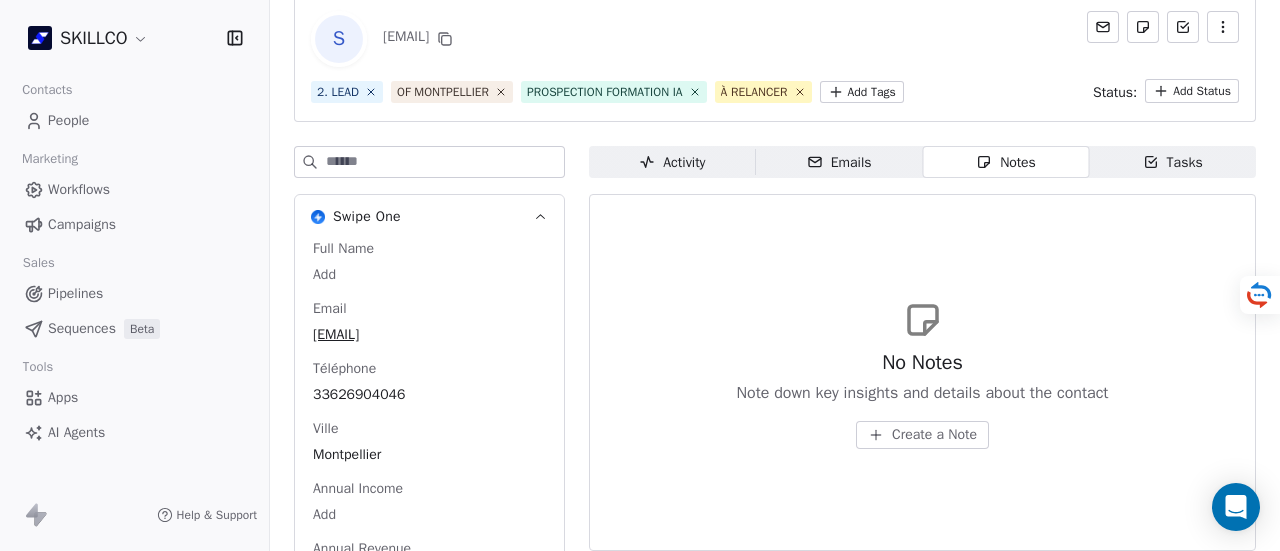 click on "Create a Note" at bounding box center (934, 435) 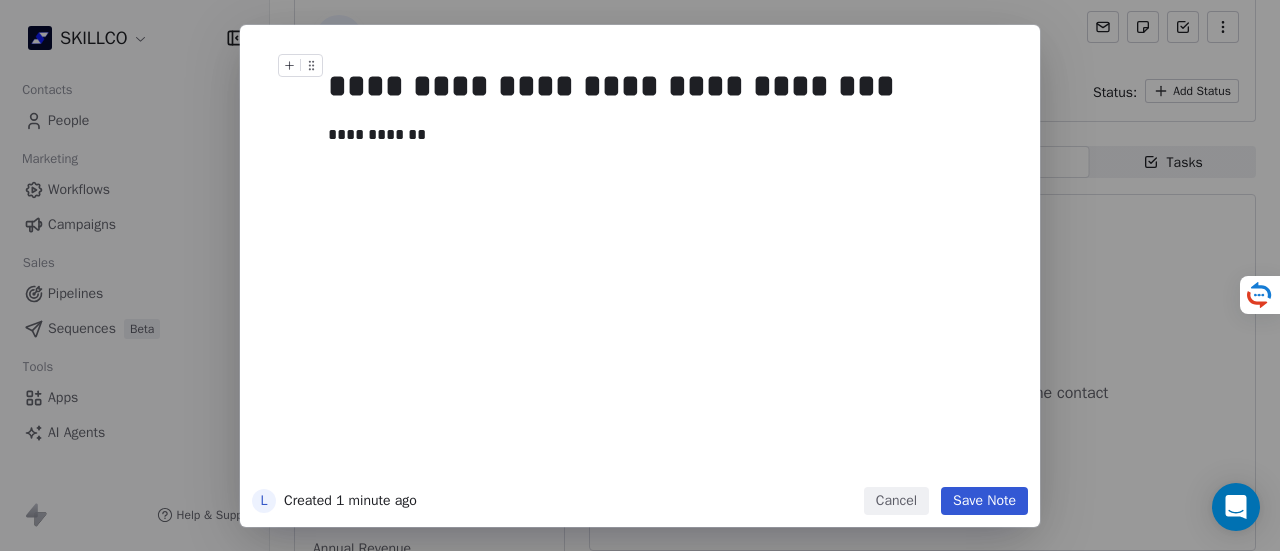 click on "Save Note" at bounding box center [984, 501] 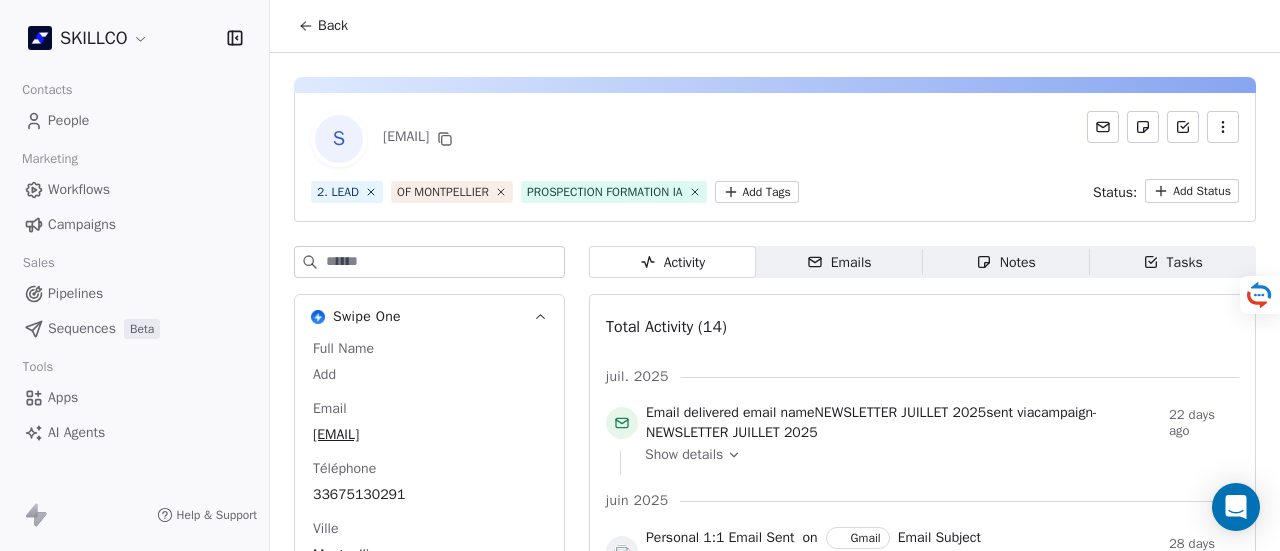 scroll, scrollTop: 0, scrollLeft: 0, axis: both 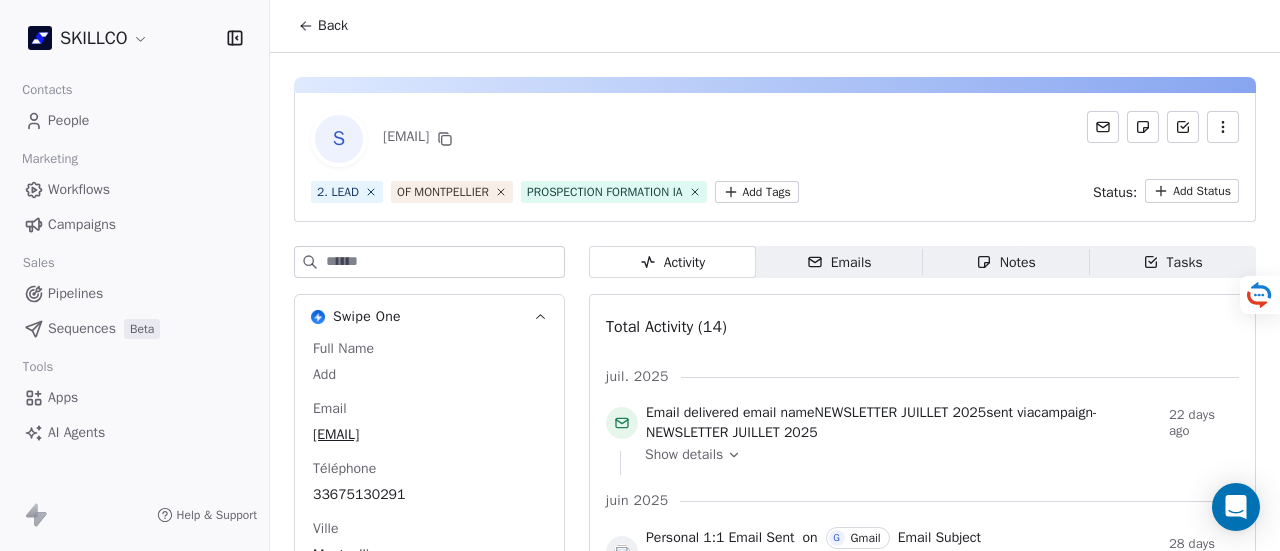 click on "2. LEAD OF MONTPELLIER PROSPECTION FORMATION IA  Add Tags Status:   Add Status" at bounding box center (775, 191) 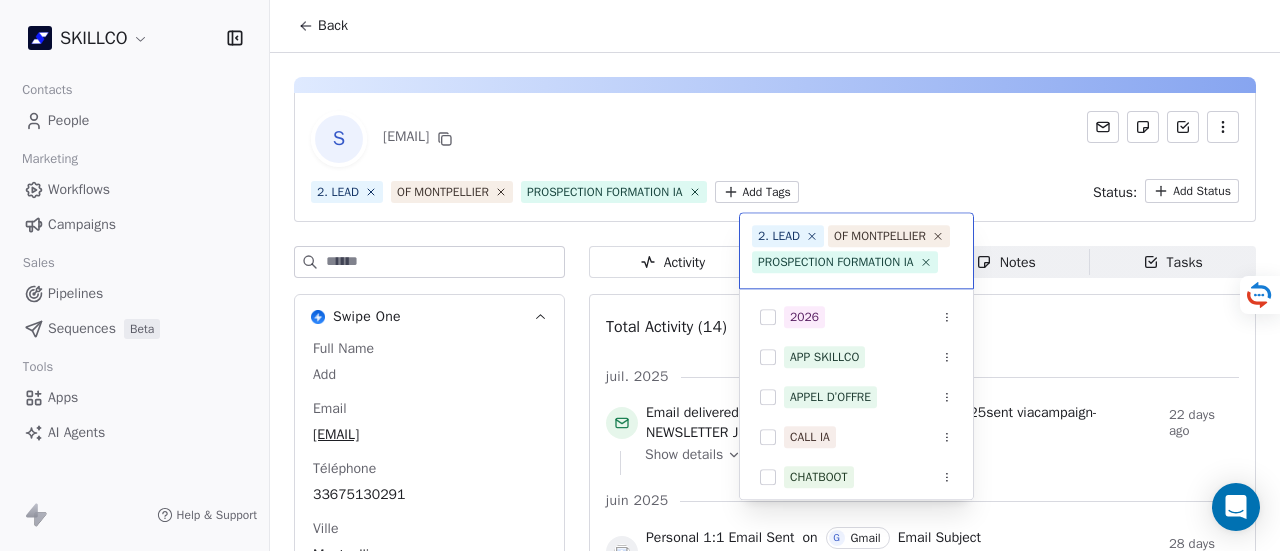scroll, scrollTop: 22, scrollLeft: 0, axis: vertical 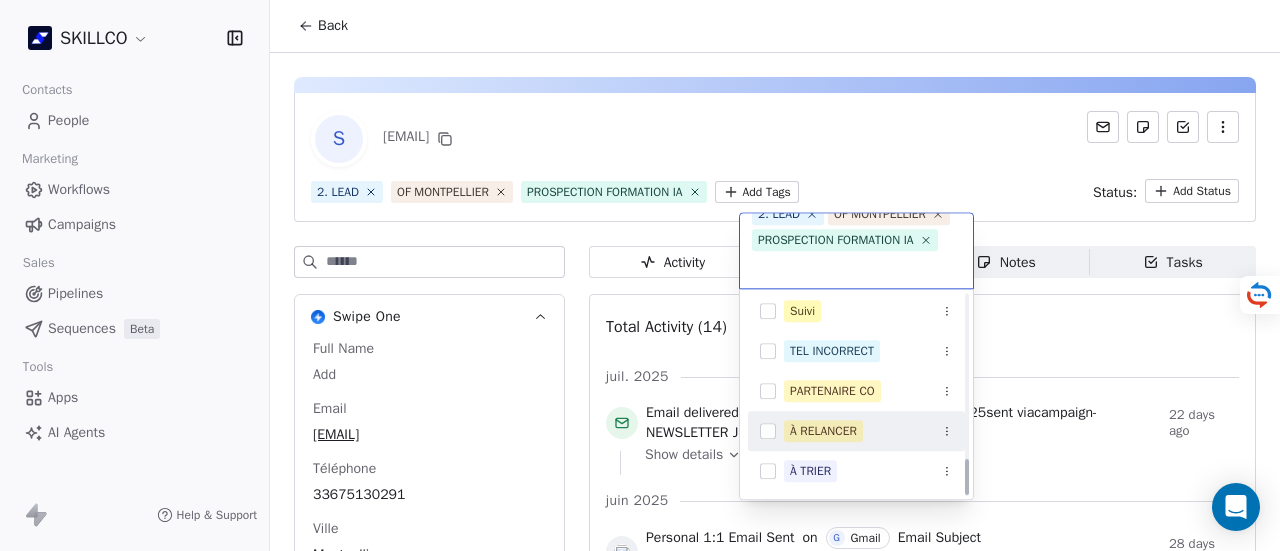 drag, startPoint x: 863, startPoint y: 439, endPoint x: 929, endPoint y: 365, distance: 99.15644 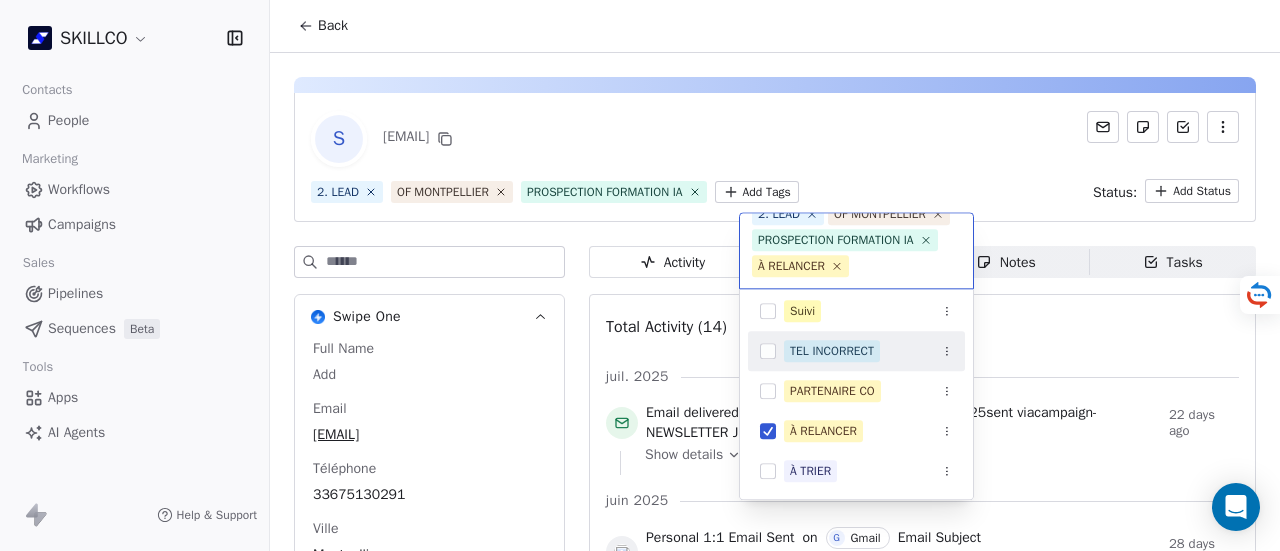 click on "SKILLCO Contacts People Marketing Workflows Campaigns Sales Pipelines Sequences Beta Tools Apps AI Agents Help & Support Back [EMAIL] 2. LEAD OF [CITY] PROSPECTION FORMATION IA Add Tags Status: Add Status Swipe One Full Name Add Email [EMAIL] Téléphone [PHONE] Ville [CITY] Annual Income Add Annual Revenue Add See 46 More Calendly Activity Activity Emails Emails Notes Notes Tasks Tasks Total Activity (14) juil. 2025 Email delivered email name NEWSLETTER JUILLET 2025 sent via campaign - NEWSLETTER JUILLET 2025 22 days ago Show details juin 2025 Personal 1:1 Email Sent on G Gmail Email Subject Formation e-learning repensée grâce à l’IA and + 1 other property 28 days ago Show all changes Left segment "OF [CITY]" 28 days ago Tag Removed 1. NOUVEAU by M MAJ TAG workflow 28 days ago Tag Added as PROSPECTION FORMATION IA by M MAJ TAG workflow 28 days ago Entered a segment "OF [CITY]" 28 days ago Email delivered email name sent via -" at bounding box center [640, 275] 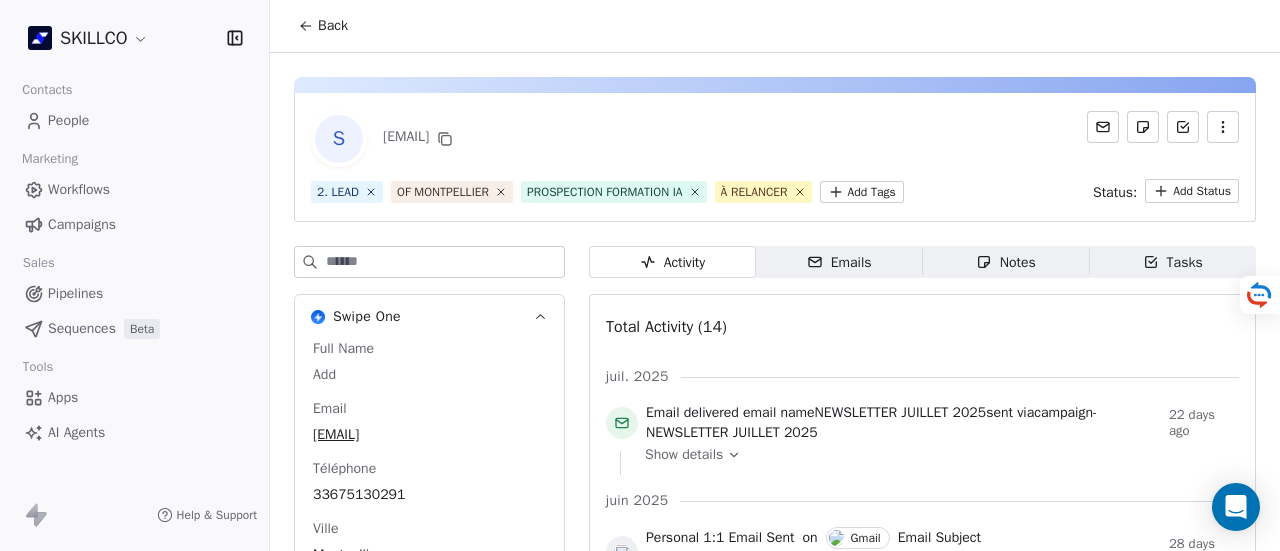 click on "Notes" at bounding box center [1006, 262] 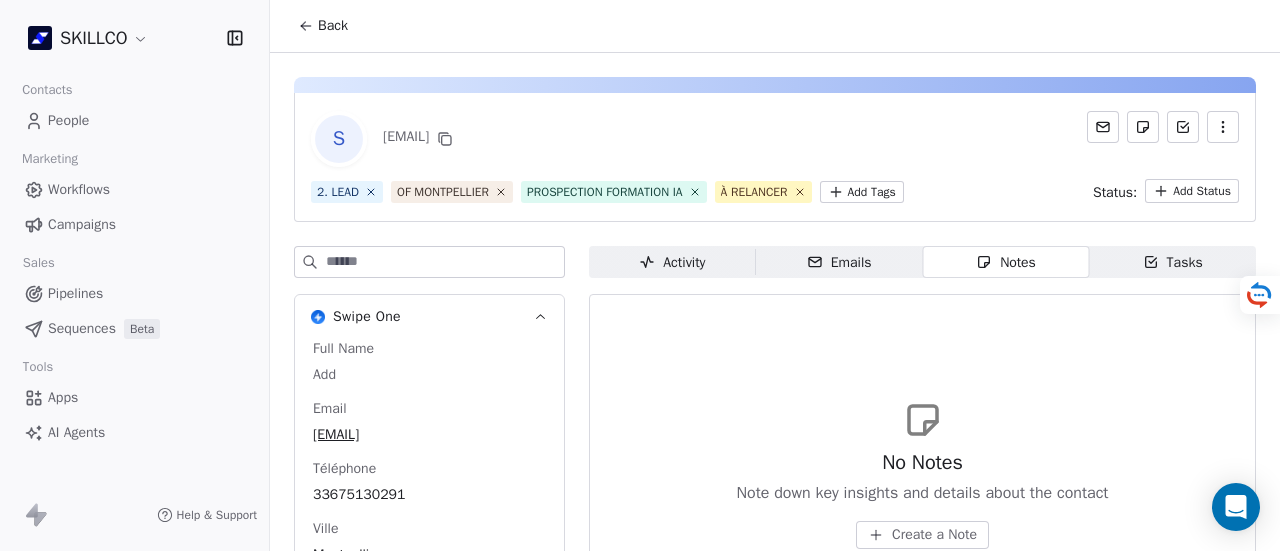 scroll, scrollTop: 100, scrollLeft: 0, axis: vertical 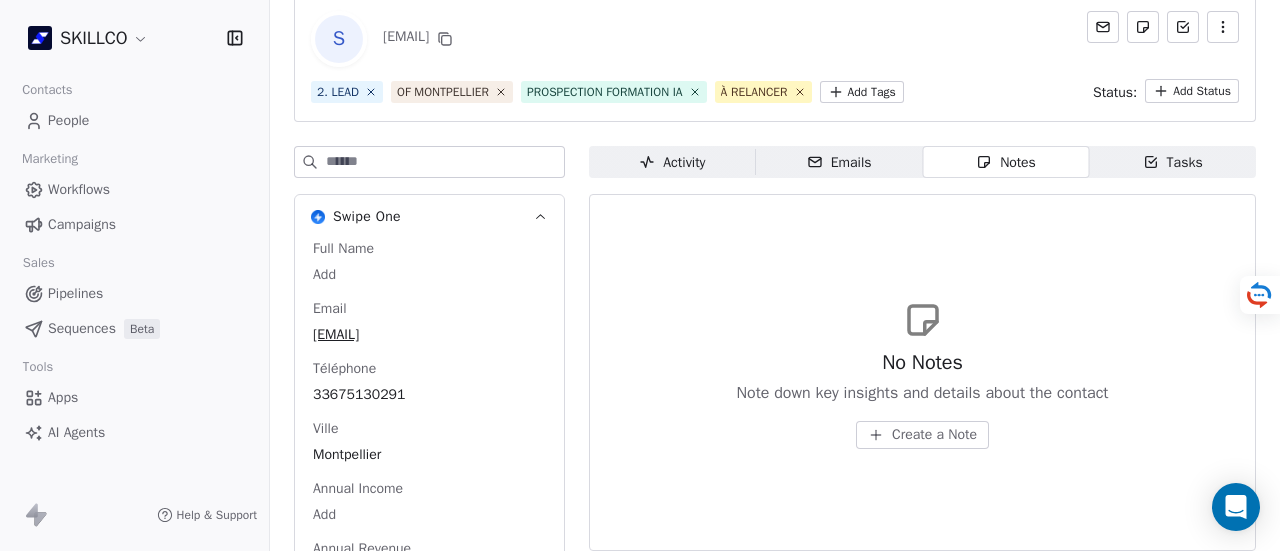 click on "Create a Note" at bounding box center (934, 435) 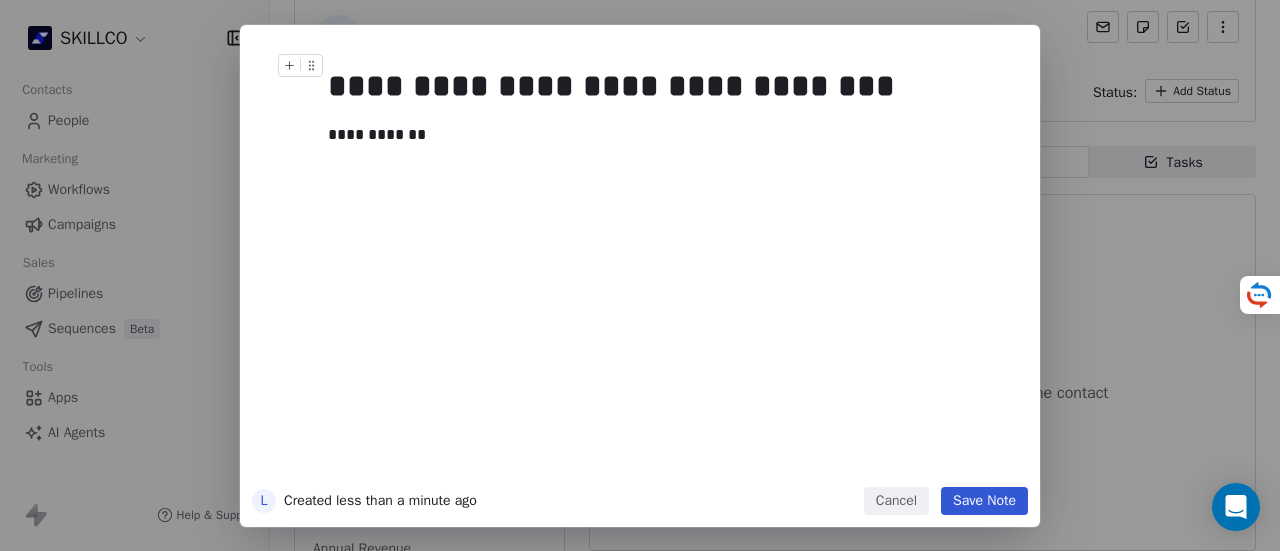click on "Save Note" at bounding box center (984, 501) 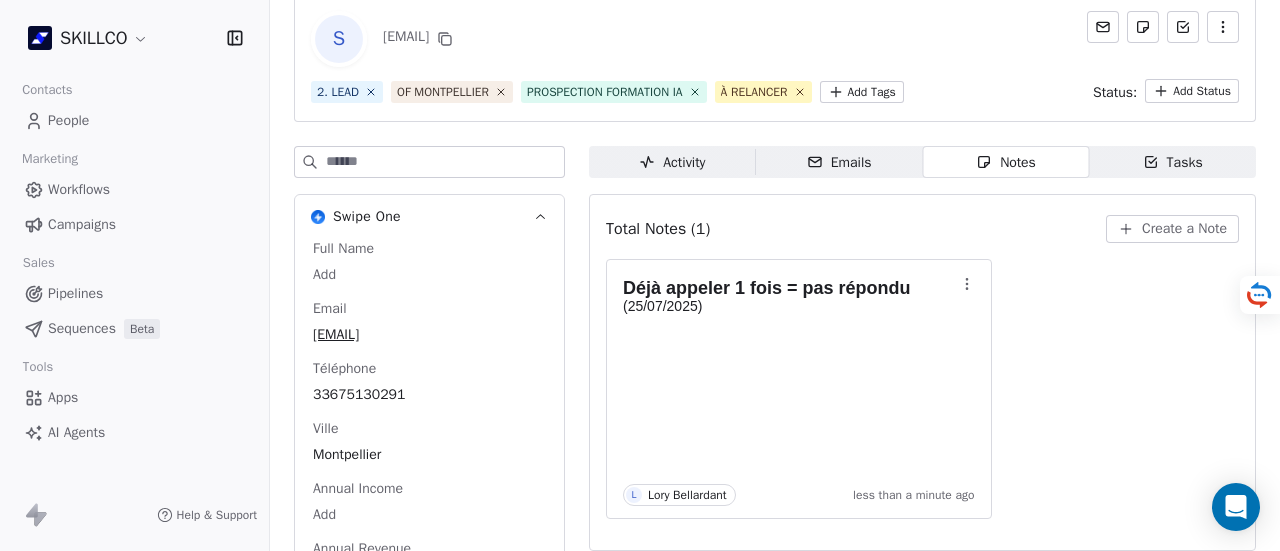click on "S e2r@e2r.fr" at bounding box center [775, 39] 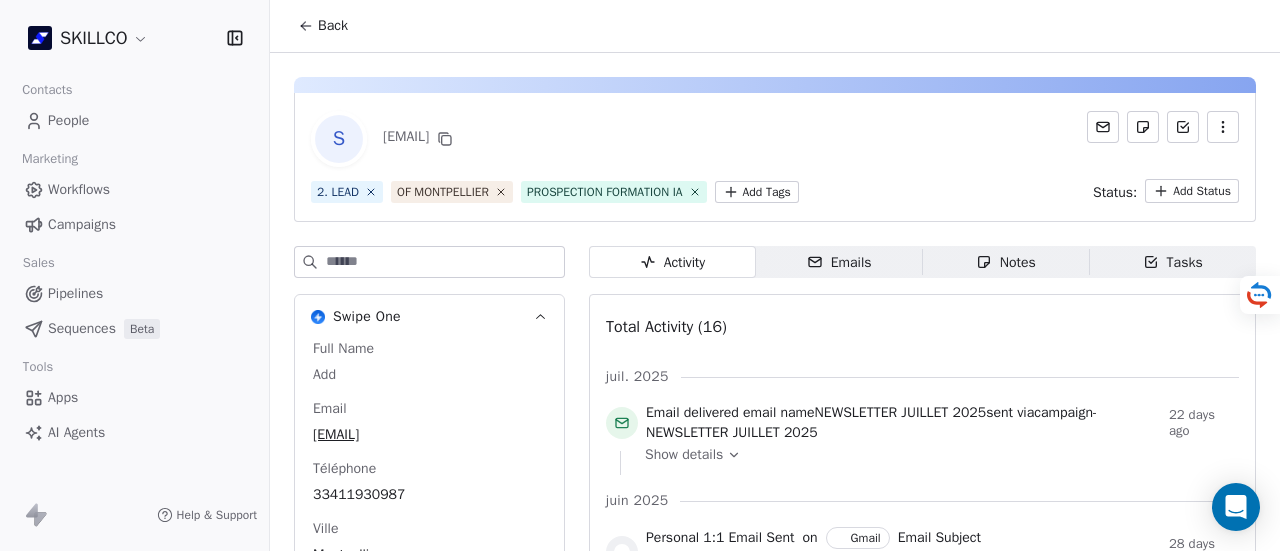 scroll, scrollTop: 0, scrollLeft: 0, axis: both 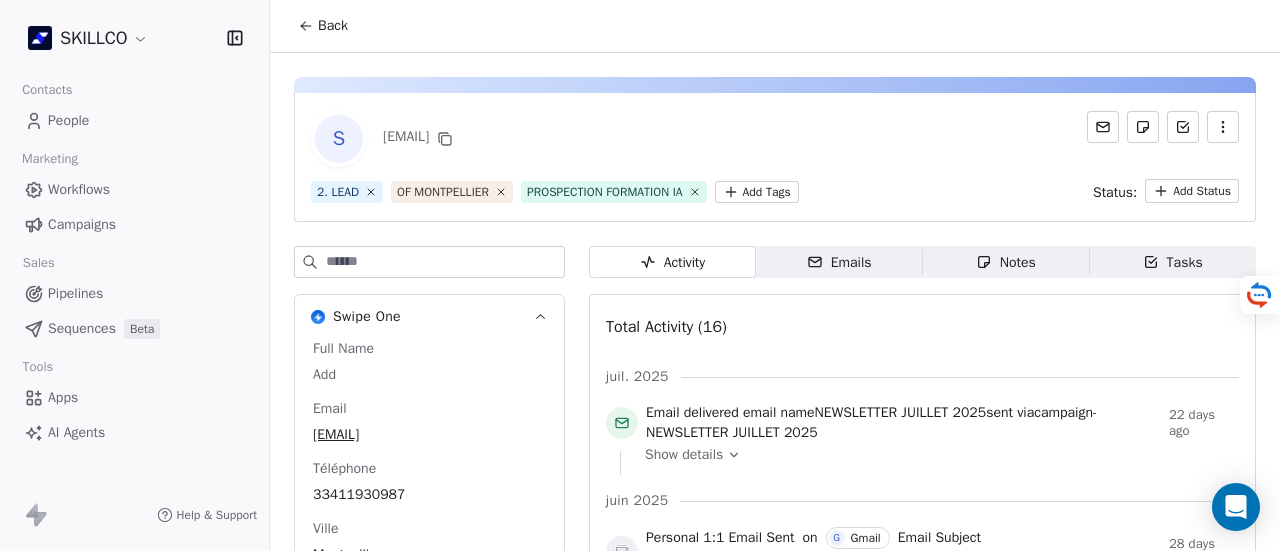 click on "SKILLCO Contacts People Marketing Workflows Campaigns Sales Pipelines Sequences Beta Tools Apps AI Agents Help & Support Back S [EMAIL] 2. LEAD OF [CITY] PROSPECTION FORMATION IA Add Tags Status: Add Status Swipe One Full Name Add Email [EMAIL] Téléphone [PHONE] Ville [CITY] Annual Income Add Annual Revenue Add See 46 More Calendly Activity Activity Emails Emails Notes Notes Tasks Tasks Total Activity (16) juil. 2025 Email delivered email name NEWSLETTER JUILLET 2025 sent via campaign - NEWSLETTER JUILLET 2025 22 days ago Show details juin 2025 Personal 1:1 Email Sent on G Gmail Email Subject Formation e-learning repensée grâce à l’IA and + 1 other property 28 days ago Show all changes Left segment "OF [CITY]" 28 days ago Tag Removed 1. NOUVEAU by M MAJ TAG workflow 28 days ago Tag Added as PROSPECTION FORMATION IA by M MAJ TAG workflow 28 days ago Entered a segment "OF [CITY]" -" at bounding box center (640, 275) 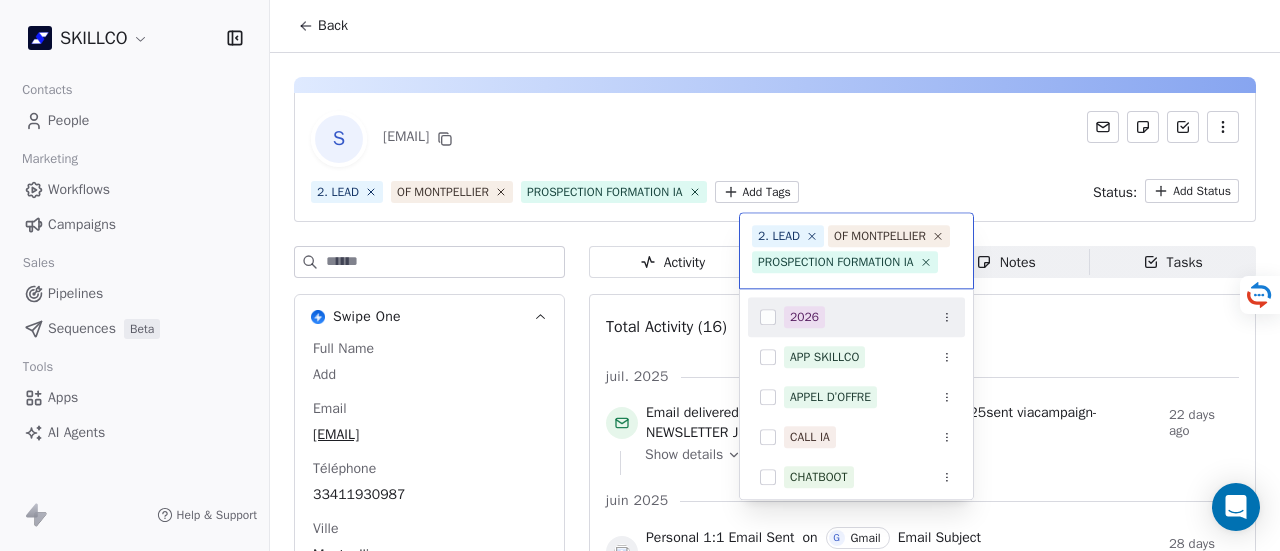 scroll, scrollTop: 22, scrollLeft: 0, axis: vertical 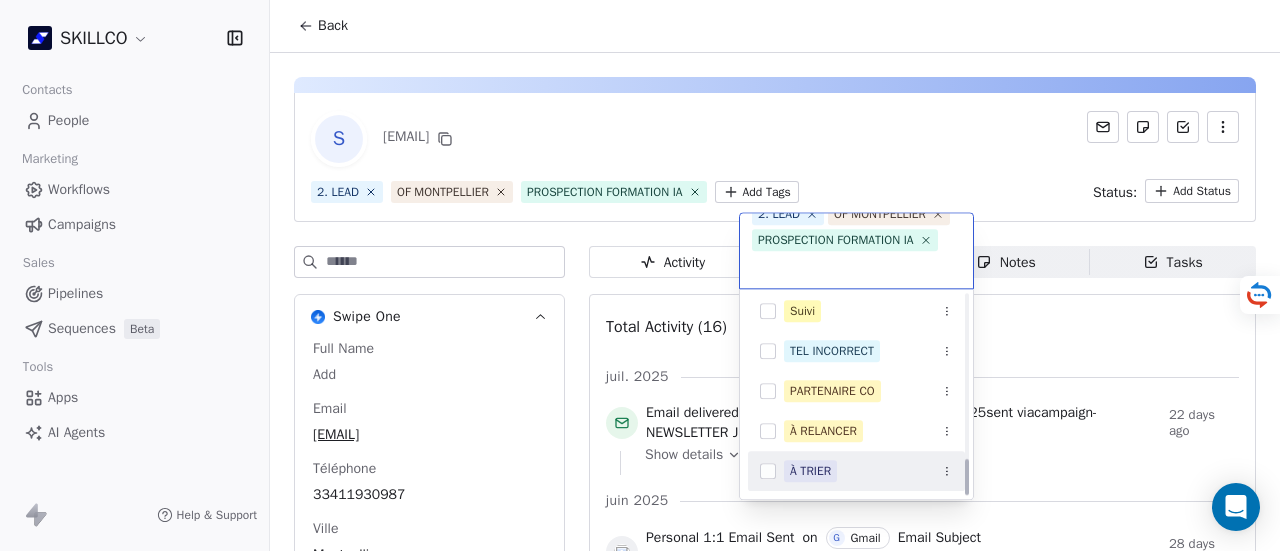 click on "À TRIER" at bounding box center [856, 471] 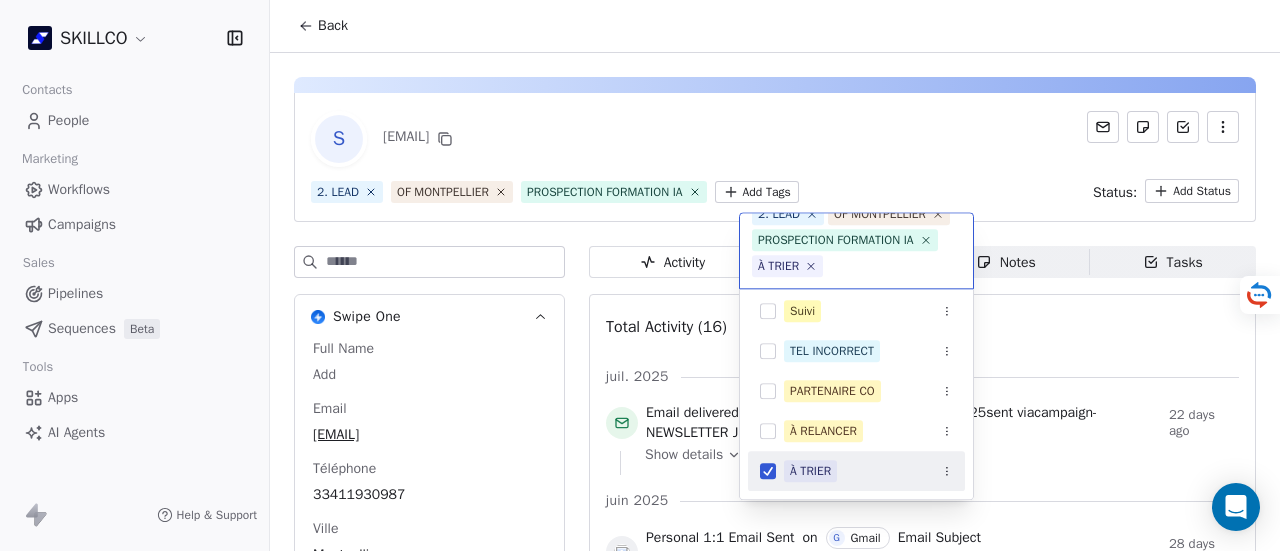 click on "À TRIER" at bounding box center [868, 471] 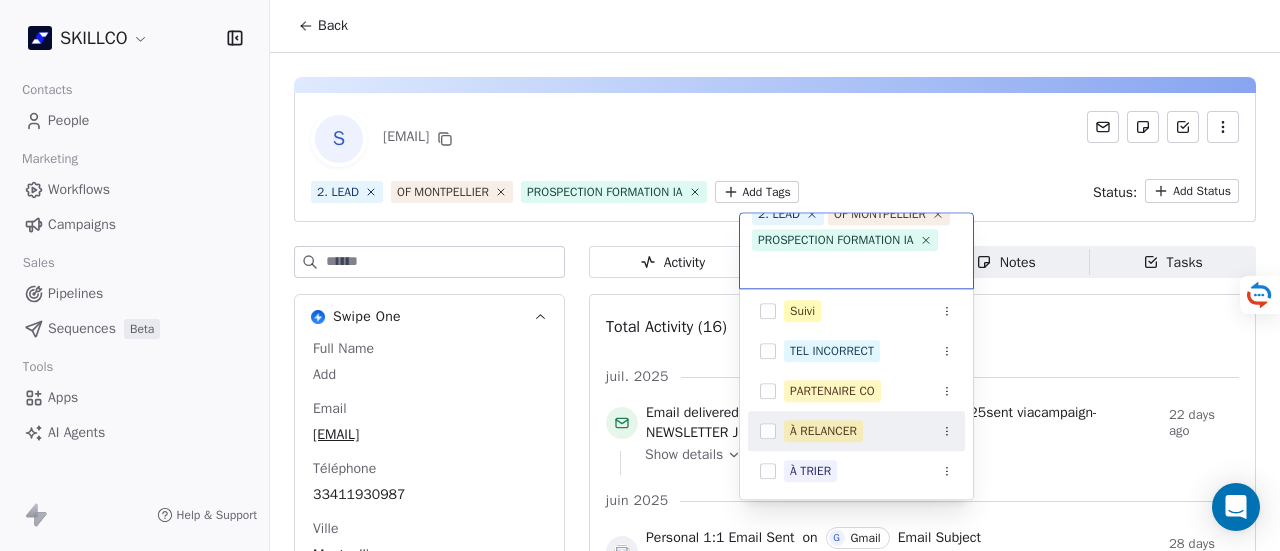 click on "À RELANCER" at bounding box center (856, 431) 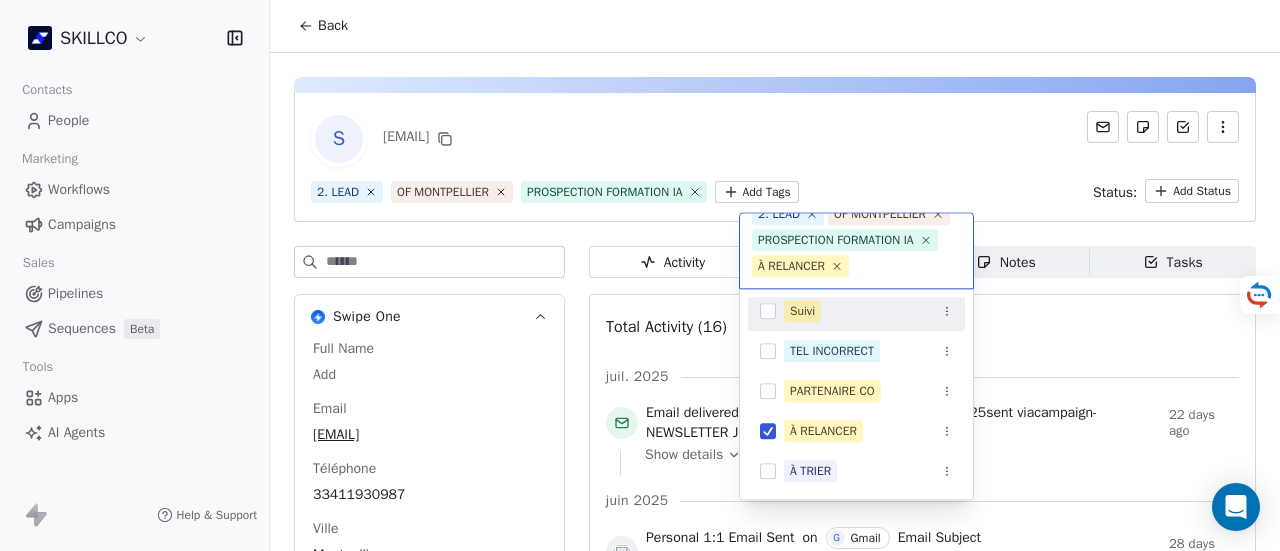 click on "SKILLCO Contacts People Marketing Workflows Campaigns Sales Pipelines Sequences Beta Tools Apps AI Agents Help & Support Back S [EMAIL] 2. LEAD OF [CITY] PROSPECTION FORMATION IA Add Tags Status: Add Status Swipe One Full Name Add Email [EMAIL] Téléphone [PHONE] Ville [CITY] Annual Income Add Annual Revenue Add See 46 More Calendly Activity Activity Emails Emails Notes Notes Tasks Tasks Total Activity (16) juil. 2025 Email delivered email name NEWSLETTER JUILLET 2025 sent via campaign - NEWSLETTER JUILLET 2025 22 days ago Show details juin 2025 Personal 1:1 Email Sent on G Gmail Email Subject Formation e-learning repensée grâce à l’IA and + 1 other property 28 days ago Show all changes Left segment "OF [CITY]" 28 days ago Tag Removed 1. NOUVEAU by M MAJ TAG workflow 28 days ago Tag Added as PROSPECTION FORMATION IA by M MAJ TAG workflow 28 days ago Entered a segment "OF [CITY]" -" at bounding box center (640, 275) 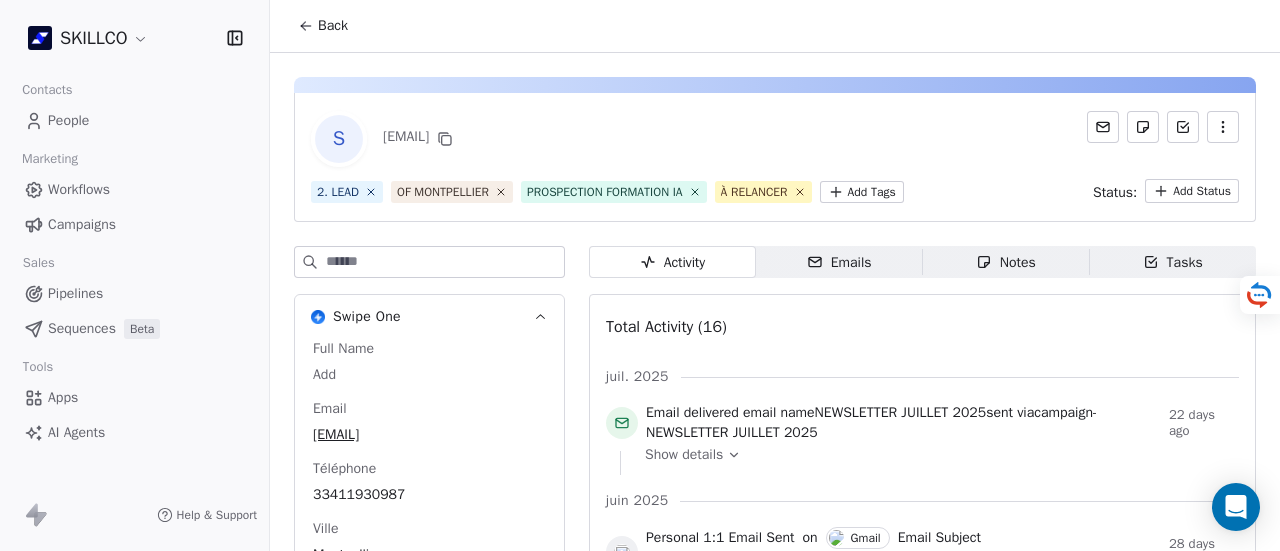 click on "Notes   Notes" at bounding box center [1006, 262] 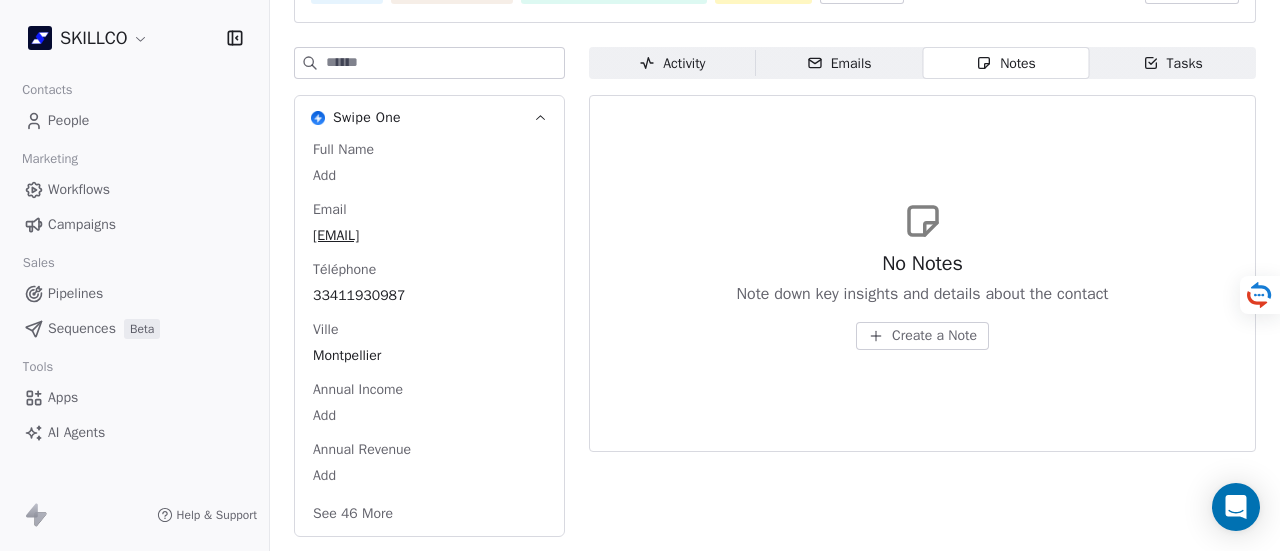 scroll, scrollTop: 200, scrollLeft: 0, axis: vertical 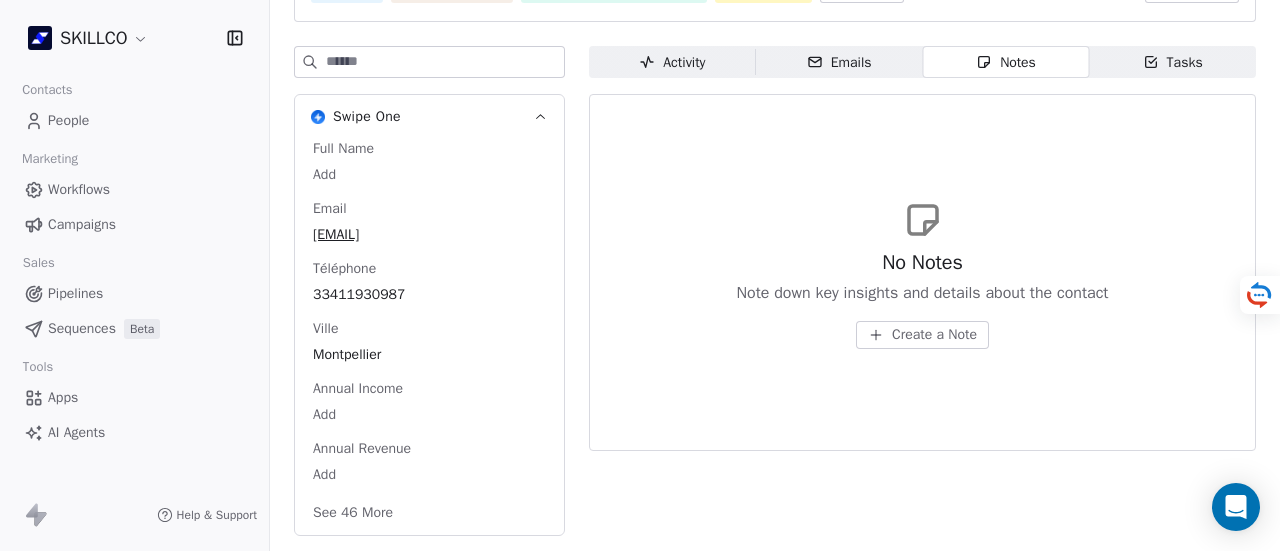 click on "Create a Note" at bounding box center (934, 335) 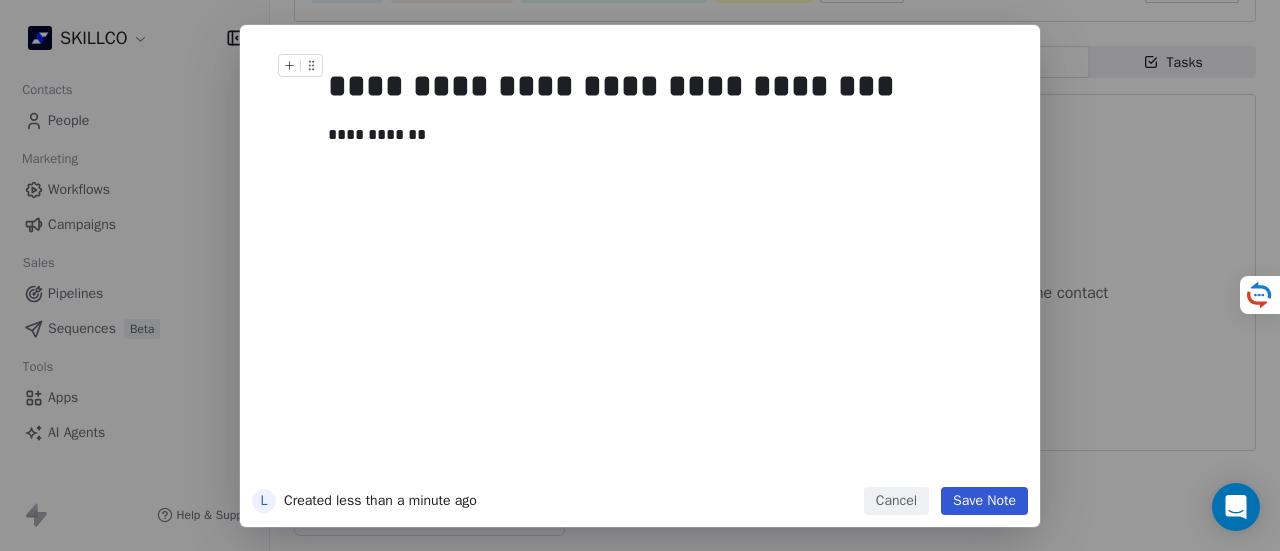 drag, startPoint x: 1001, startPoint y: 501, endPoint x: 958, endPoint y: 5, distance: 497.8604 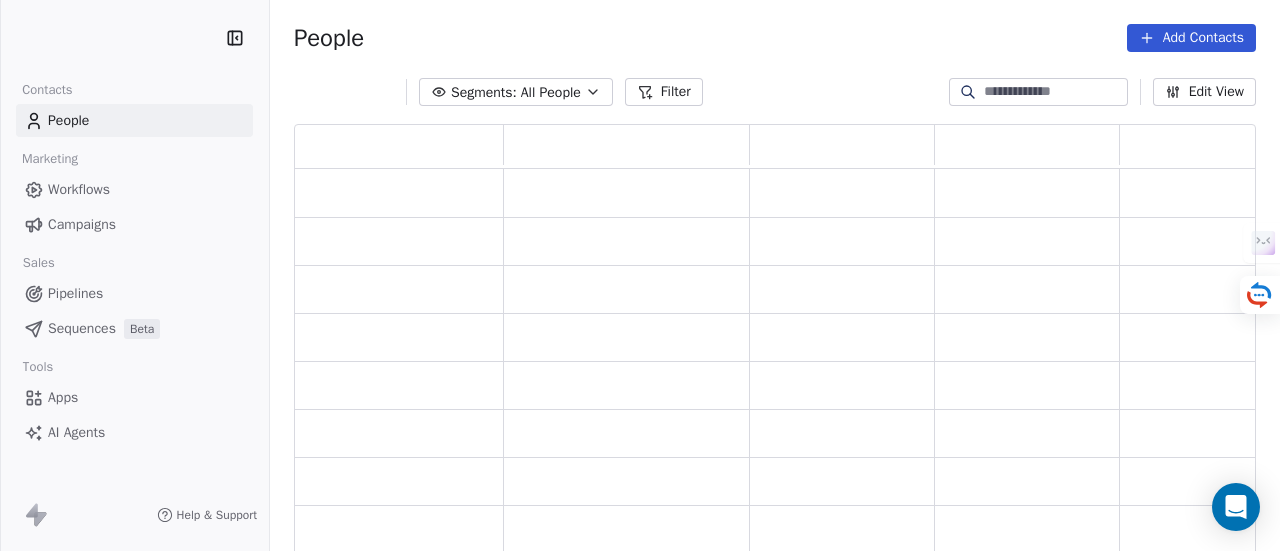 scroll, scrollTop: 0, scrollLeft: 0, axis: both 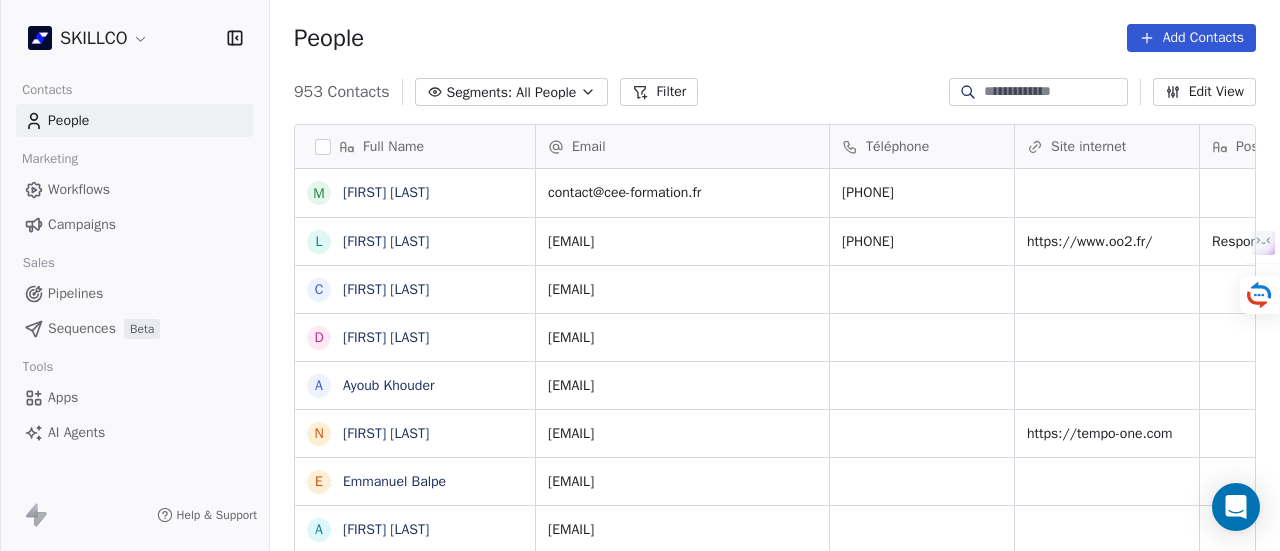 click on "Filter" at bounding box center (659, 92) 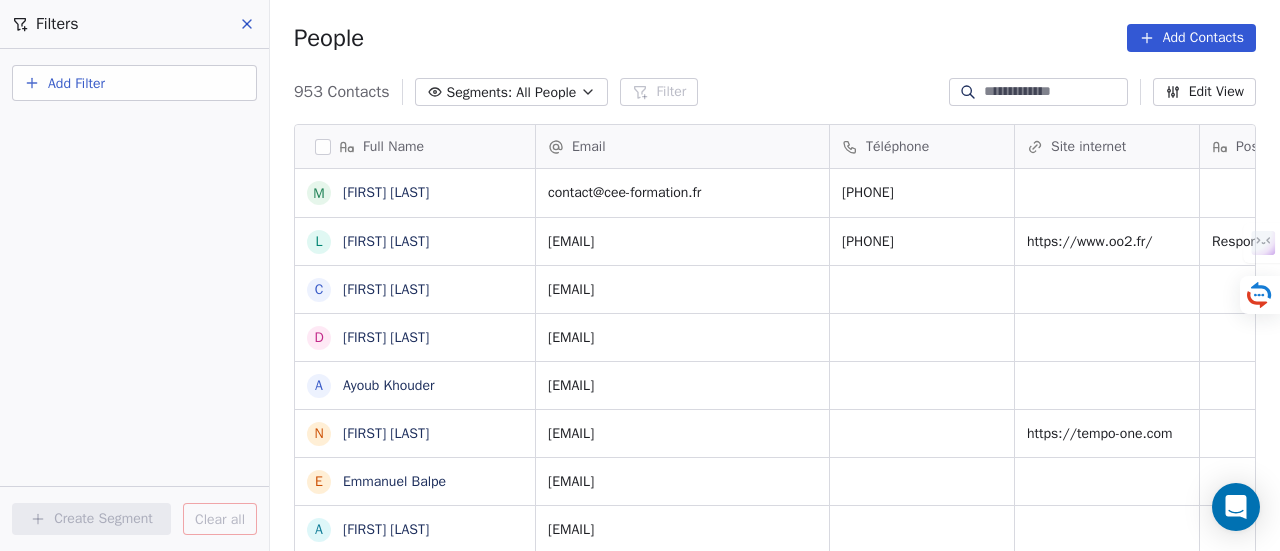 click on "Add Filter" at bounding box center [134, 83] 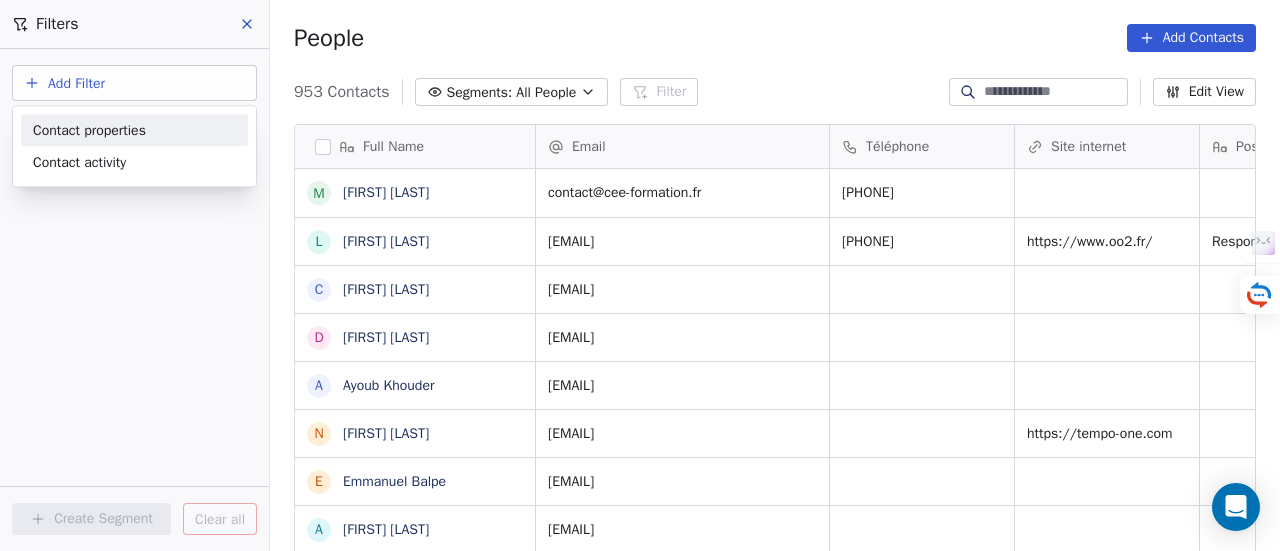 click on "Contact properties" at bounding box center (89, 130) 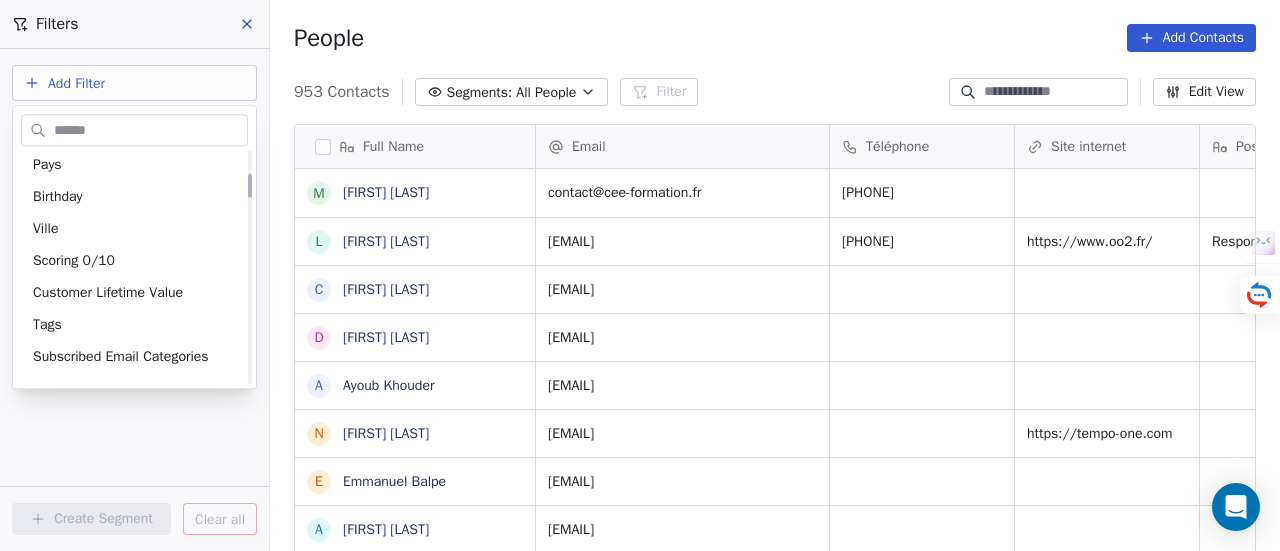 scroll, scrollTop: 300, scrollLeft: 0, axis: vertical 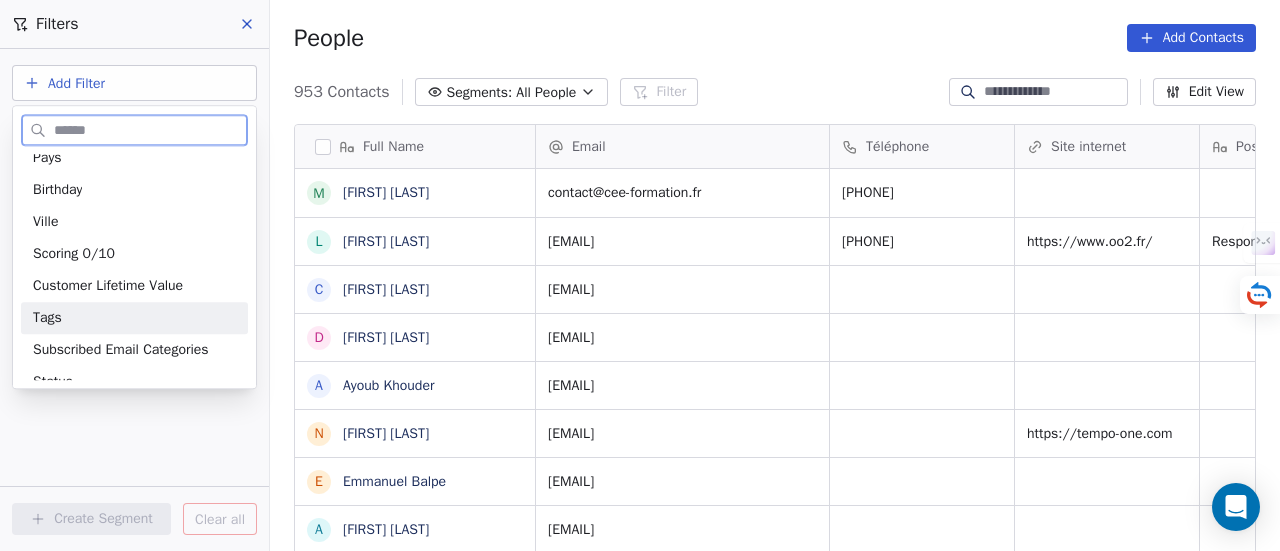 click on "Tags" at bounding box center (134, 318) 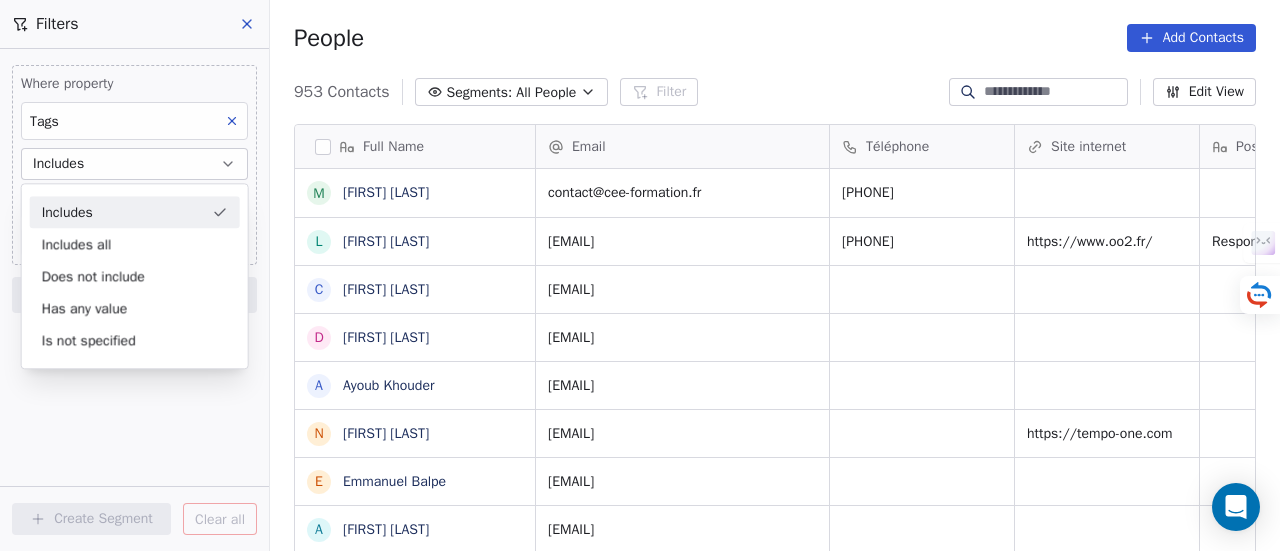 click on "Includes" at bounding box center [135, 212] 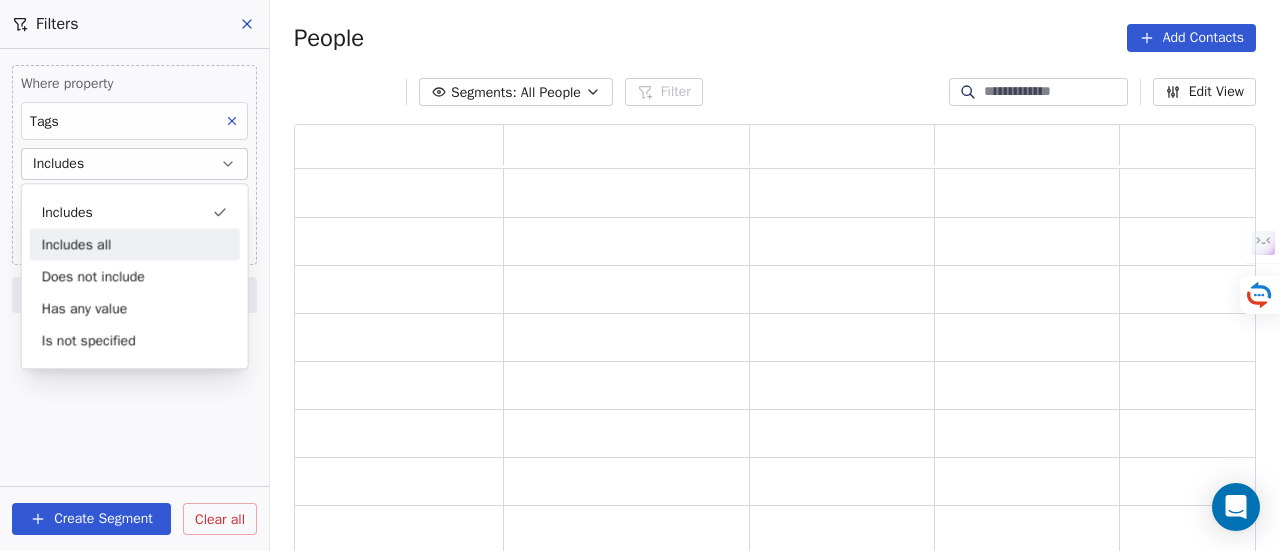 scroll, scrollTop: 16, scrollLeft: 16, axis: both 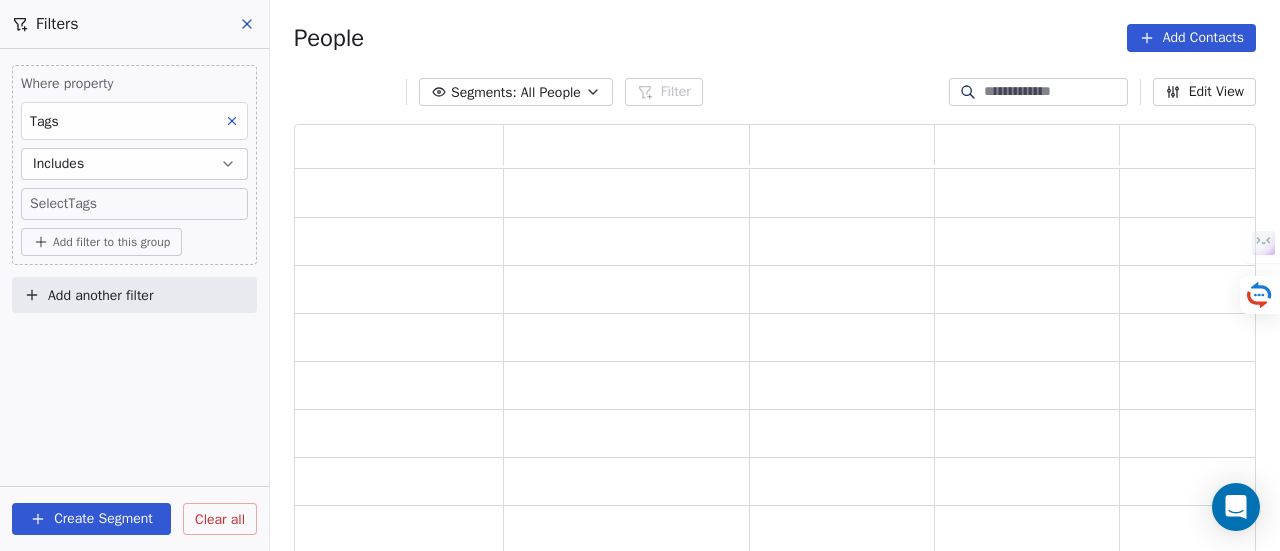 click on "SKILLCO Contacts People Marketing Workflows Campaigns Sales Pipelines Sequences Beta Tools Apps AI Agents Help & Support Filters Where property   Tags   Includes Select  Tags Add filter to this group Add another filter  Create Segment Clear all People  Add Contacts Segments: All People Filter  Edit View Tag Add to Sequence" at bounding box center [640, 275] 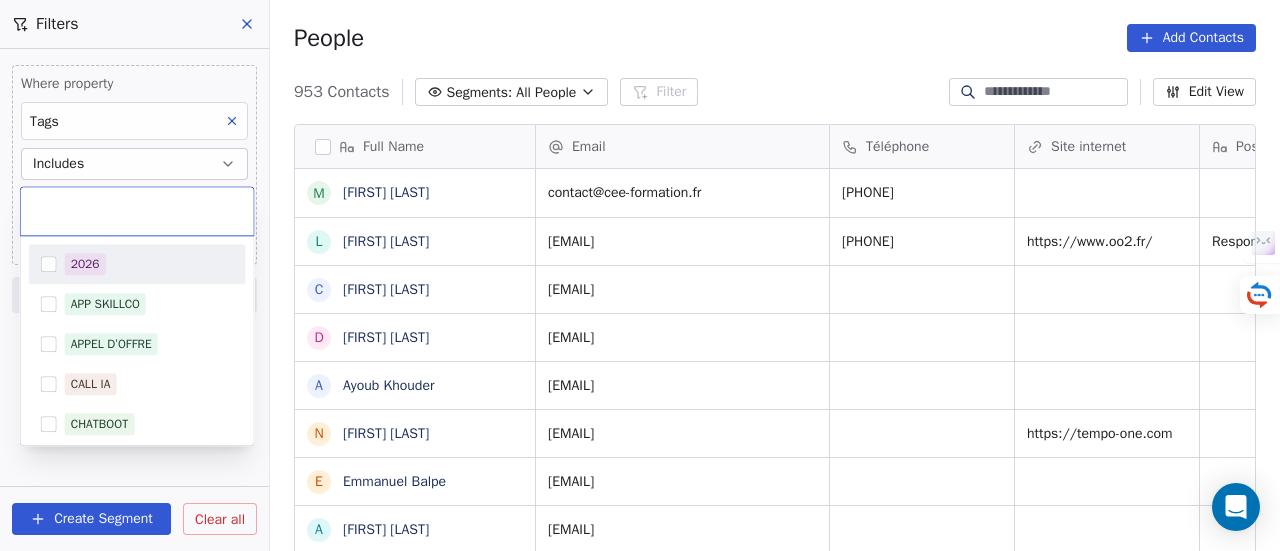 scroll, scrollTop: 16, scrollLeft: 16, axis: both 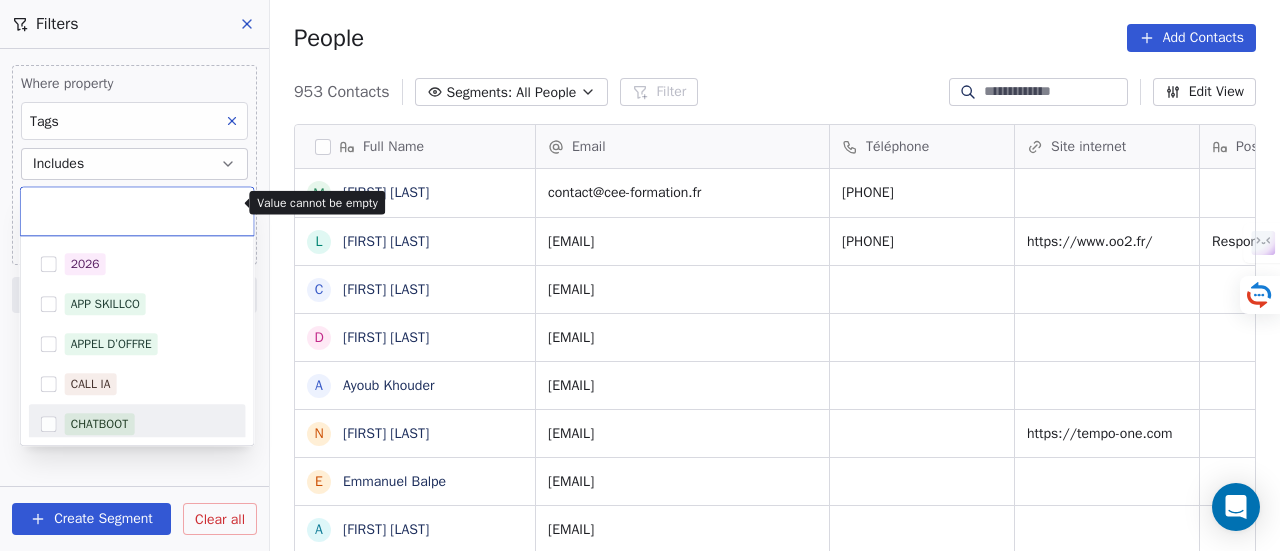 click on "SKILLCO Contacts People Marketing Workflows Campaigns Sales Pipelines Sequences Beta Tools Apps AI Agents Help & Support Filters Where property   Tags   Includes Select  Tags Add filter to this group Add another filter  Create Segment Clear all People  Add Contacts 953 Contacts Segments: All People Filter  Edit View Tag Add to Sequence Full Name M Megane Souffir L Léa JACKEL C Caren Freed D DAOUD Farah Arreyeh A Ayoub Khouder N Nicolas LE MORVAN E Emmanuel Balpe A Ainhoa Bermeo m massimo davoli J Judith Haggard s sébastien tassier J Johnathan Dunett N Nixon Helory 2 2900cdl.helene@gmail.com o oumaima.tafhi@usmba.ac.ma D Daniela Coleman C Cédric Brandon J Joaquim Da Costa n ndibumusungayibenedicte@gmail.com p pyros_man@hotmail.com B Bournais Pierre n narcissecomlanbismark@gmail.com c chrishamuli2015@gmail.com s shangiricha@gmail.com G Gilbert Tinouade T Tinouade Gilbert k k.larbaoui@univ-chlef.dz f f.natacha@yahoo.fr a axelomamingo@gmail.com Email Téléphone Site internet Poste Tags Status Besoin client" at bounding box center (640, 275) 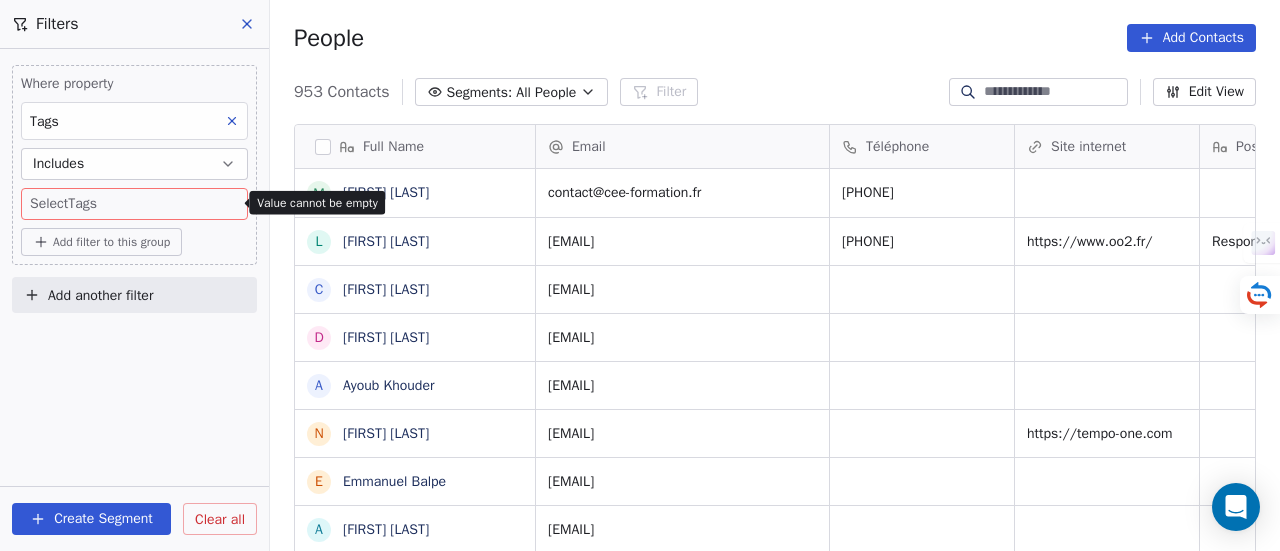 click on "Tags" at bounding box center [134, 121] 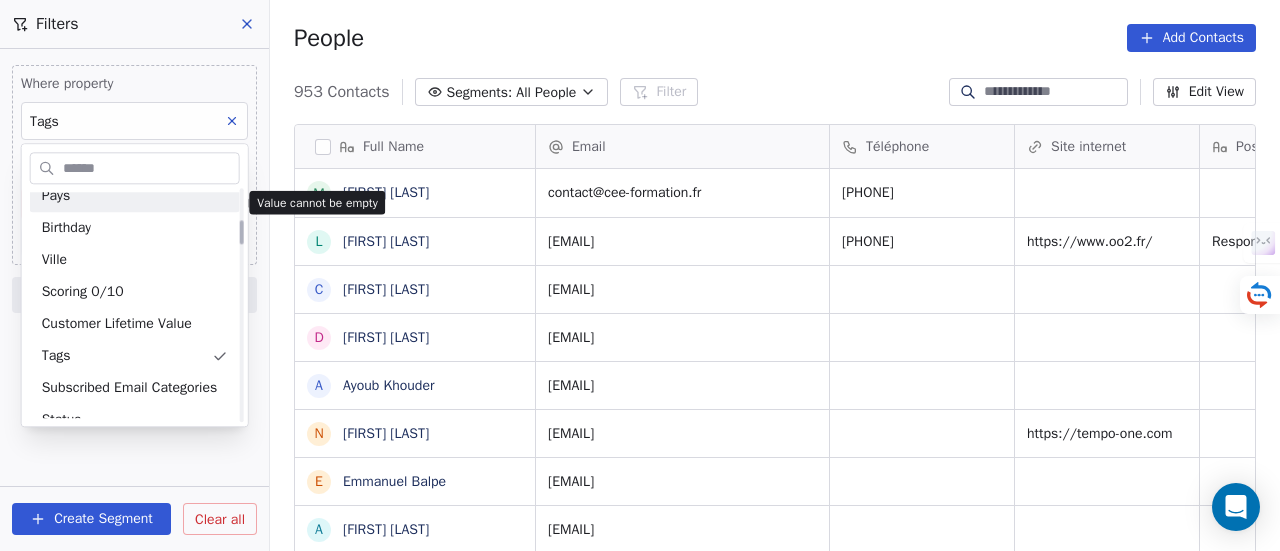 scroll, scrollTop: 400, scrollLeft: 0, axis: vertical 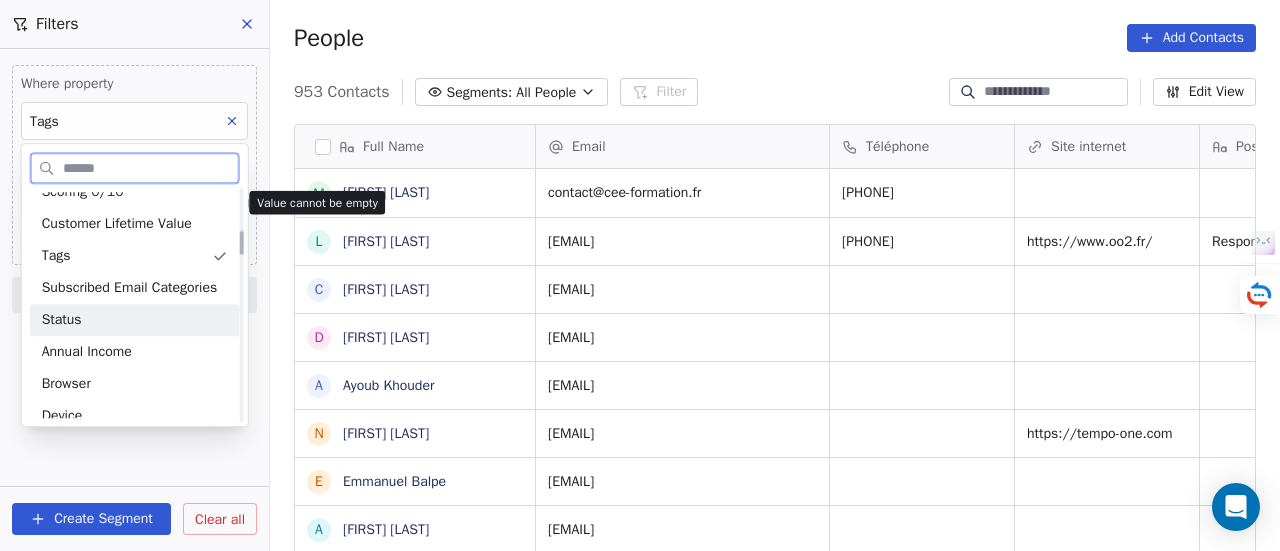 click on "Status" at bounding box center (135, 320) 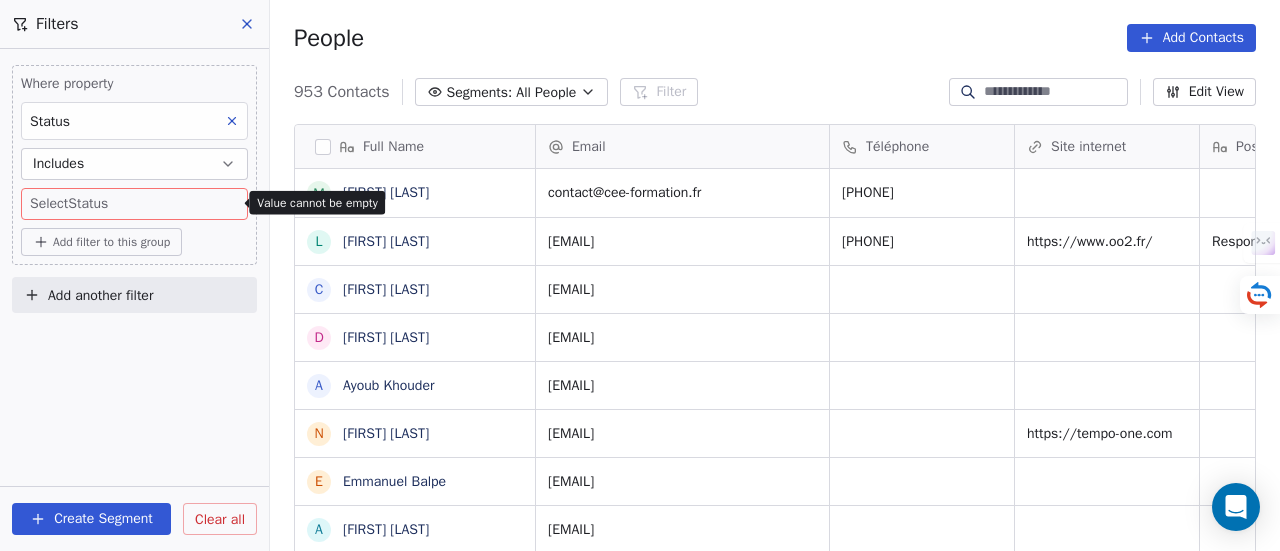 click on "SKILLCO Contacts People Marketing Workflows Campaigns Sales Pipelines Sequences Beta Tools Apps AI Agents Help & Support Filters Where property   Status   Includes Select  Status Add filter to this group Add another filter  Create Segment Clear all People  Add Contacts 953 Contacts Segments: All People Filter  Edit View Tag Add to Sequence Full Name M Megane Souffir L Léa JACKEL C Caren Freed D DAOUD Farah Arreyeh A Ayoub Khouder N Nicolas LE MORVAN E Emmanuel Balpe A Ainhoa Bermeo m massimo davoli J Judith Haggard s sébastien tassier J Johnathan Dunett N Nixon Helory 2 2900cdl.helene@gmail.com o oumaima.tafhi@usmba.ac.ma D Daniela Coleman C Cédric Brandon J Joaquim Da Costa n ndibumusungayibenedicte@gmail.com p pyros_man@hotmail.com B Bournais Pierre n narcissecomlanbismark@gmail.com c chrishamuli2015@gmail.com s shangiricha@gmail.com G Gilbert Tinouade T Tinouade Gilbert k k.larbaoui@univ-chlef.dz f f.natacha@yahoo.fr a axelomamingo@gmail.com Email Téléphone Site internet Poste Tags Status Formations" at bounding box center (640, 275) 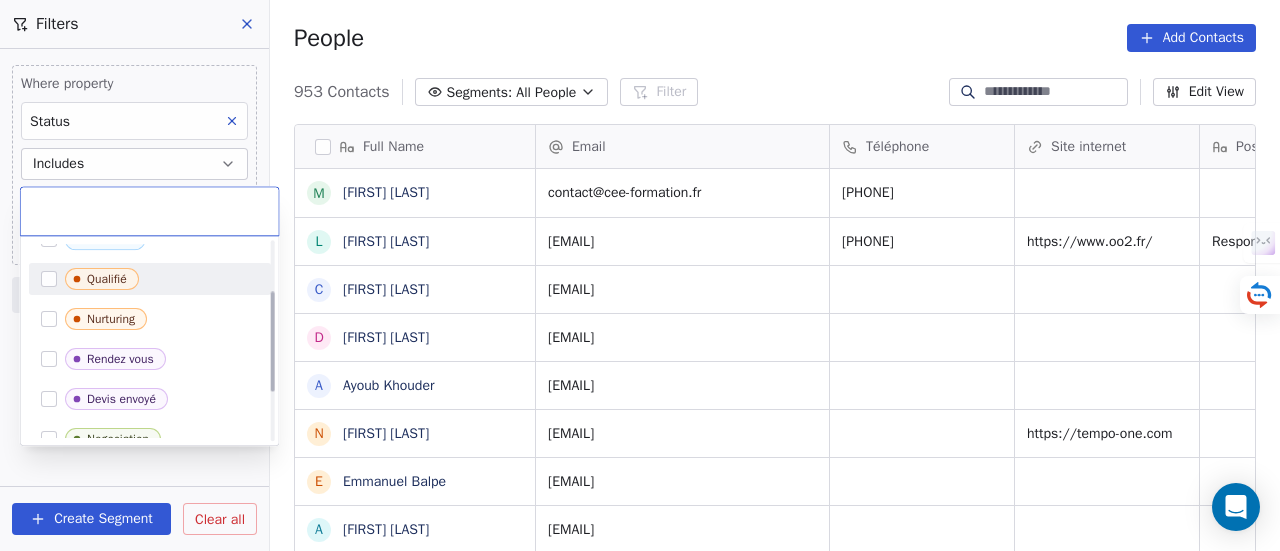 scroll, scrollTop: 100, scrollLeft: 0, axis: vertical 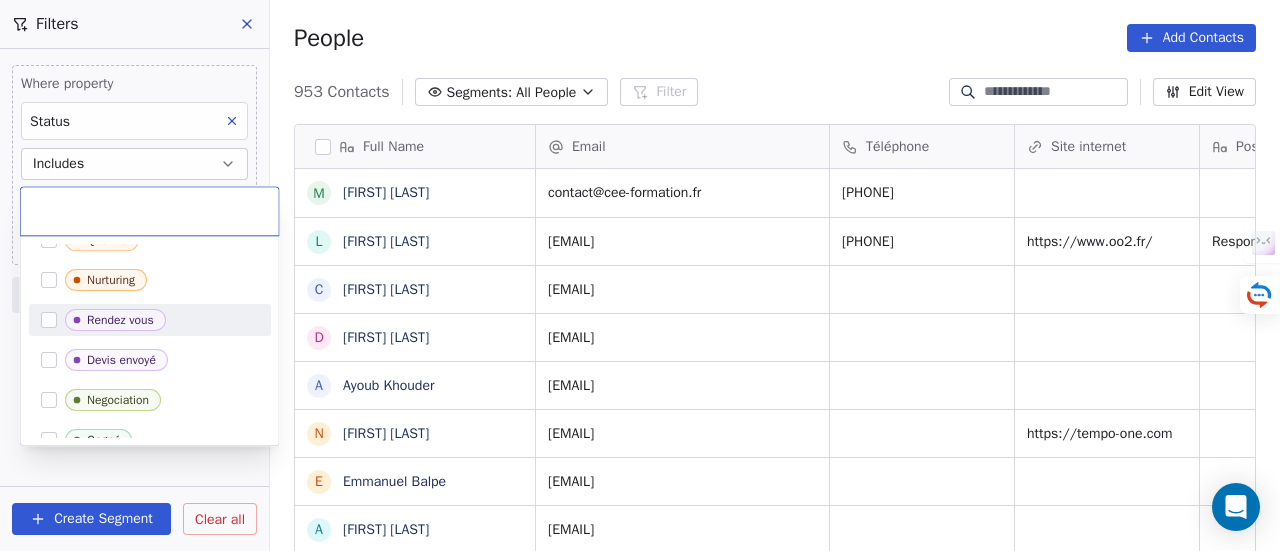 click on "Rendez vous" at bounding box center (162, 320) 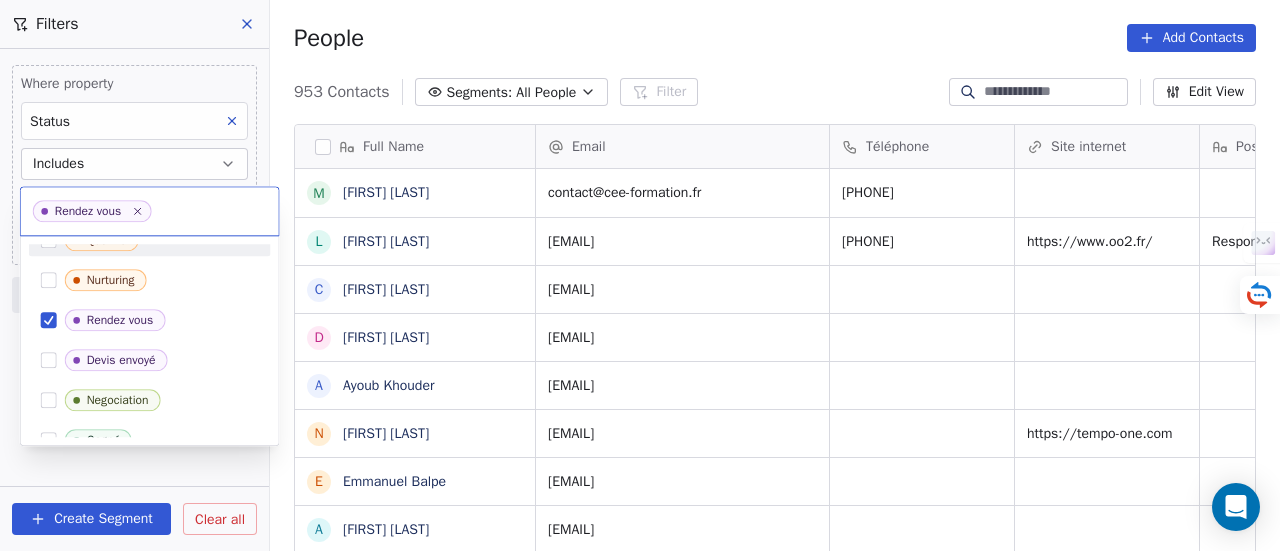 click on "SKILLCO Contacts People Marketing Workflows Campaigns Sales Pipelines Sequences Beta Tools Apps AI Agents Help & Support Filters Where property   Status   Includes Select  Status Add filter to this group Add another filter  Create Segment Clear all People  Add Contacts 953 Contacts Segments: All People Filter  Edit View Tag Add to Sequence Full Name M Megane Souffir L Léa JACKEL C Caren Freed D DAOUD Farah Arreyeh A Ayoub Khouder N Nicolas LE MORVAN E Emmanuel Balpe A Ainhoa Bermeo m massimo davoli J Judith Haggard s sébastien tassier J Johnathan Dunett N Nixon Helory 2 2900cdl.helene@gmail.com o oumaima.tafhi@usmba.ac.ma D Daniela Coleman C Cédric Brandon J Joaquim Da Costa n ndibumusungayibenedicte@gmail.com p pyros_man@hotmail.com B Bournais Pierre n narcissecomlanbismark@gmail.com c chrishamuli2015@gmail.com s shangiricha@gmail.com G Gilbert Tinouade T Tinouade Gilbert k k.larbaoui@univ-chlef.dz f f.natacha@yahoo.fr a axelomamingo@gmail.com Email Téléphone Site internet Poste Tags Status Formations" at bounding box center (640, 275) 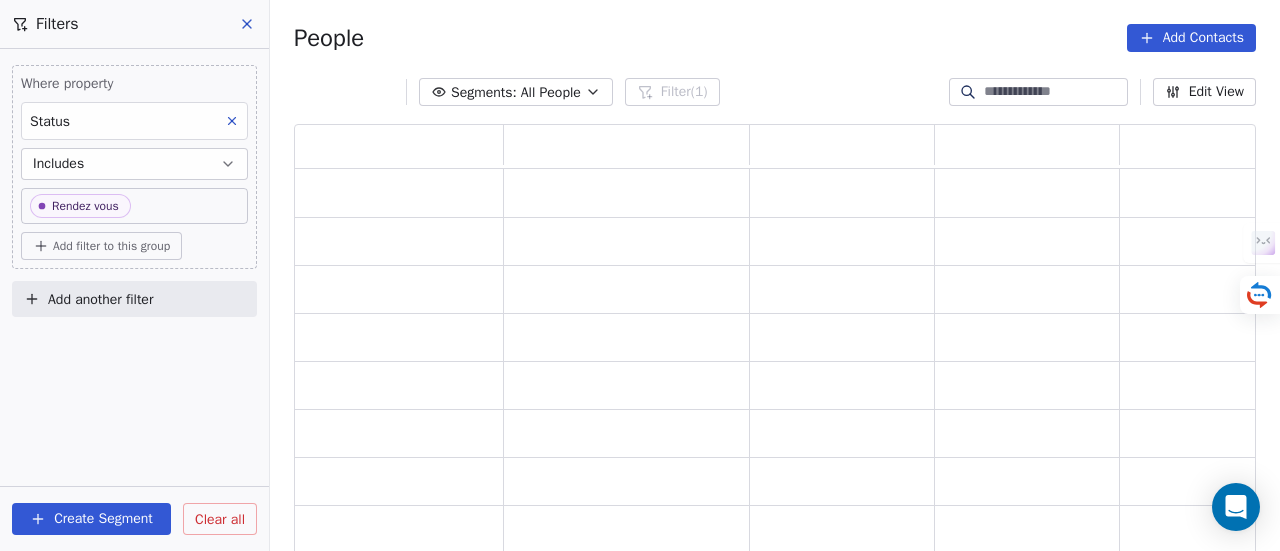 scroll, scrollTop: 16, scrollLeft: 16, axis: both 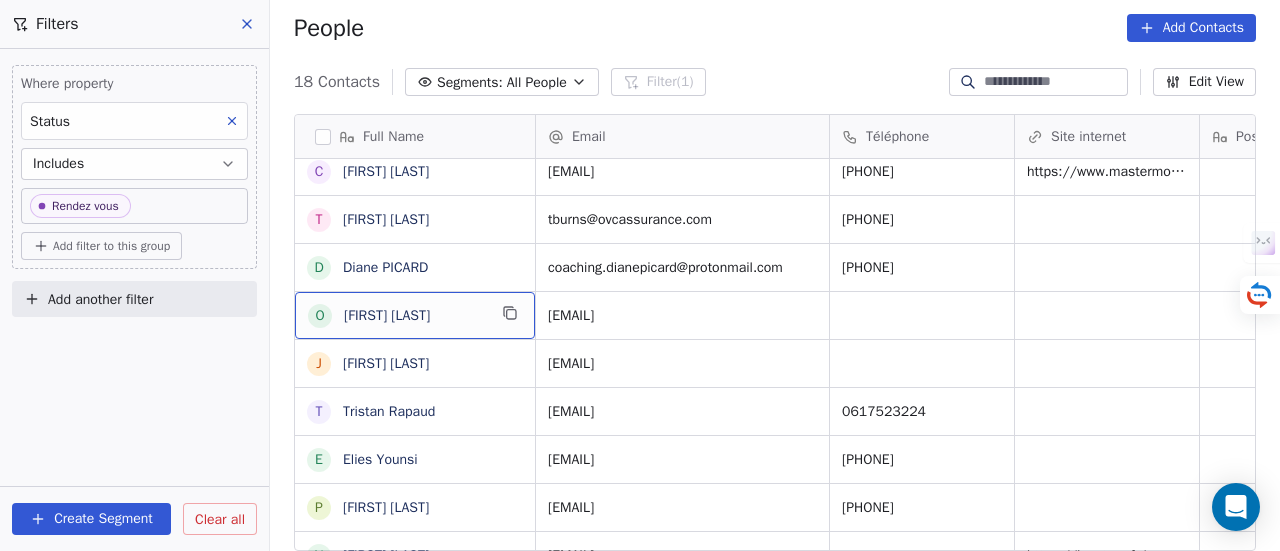 drag, startPoint x: 401, startPoint y: 336, endPoint x: 184, endPoint y: 362, distance: 218.55205 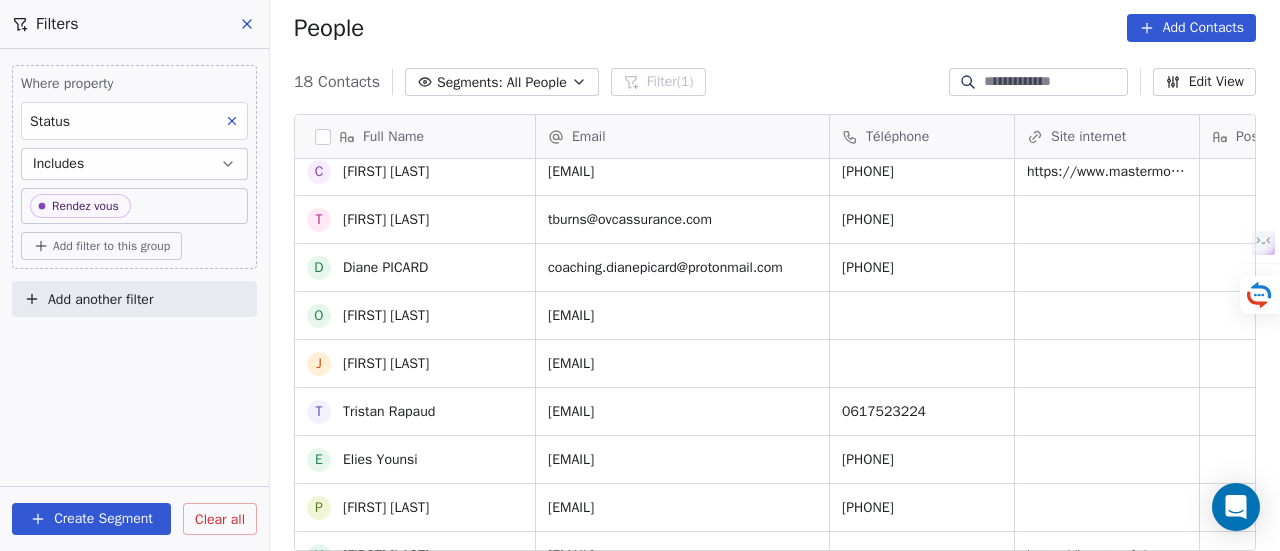 scroll, scrollTop: 400, scrollLeft: 0, axis: vertical 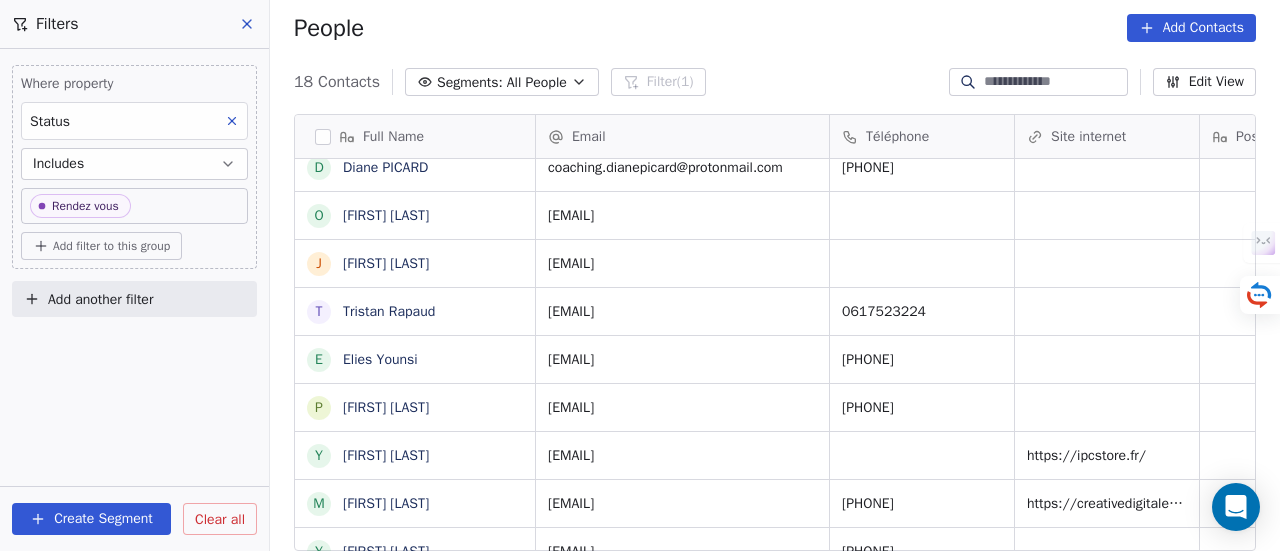 drag, startPoint x: 402, startPoint y: 218, endPoint x: 718, endPoint y: 37, distance: 364.16617 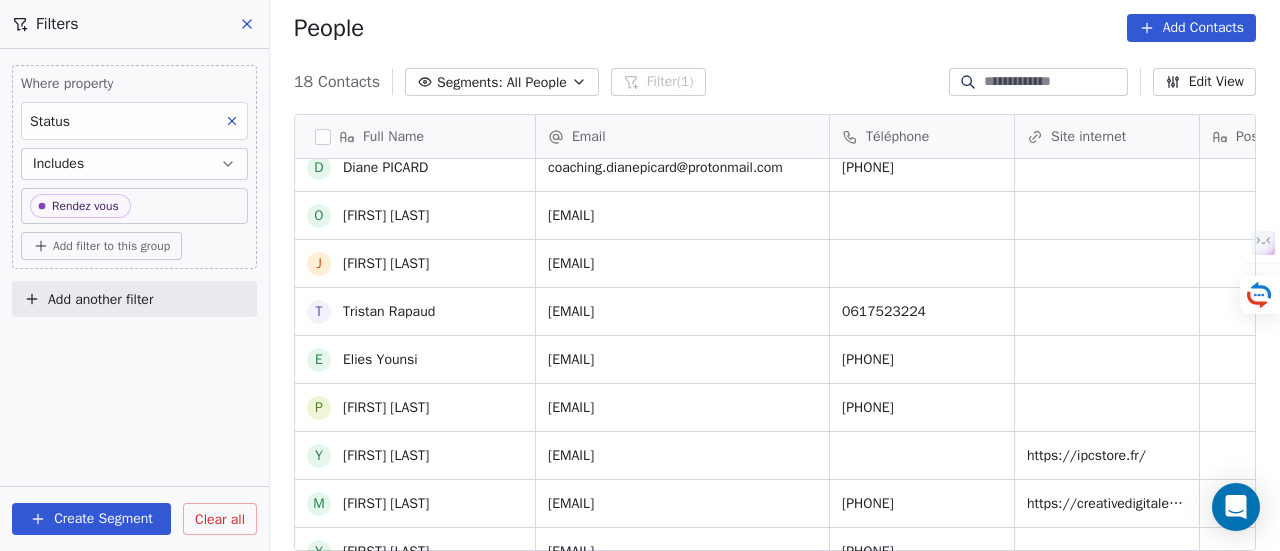 scroll, scrollTop: 470, scrollLeft: 0, axis: vertical 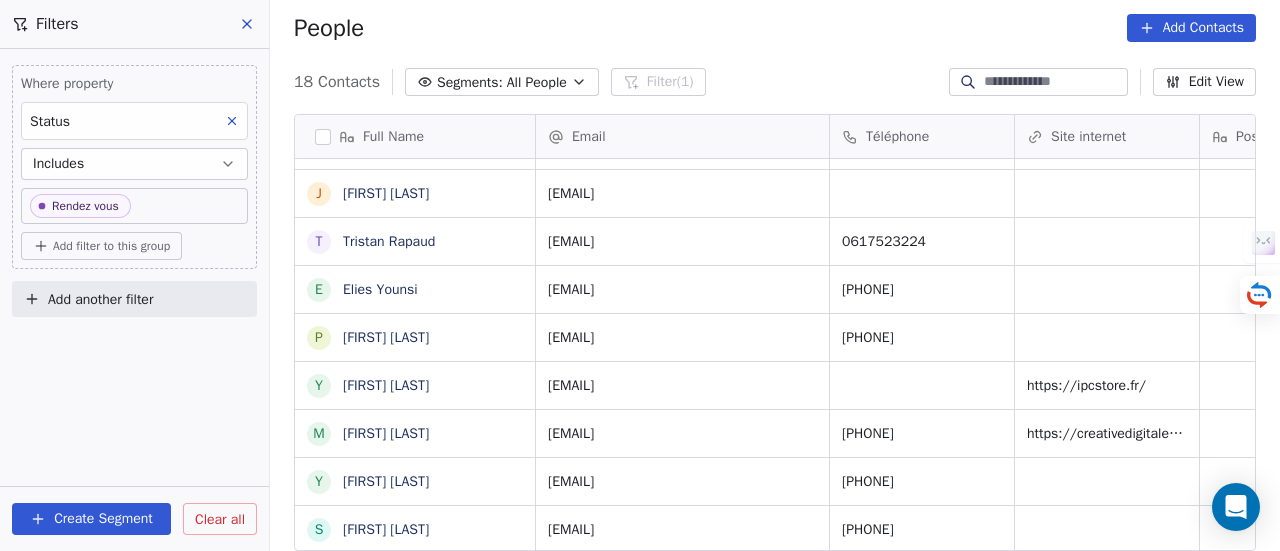 drag, startPoint x: 426, startPoint y: 189, endPoint x: 765, endPoint y: 30, distance: 374.43558 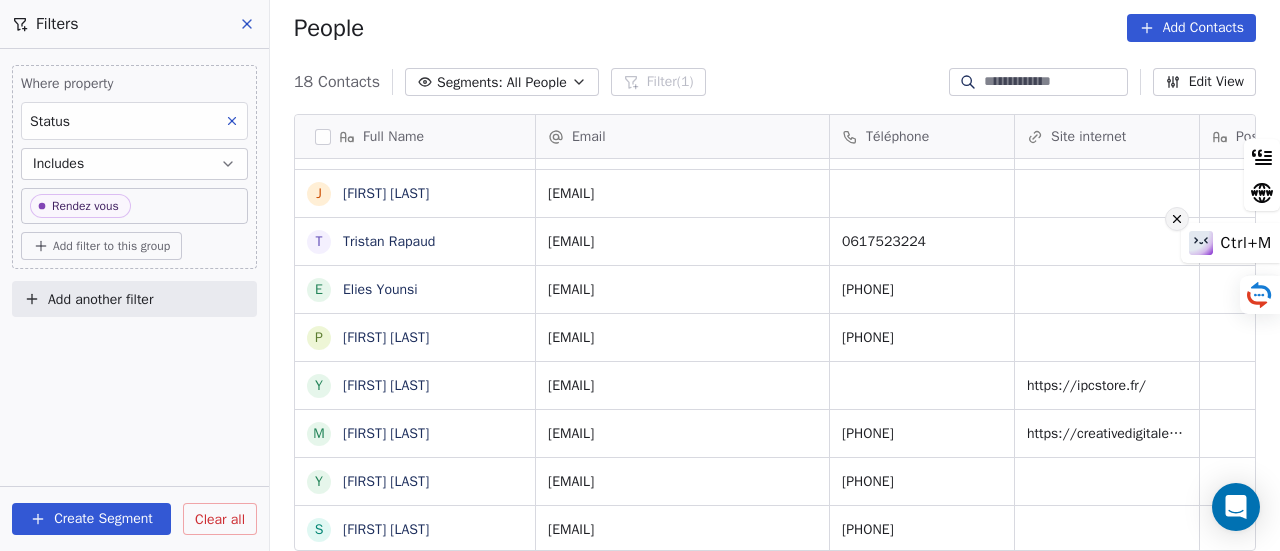 click 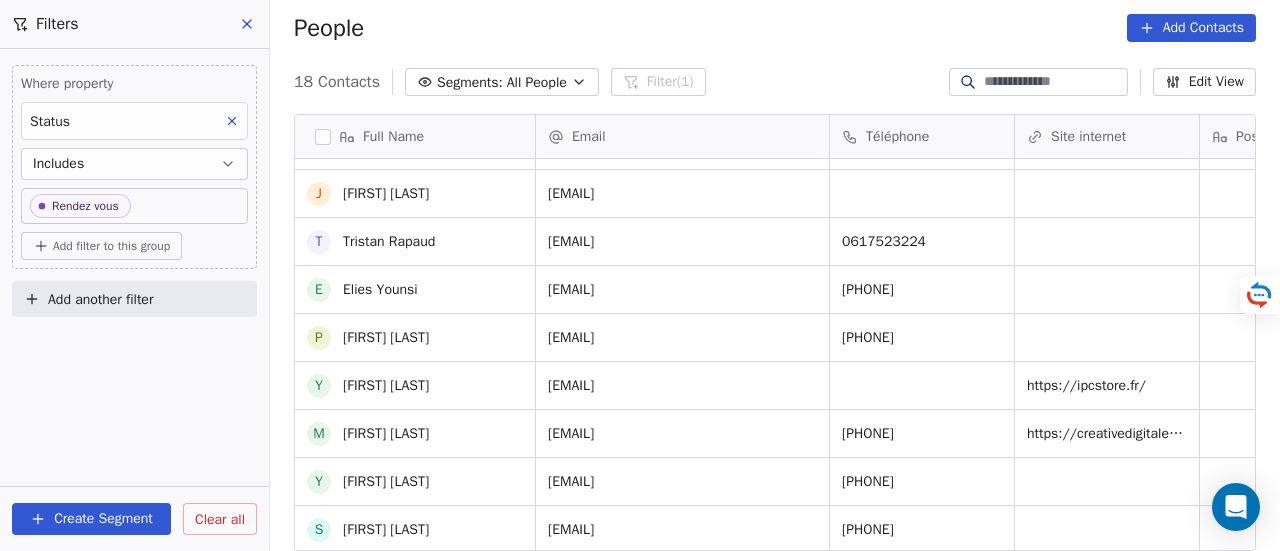 scroll, scrollTop: 170, scrollLeft: 0, axis: vertical 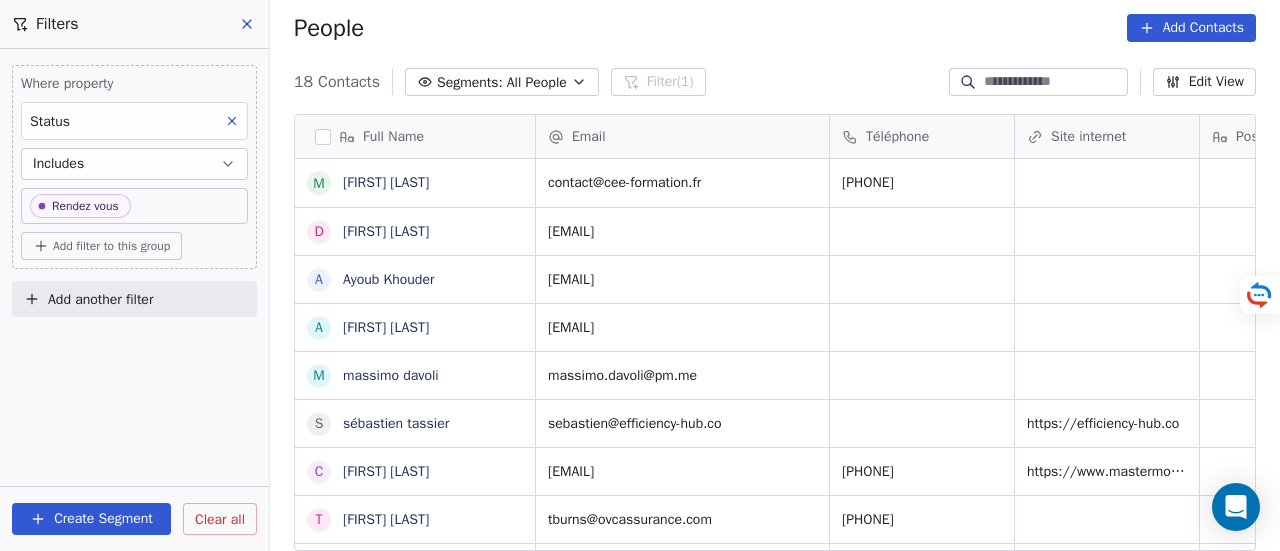 click on "People  Add Contacts" at bounding box center [775, 28] 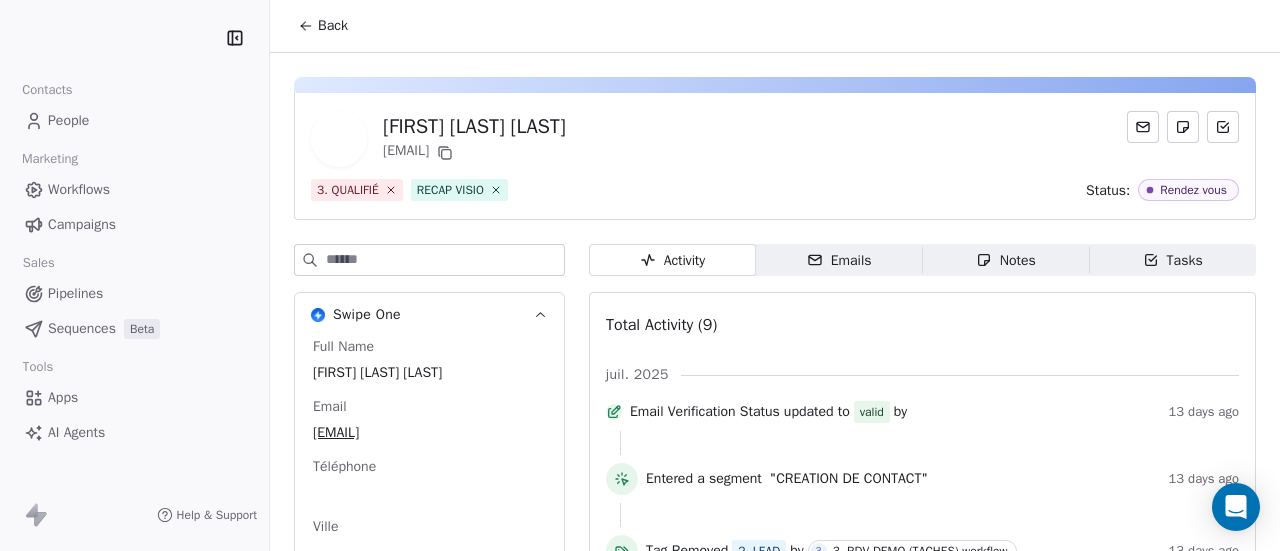 scroll, scrollTop: 0, scrollLeft: 0, axis: both 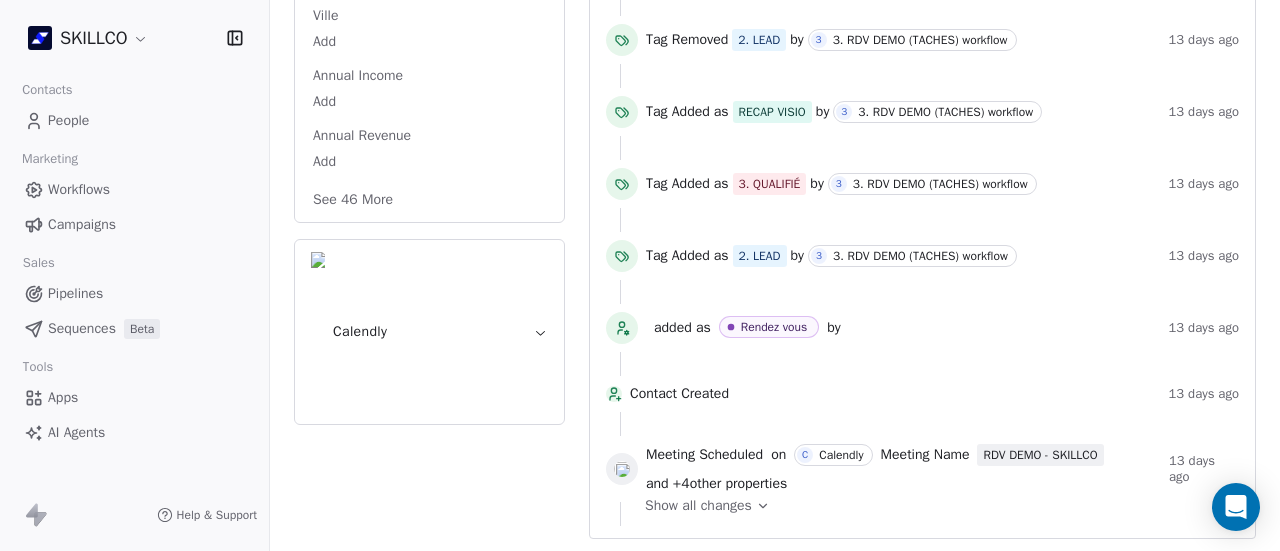 click on "Calendly" at bounding box center (429, 332) 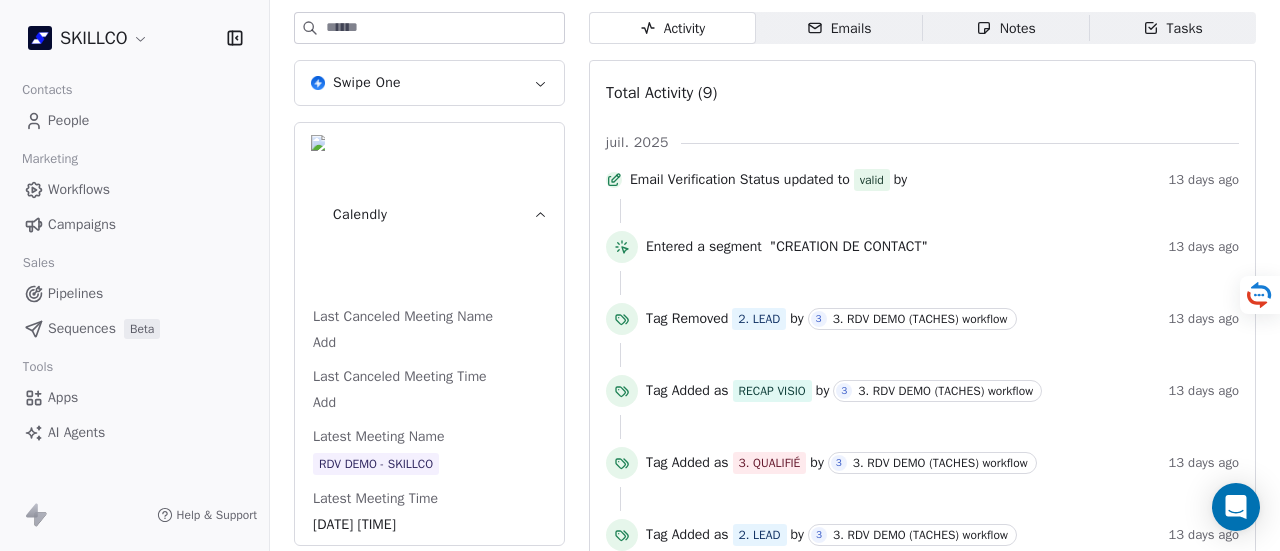 scroll, scrollTop: 532, scrollLeft: 0, axis: vertical 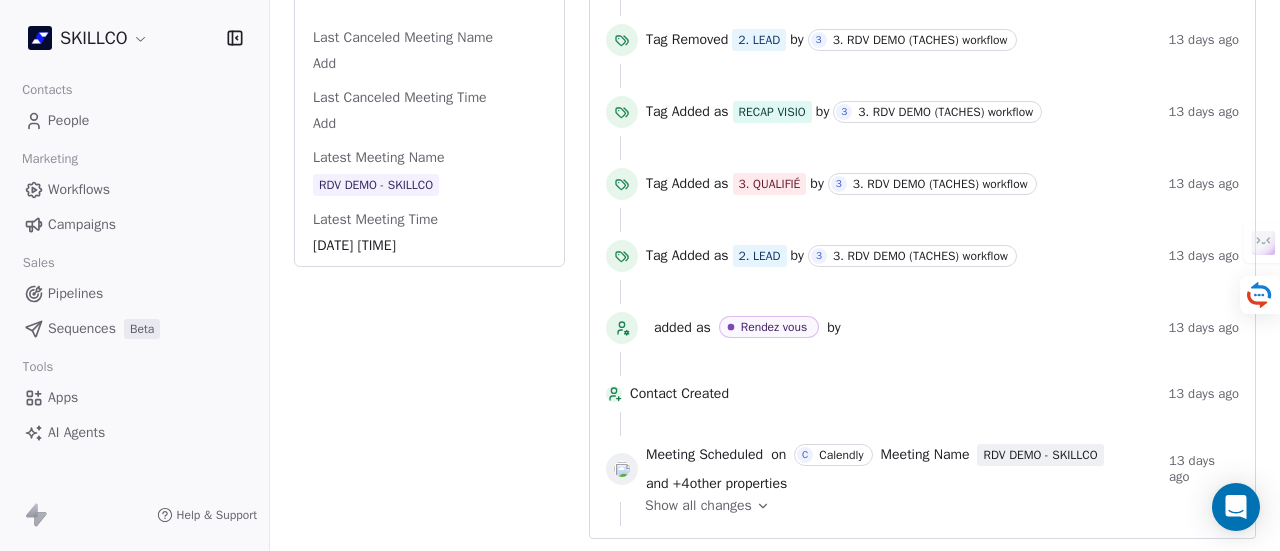 click 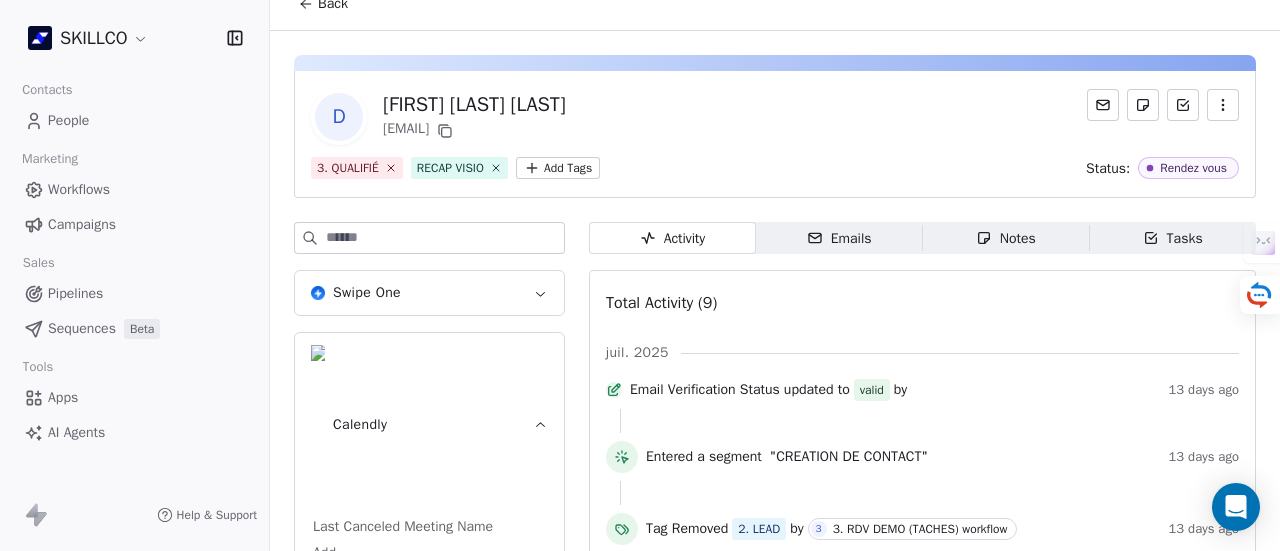 scroll, scrollTop: 0, scrollLeft: 0, axis: both 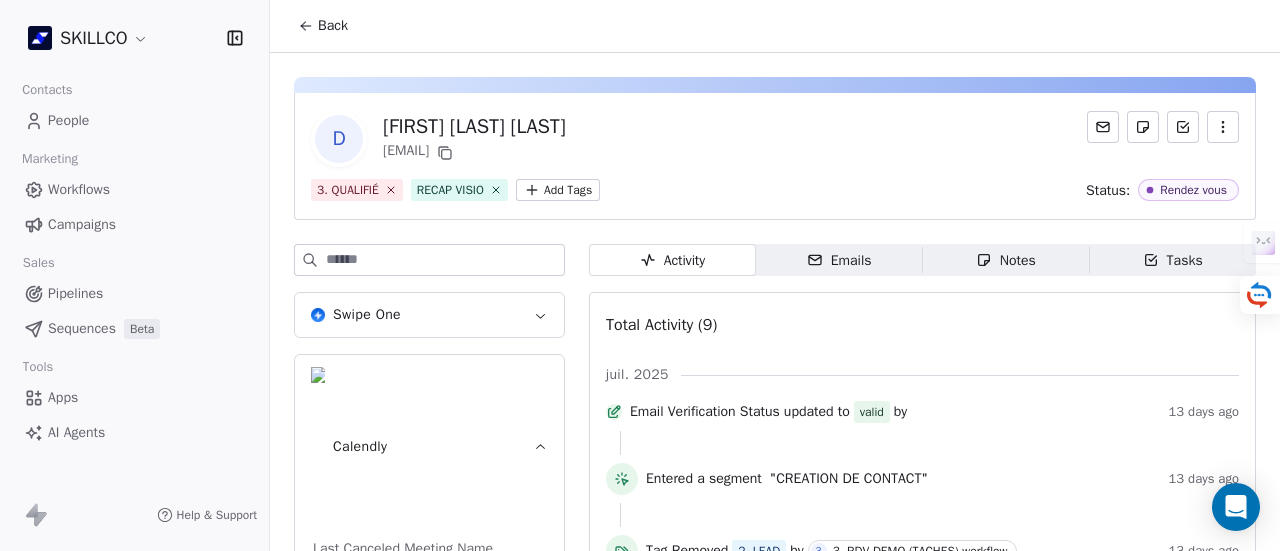 click on "Notes" at bounding box center [1006, 260] 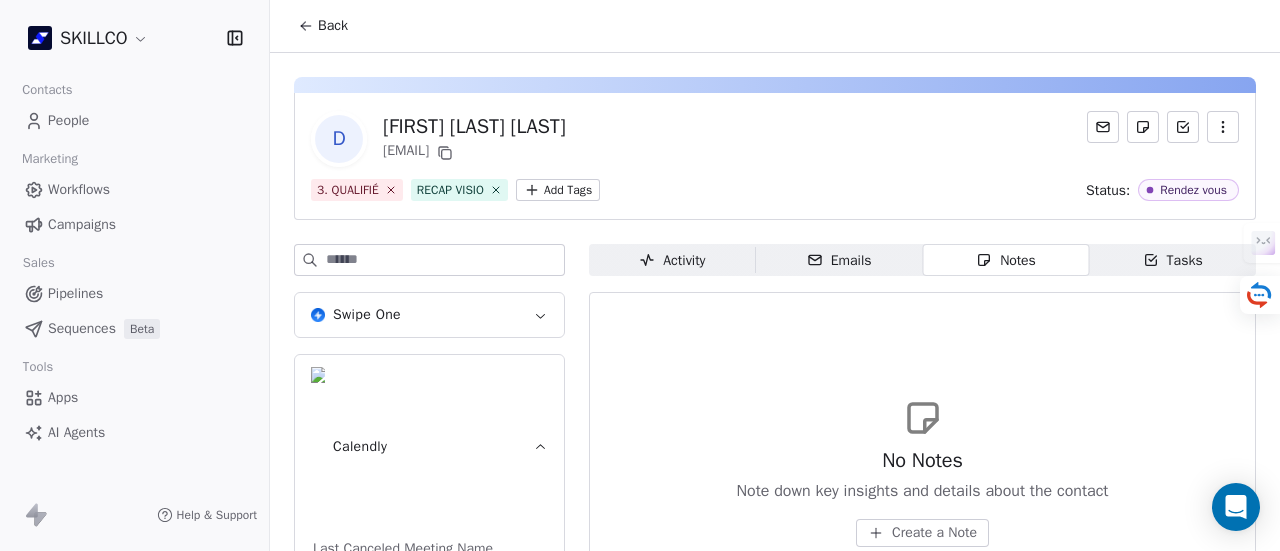 click on "Emails Emails" at bounding box center (839, 260) 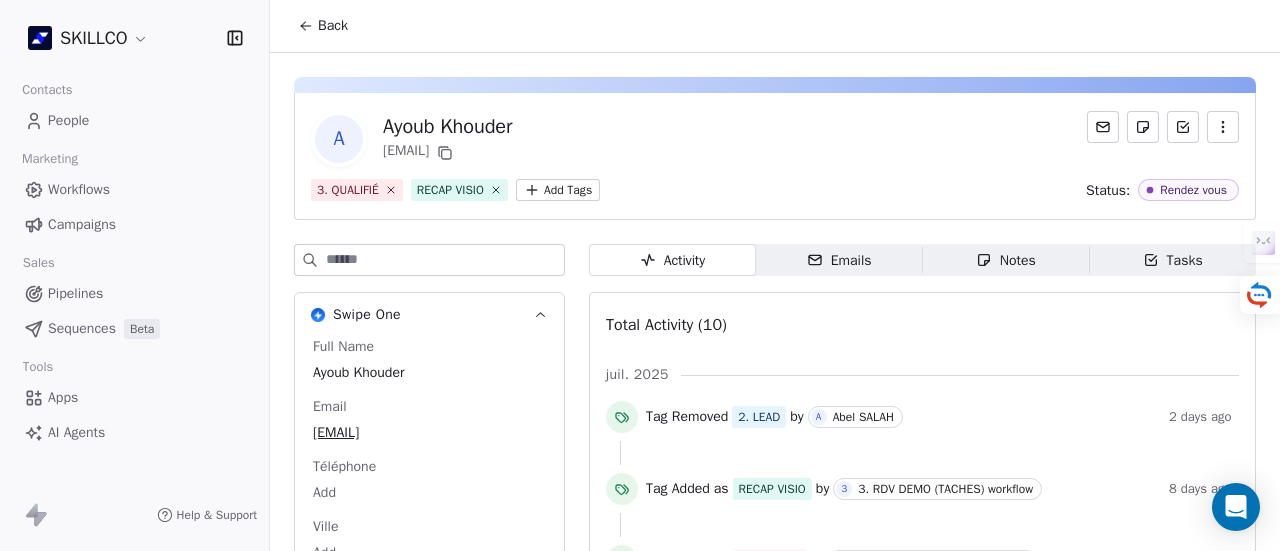 scroll, scrollTop: 0, scrollLeft: 0, axis: both 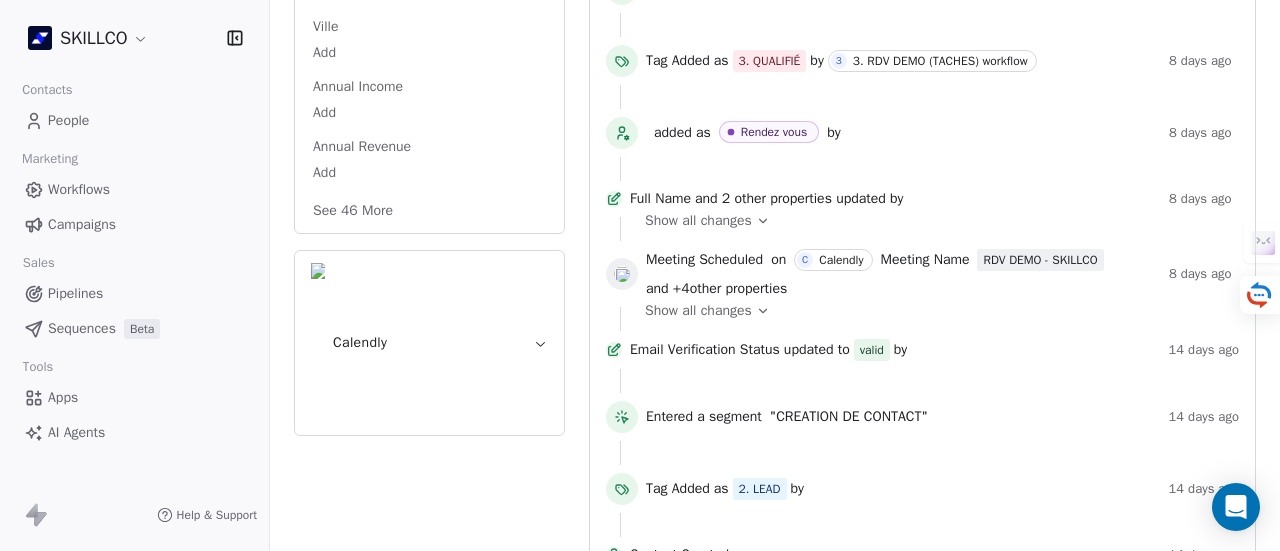 click on "Calendly" at bounding box center (429, 343) 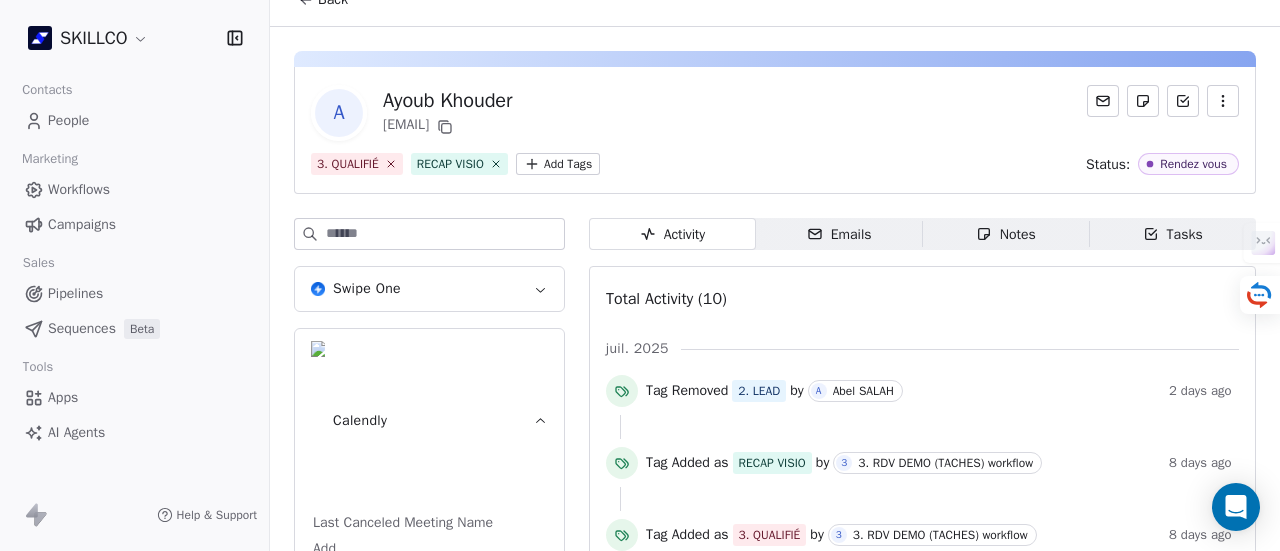 scroll, scrollTop: 0, scrollLeft: 0, axis: both 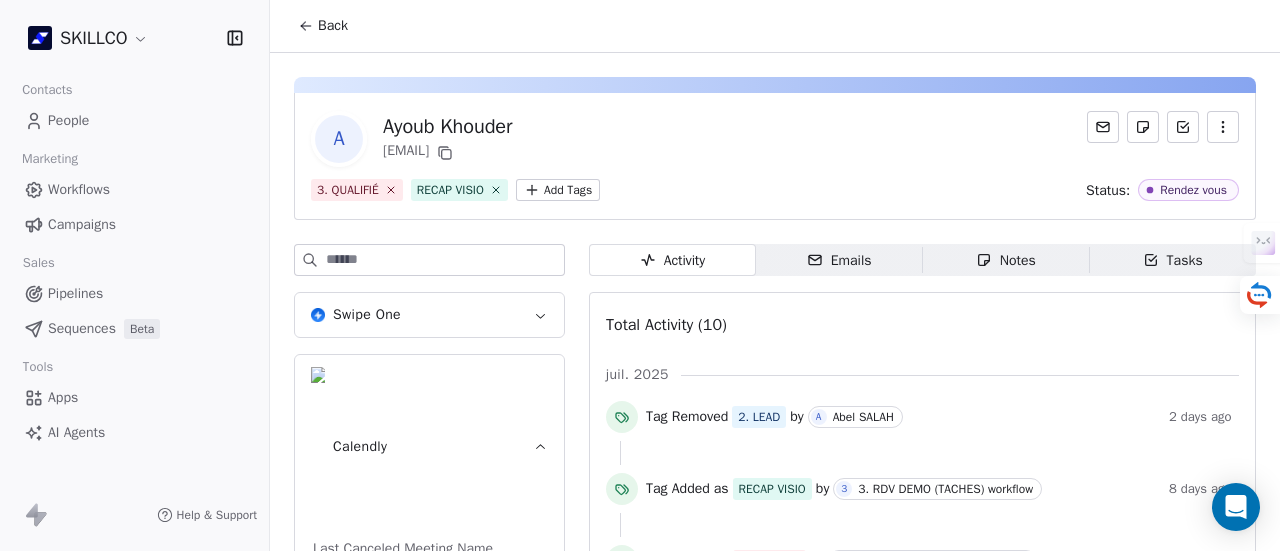 drag, startPoint x: 1045, startPoint y: 253, endPoint x: 1036, endPoint y: 259, distance: 10.816654 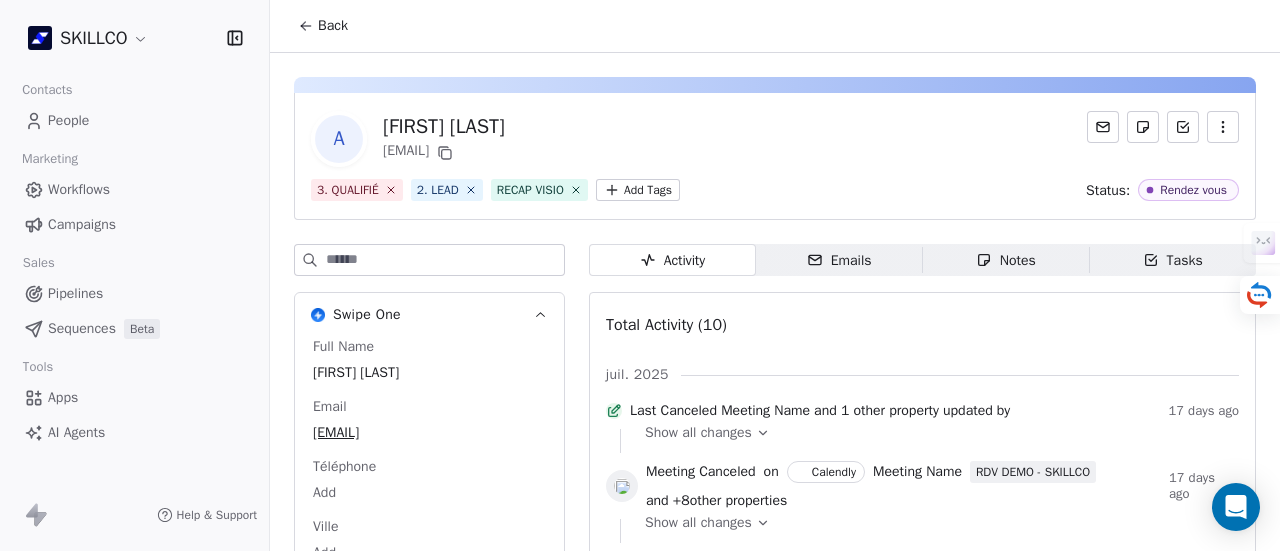 scroll, scrollTop: 0, scrollLeft: 0, axis: both 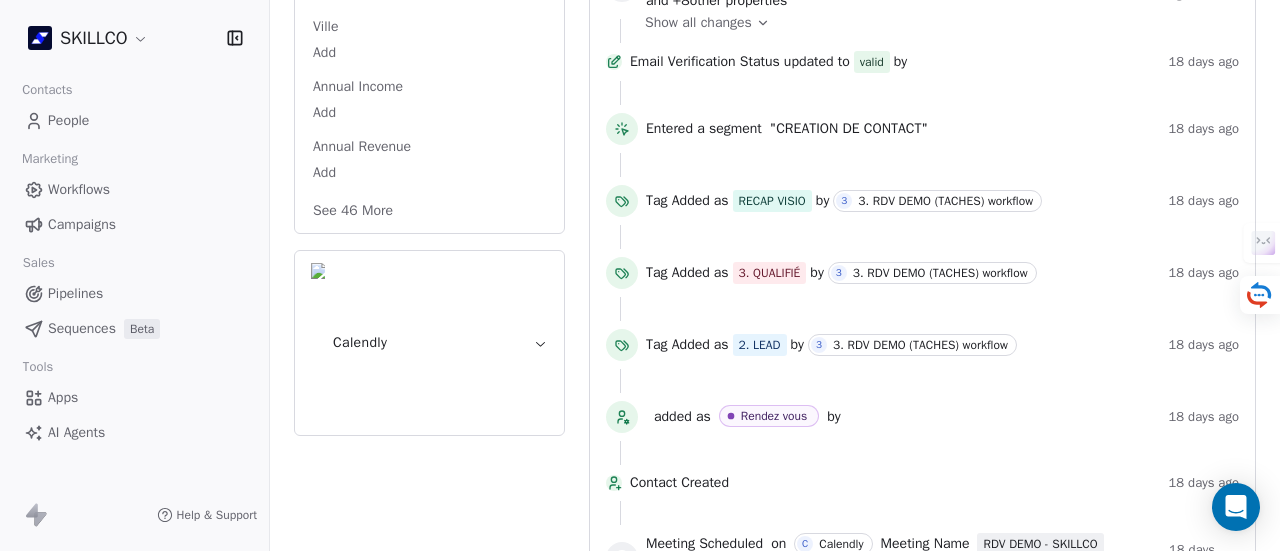 click on "Calendly" at bounding box center [429, 343] 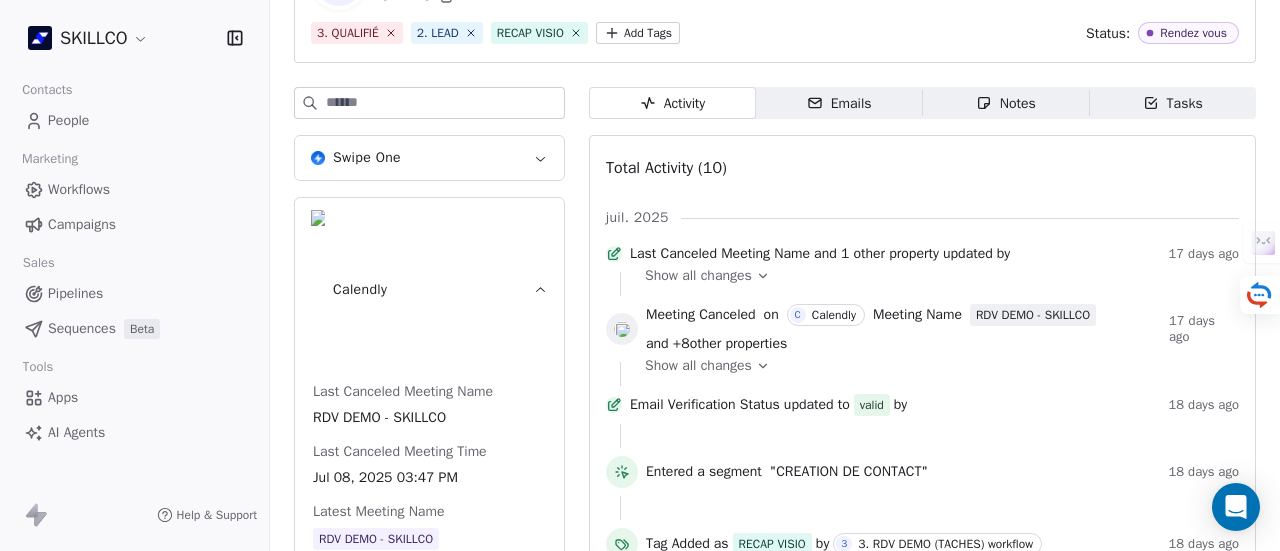 scroll, scrollTop: 200, scrollLeft: 0, axis: vertical 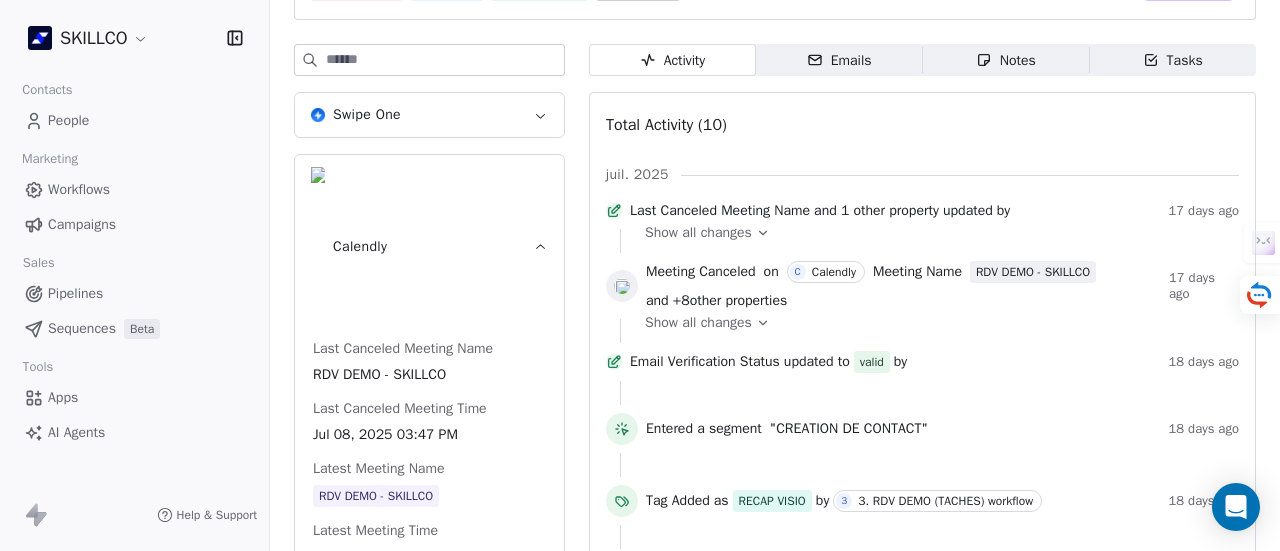 click on "Emails" at bounding box center (839, 60) 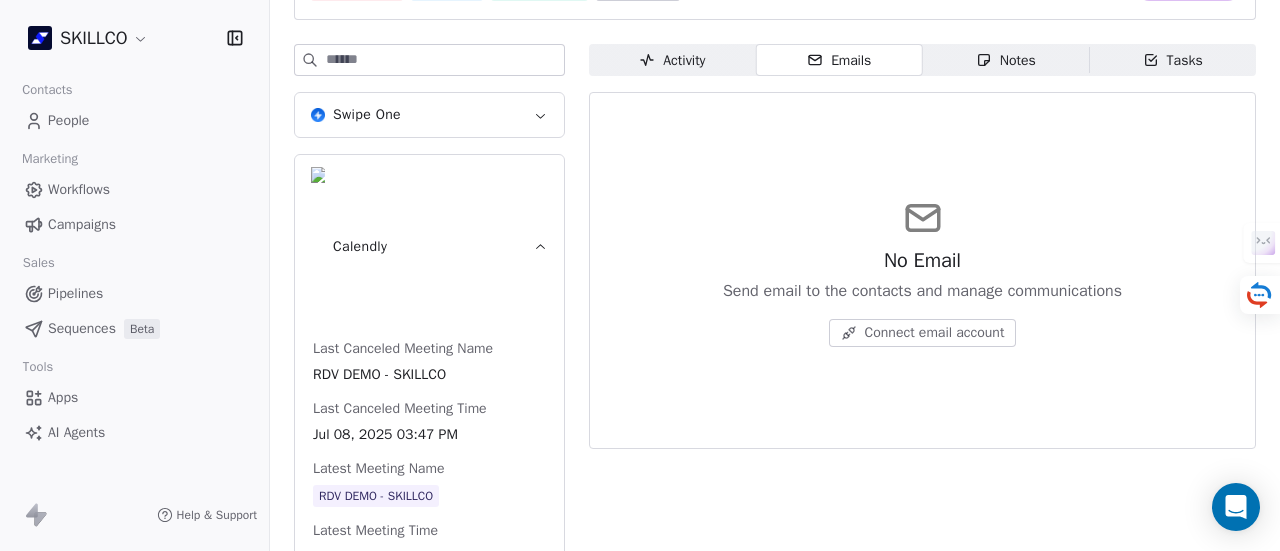 scroll, scrollTop: 108, scrollLeft: 0, axis: vertical 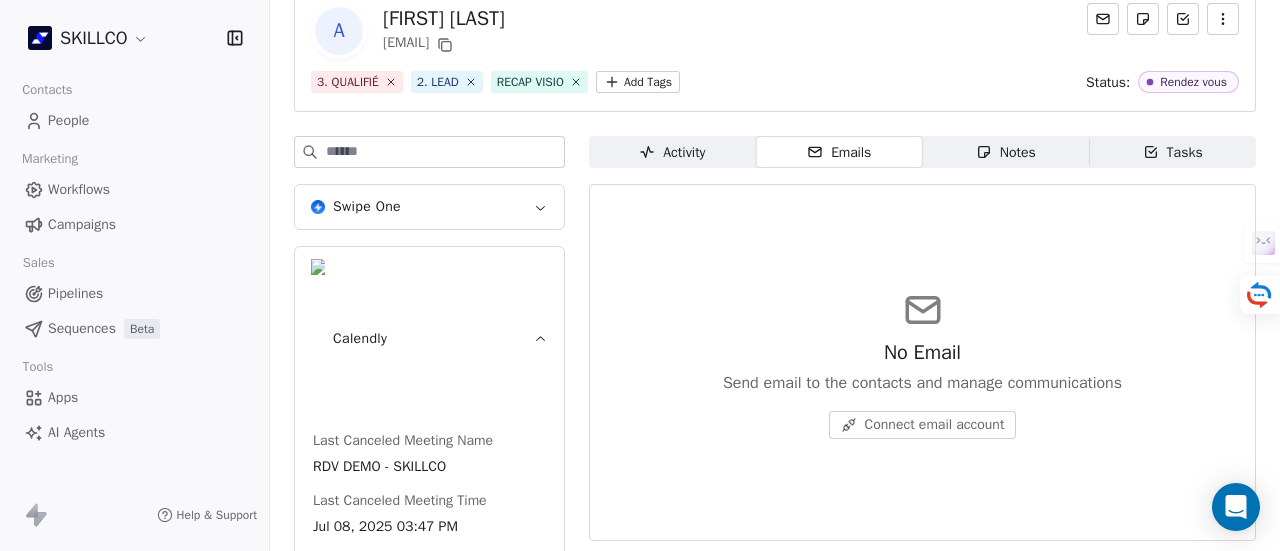 click on "Notes   Notes" at bounding box center [1006, 152] 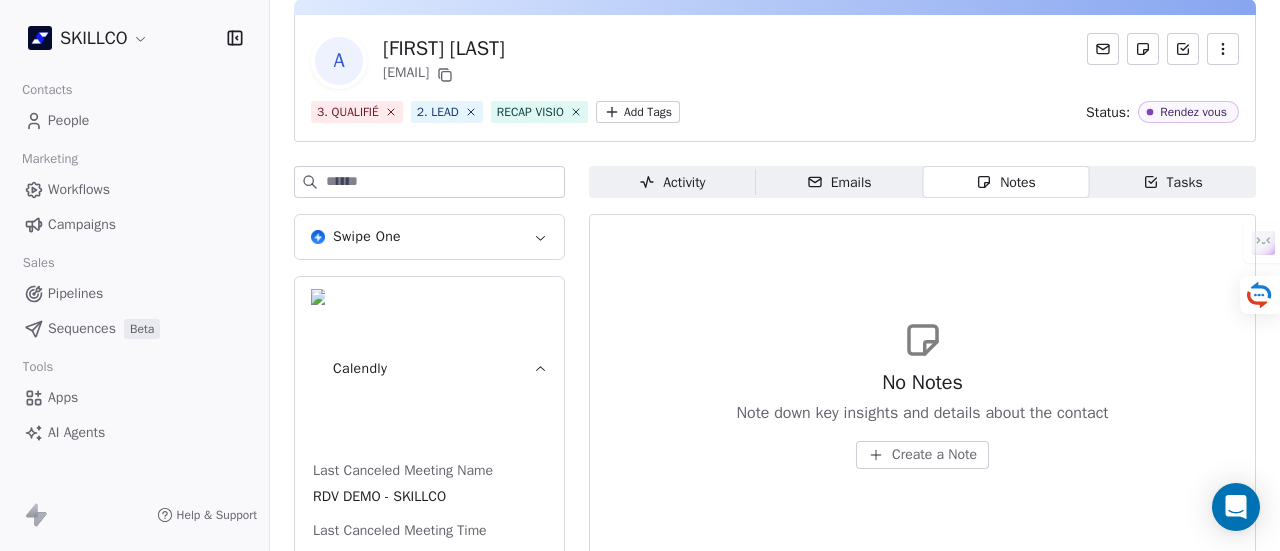 scroll, scrollTop: 108, scrollLeft: 0, axis: vertical 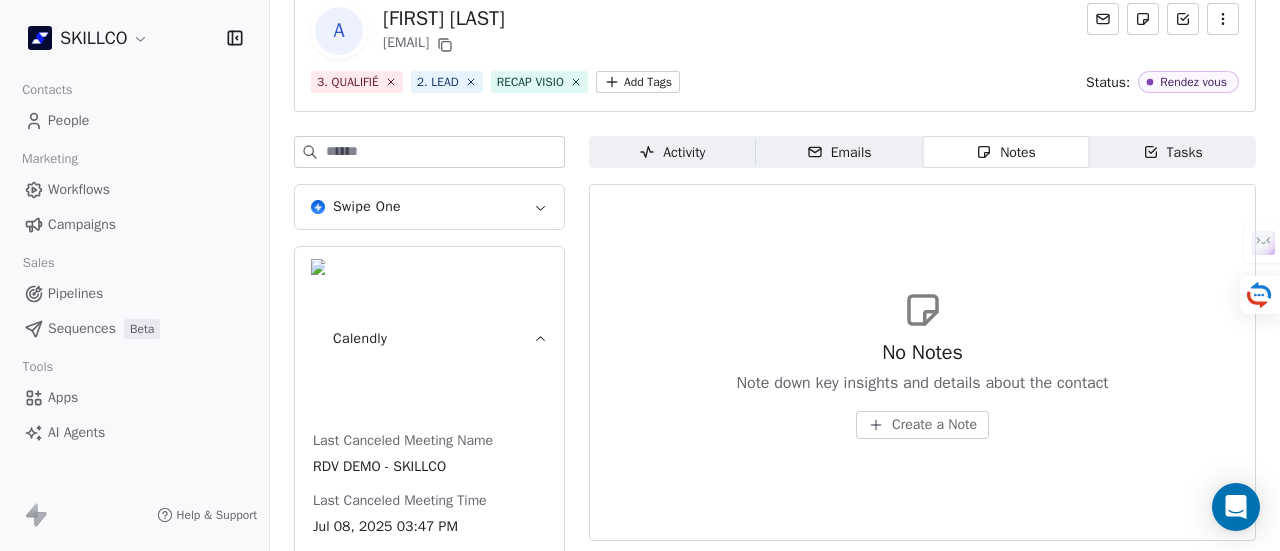click on "Calendly" at bounding box center [429, 339] 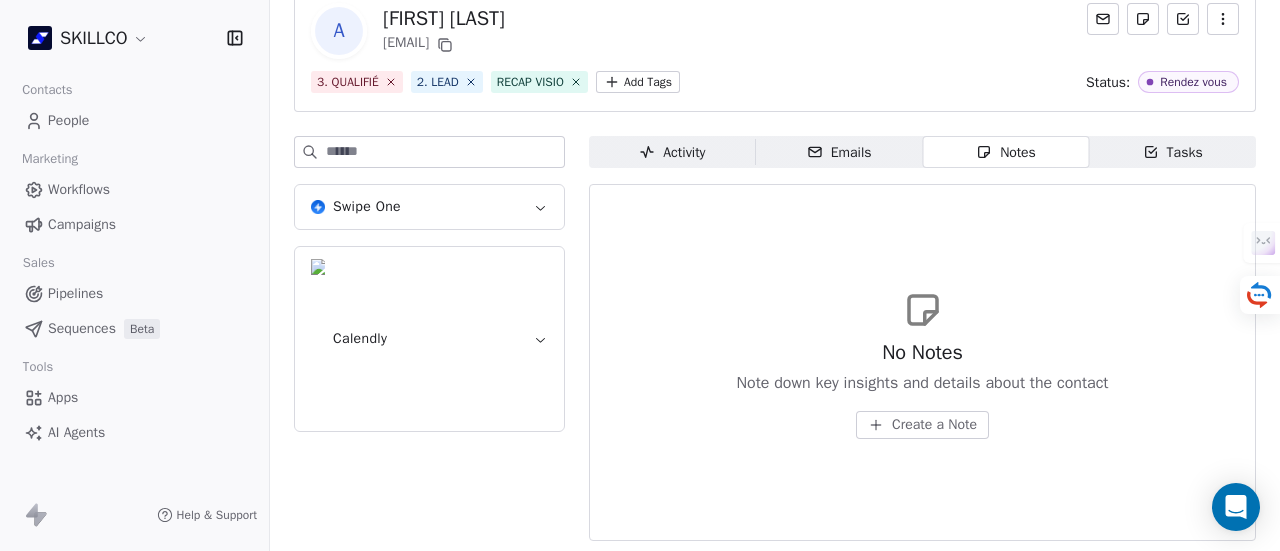 click 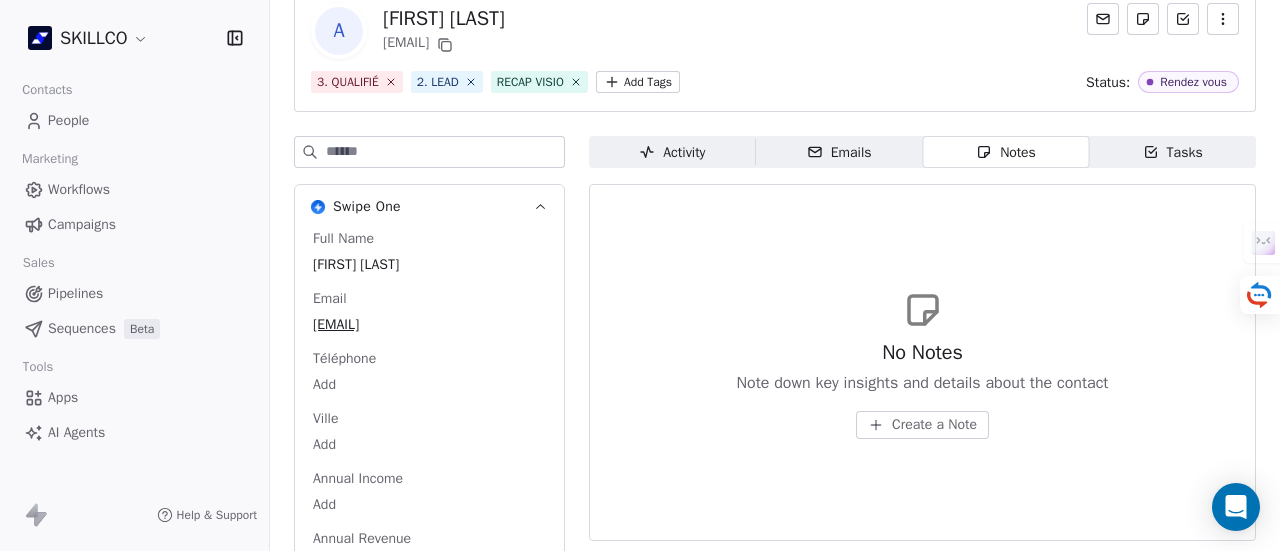 click on "Emails" at bounding box center [839, 152] 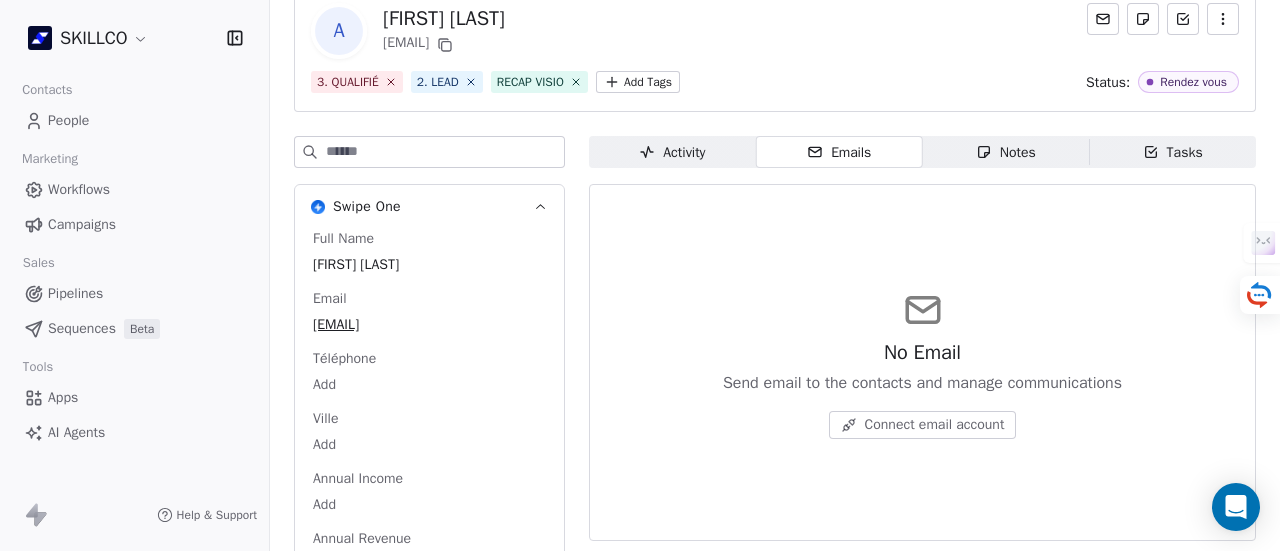 click on "Activity Activity" at bounding box center [672, 152] 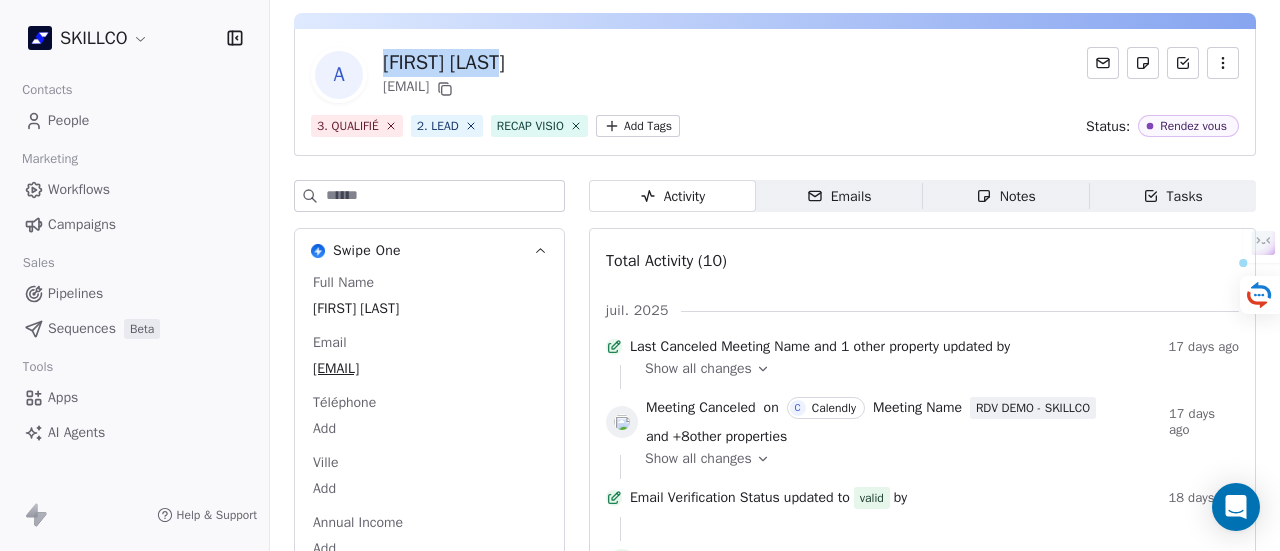 scroll, scrollTop: 38, scrollLeft: 0, axis: vertical 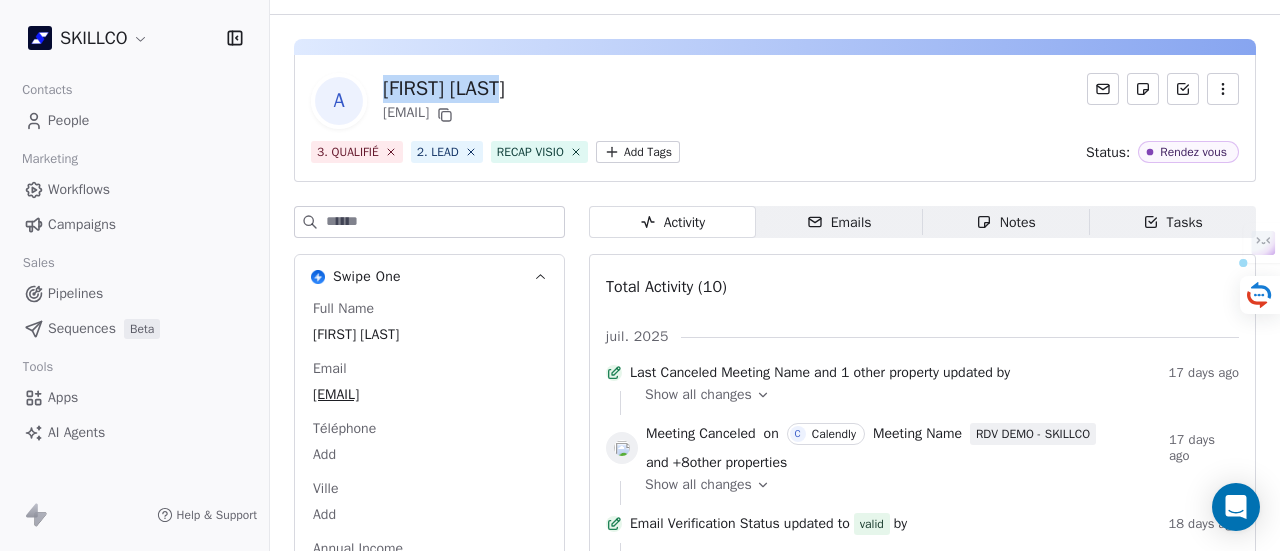 drag, startPoint x: 534, startPoint y: 19, endPoint x: 383, endPoint y: 91, distance: 167.28719 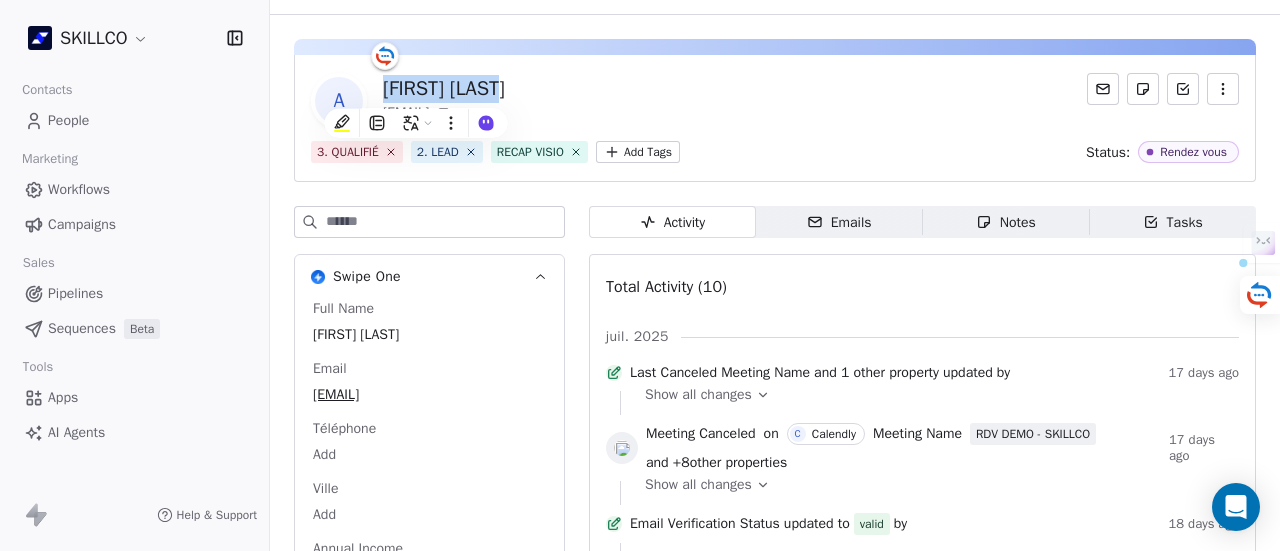 copy on "Ainhoa Bermeo" 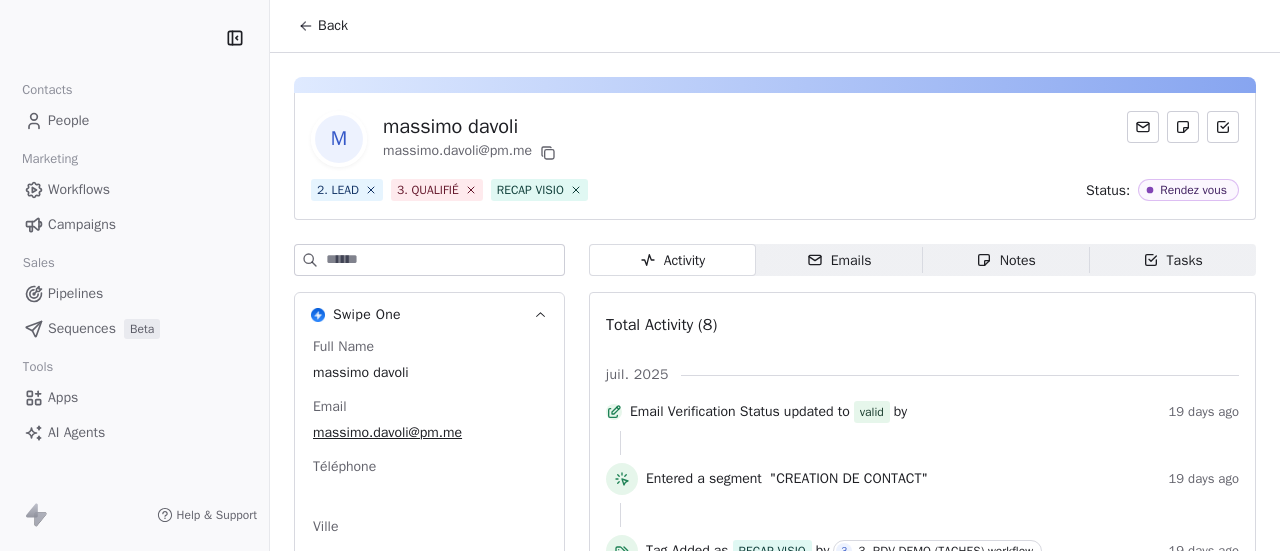 scroll, scrollTop: 0, scrollLeft: 0, axis: both 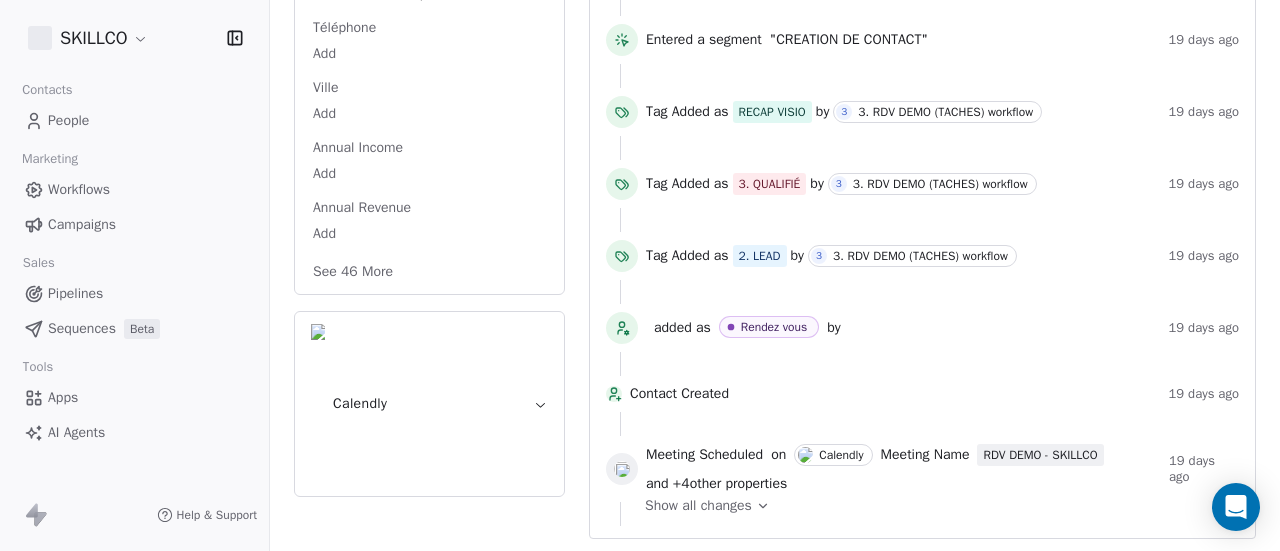 click on "Calendly" at bounding box center (429, 404) 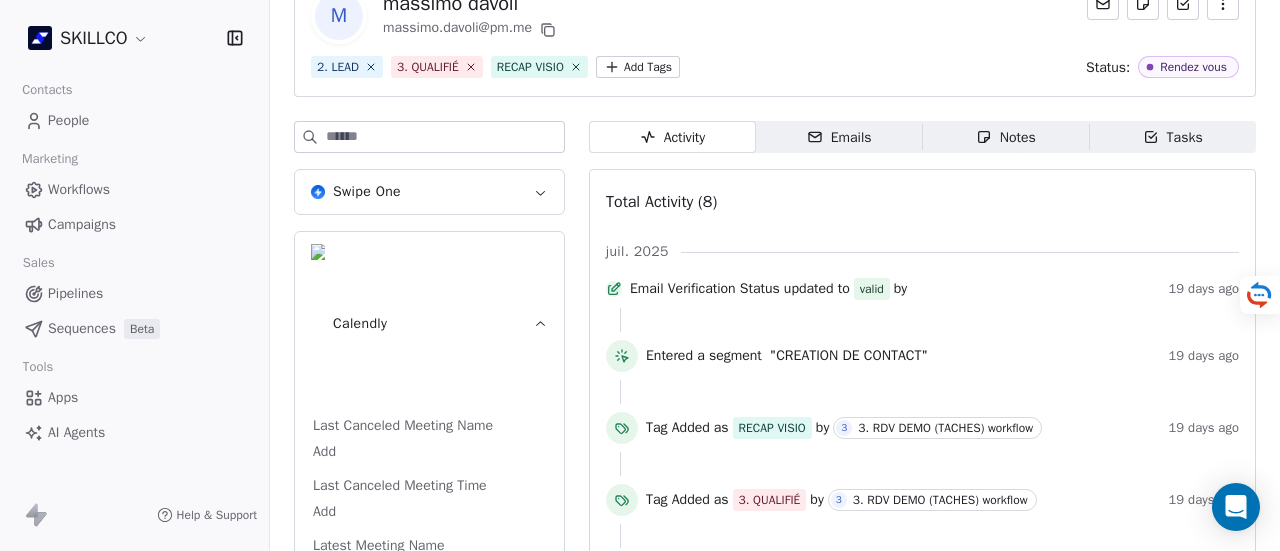 scroll, scrollTop: 0, scrollLeft: 0, axis: both 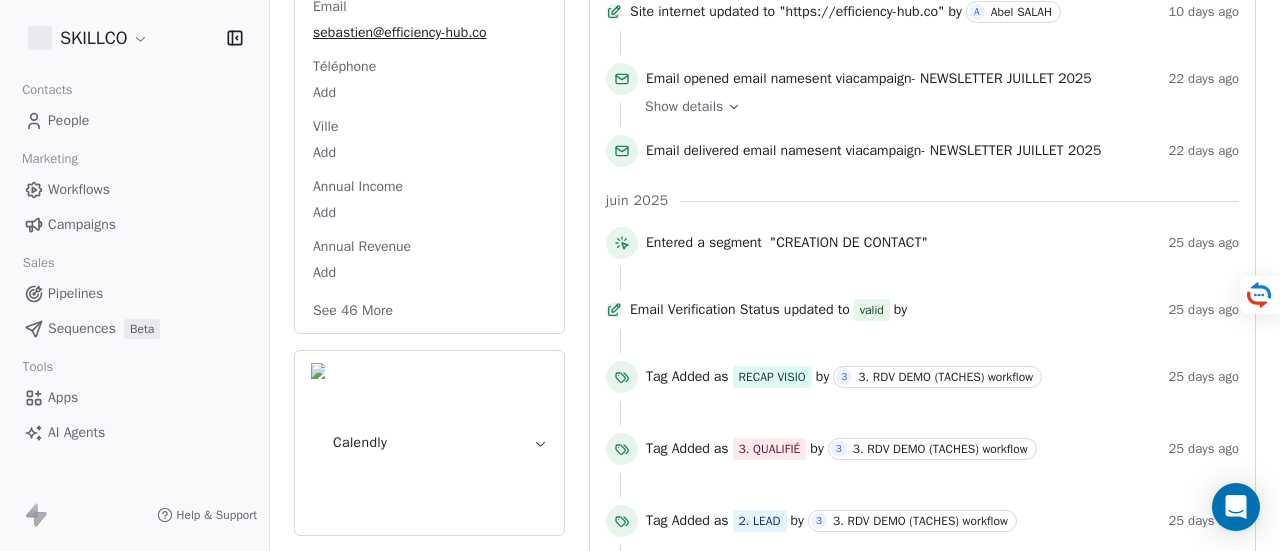 click on "Calendly" at bounding box center (429, 443) 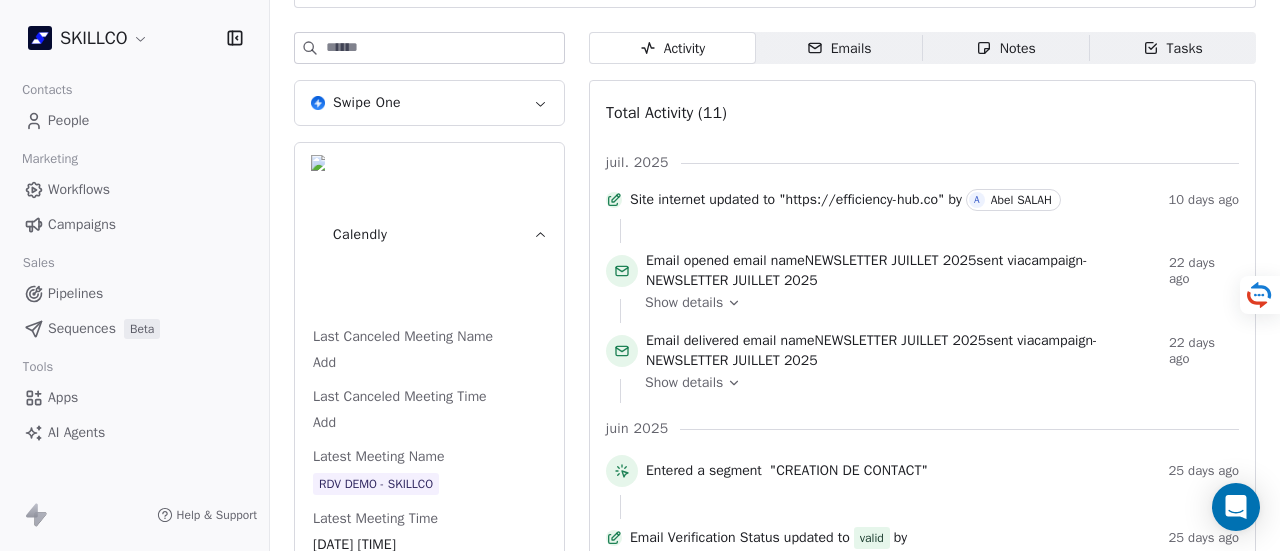 scroll, scrollTop: 200, scrollLeft: 0, axis: vertical 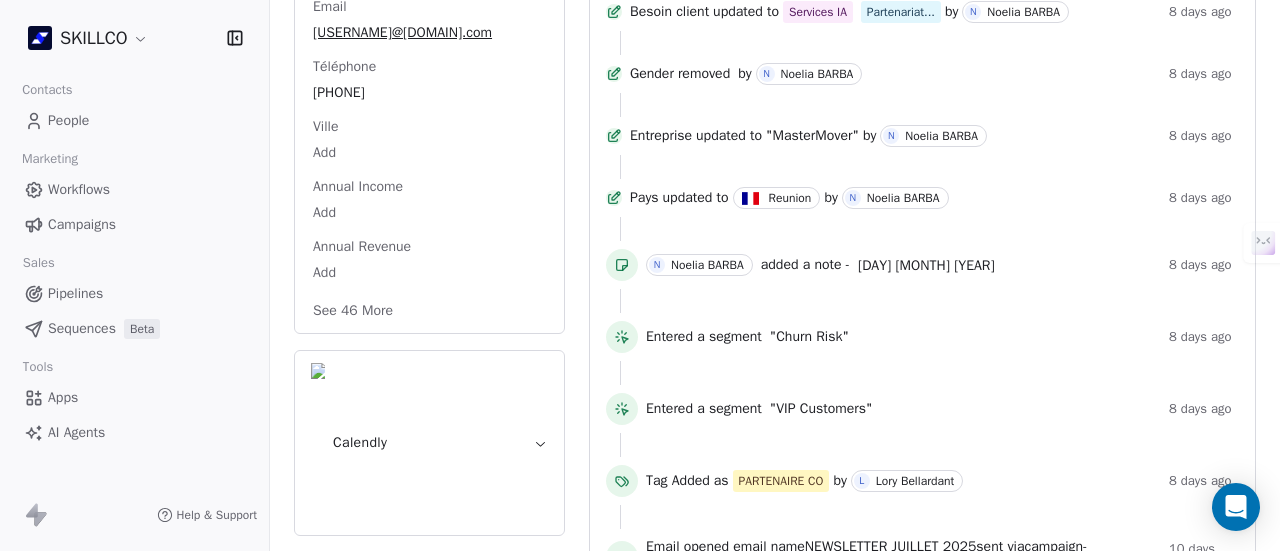 click on "Calendly" at bounding box center [429, 443] 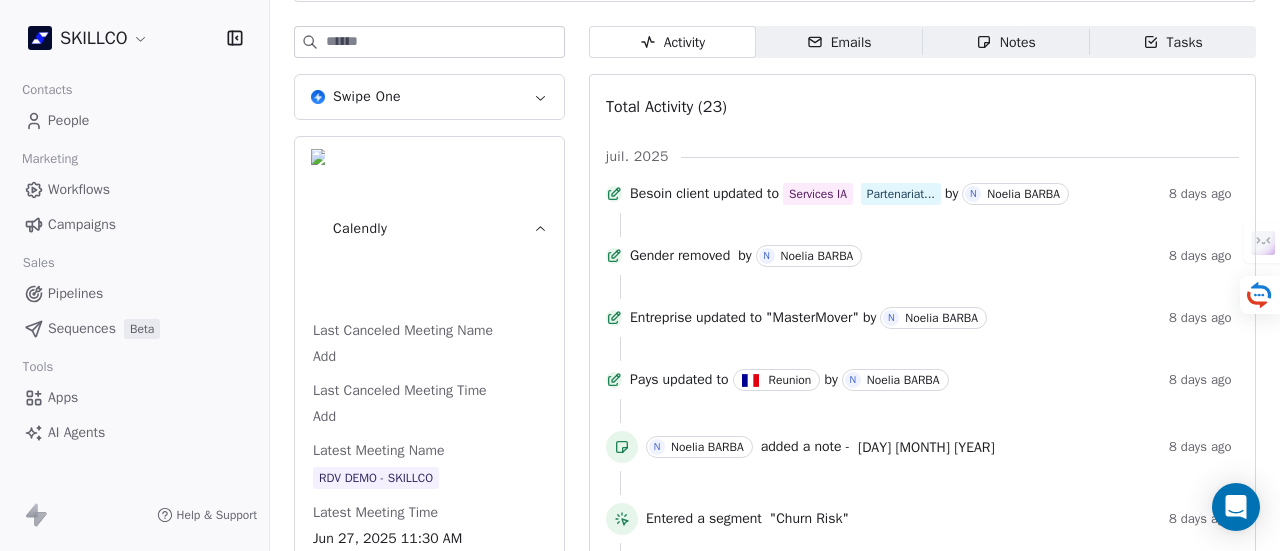 scroll, scrollTop: 200, scrollLeft: 0, axis: vertical 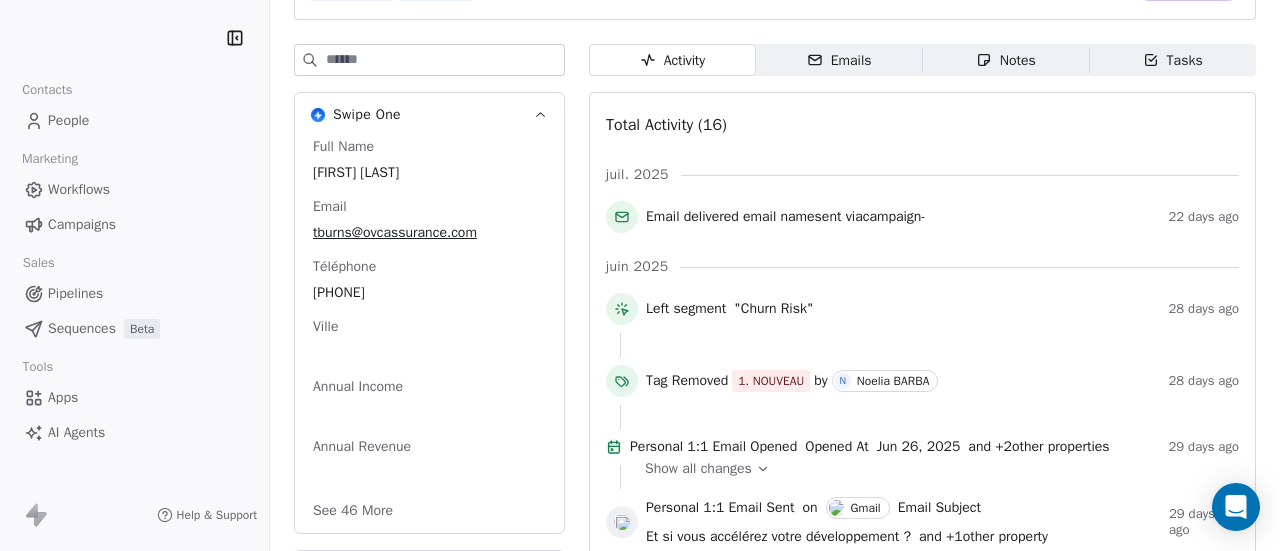 click on "Calendly" at bounding box center [429, 643] 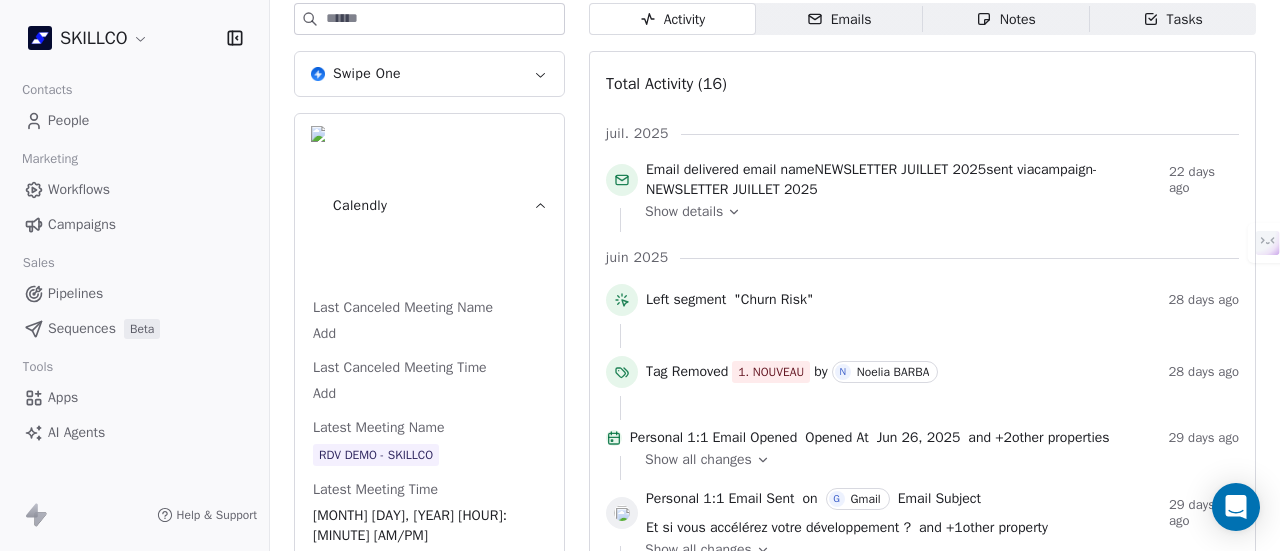 scroll, scrollTop: 200, scrollLeft: 0, axis: vertical 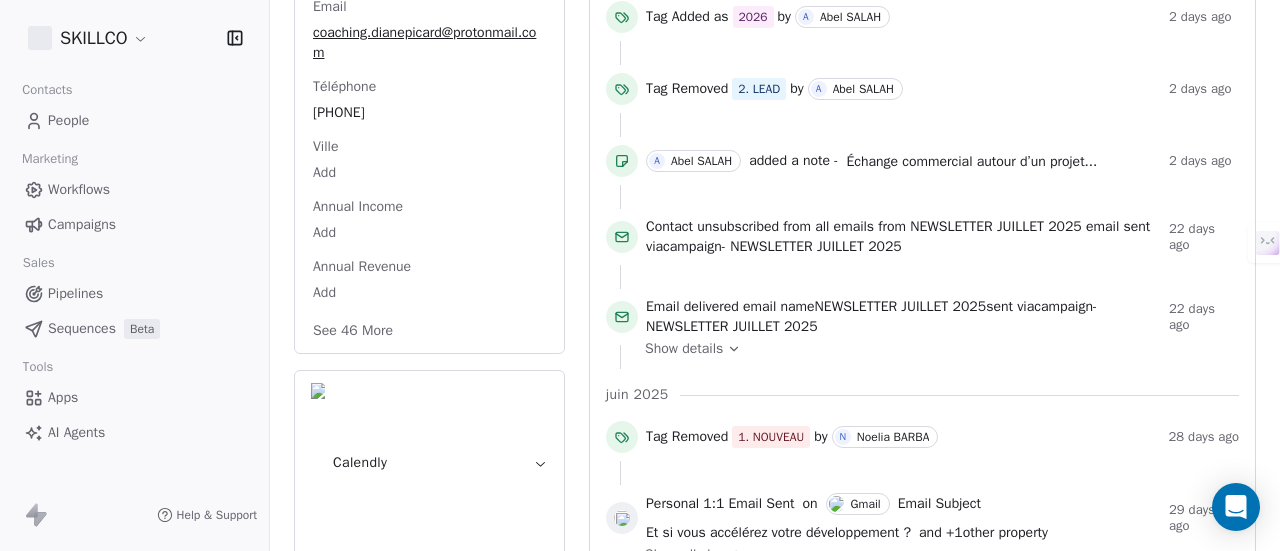 click on "Calendly" at bounding box center (429, 463) 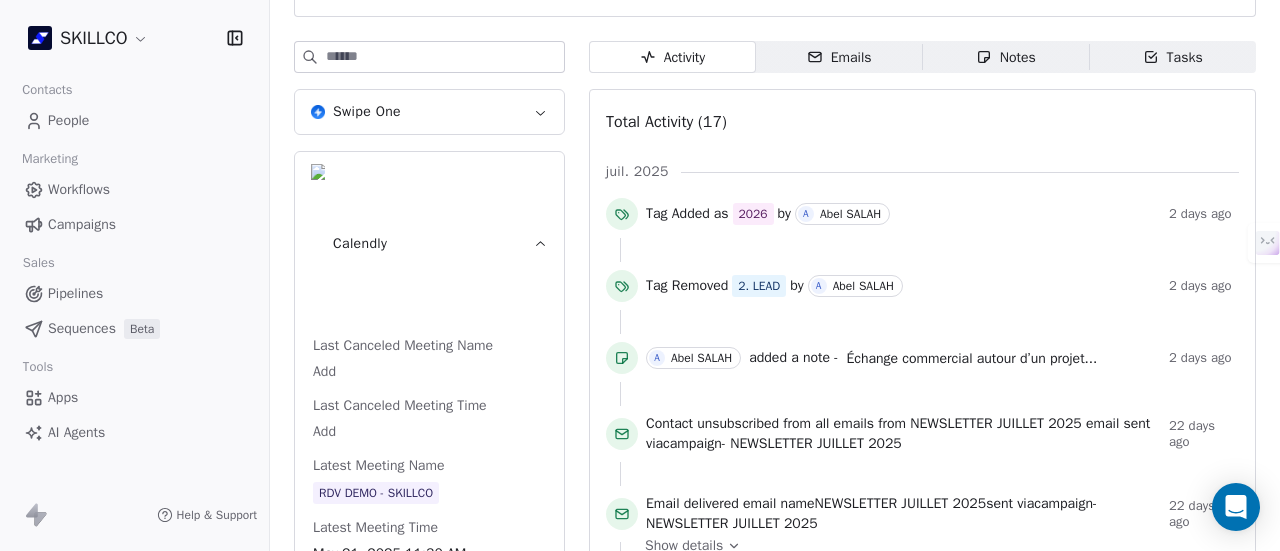 scroll, scrollTop: 200, scrollLeft: 0, axis: vertical 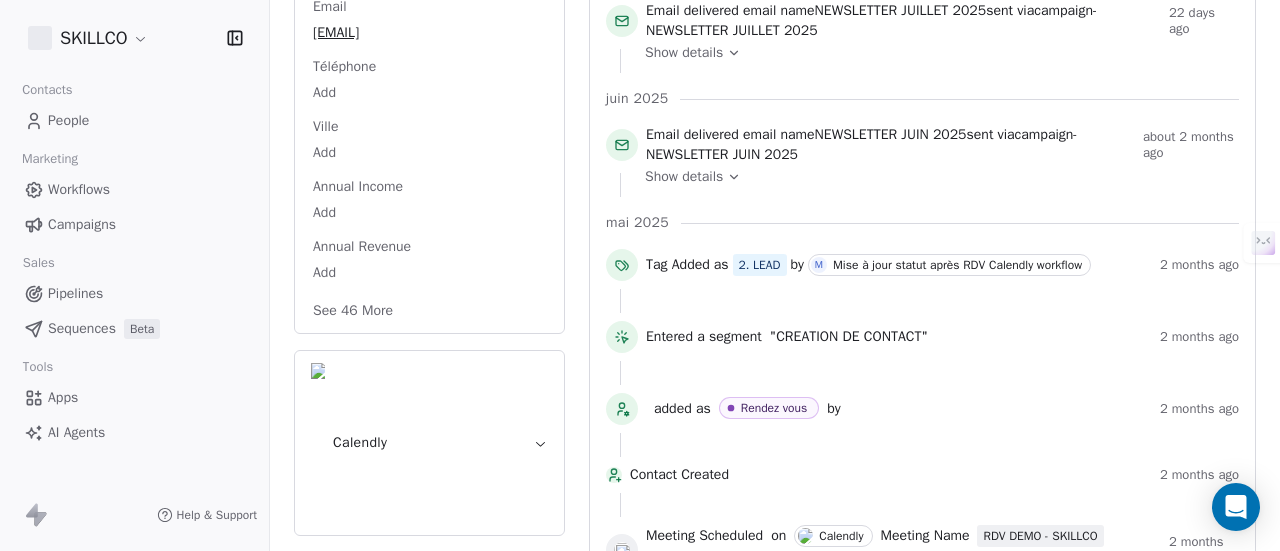 click on "Calendly" at bounding box center [429, 443] 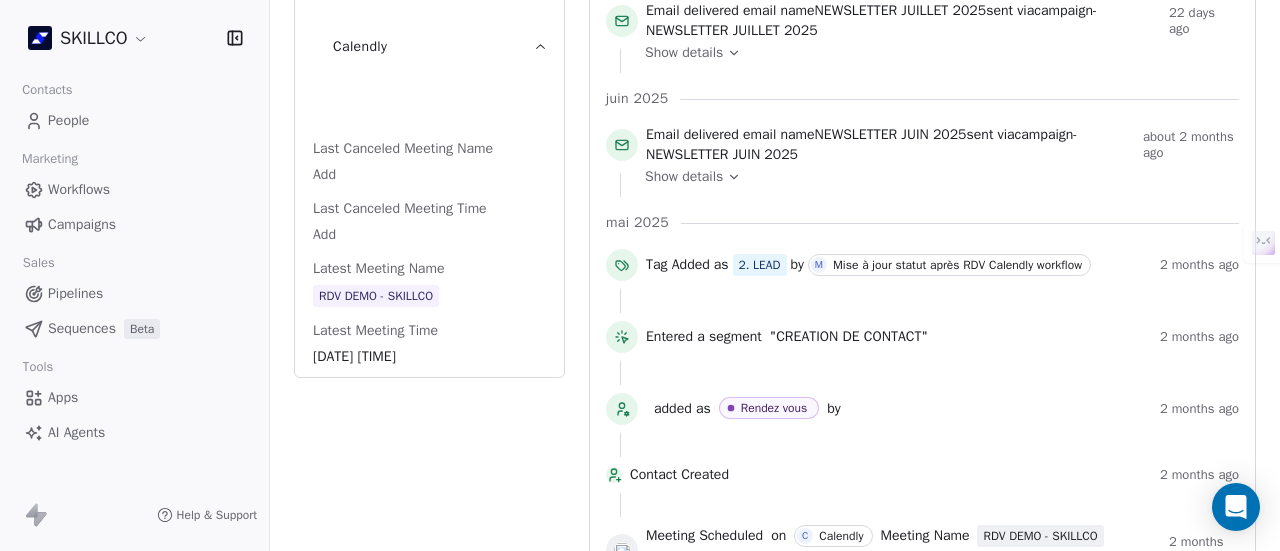 scroll, scrollTop: 200, scrollLeft: 0, axis: vertical 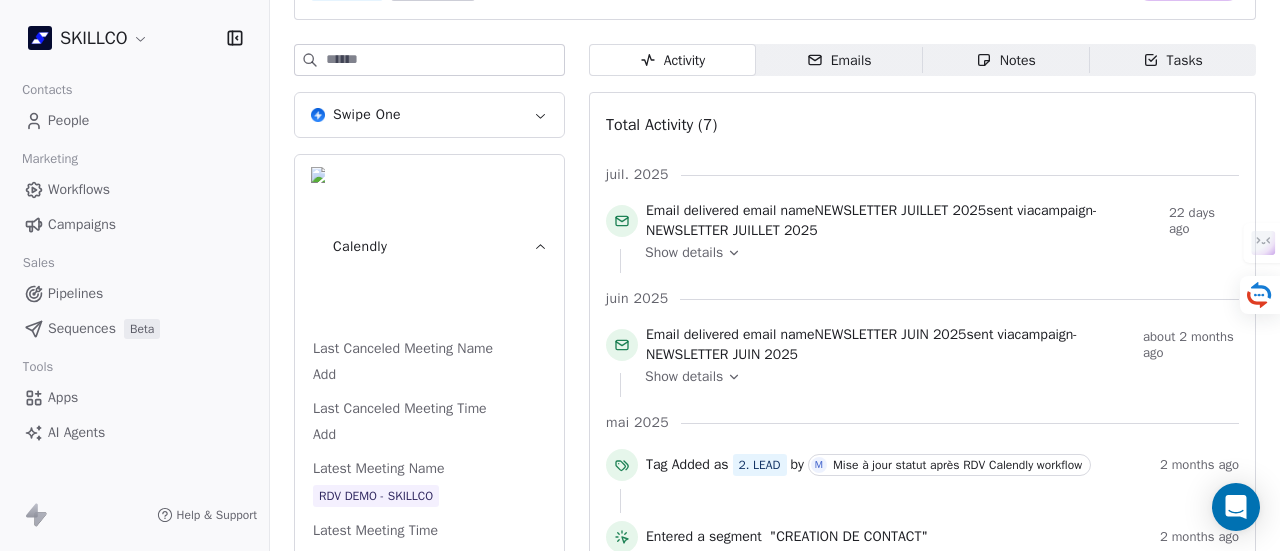 click on "Notes" at bounding box center (1006, 60) 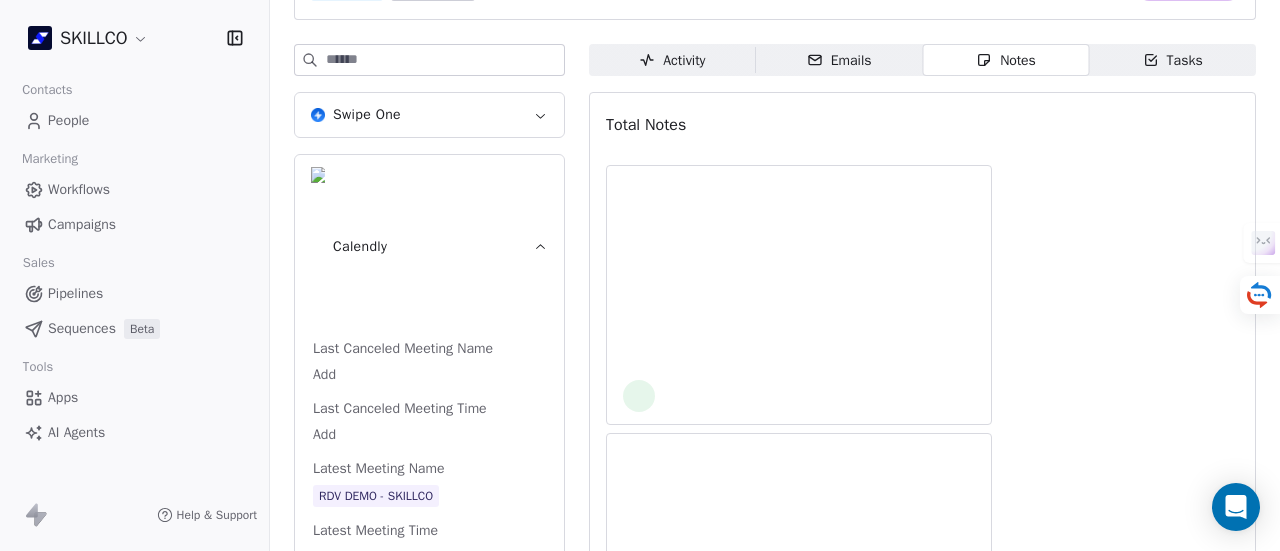 scroll, scrollTop: 108, scrollLeft: 0, axis: vertical 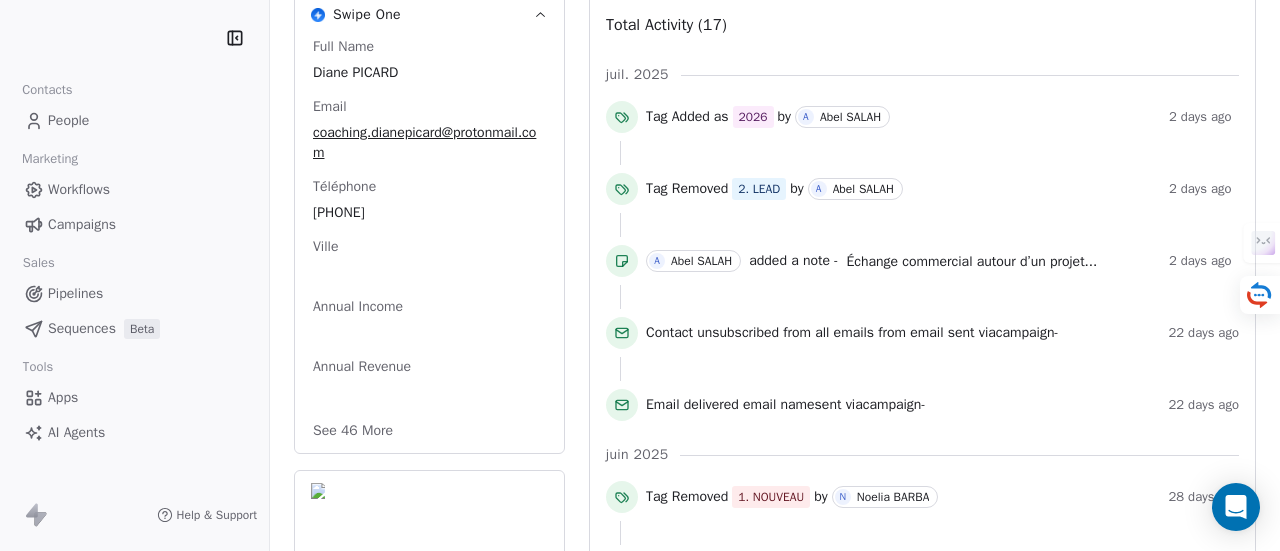 click on "Calendly" at bounding box center [429, 563] 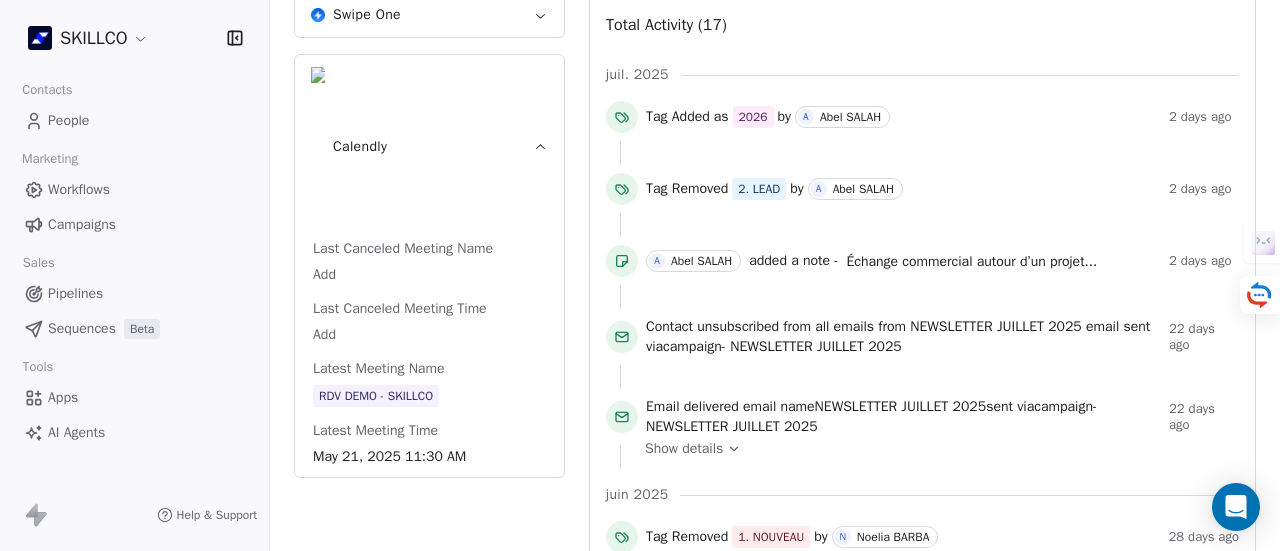 scroll, scrollTop: 100, scrollLeft: 0, axis: vertical 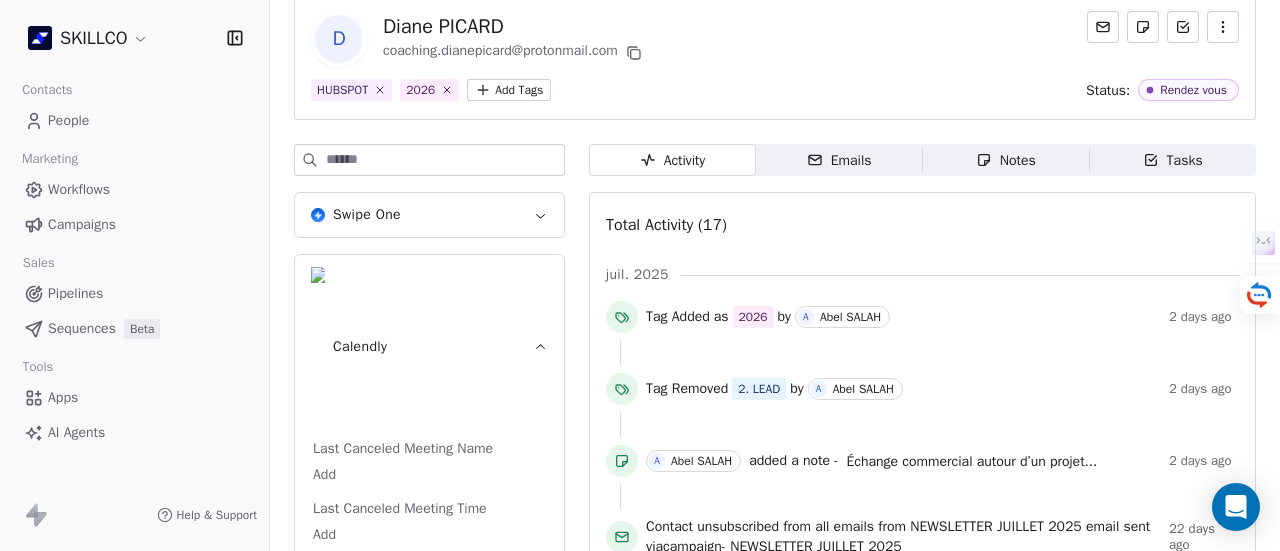 click on "Notes" at bounding box center (1006, 160) 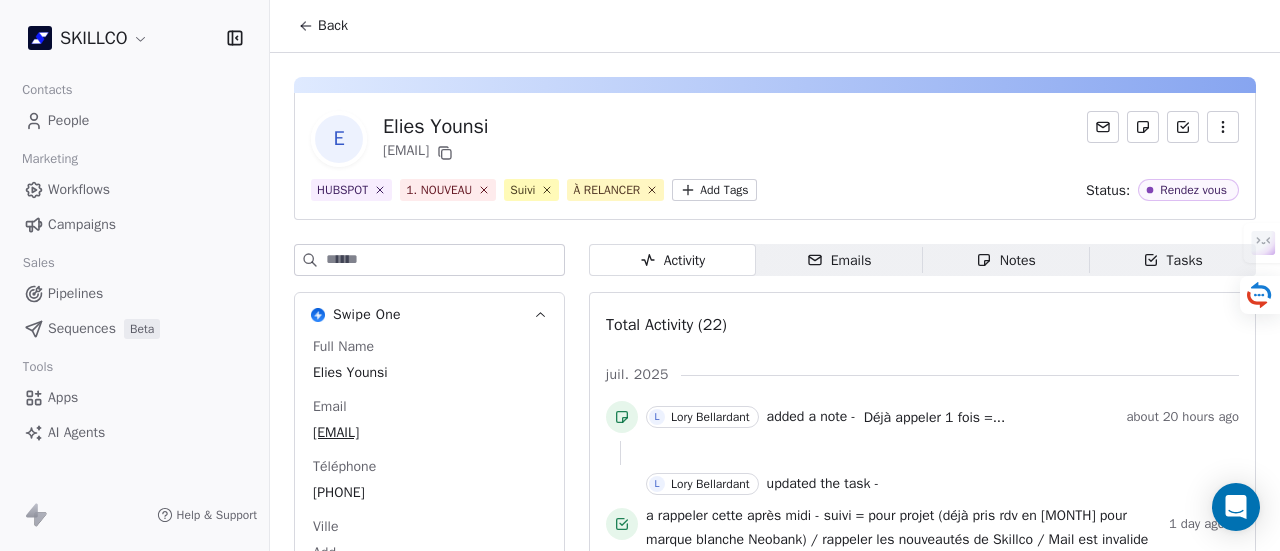scroll, scrollTop: 0, scrollLeft: 0, axis: both 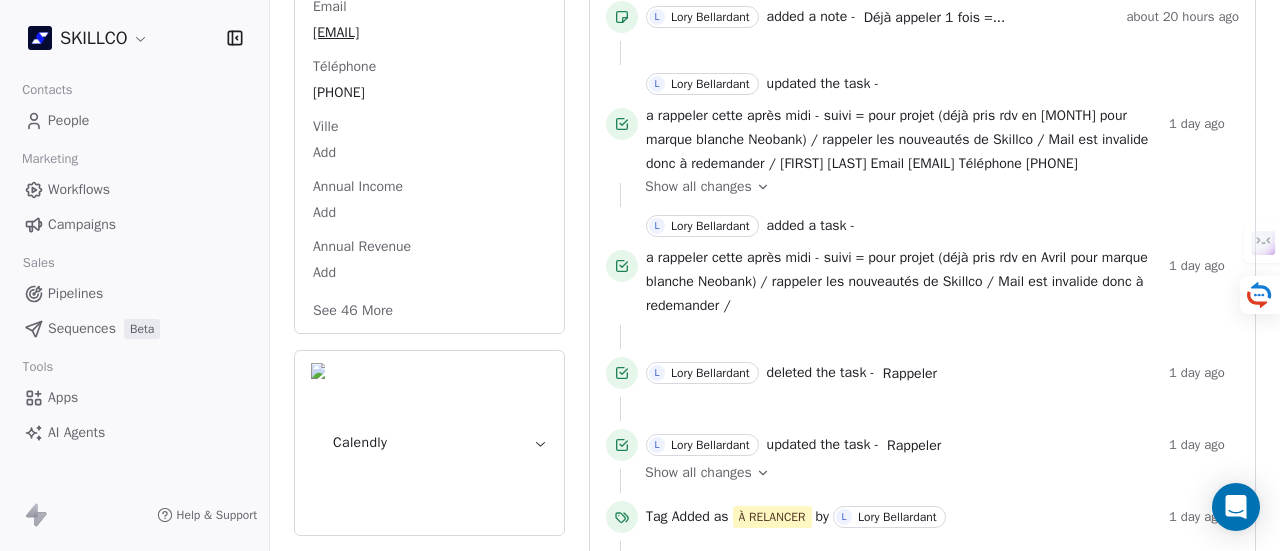 click on "Calendly" at bounding box center [429, 443] 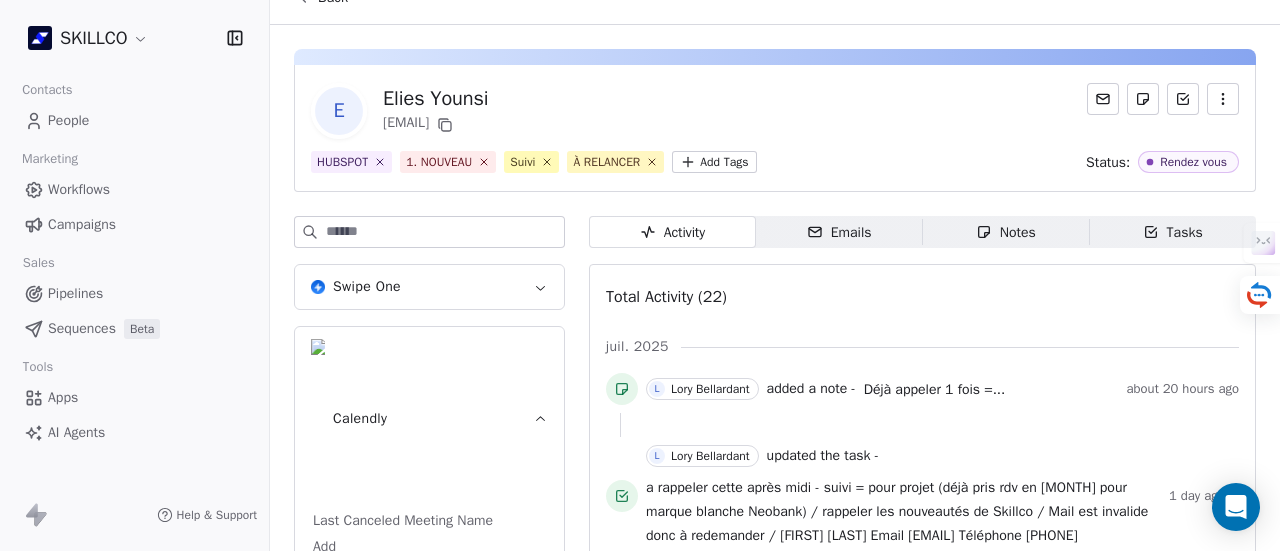 scroll, scrollTop: 0, scrollLeft: 0, axis: both 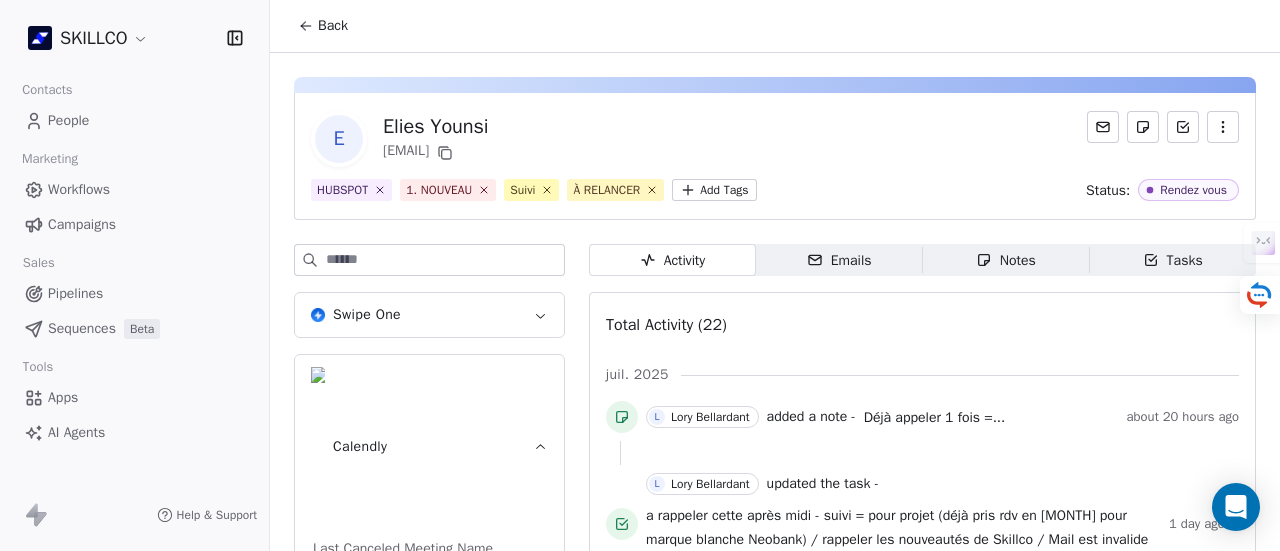 click on "Notes" at bounding box center [1006, 260] 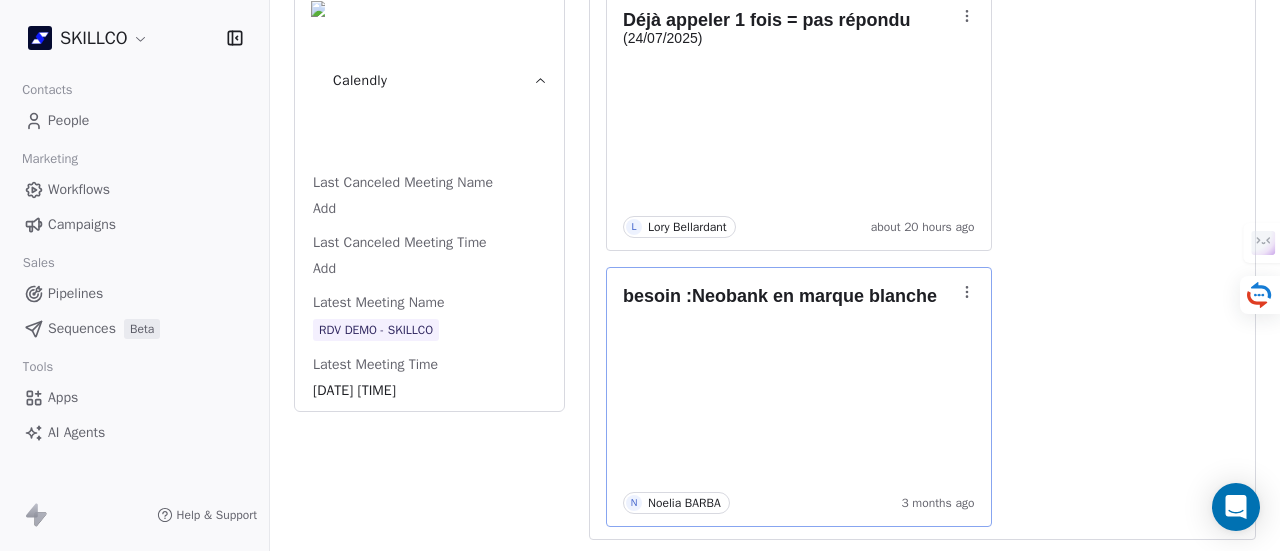 scroll, scrollTop: 266, scrollLeft: 0, axis: vertical 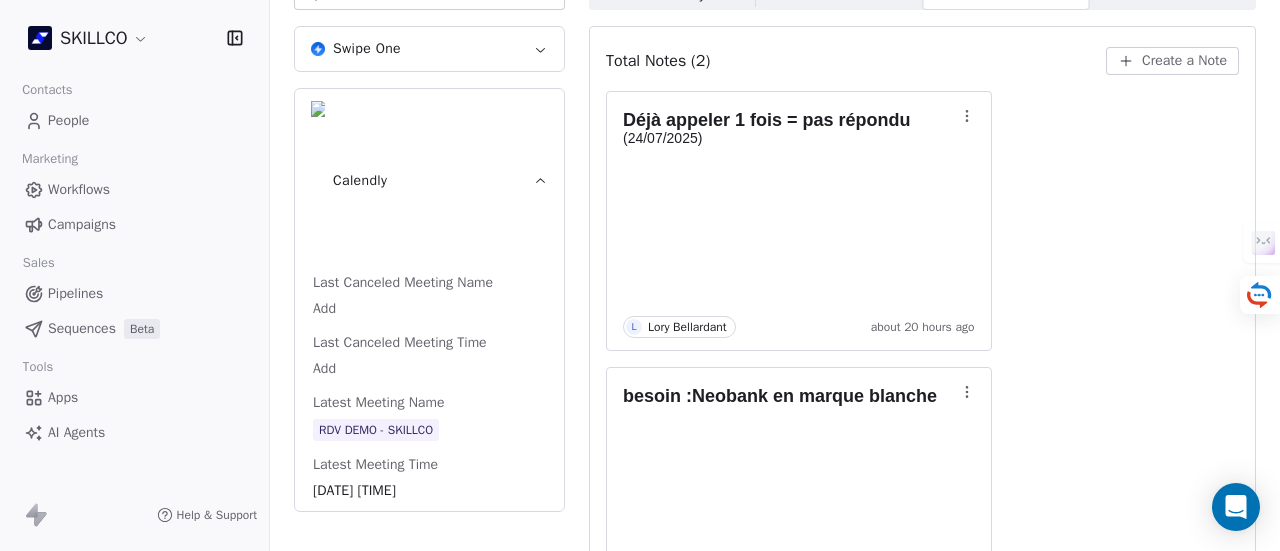 click on "Swipe One" at bounding box center (429, 49) 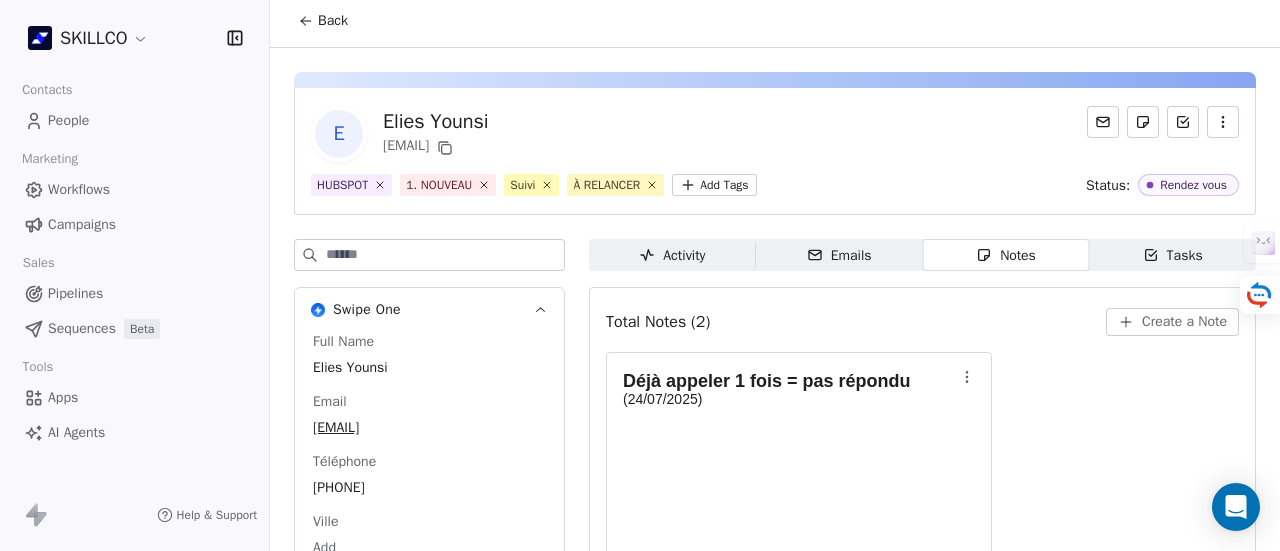 scroll, scrollTop: 0, scrollLeft: 0, axis: both 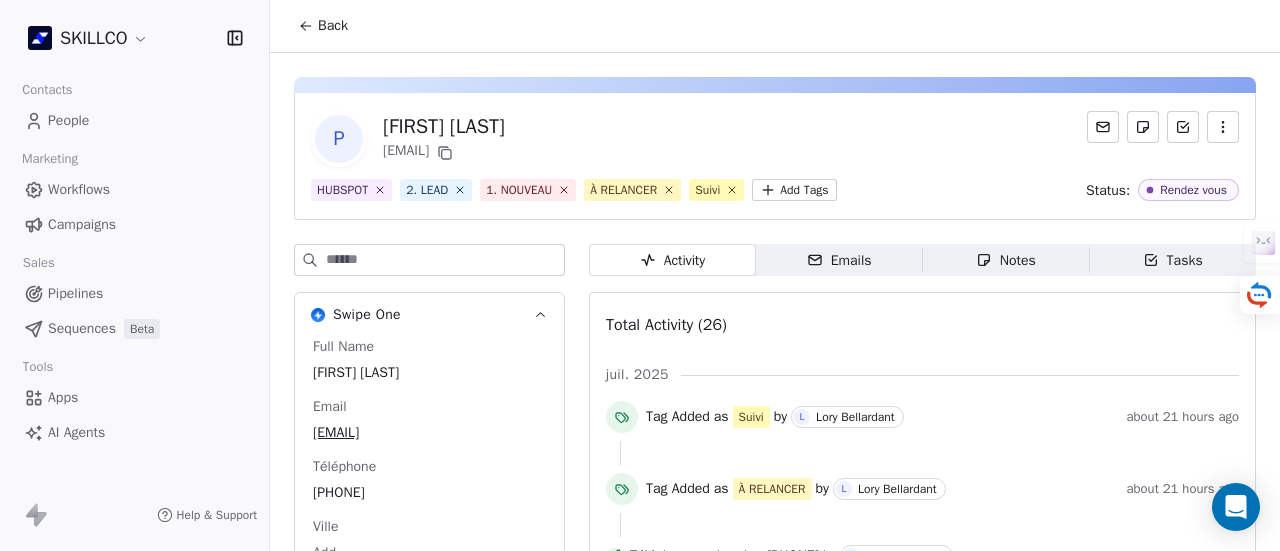 drag, startPoint x: 388, startPoint y: 261, endPoint x: 428, endPoint y: 252, distance: 41 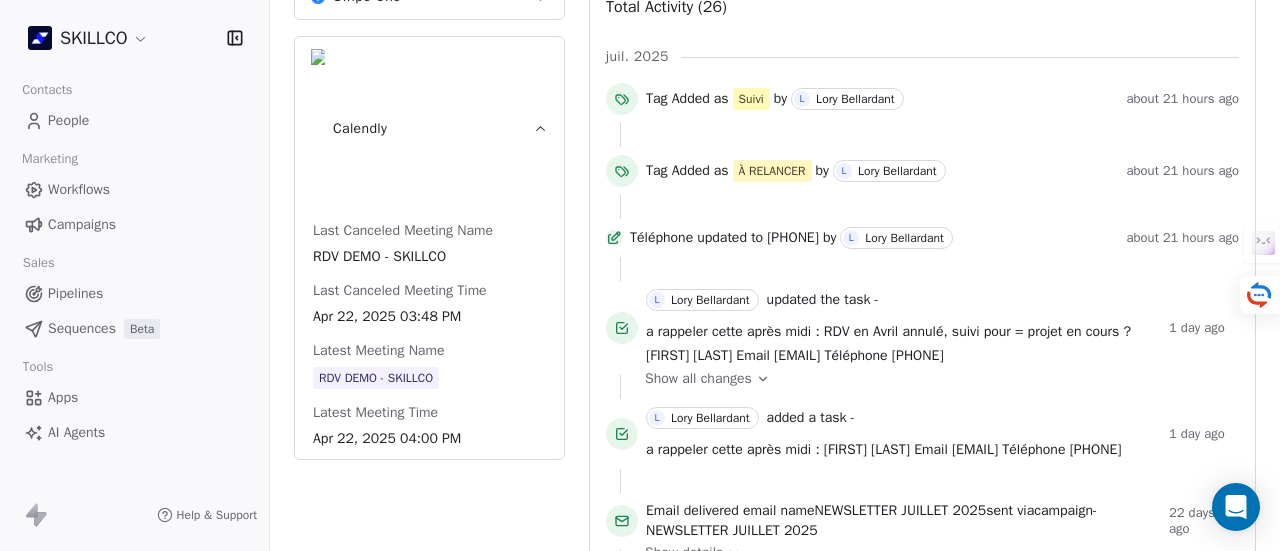 scroll, scrollTop: 200, scrollLeft: 0, axis: vertical 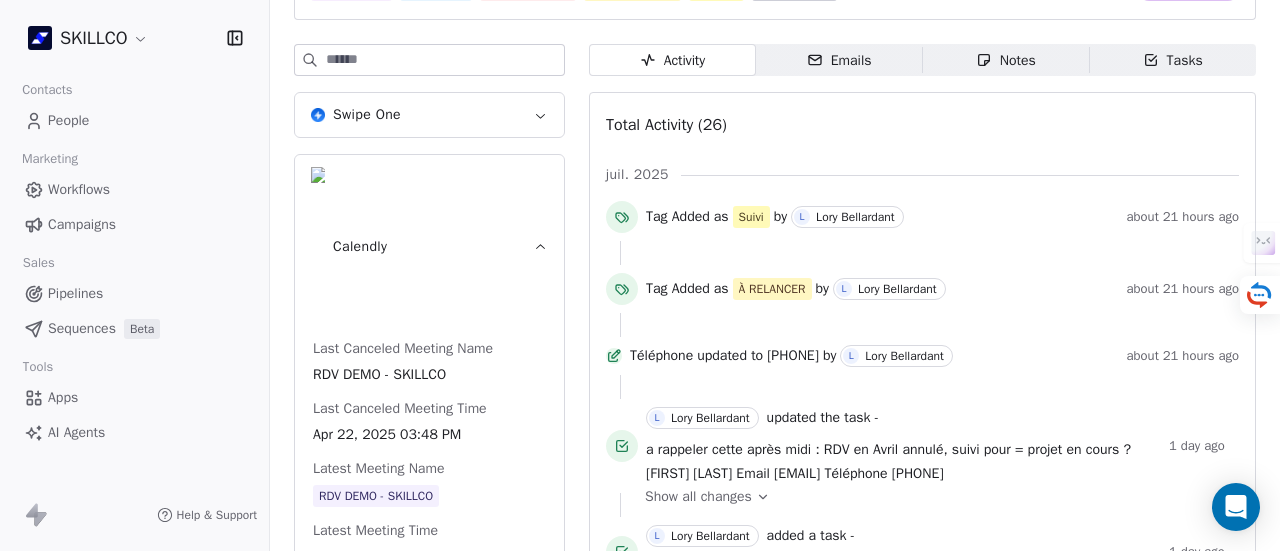 click on "Notes" at bounding box center [1006, 60] 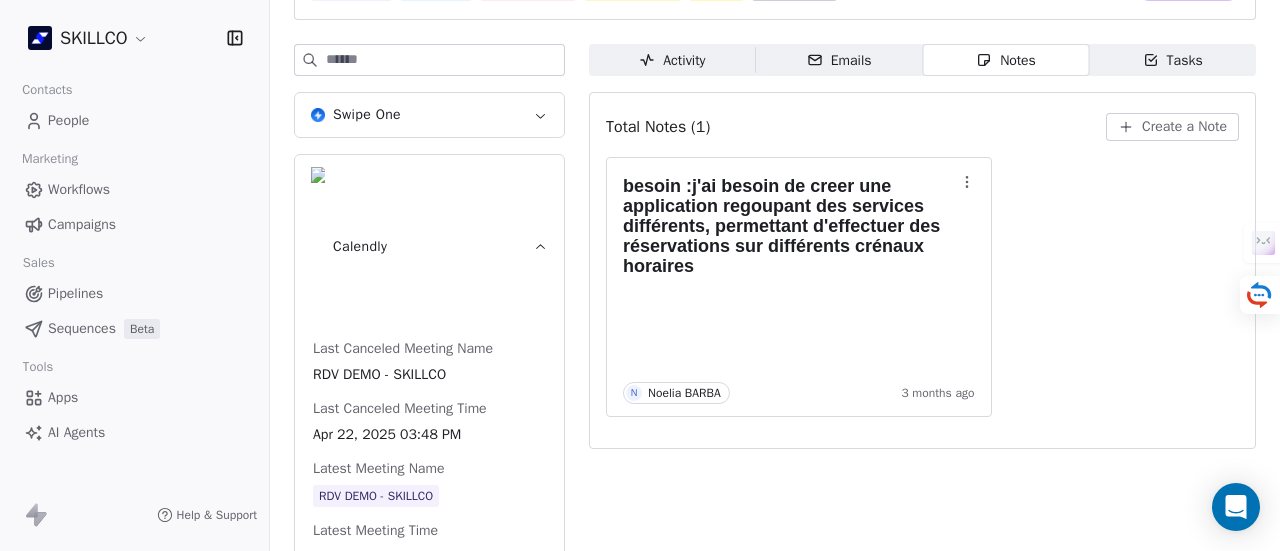 scroll, scrollTop: 108, scrollLeft: 0, axis: vertical 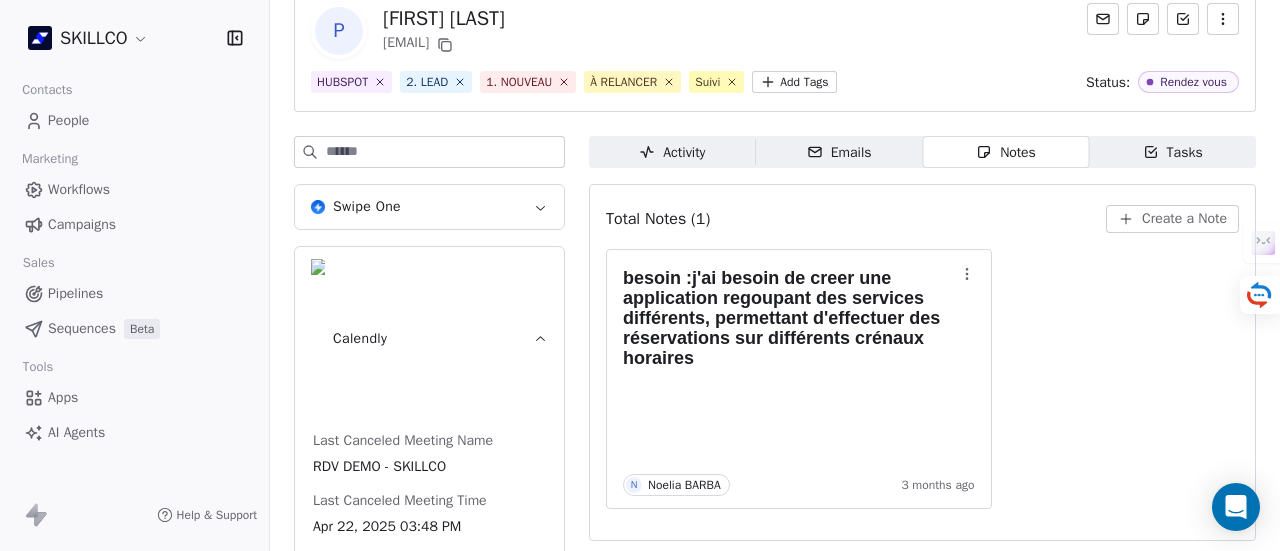 click on "Swipe One" at bounding box center (367, 207) 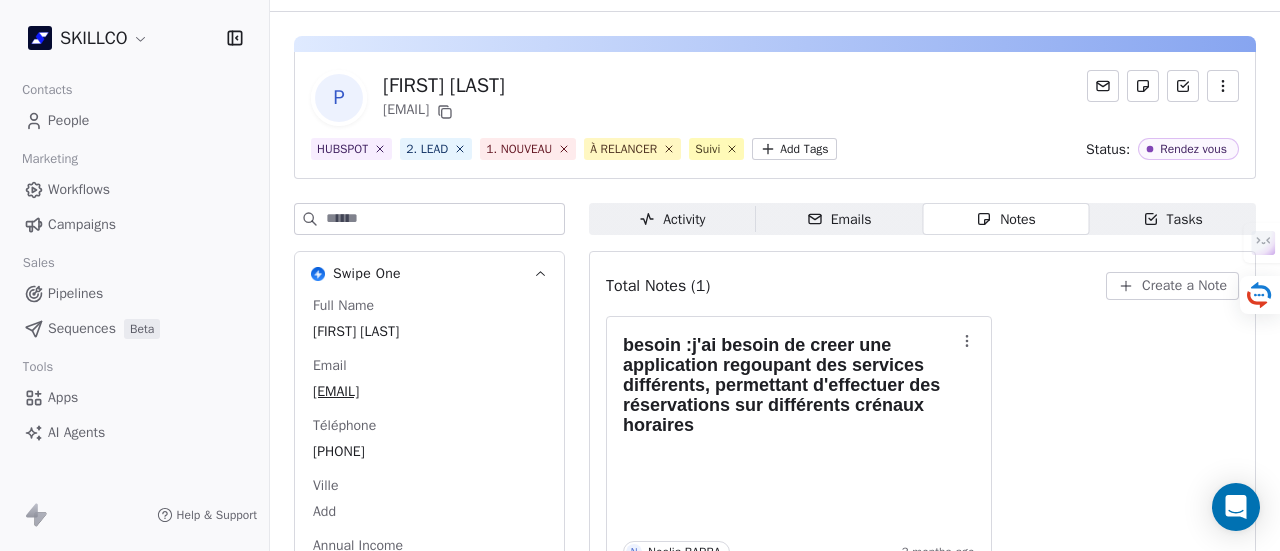 scroll, scrollTop: 0, scrollLeft: 0, axis: both 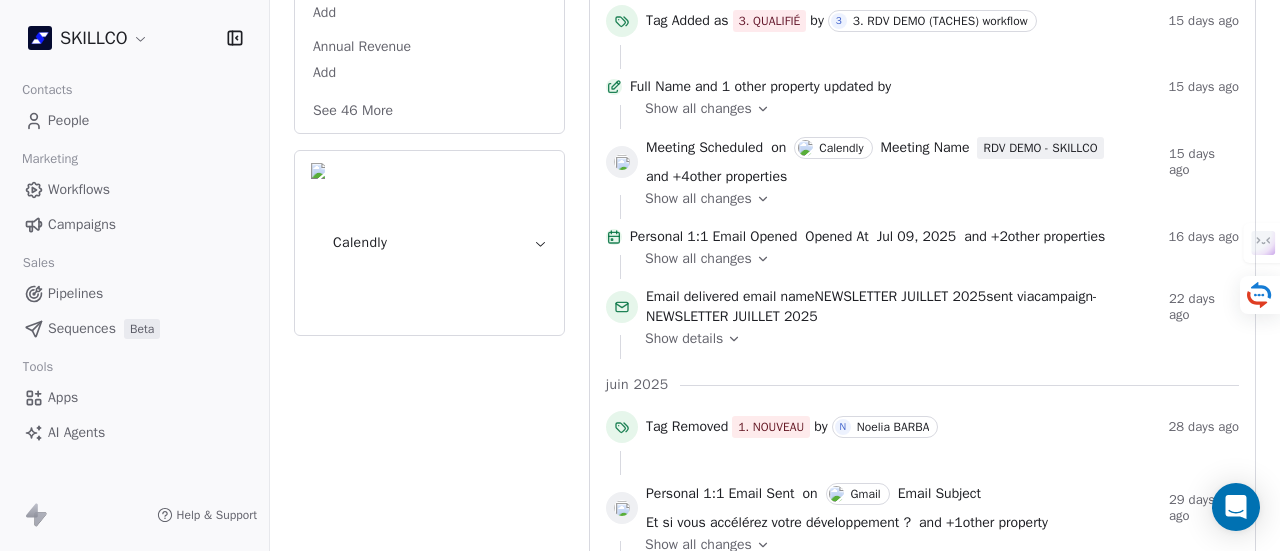 click on "Calendly" at bounding box center [429, 243] 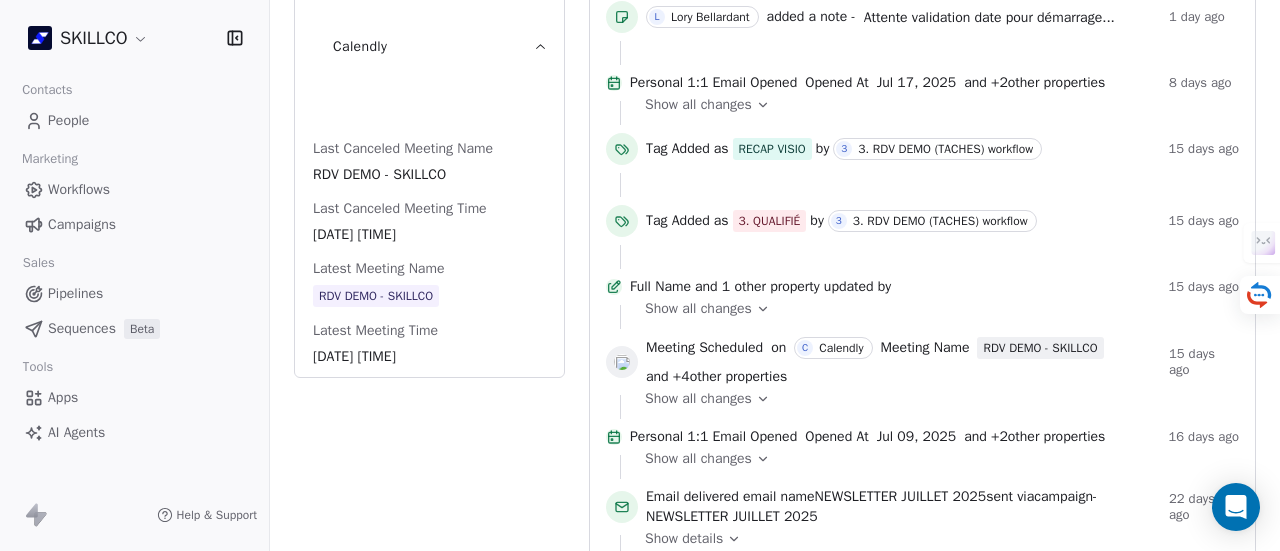 scroll, scrollTop: 300, scrollLeft: 0, axis: vertical 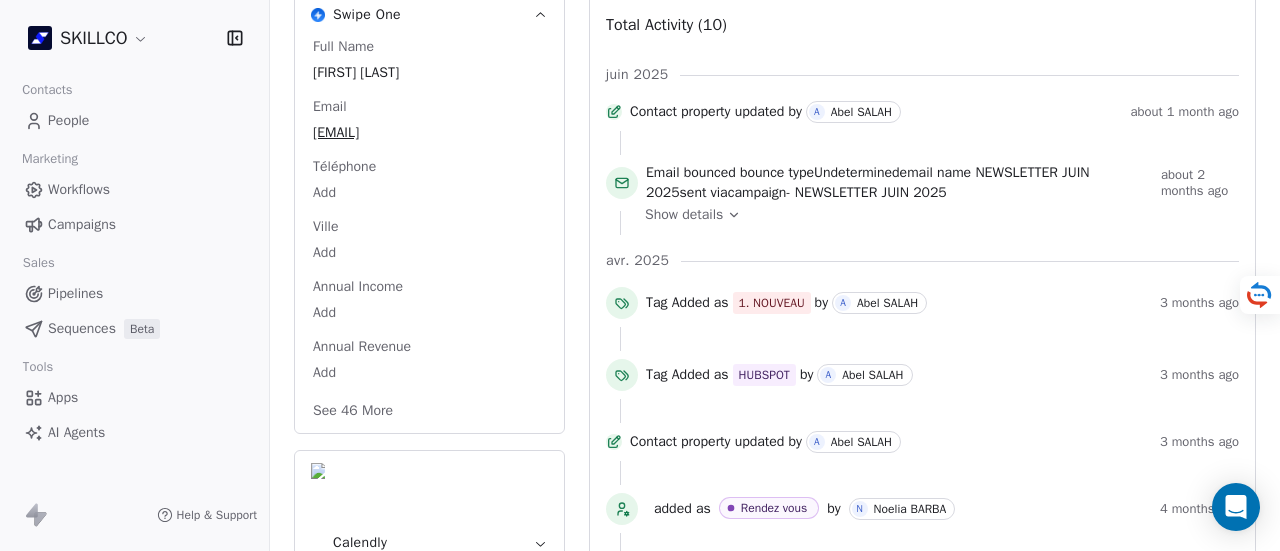 click on "Calendly" at bounding box center [429, 543] 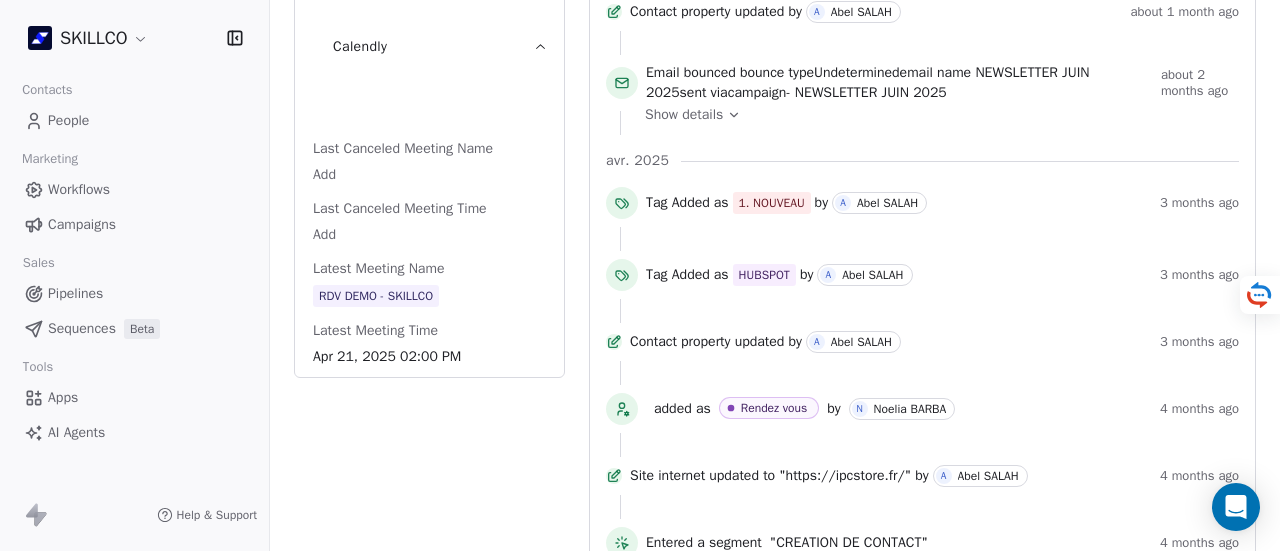 scroll, scrollTop: 300, scrollLeft: 0, axis: vertical 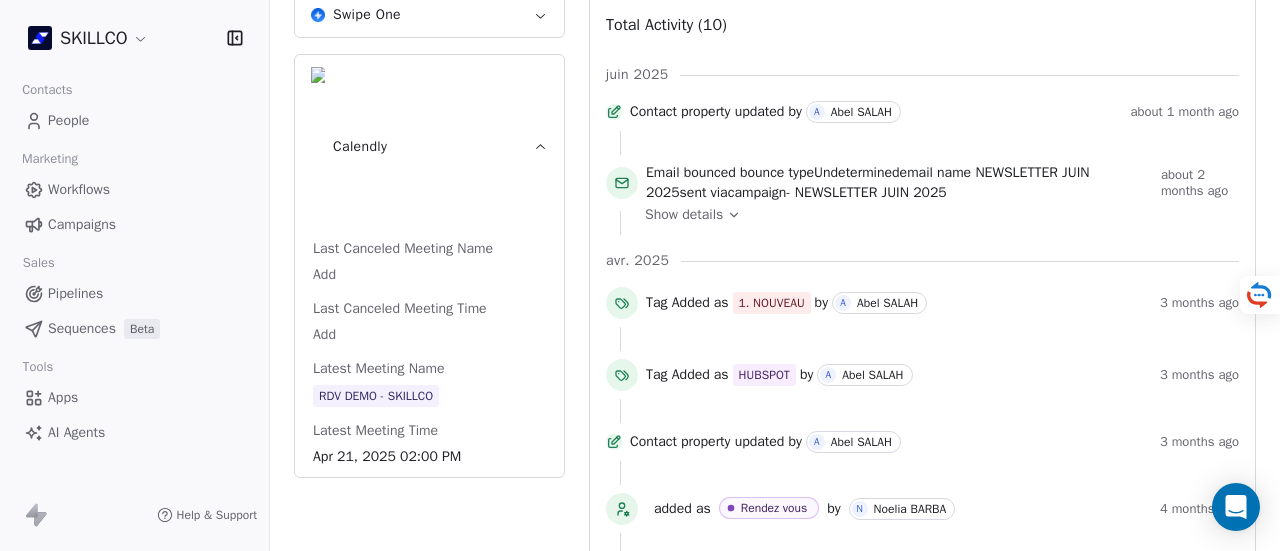 click on "Calendly" at bounding box center [429, 147] 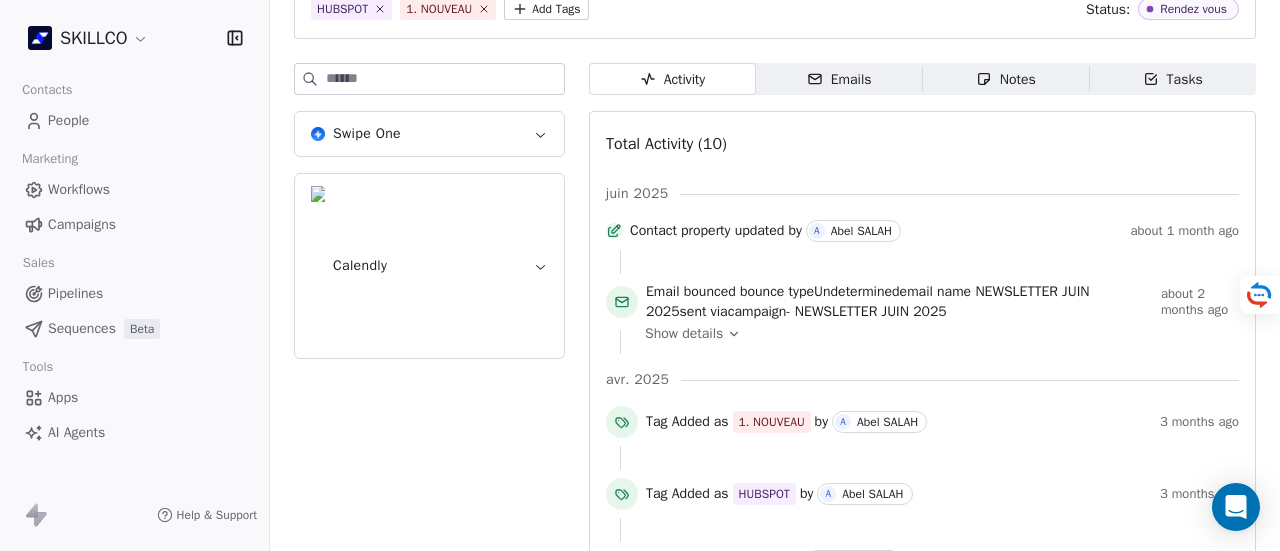 scroll, scrollTop: 100, scrollLeft: 0, axis: vertical 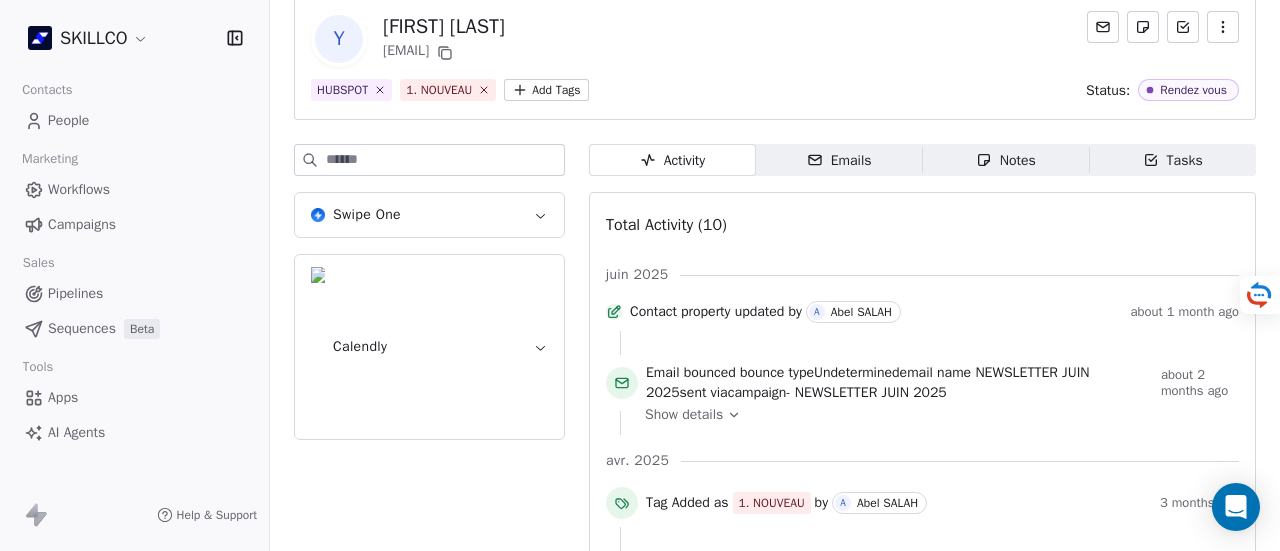 click on "Activity Activity Emails Emails   Notes   Notes Tasks Tasks Total Activity (10) juin 2025 Contact   property   updated by A Abel SALAH   about 1 month ago Email bounced   bounce type  Undetermined  email name   NEWSLETTER JUIN 2025  sent via  campaign  -   NEWSLETTER JUIN 2025 about 2 months ago Show details avr. 2025 Tag Added as 1. NOUVEAU by A Abel SALAH   3 months ago Tag Added as HUBSPOT by A Abel SALAH   3 months ago Contact   property   updated by A Abel SALAH   3 months ago added as Rendez vous by N Noelia BARBA   4 months ago Site internet updated to "https://ipcstore.fr/" by A Abel SALAH   4 months ago Entered a segment "CREATION DE CONTACT"   4 months ago Contact Created   4 months ago Meeting Scheduled on C Calendly Meeting Name   RDV DEMO - SKILLCO and + 4  other   properties   4 months ago   Show all changes" at bounding box center [922, 605] 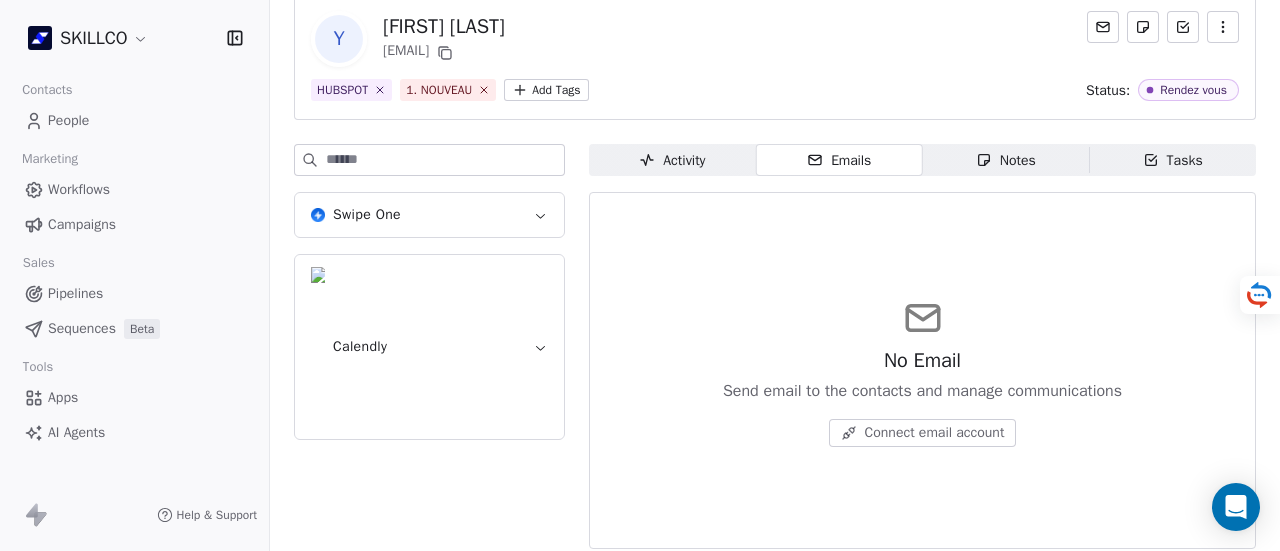 click on "Notes" at bounding box center [1006, 160] 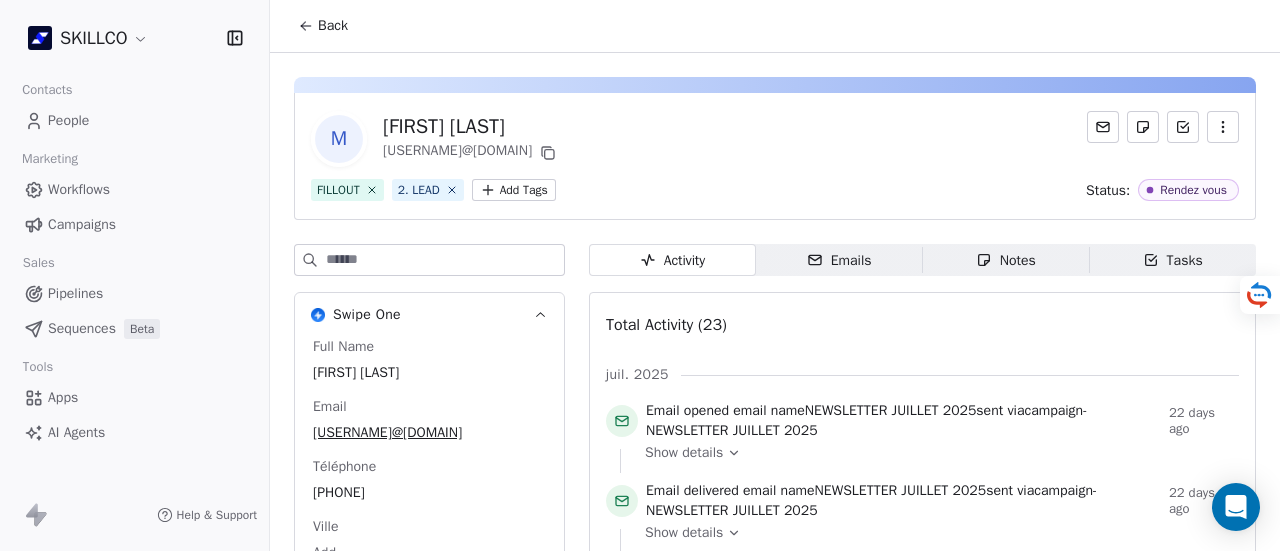 scroll, scrollTop: 0, scrollLeft: 0, axis: both 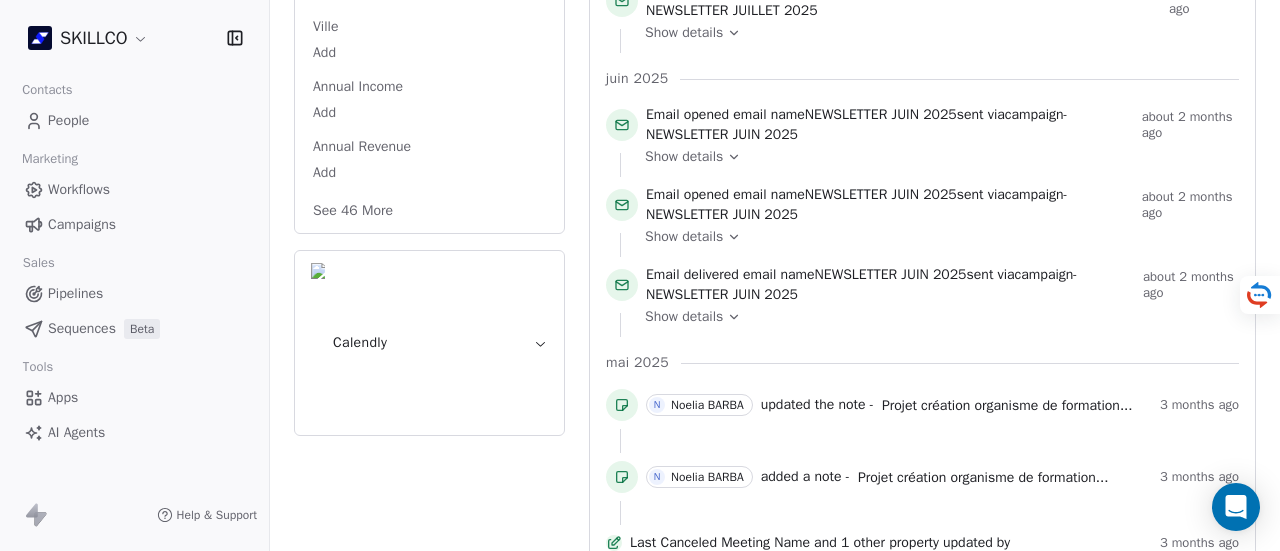 click on "Calendly" at bounding box center (429, 343) 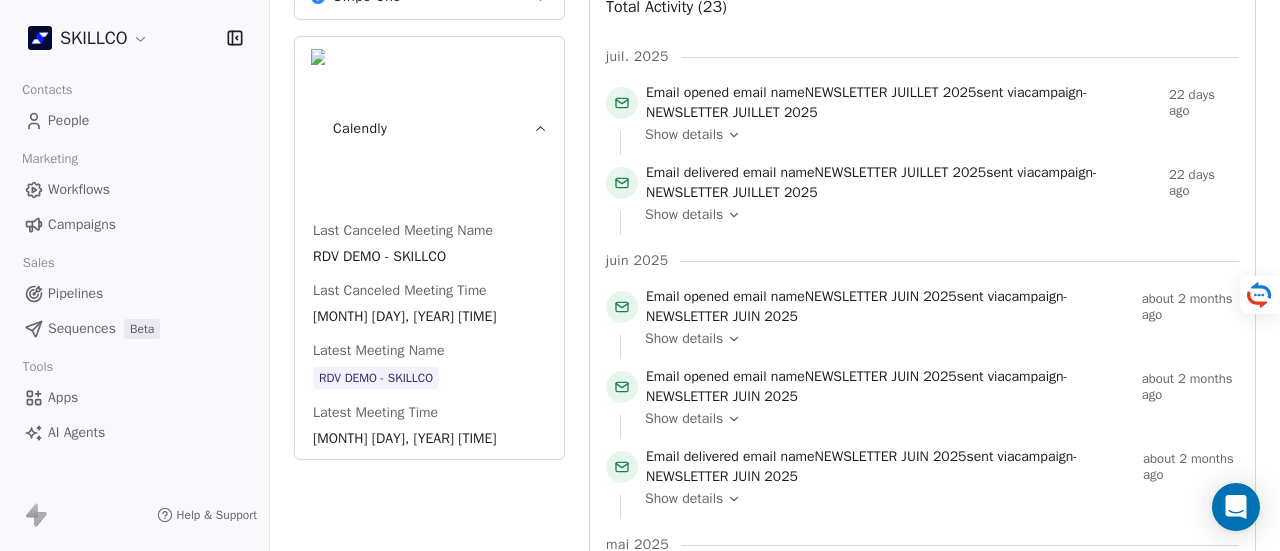 scroll, scrollTop: 200, scrollLeft: 0, axis: vertical 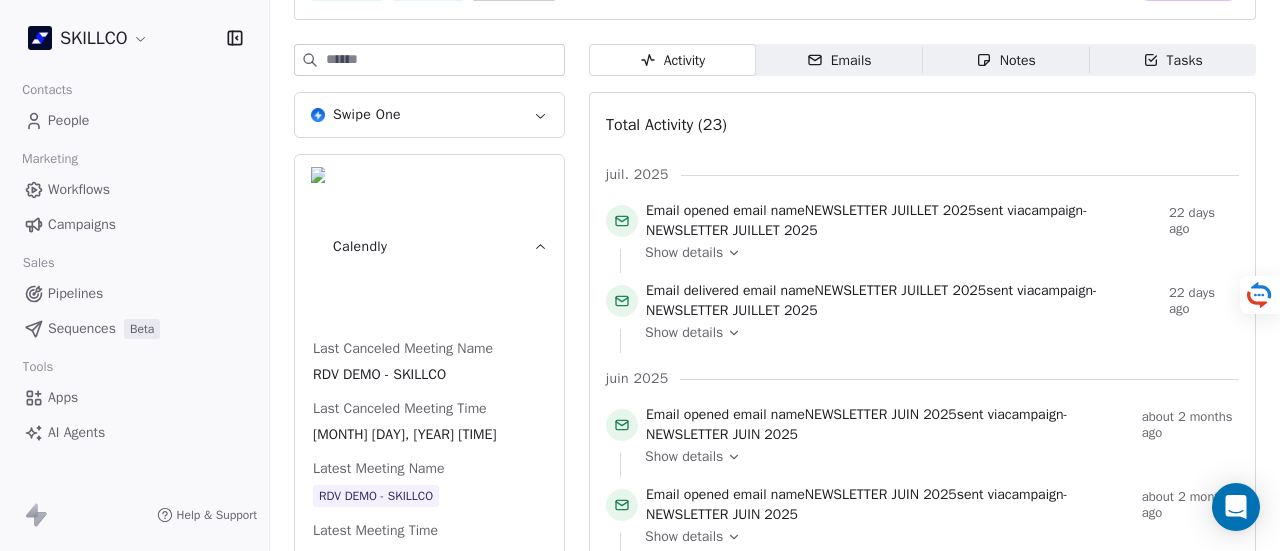 click on "Notes   Notes" at bounding box center (1006, 60) 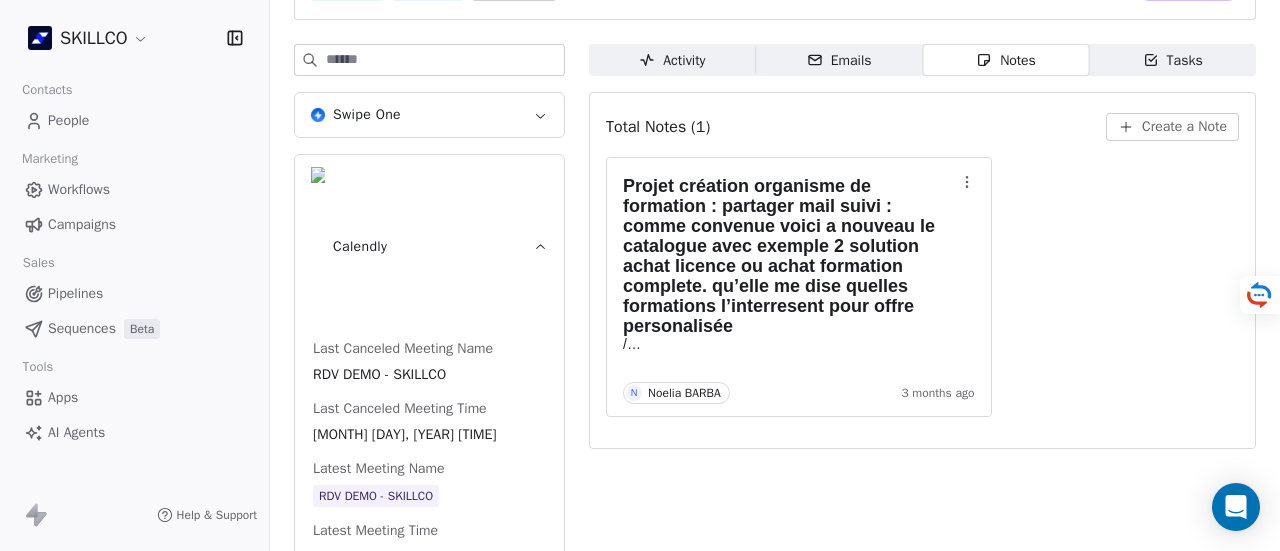 scroll, scrollTop: 108, scrollLeft: 0, axis: vertical 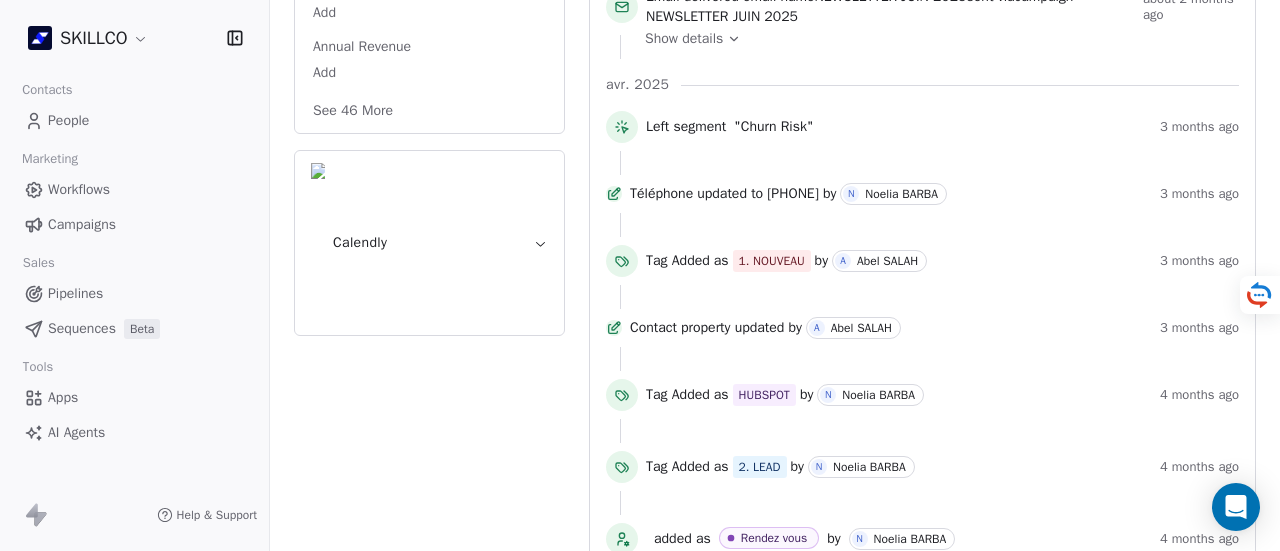 drag, startPoint x: 387, startPoint y: 176, endPoint x: 408, endPoint y: 176, distance: 21 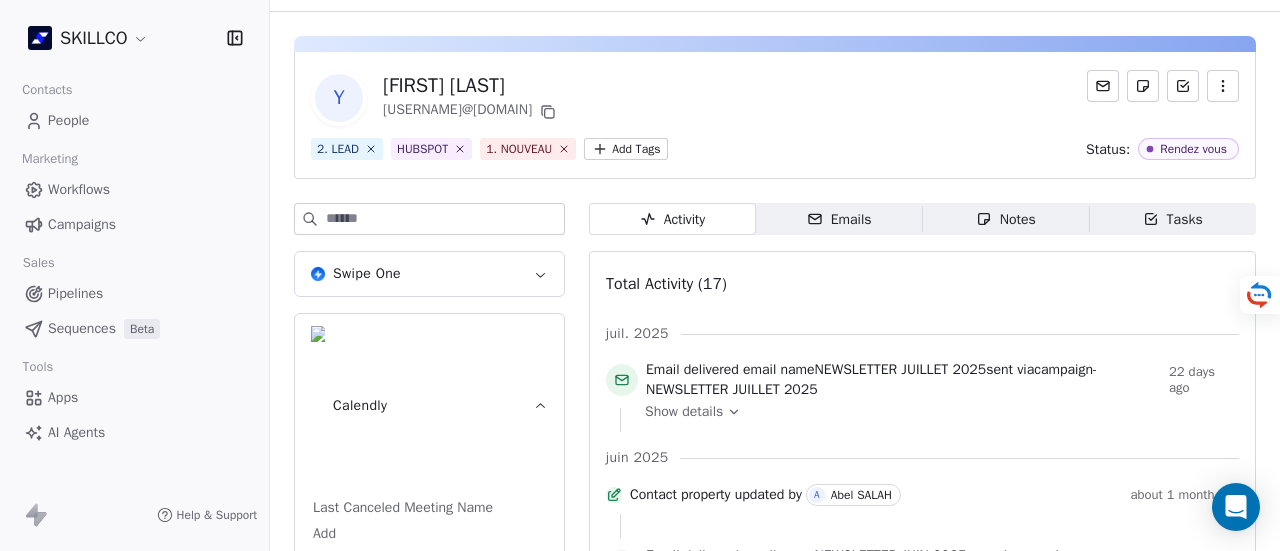 scroll, scrollTop: 0, scrollLeft: 0, axis: both 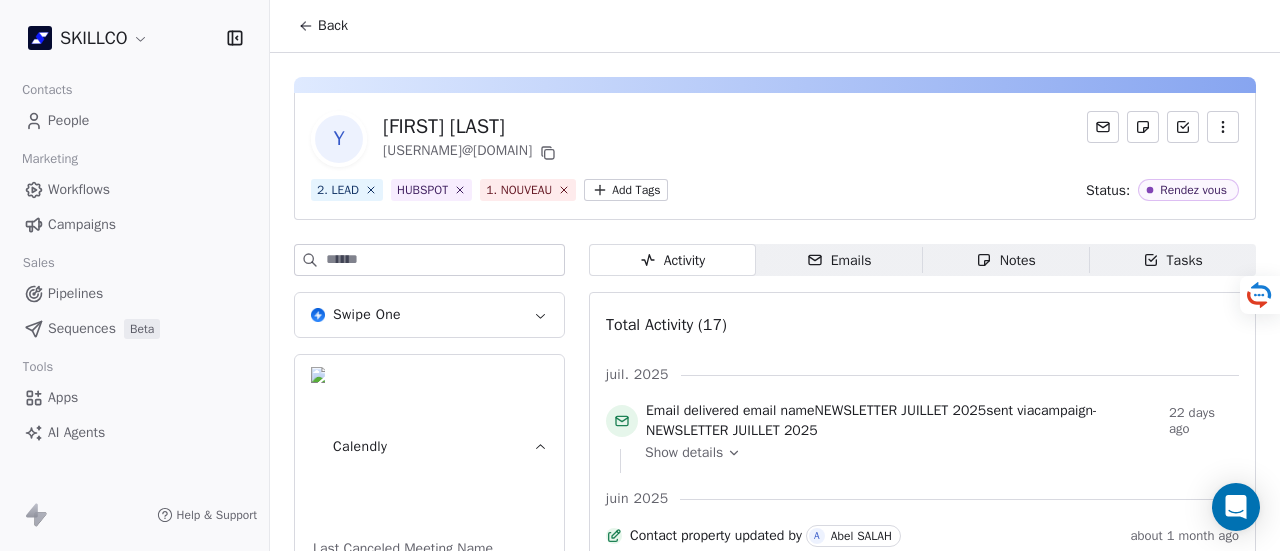 click on "Notes   Notes" at bounding box center (1006, 260) 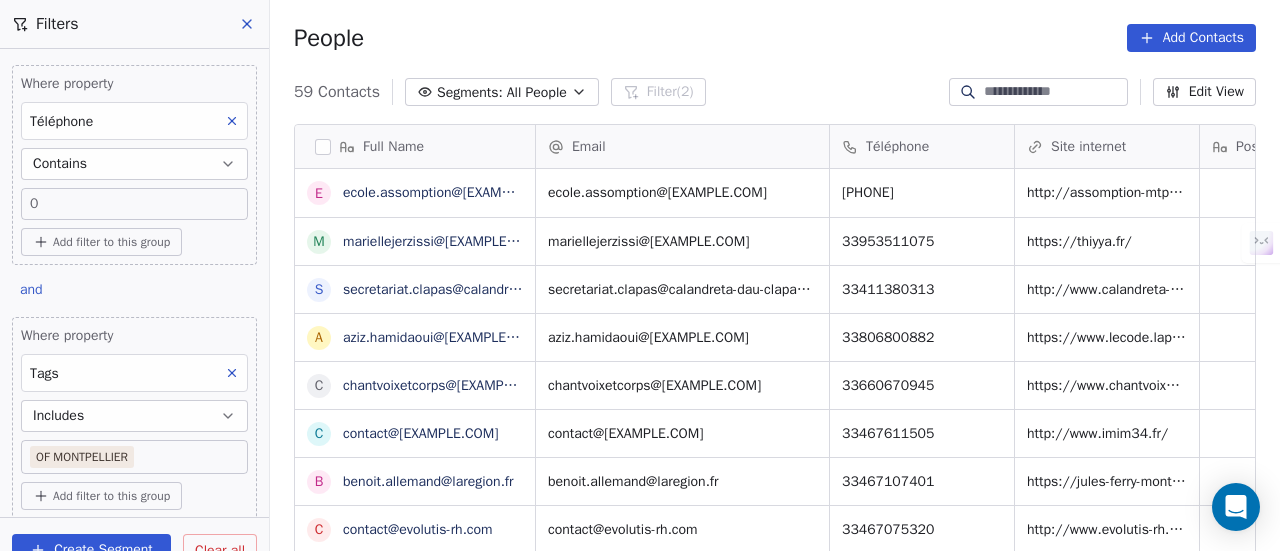 scroll, scrollTop: 0, scrollLeft: 0, axis: both 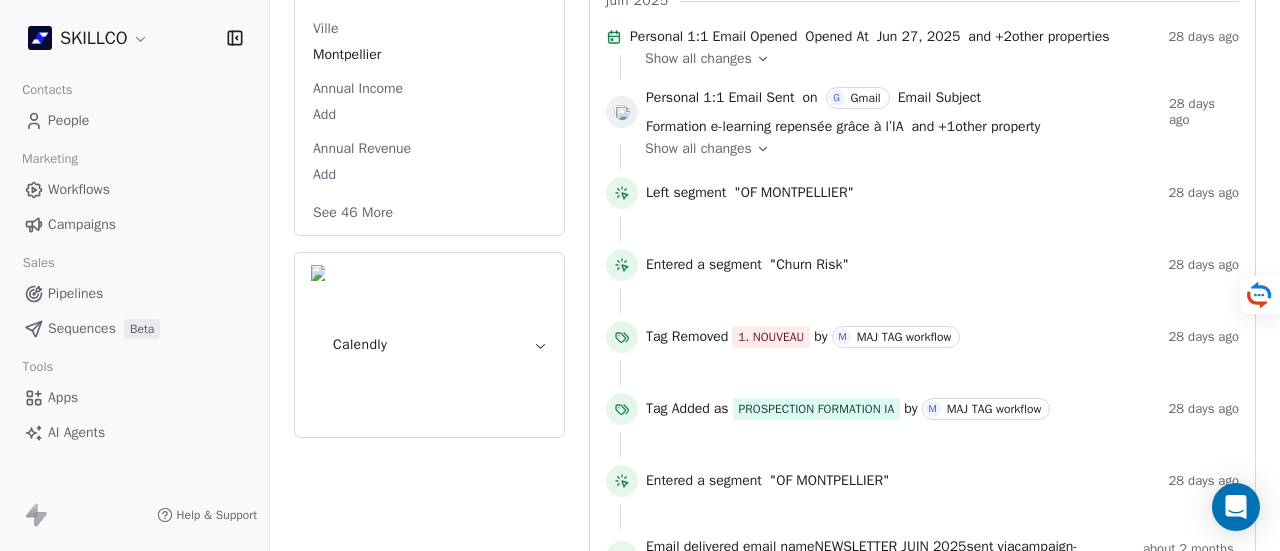 drag, startPoint x: 369, startPoint y: 213, endPoint x: 549, endPoint y: 209, distance: 180.04443 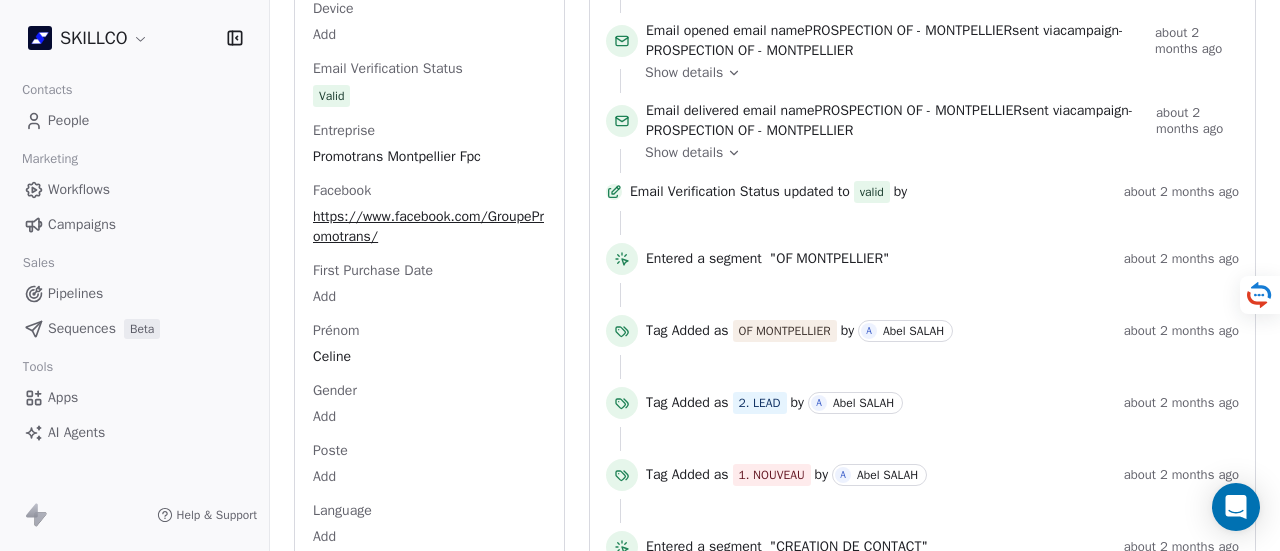 scroll, scrollTop: 1251, scrollLeft: 0, axis: vertical 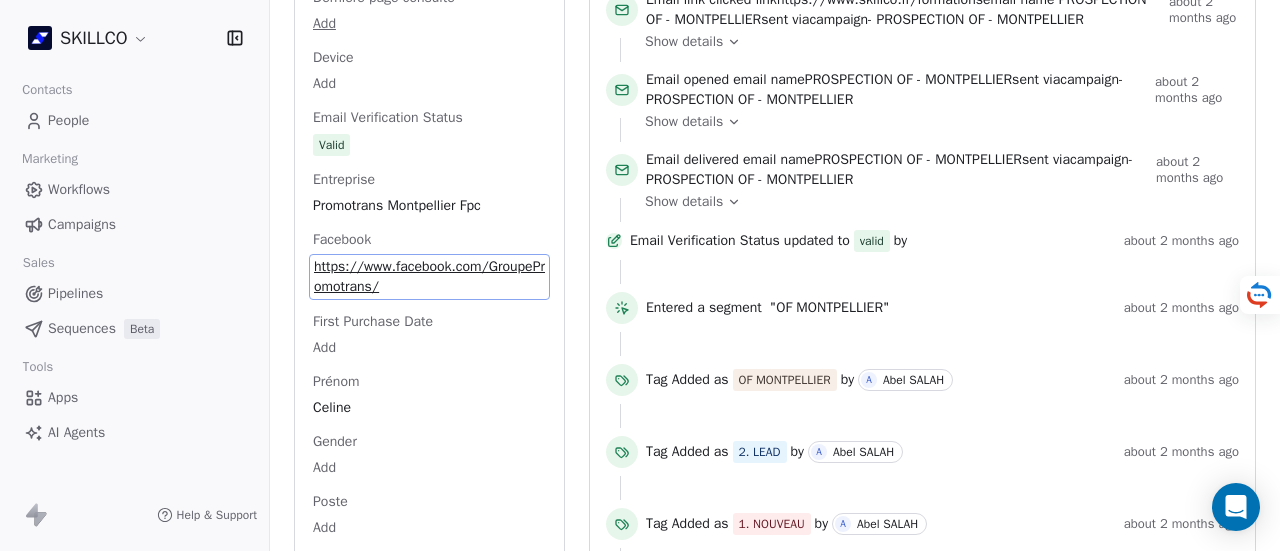 drag, startPoint x: 412, startPoint y: 216, endPoint x: 292, endPoint y: 273, distance: 132.84953 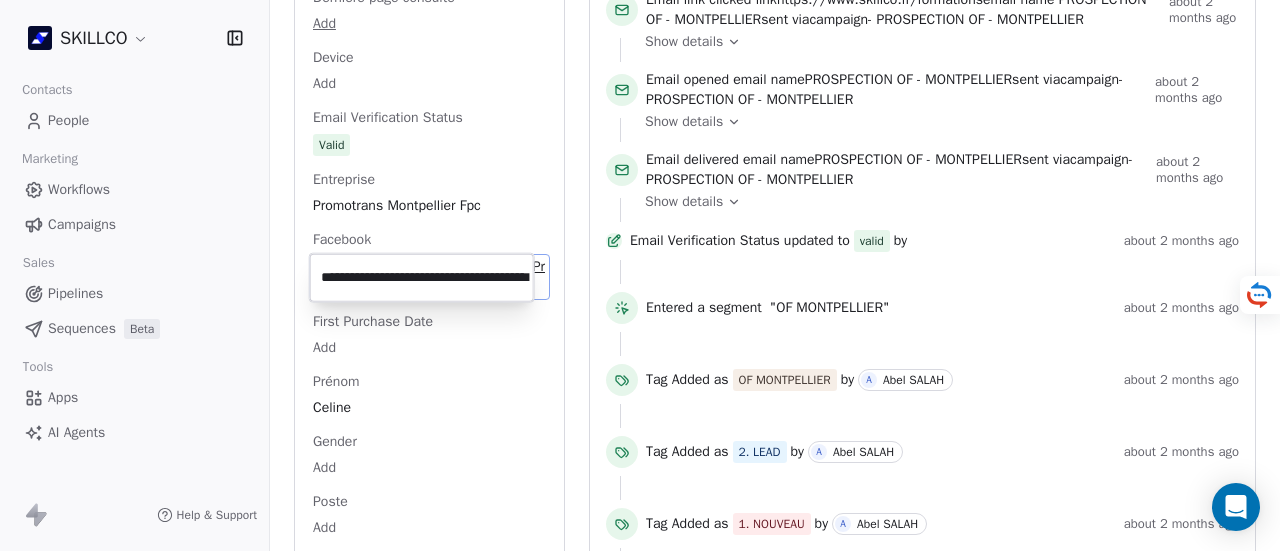 scroll, scrollTop: 0, scrollLeft: 92, axis: horizontal 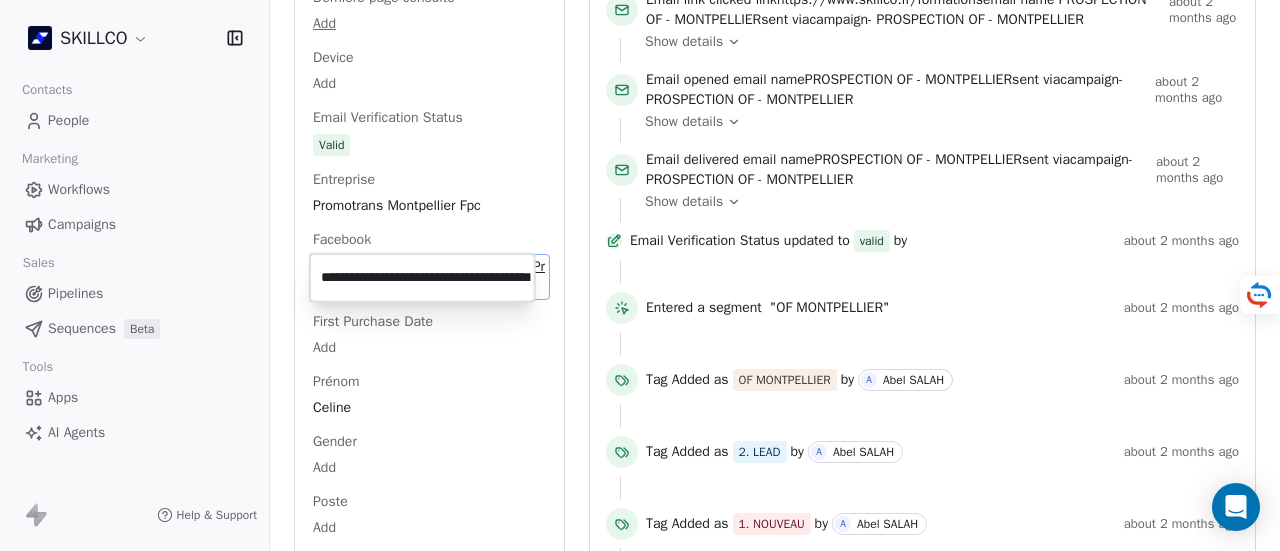 click on "**********" at bounding box center (422, 278) 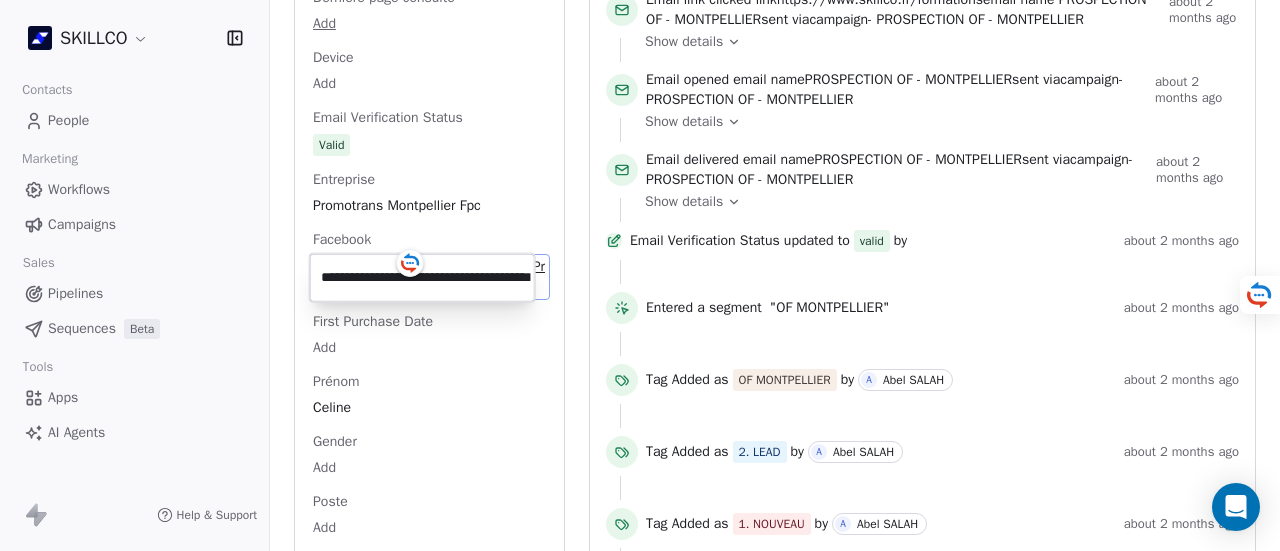 click on "**********" at bounding box center (422, 278) 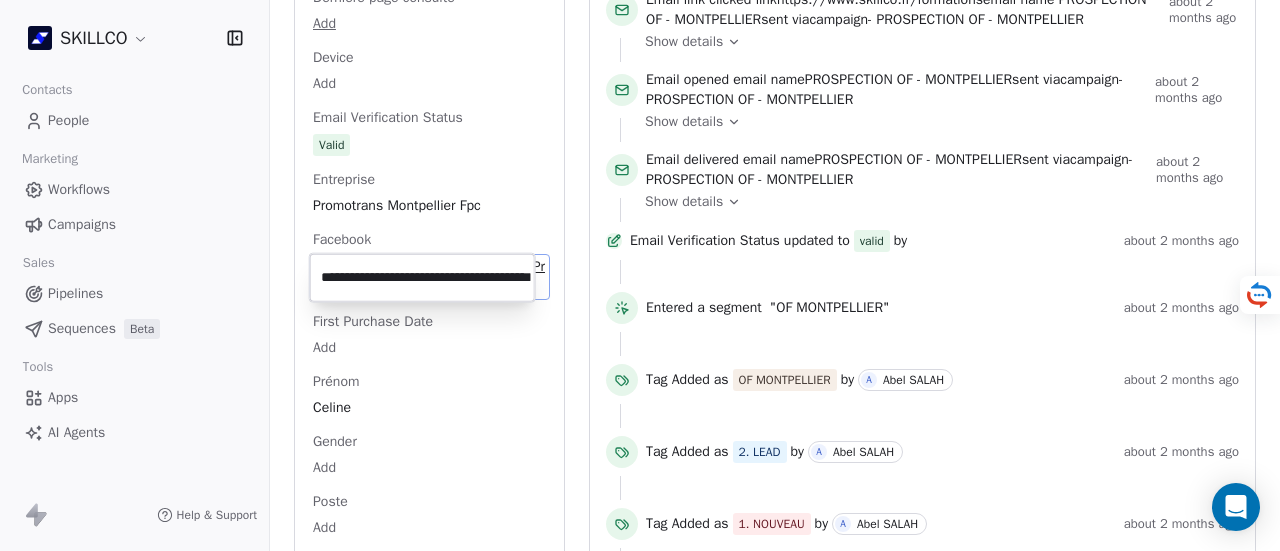 click on "**********" at bounding box center (422, 278) 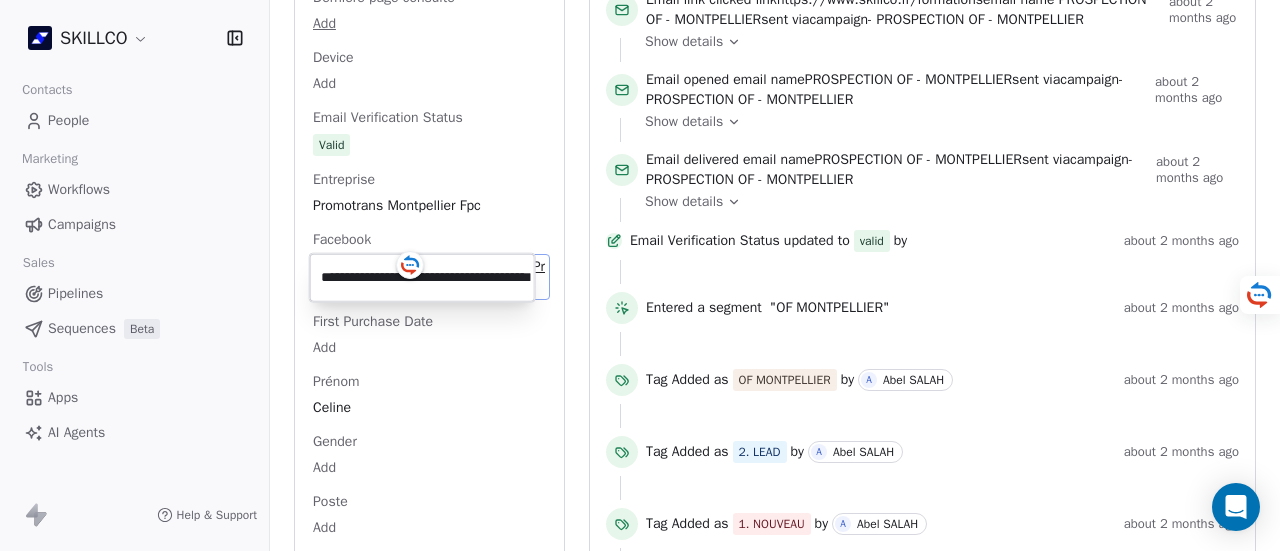 click on "**********" at bounding box center (422, 278) 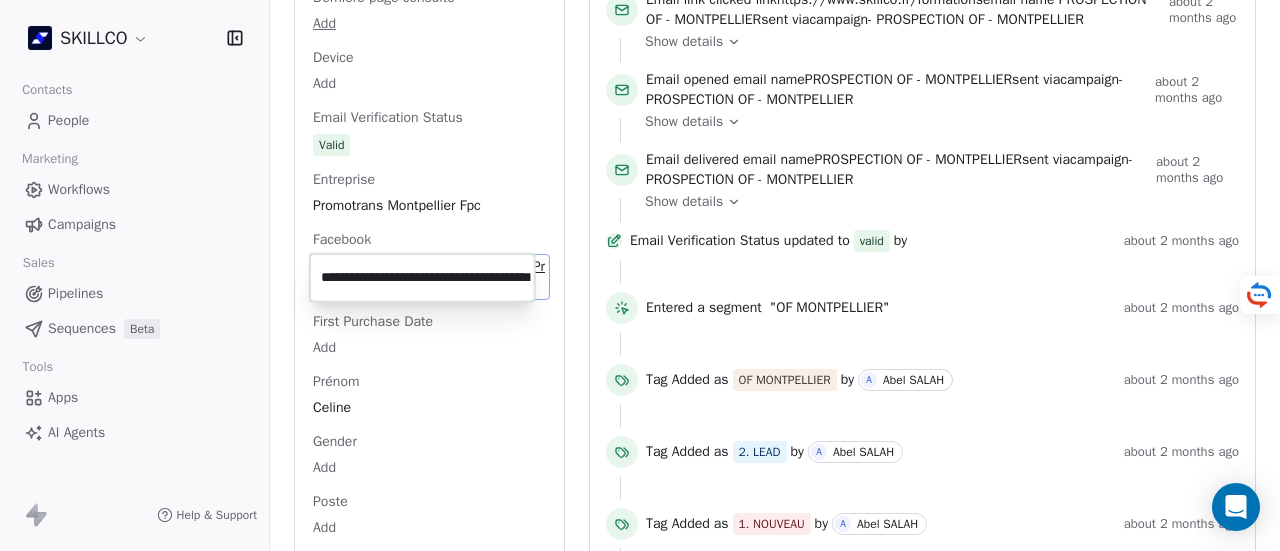 drag, startPoint x: 1268, startPoint y: 231, endPoint x: 766, endPoint y: 178, distance: 504.79007 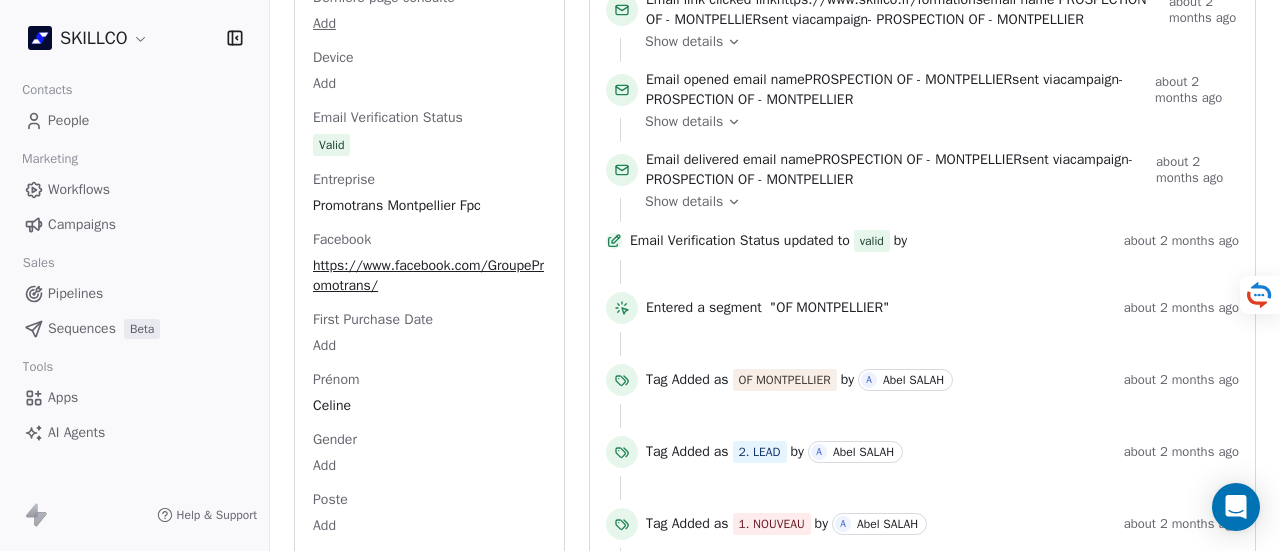 click on "SKILLCO Contacts People Marketing Workflows Campaigns Sales Pipelines Sequences Beta Tools Apps AI Agents Help & Support Back C Celine Riboulleau criboulleau@promotrans.fr 2. LEAD OF MONTPELLIER PROSPECTION FORMATION IA  Add Tags Status:   Add Status Swipe One Full Name Celine Riboulleau Email criboulleau@promotrans.fr Téléphone 33467202000 Ville Montpellier Annual Income Add Annual Revenue Add Average Order Value Add Besoin Add Birthday Add Browser Add Contact Source Add Pays Add Created Date May 28, 2025 03:36 PM Customer Lifetime Value Add Department Add Derniere page consulte Add Device Add Email Verification Status Valid Entreprise Promotrans Montpellier Fpc Facebook https://www.facebook.com/GroupePromotrans/ First Purchase Date Add Prénom Celine Gender Add Poste Add Language Add Last Abandoned Date Add Last Purchase Date Add Last Activity Date Jun 27, 2025 10:48 AM Nom Riboulleau LinkedIn http://linkedin.com/company/groupe-promotrans Marketing Contact Status Add Email Marketing Consent Subscribed" at bounding box center [640, 275] 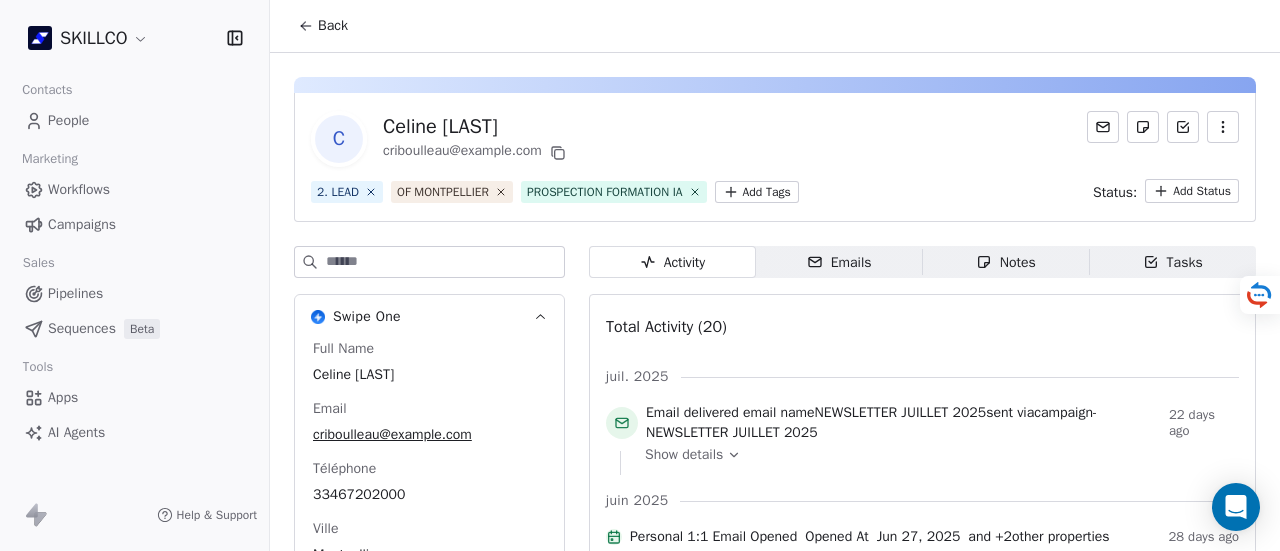click on "Emails" at bounding box center [839, 262] 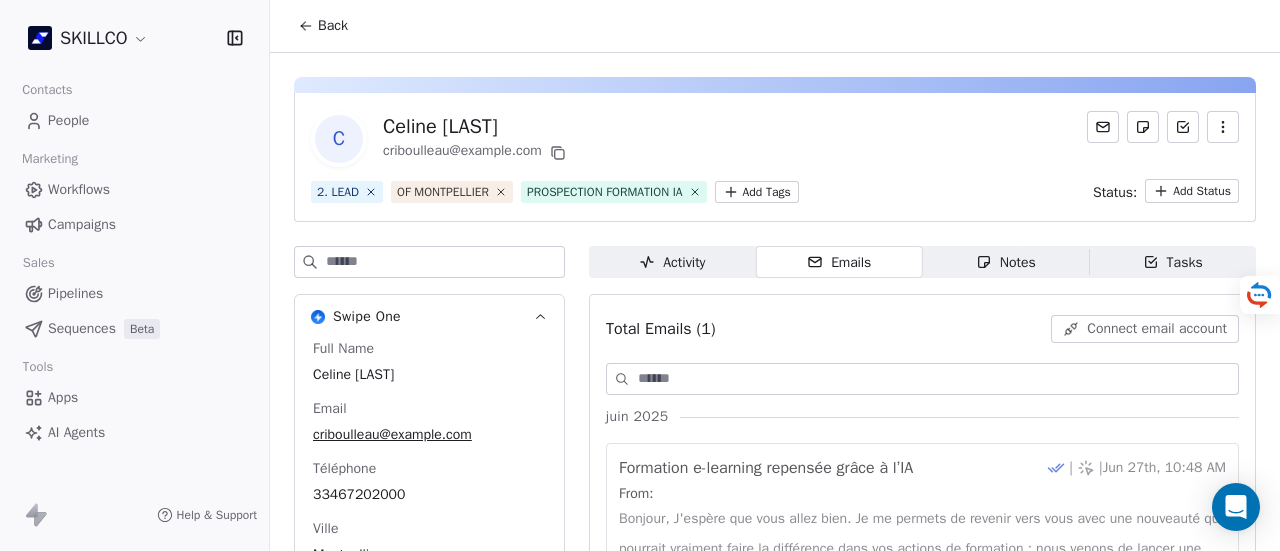 click on "Notes" at bounding box center (1006, 262) 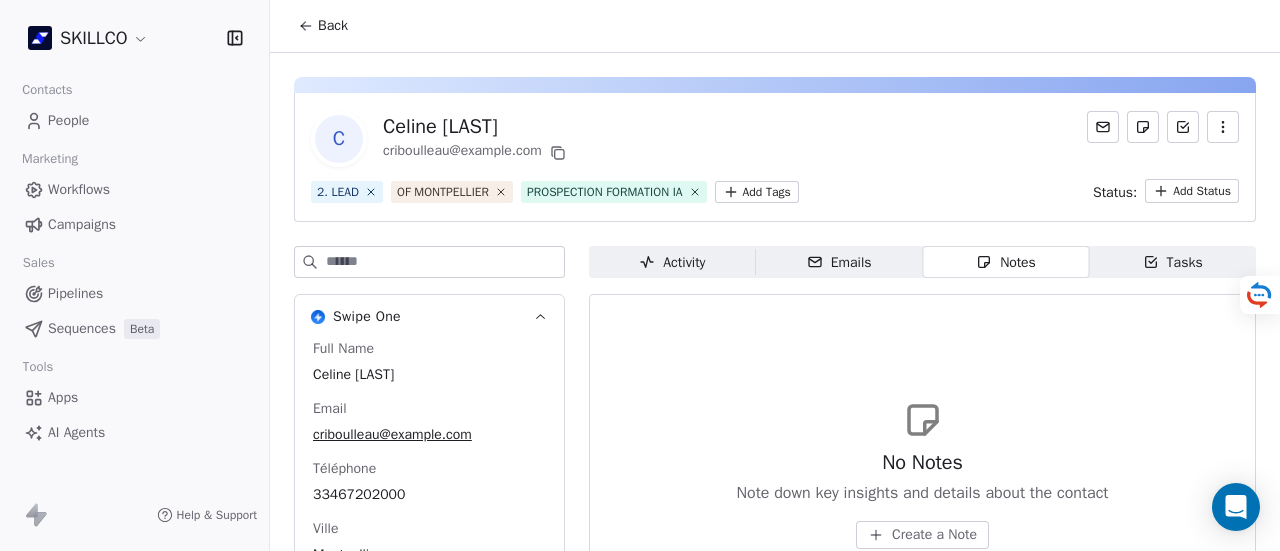 click 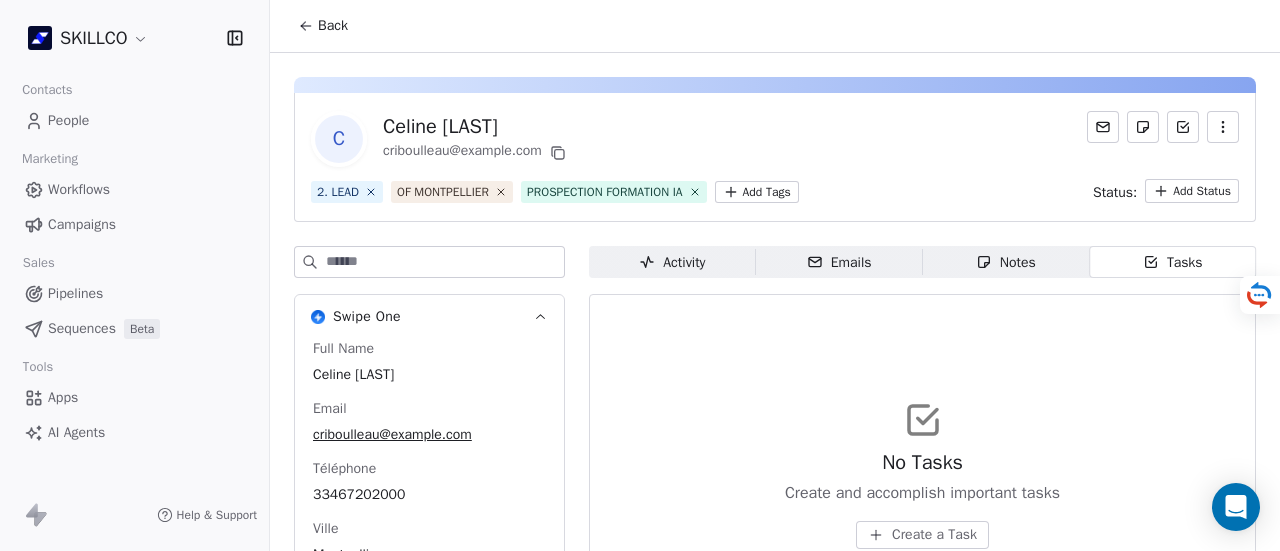 click on "Activity" at bounding box center [672, 262] 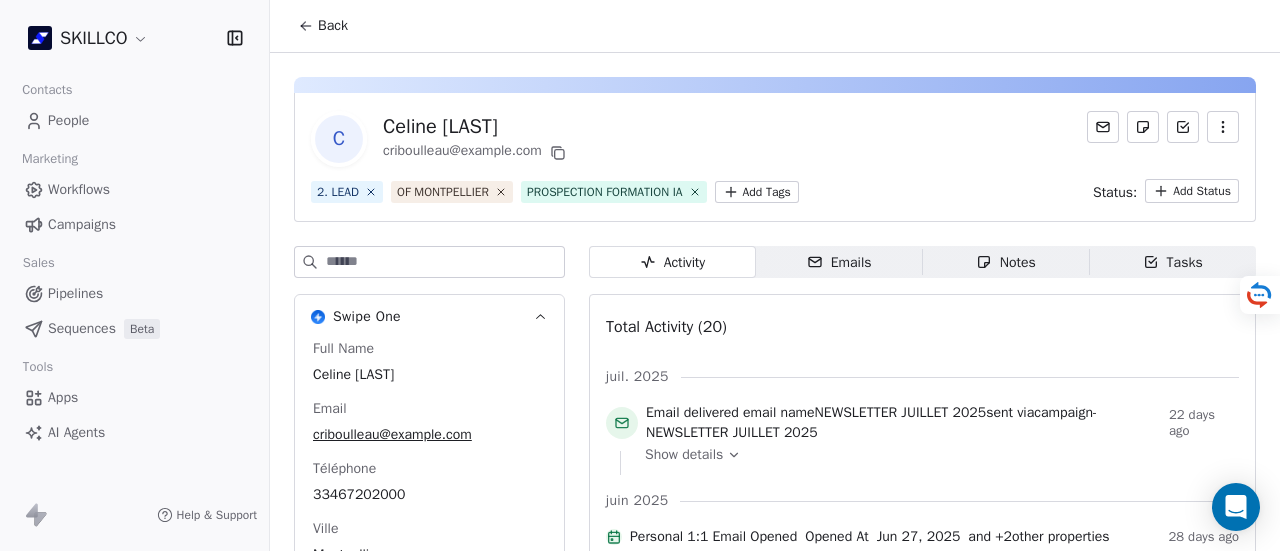 click on "SKILLCO Contacts People Marketing Workflows Campaigns Sales Pipelines Sequences Beta Tools Apps AI Agents Help & Support Back C Celine Riboulleau criboulleau@promotrans.fr 2. LEAD OF MONTPELLIER PROSPECTION FORMATION IA  Add Tags Status:   Add Status Swipe One Full Name Celine Riboulleau Email criboulleau@promotrans.fr Téléphone 33467202000 Ville Montpellier Annual Income Add Annual Revenue Add Average Order Value Add Besoin Add Birthday Add Browser Add Contact Source Add Pays Add Created Date May 28, 2025 03:36 PM Customer Lifetime Value Add Department Add Derniere page consulte Add Device Add Email Verification Status Valid Entreprise Promotrans Montpellier Fpc Facebook https://www.facebook.com/GroupePromotrans/ First Purchase Date Add Prénom Celine Gender Add Poste Add Language Add Last Abandoned Date Add Last Purchase Date Add Last Activity Date Jun 27, 2025 10:48 AM Nom Riboulleau LinkedIn http://linkedin.com/company/groupe-promotrans Marketing Contact Status Add Email Marketing Consent Subscribed" at bounding box center [640, 275] 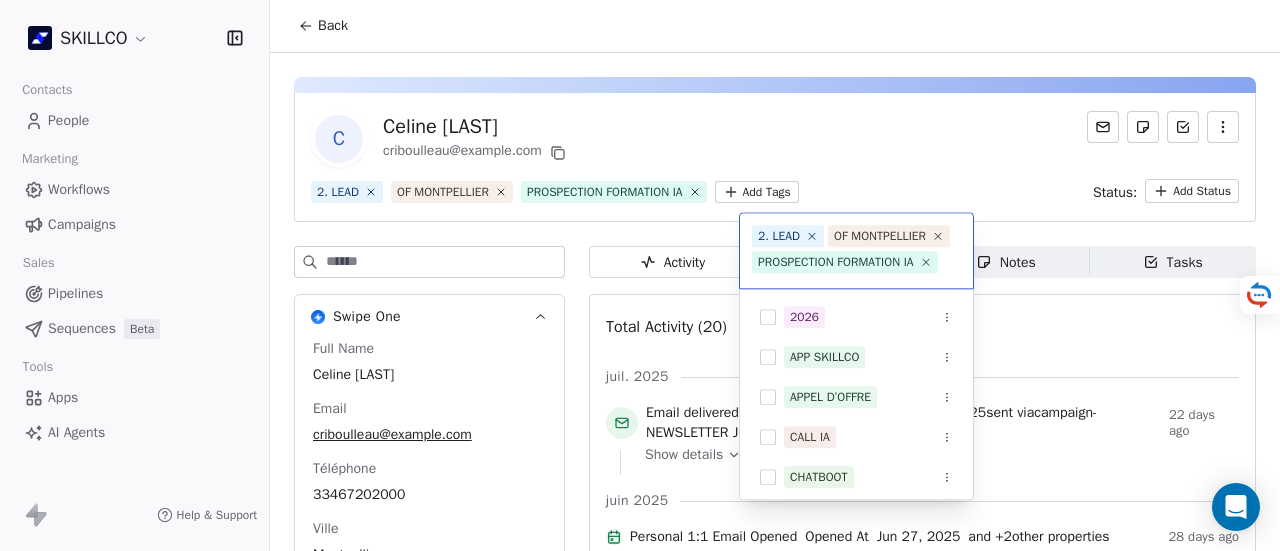 scroll, scrollTop: 22, scrollLeft: 0, axis: vertical 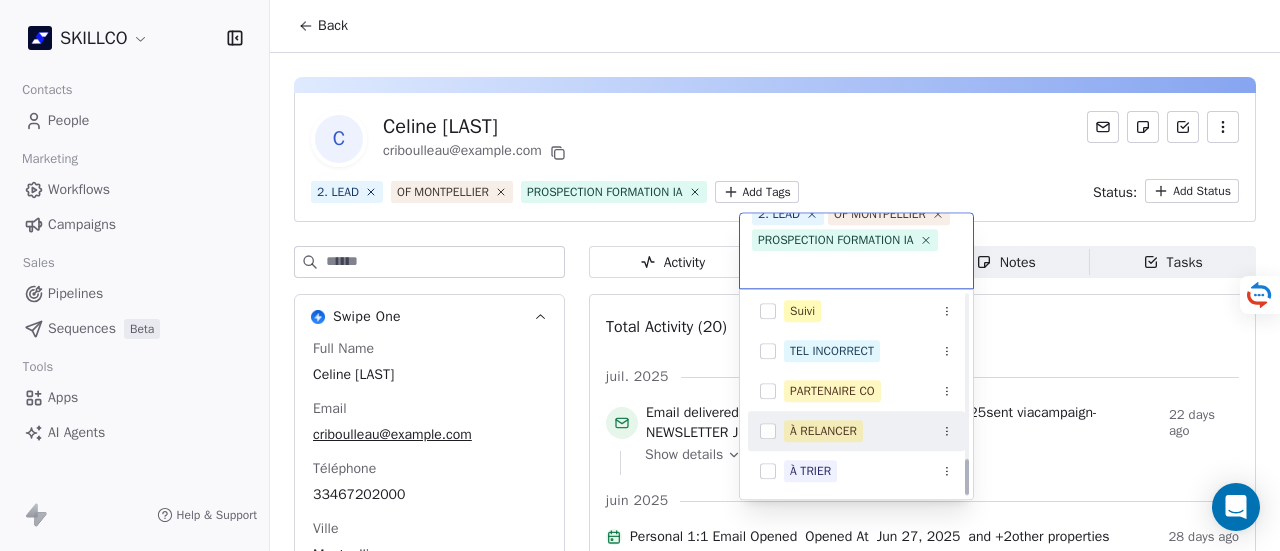 click on "À RELANCER" at bounding box center (868, 431) 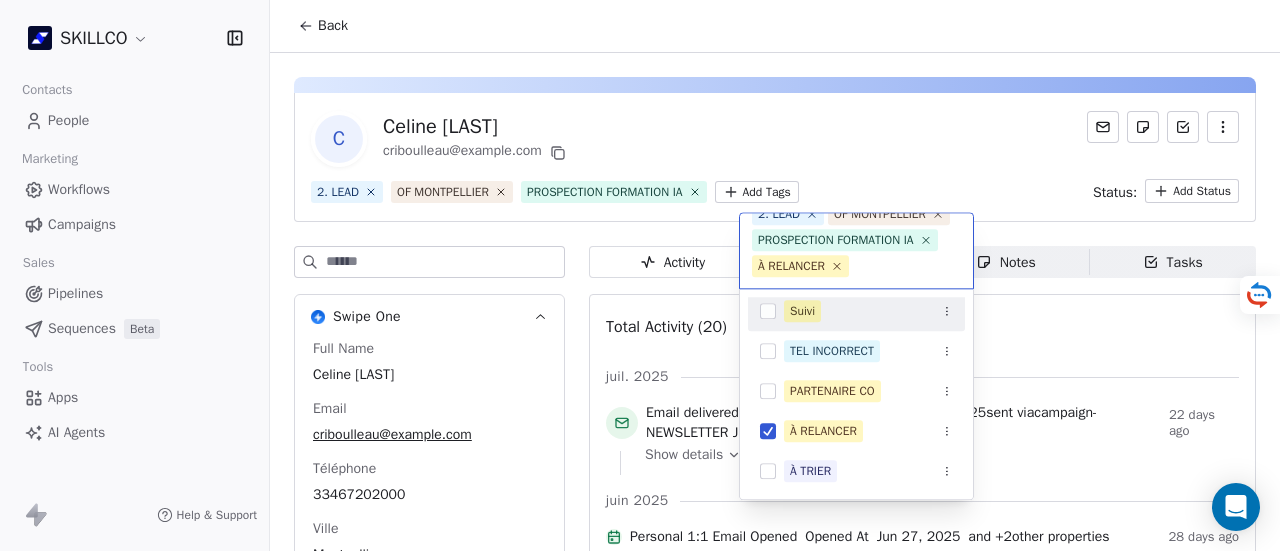 click on "SKILLCO Contacts People Marketing Workflows Campaigns Sales Pipelines Sequences Beta Tools Apps AI Agents Help & Support Back C Celine Riboulleau criboulleau@promotrans.fr 2. LEAD OF MONTPELLIER PROSPECTION FORMATION IA  Add Tags Status:   Add Status Swipe One Full Name Celine Riboulleau Email criboulleau@promotrans.fr Téléphone 33467202000 Ville Montpellier Annual Income Add Annual Revenue Add Average Order Value Add Besoin Add Birthday Add Browser Add Contact Source Add Pays Add Created Date May 28, 2025 03:36 PM Customer Lifetime Value Add Department Add Derniere page consulte Add Device Add Email Verification Status Valid Entreprise Promotrans Montpellier Fpc Facebook https://www.facebook.com/GroupePromotrans/ First Purchase Date Add Prénom Celine Gender Add Poste Add Language Add Last Abandoned Date Add Last Purchase Date Add Last Activity Date Jun 27, 2025 10:48 AM Nom Riboulleau LinkedIn http://linkedin.com/company/groupe-promotrans Marketing Contact Status Add Email Marketing Consent Subscribed" at bounding box center (640, 275) 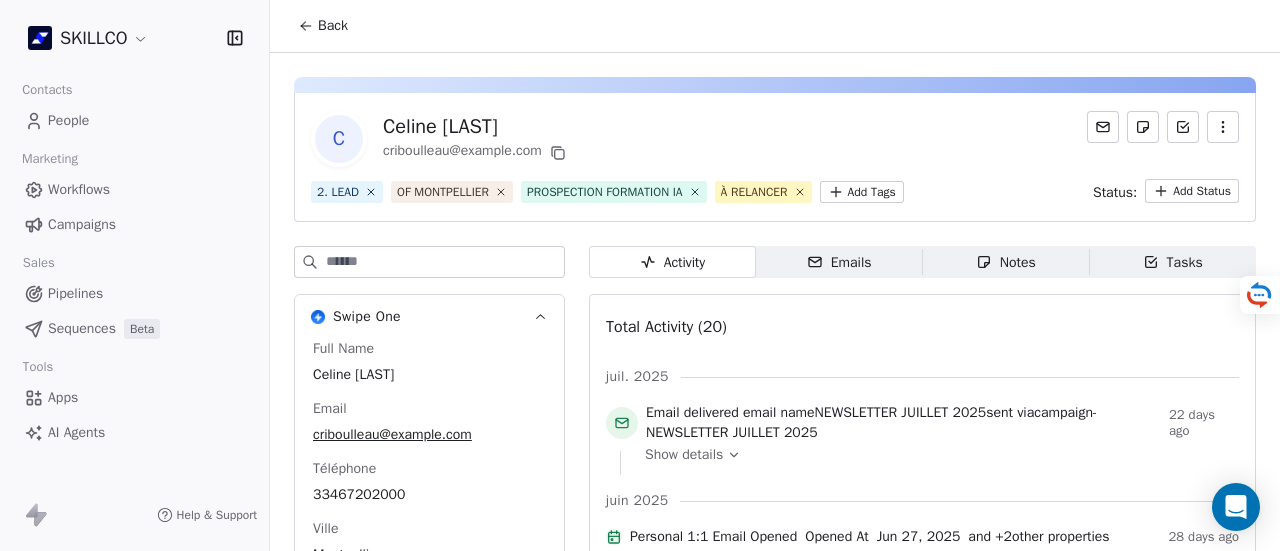 click on "Notes   Notes" at bounding box center (1006, 262) 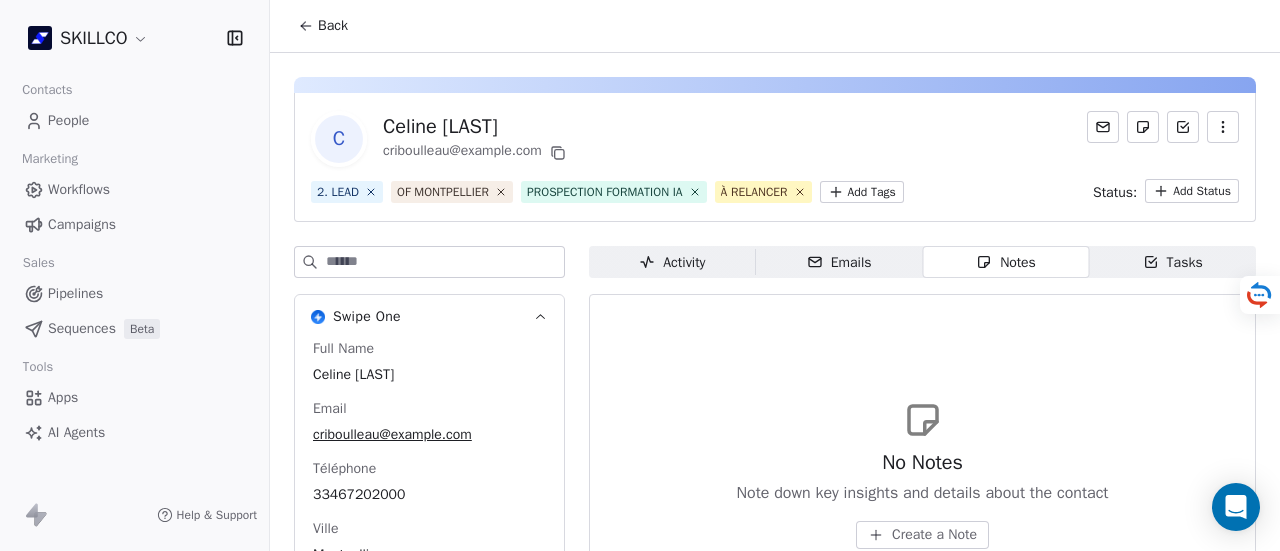 click on "No Notes" at bounding box center (922, 463) 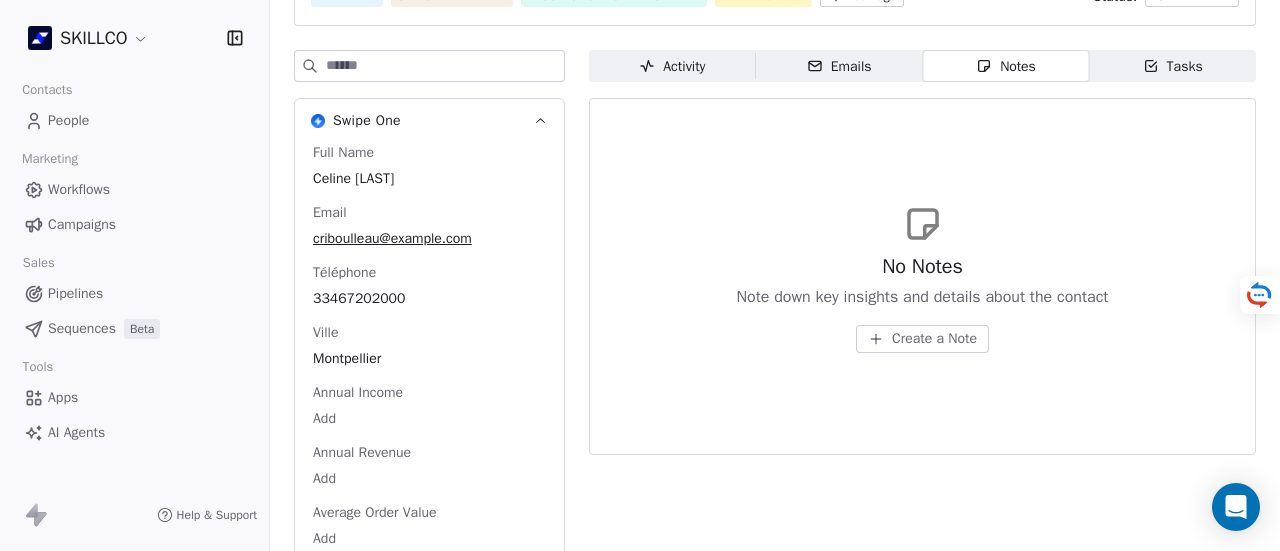 scroll, scrollTop: 200, scrollLeft: 0, axis: vertical 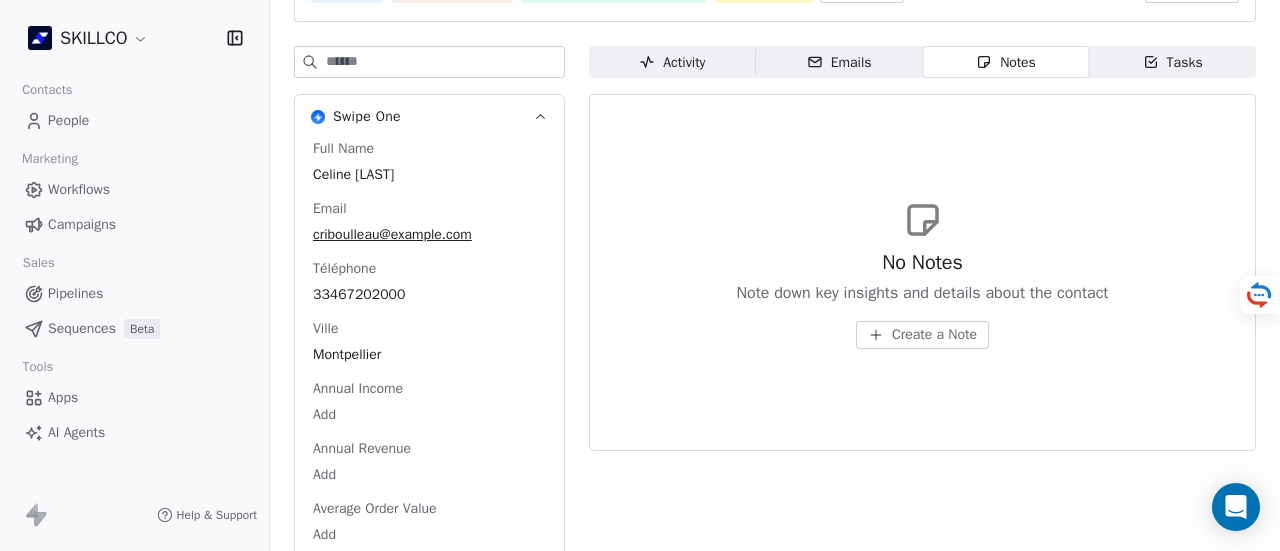 click on "Create a Note" at bounding box center [934, 335] 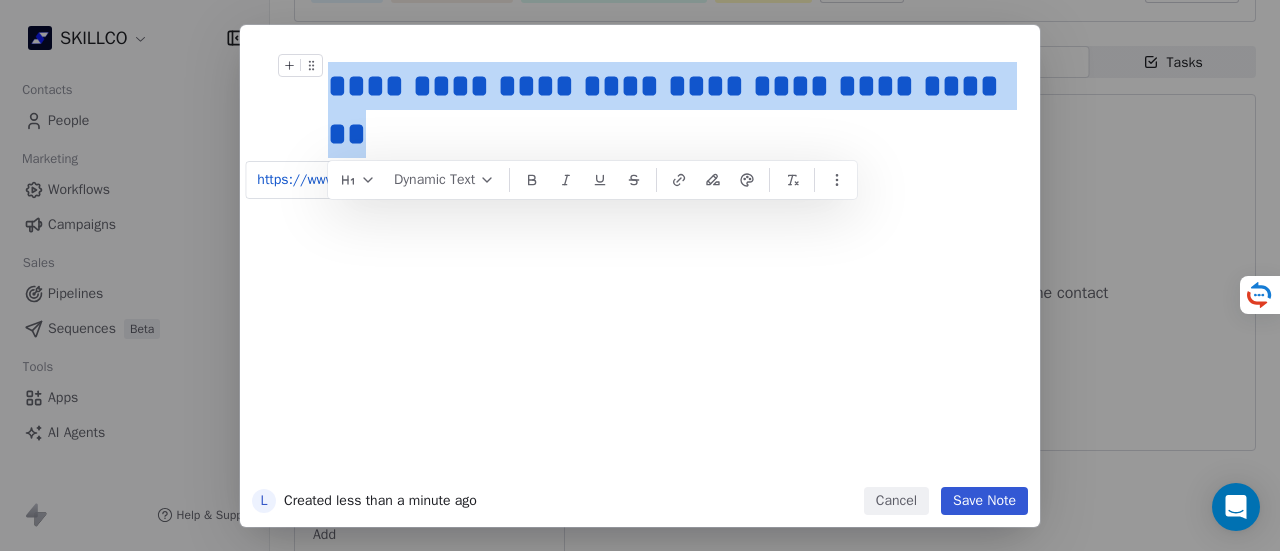 drag, startPoint x: 420, startPoint y: 129, endPoint x: 327, endPoint y: 67, distance: 111.77209 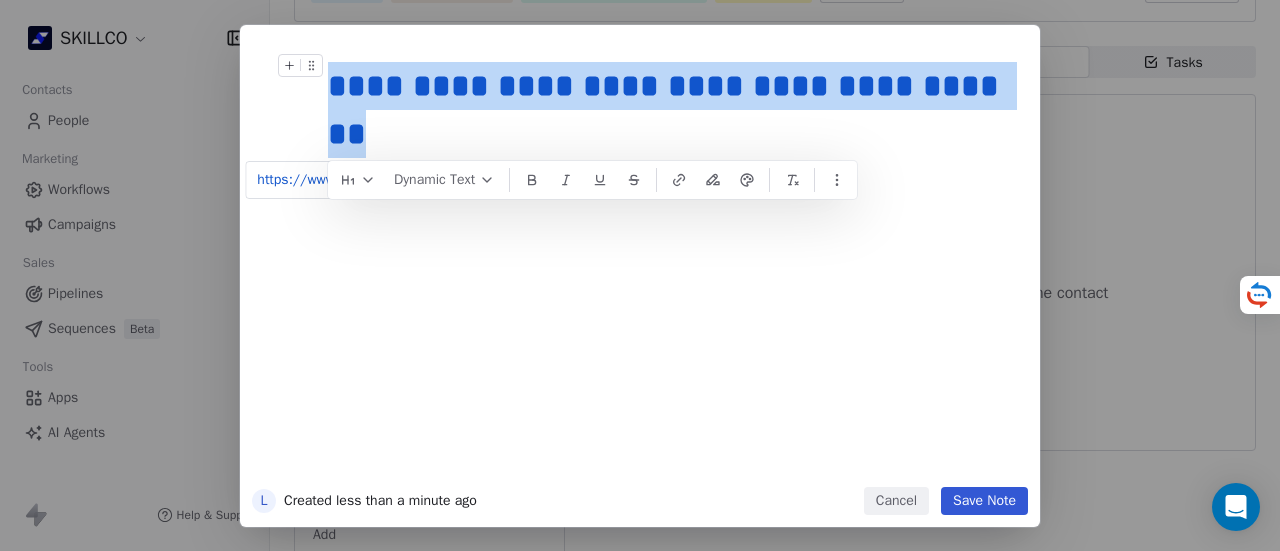 click on "**********" at bounding box center (670, 110) 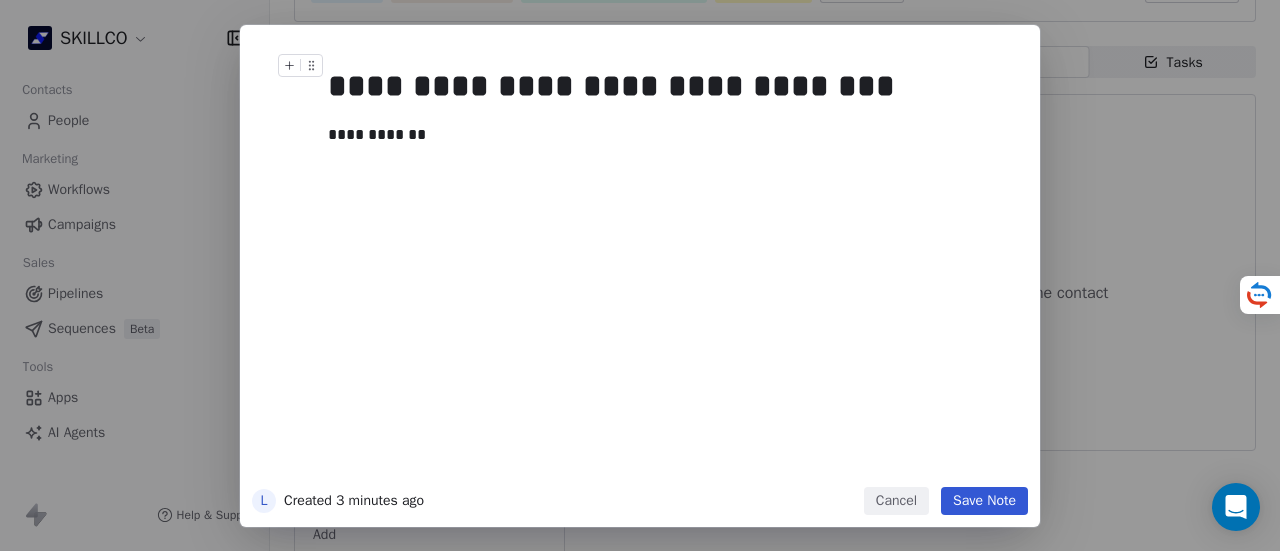 drag, startPoint x: 954, startPoint y: 496, endPoint x: 944, endPoint y: 491, distance: 11.18034 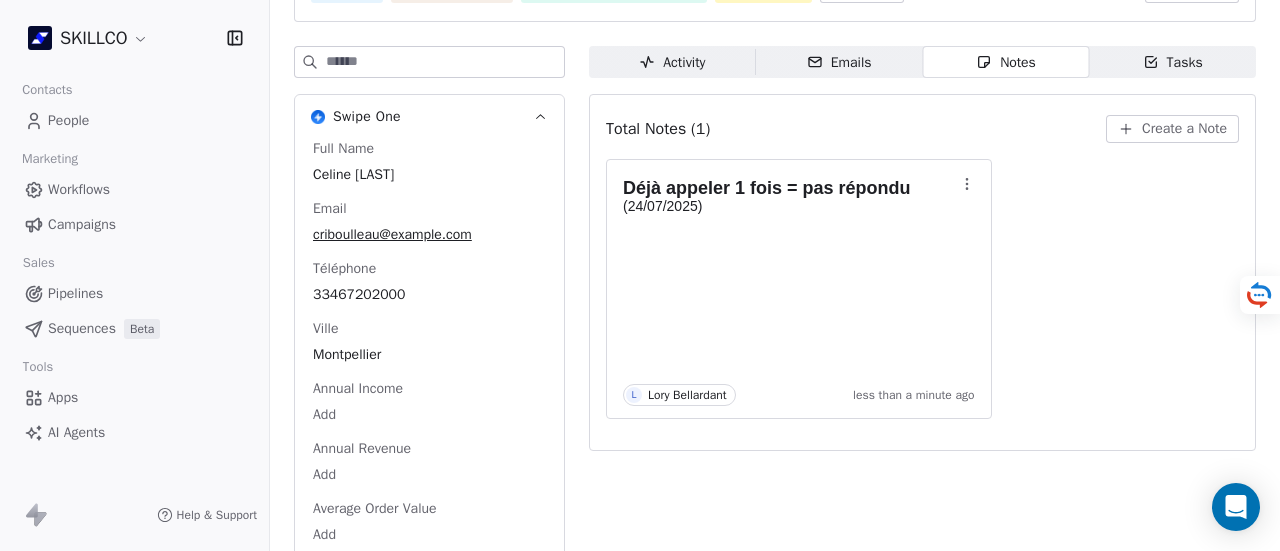 scroll, scrollTop: 0, scrollLeft: 0, axis: both 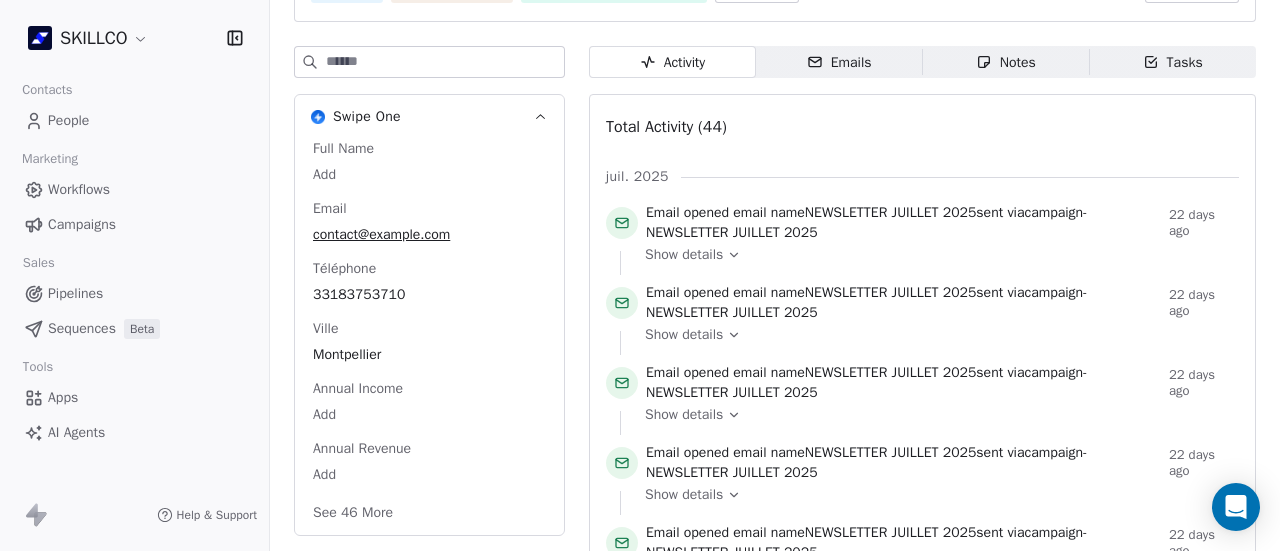 click on "Notes" at bounding box center (1006, 62) 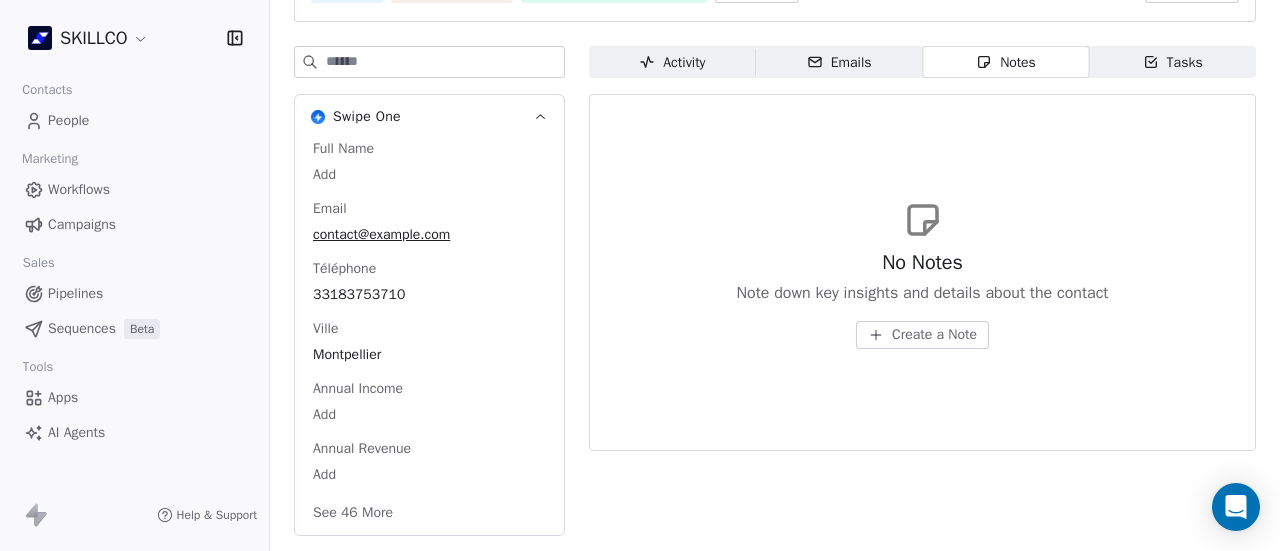 click on "Emails Emails" at bounding box center [839, 62] 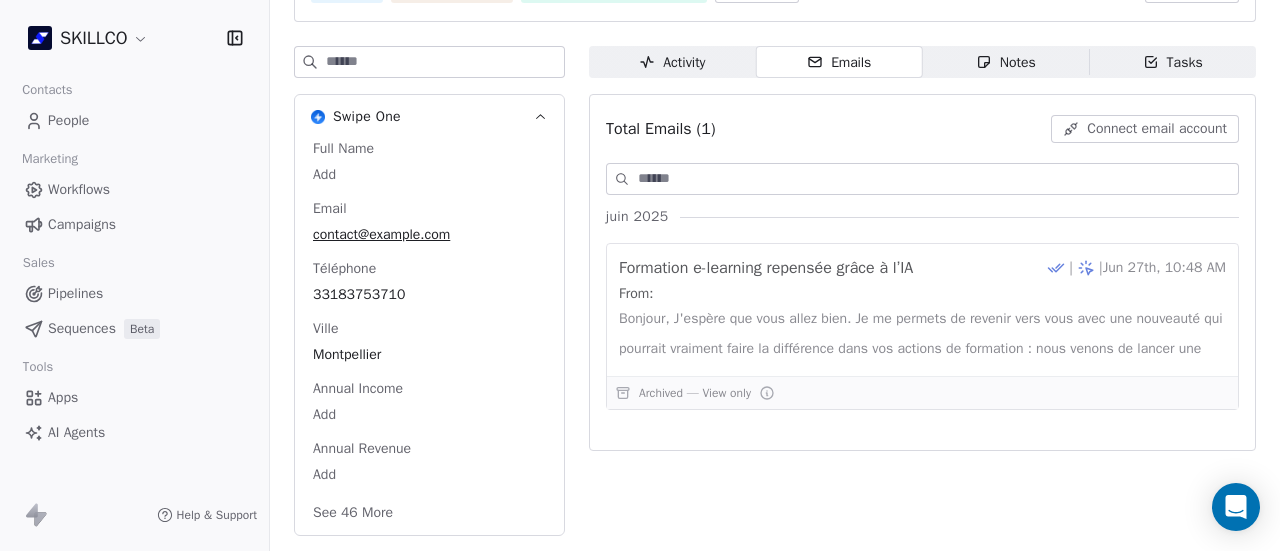 click on "Activity" at bounding box center [672, 62] 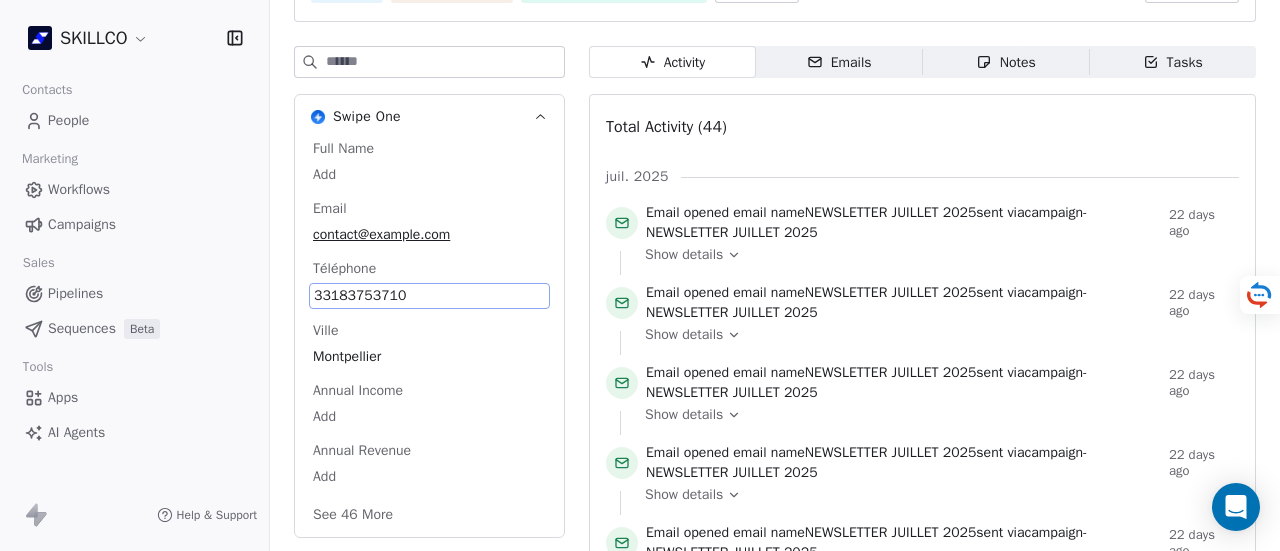 click on "Full Name Add Email contact@clever-institut.com Téléphone 33183753710 Ville Montpellier Annual Income Add Annual Revenue Add See   46   More" at bounding box center [429, 334] 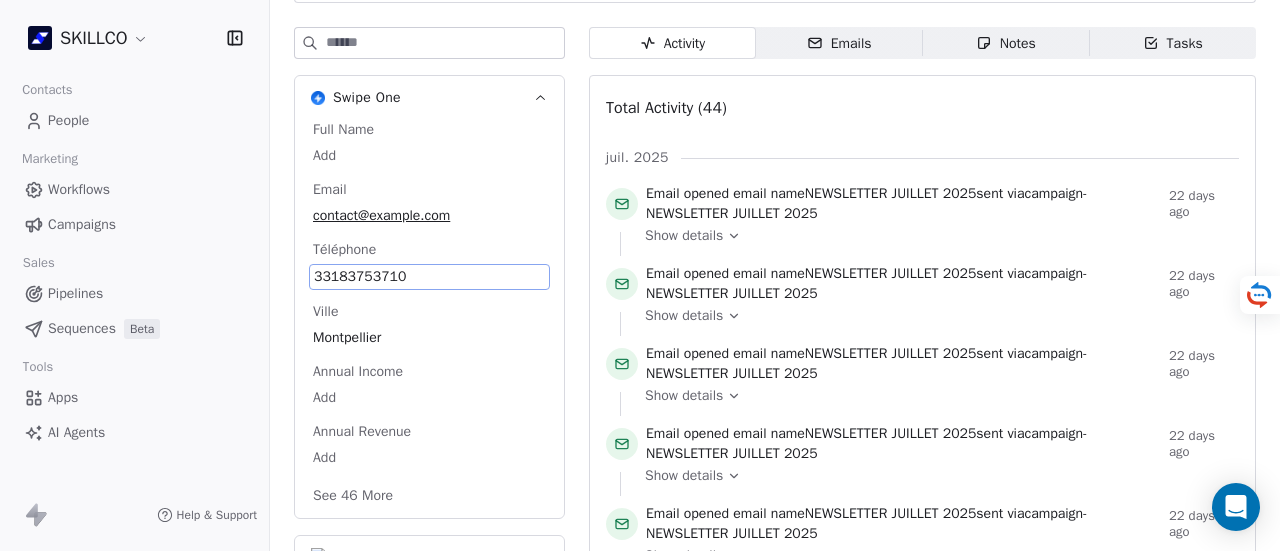 click on "Full Name Add Email contact@clever-institut.com Téléphone 33183753710 Ville Montpellier Annual Income Add Annual Revenue Add See   46   More" at bounding box center [429, 315] 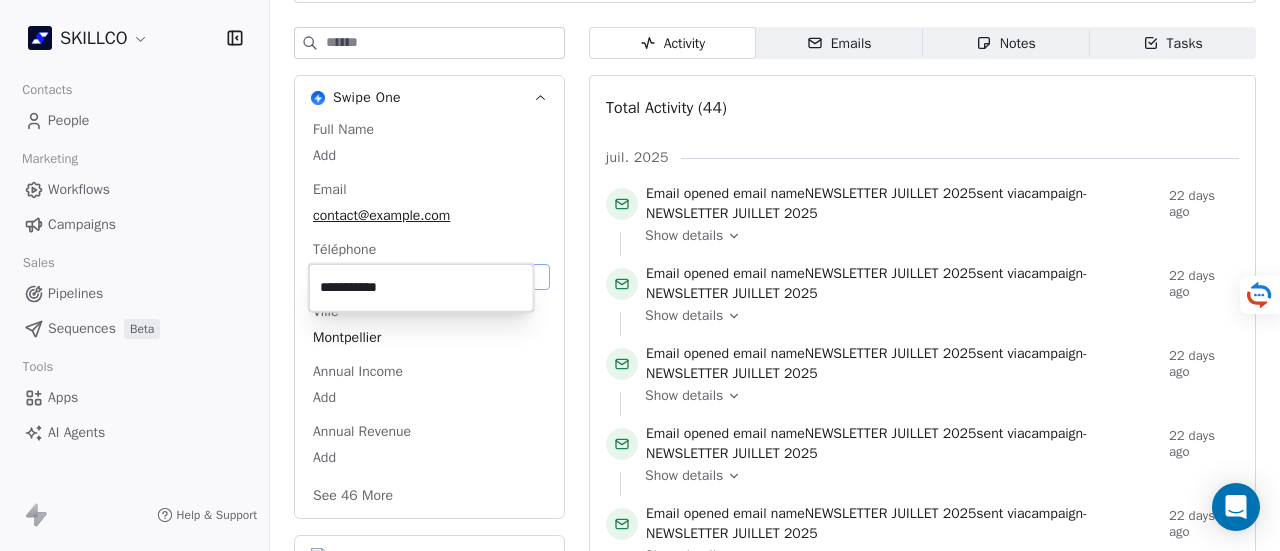 click on "**********" at bounding box center [421, 288] 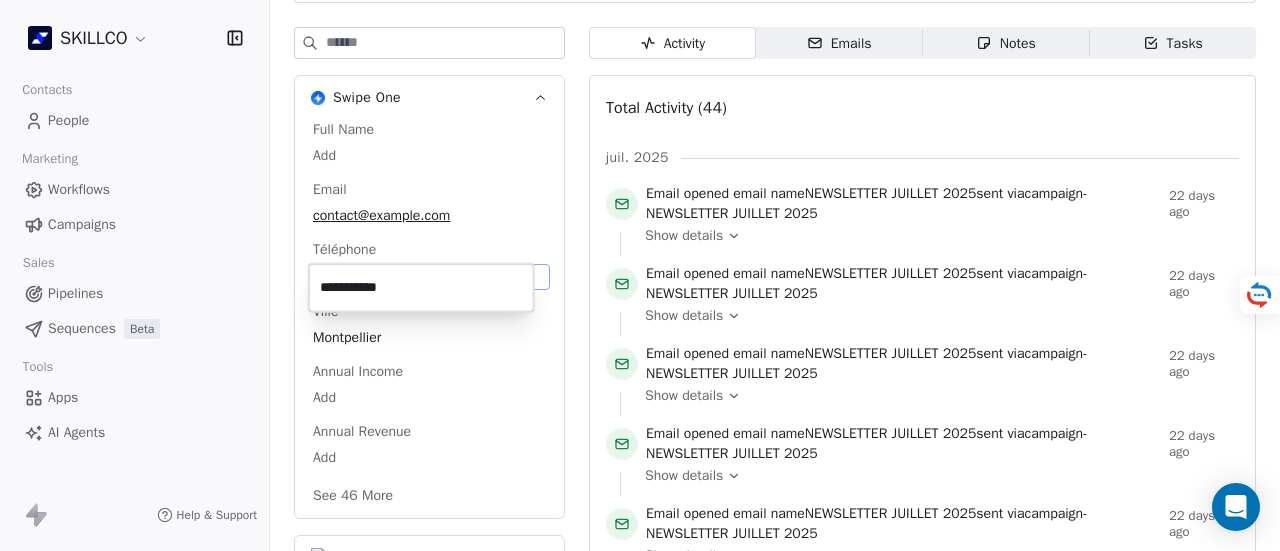 click on "**********" at bounding box center (421, 288) 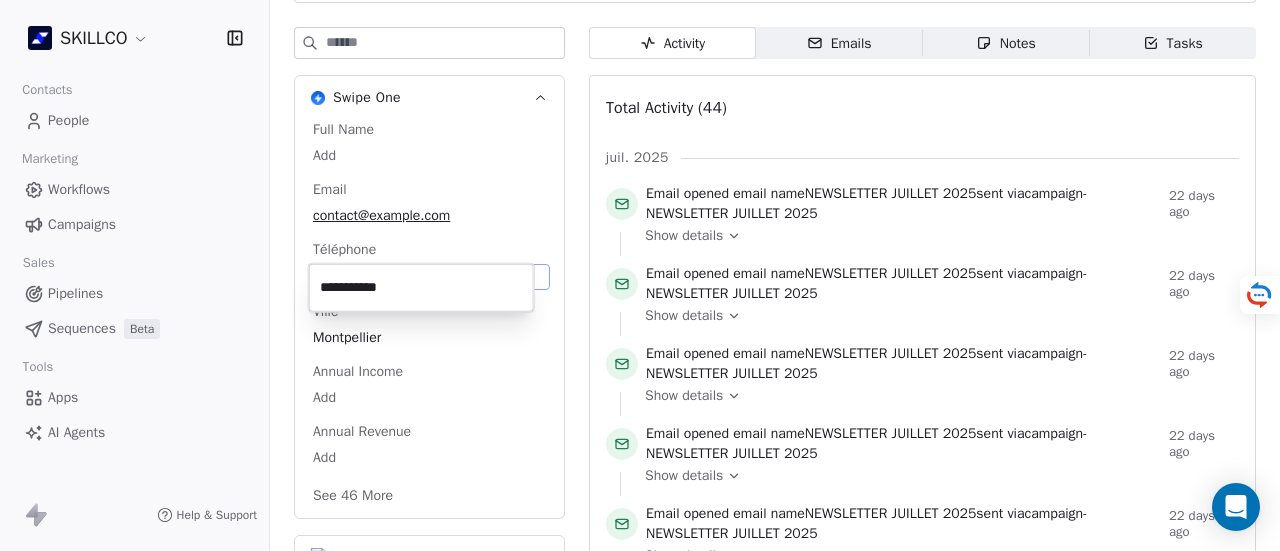 drag, startPoint x: 467, startPoint y: 305, endPoint x: 364, endPoint y: 277, distance: 106.738 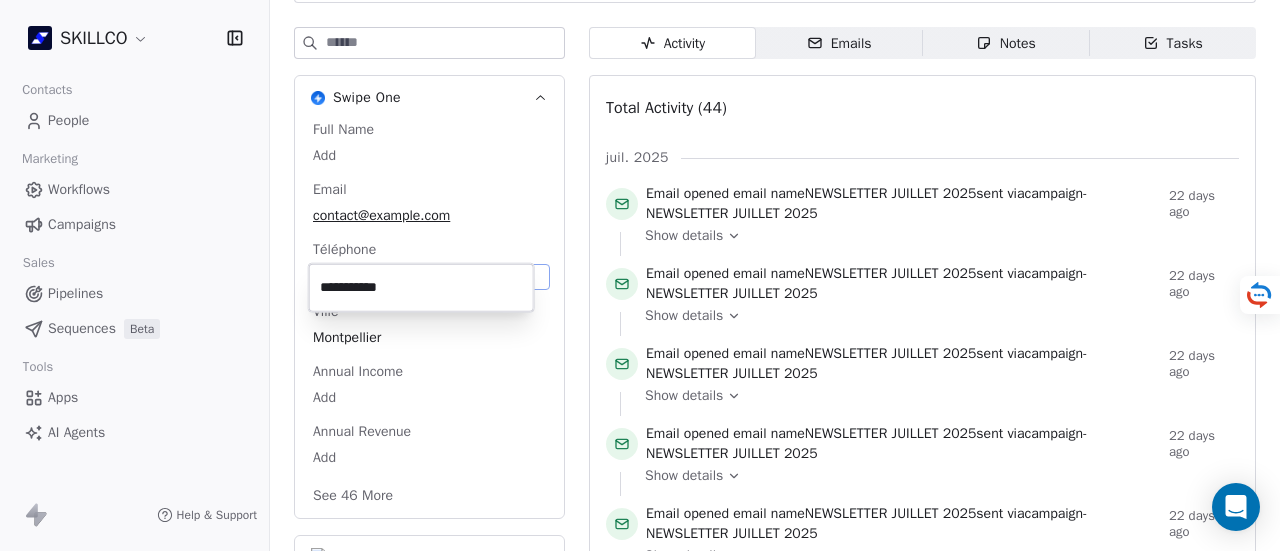 click on "**********" at bounding box center [421, 288] 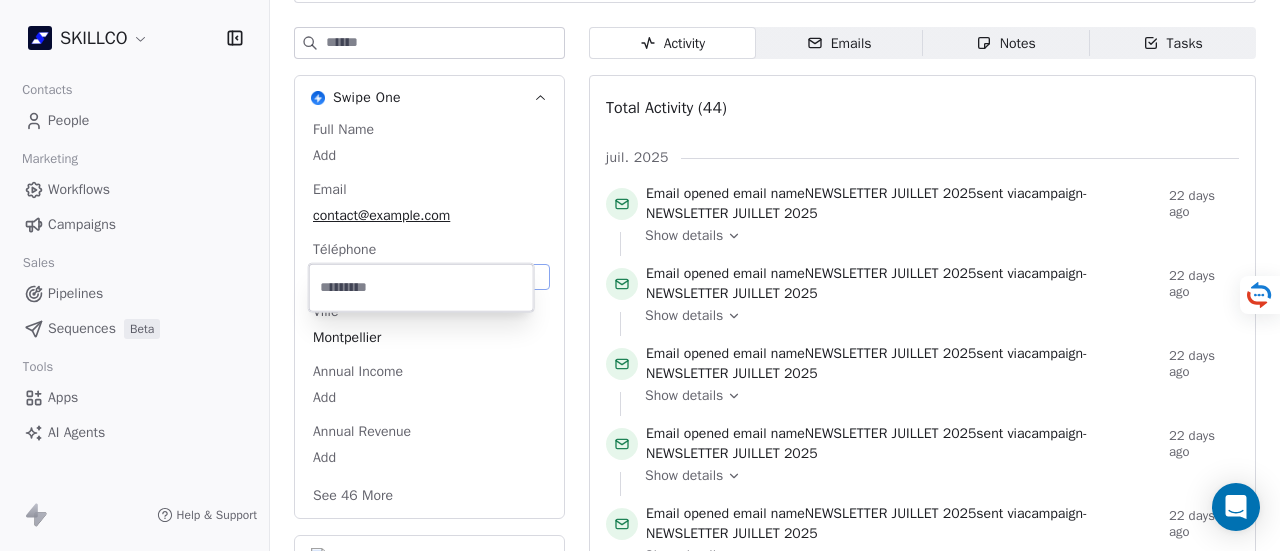 click on "SKILLCO Contacts People Marketing Workflows Campaigns Sales Pipelines Sequences Beta Tools Apps AI Agents Help & Support Back S contact@clever-institut.com 2. LEAD OF MONTPELLIER PROSPECTION FORMATION IA  Add Tags Status:   Add Status Swipe One Full Name Add Email contact@clever-institut.com Téléphone 33183753710 Ville Montpellier Annual Income Add Annual Revenue Add See   46   More   Calendly Activity Activity Emails Emails   Notes   Notes Tasks Tasks Total Activity (44) juil. 2025 Email opened   email name  NEWSLETTER JUILLET 2025  sent via  campaign  -   NEWSLETTER JUILLET 2025 22 days ago Show details Email opened   email name  NEWSLETTER JUILLET 2025  sent via  campaign  -   NEWSLETTER JUILLET 2025 22 days ago Show details Email opened   email name  NEWSLETTER JUILLET 2025  sent via  campaign  -   NEWSLETTER JUILLET 2025 22 days ago Show details Email opened   email name  NEWSLETTER JUILLET 2025  sent via  campaign  -   NEWSLETTER JUILLET 2025 22 days ago Show details Email opened   email name   -" at bounding box center [640, 275] 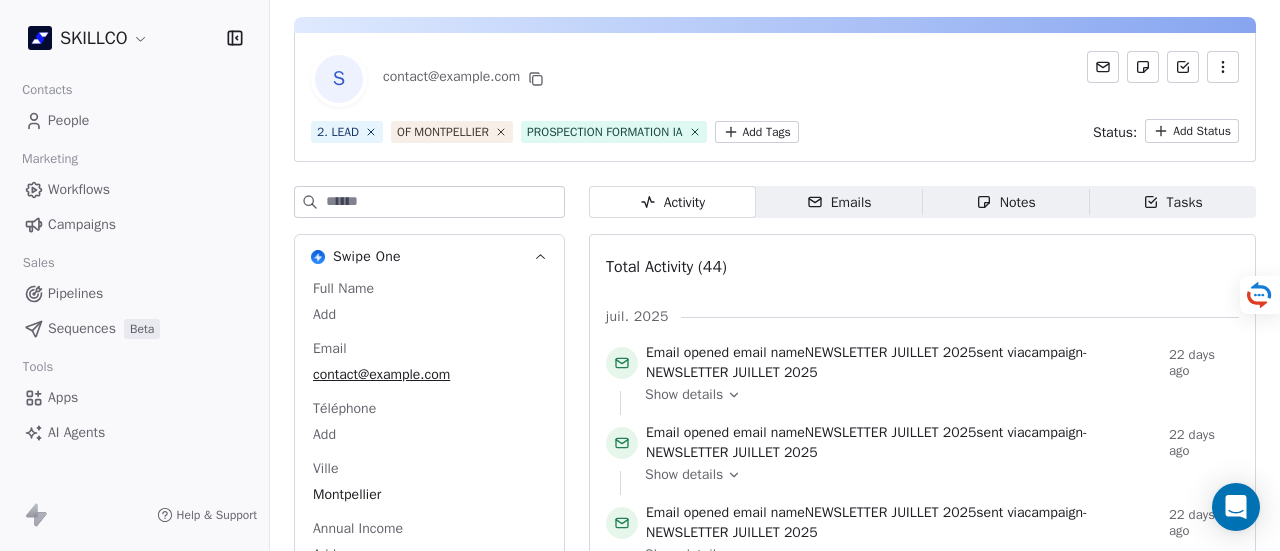 scroll, scrollTop: 0, scrollLeft: 0, axis: both 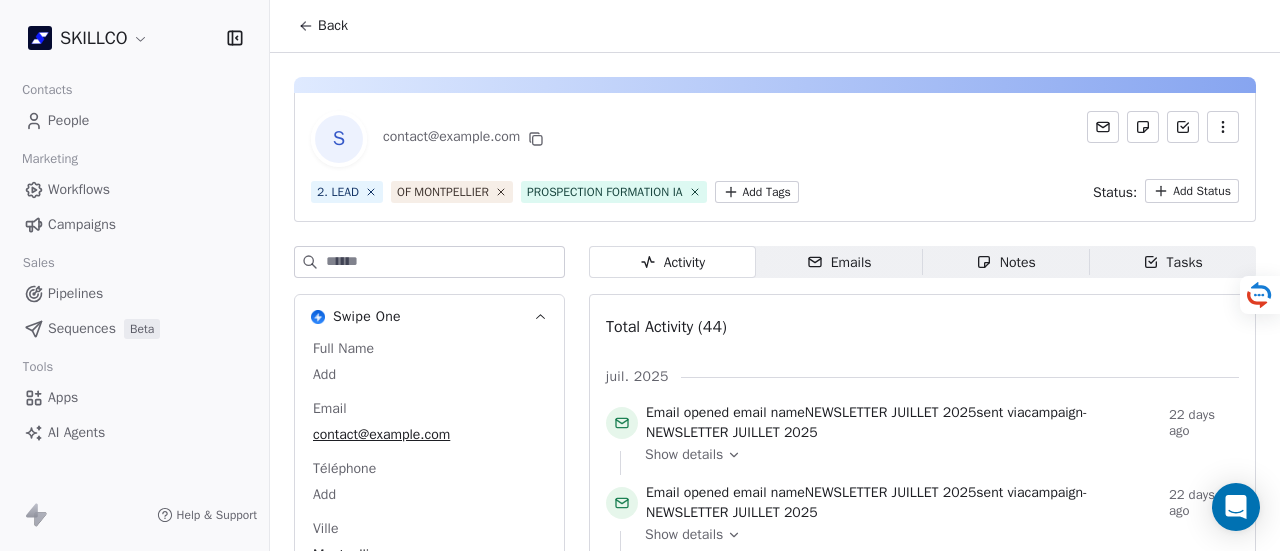 click on "SKILLCO Contacts People Marketing Workflows Campaigns Sales Pipelines Sequences Beta Tools Apps AI Agents Help & Support Back S contact@clever-institut.com 2. LEAD OF MONTPELLIER PROSPECTION FORMATION IA  Add Tags Status:   Add Status Swipe One Full Name Add Email contact@clever-institut.com Téléphone Add Ville Montpellier Annual Income Add Annual Revenue Add See   46   More   Calendly Activity Activity Emails Emails   Notes   Notes Tasks Tasks Total Activity (44) juil. 2025 Email opened   email name  NEWSLETTER JUILLET 2025  sent via  campaign  -   NEWSLETTER JUILLET 2025 22 days ago Show details Email opened   email name  NEWSLETTER JUILLET 2025  sent via  campaign  -   NEWSLETTER JUILLET 2025 22 days ago Show details Email opened   email name  NEWSLETTER JUILLET 2025  sent via  campaign  -   NEWSLETTER JUILLET 2025 22 days ago Show details Email opened   email name  NEWSLETTER JUILLET 2025  sent via  campaign  -   NEWSLETTER JUILLET 2025 22 days ago Show details Email opened   email name   sent via   -" at bounding box center (640, 275) 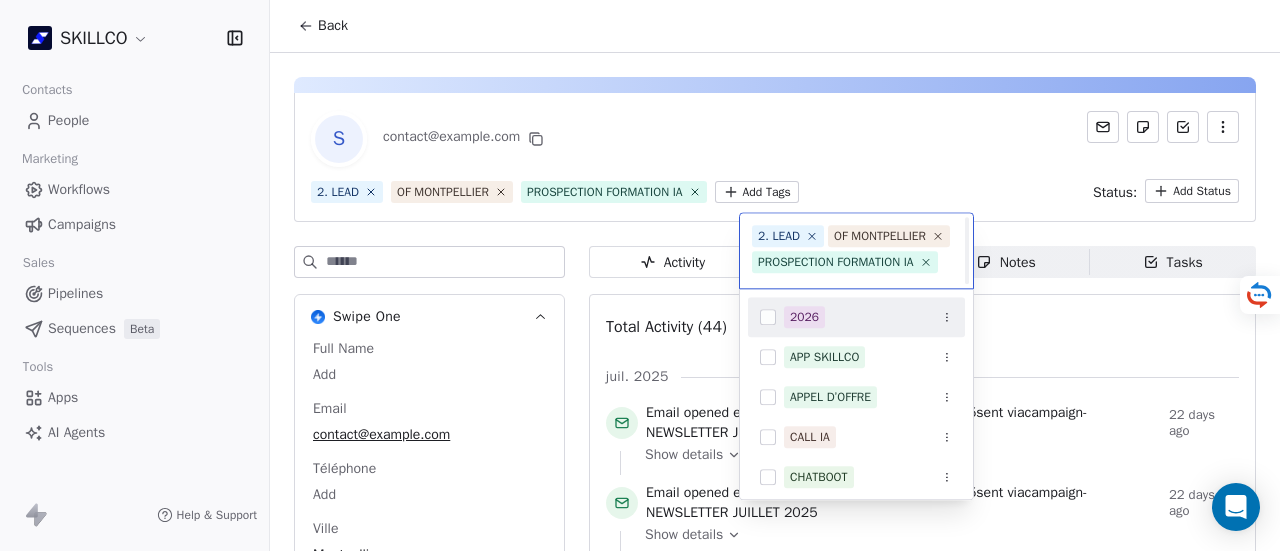 scroll, scrollTop: 22, scrollLeft: 0, axis: vertical 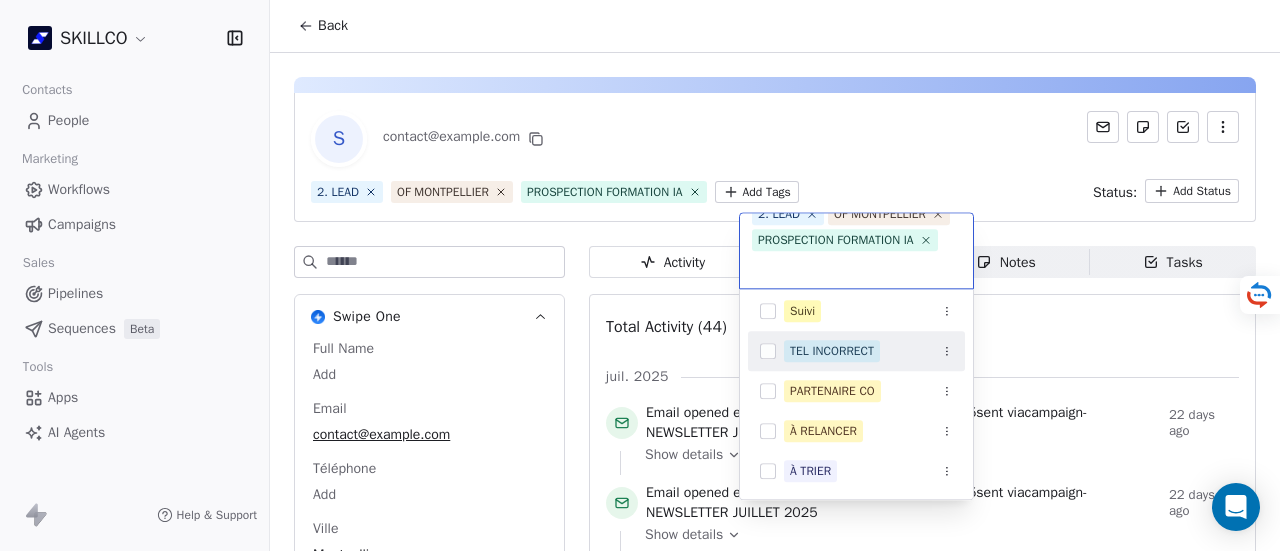 click on "TEL INCORRECT" at bounding box center (832, 351) 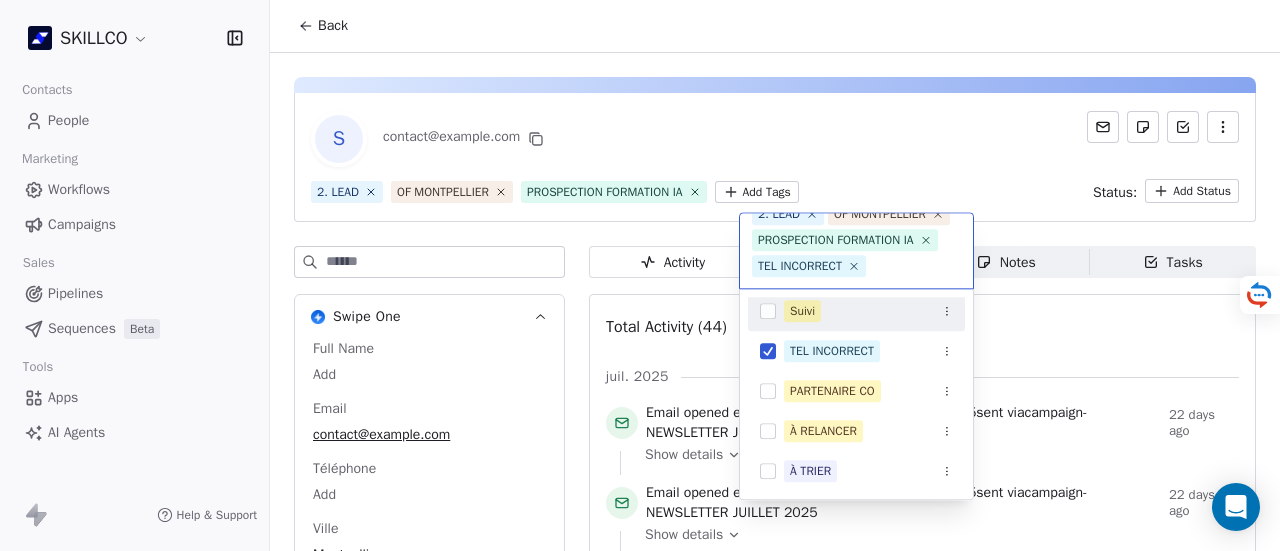 drag, startPoint x: 938, startPoint y: 139, endPoint x: 861, endPoint y: 1, distance: 158.02847 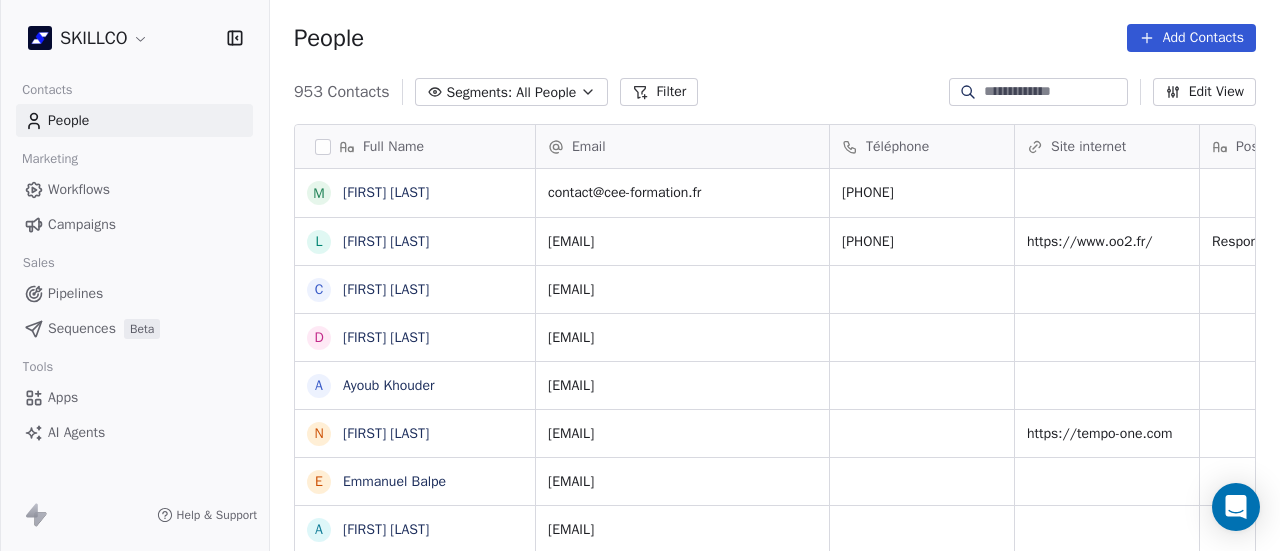 scroll, scrollTop: 0, scrollLeft: 0, axis: both 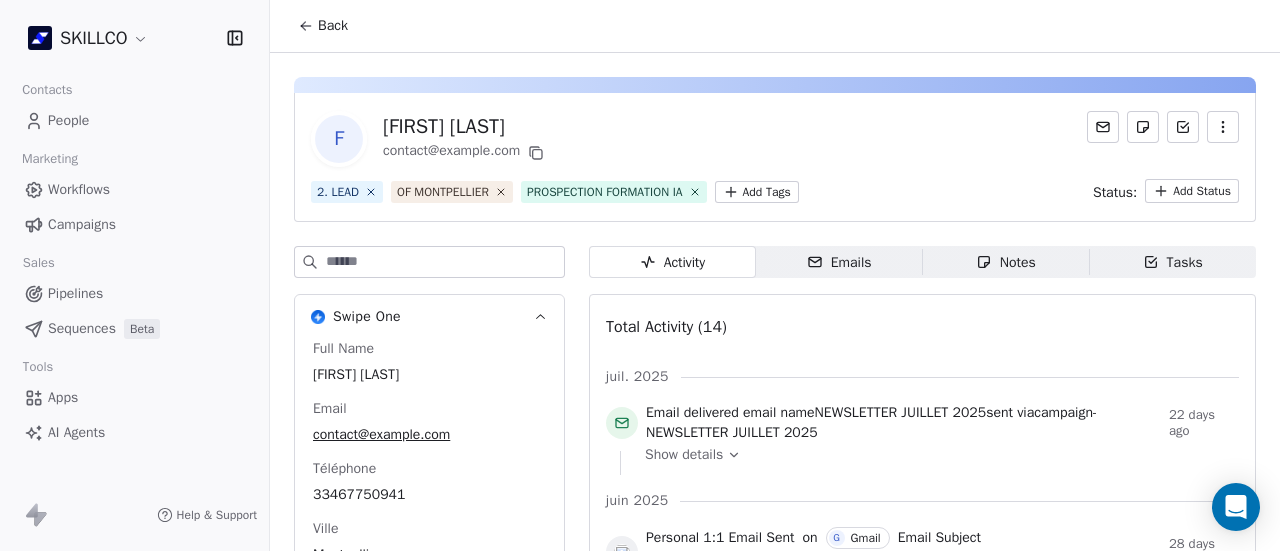 click on "Notes" at bounding box center (1006, 262) 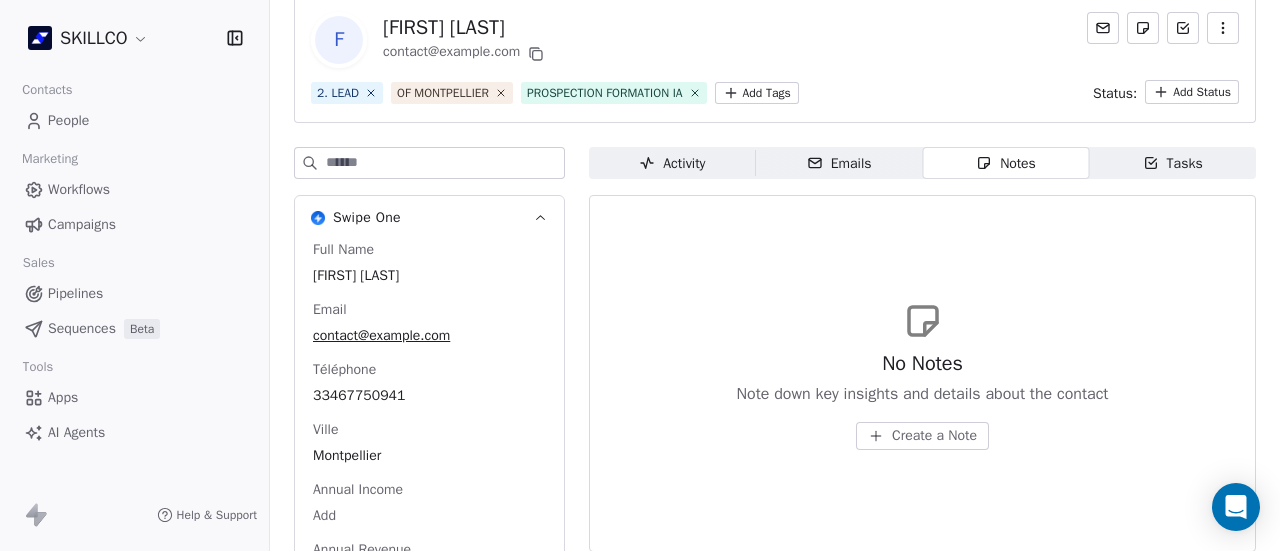scroll, scrollTop: 100, scrollLeft: 0, axis: vertical 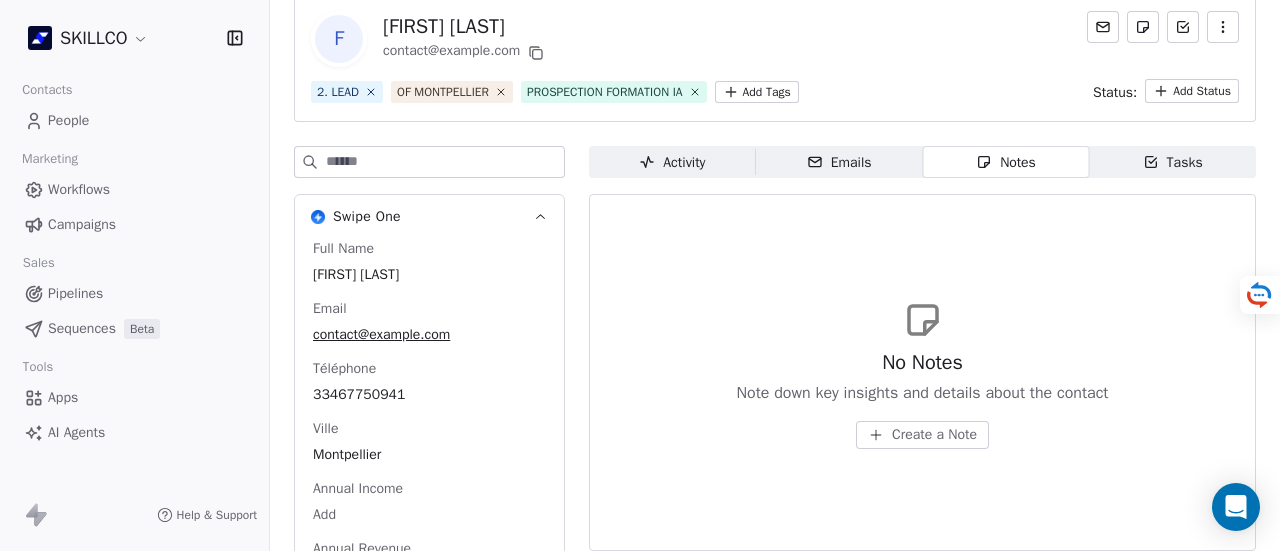 type 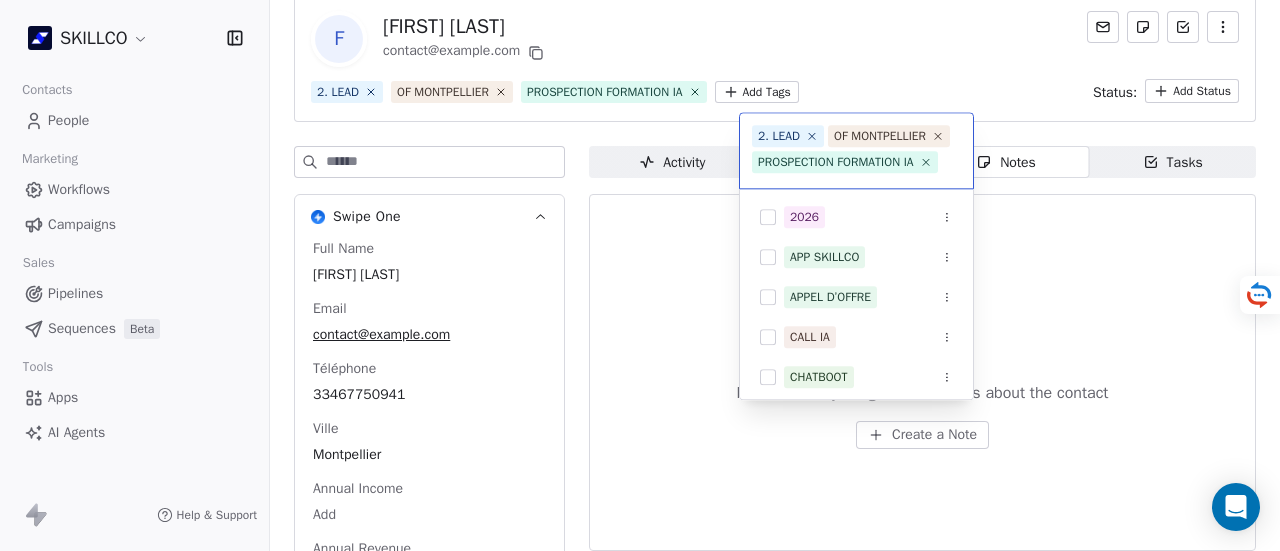 scroll, scrollTop: 22, scrollLeft: 0, axis: vertical 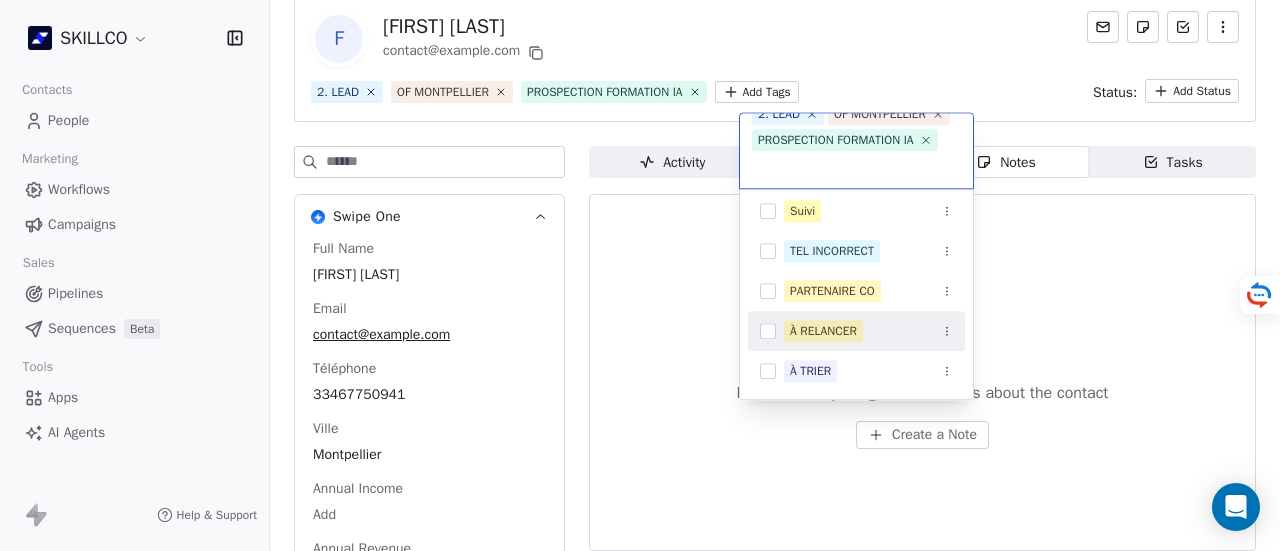 click on "À RELANCER" at bounding box center [823, 331] 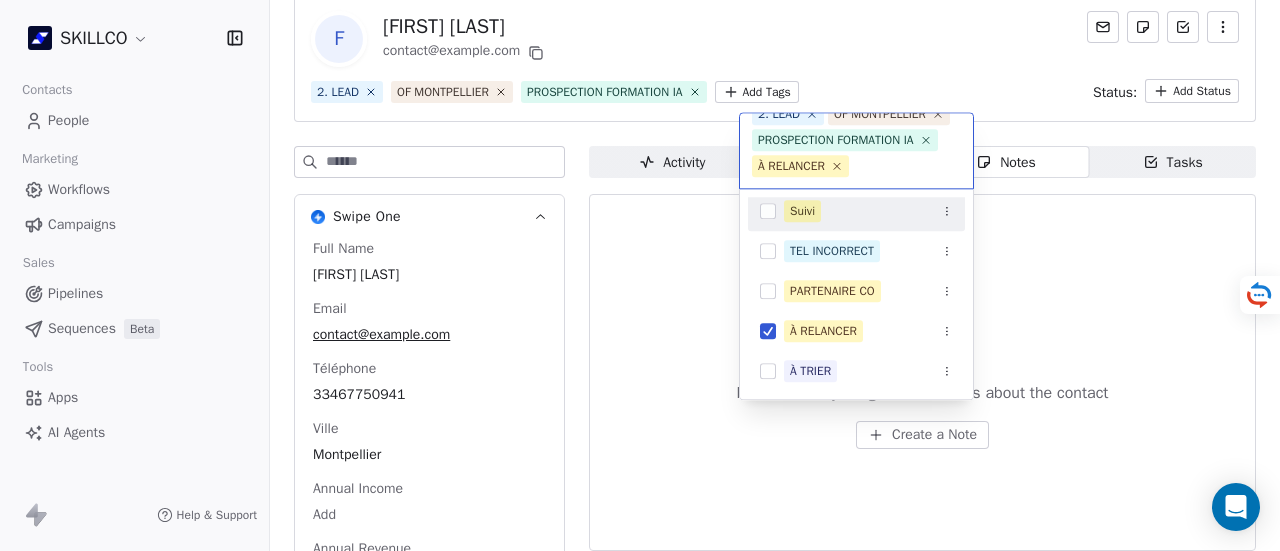 click on "SKILLCO Contacts People Marketing Workflows Campaigns Sales Pipelines Sequences Beta Tools Apps AI Agents Help & Support Back F [FIRST] [LAST] contact@example.com 2. LEAD OF MONTPELLIER PROSPECTION FORMATION IA Add Tags Status: Add Status Swipe One Full Name [FIRST] [LAST] Email contact@example.com Téléphone [PHONE] Ville [CITY] Annual Income Add Annual Revenue Add See 46 More Calendly Activity Activity Emails Emails Notes Notes Tasks Tasks No Notes Note down key insights and details about the contact Create a Note
2. LEAD OF MONTPELLIER PROSPECTION FORMATION IA À RELANCER OF MONTPELLIER 1. NOUVEAU PROSPECTION FORMATION IA RECAP VISIO SITE Suivi TEL INCORRECT PARTENAIRE CO À RELANCER À TRIER" at bounding box center (640, 275) 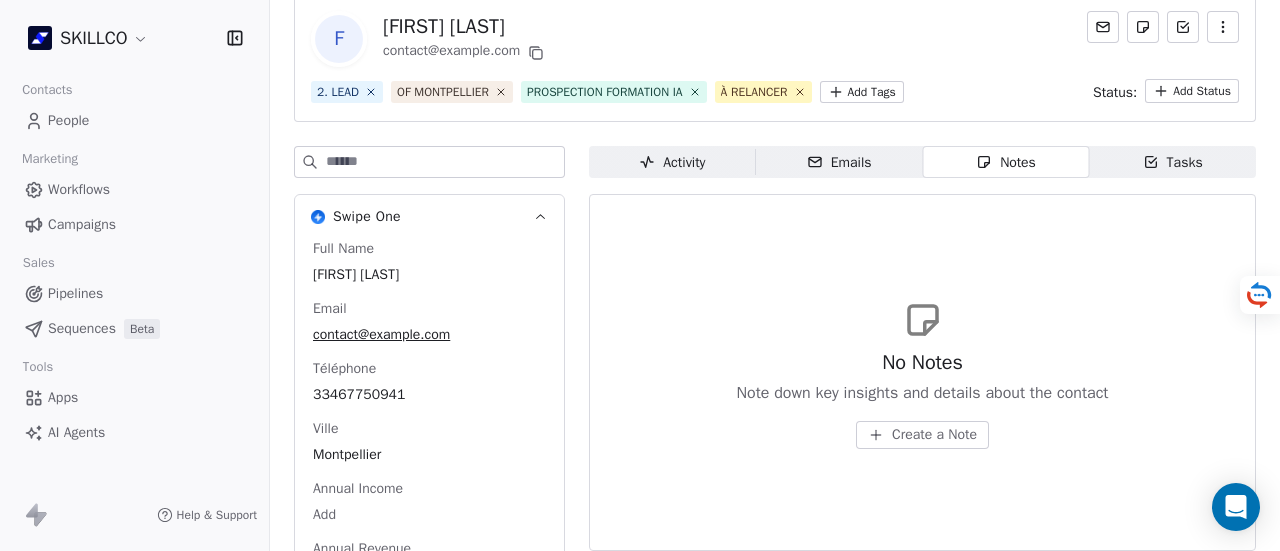 click on "Create a Note" at bounding box center (934, 435) 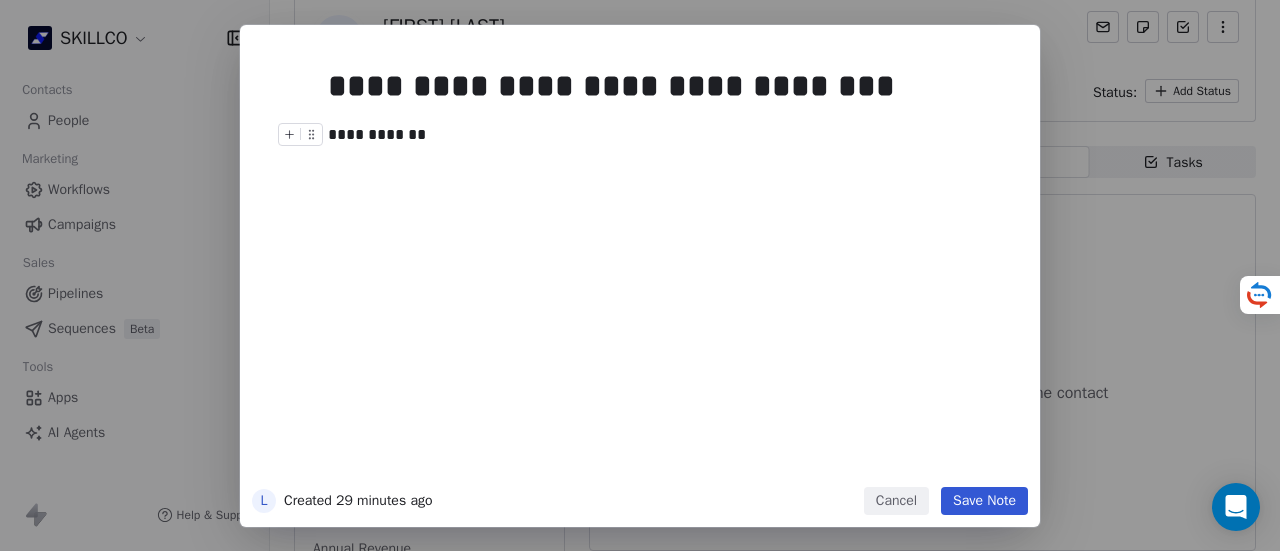click on "**********" at bounding box center (377, 134) 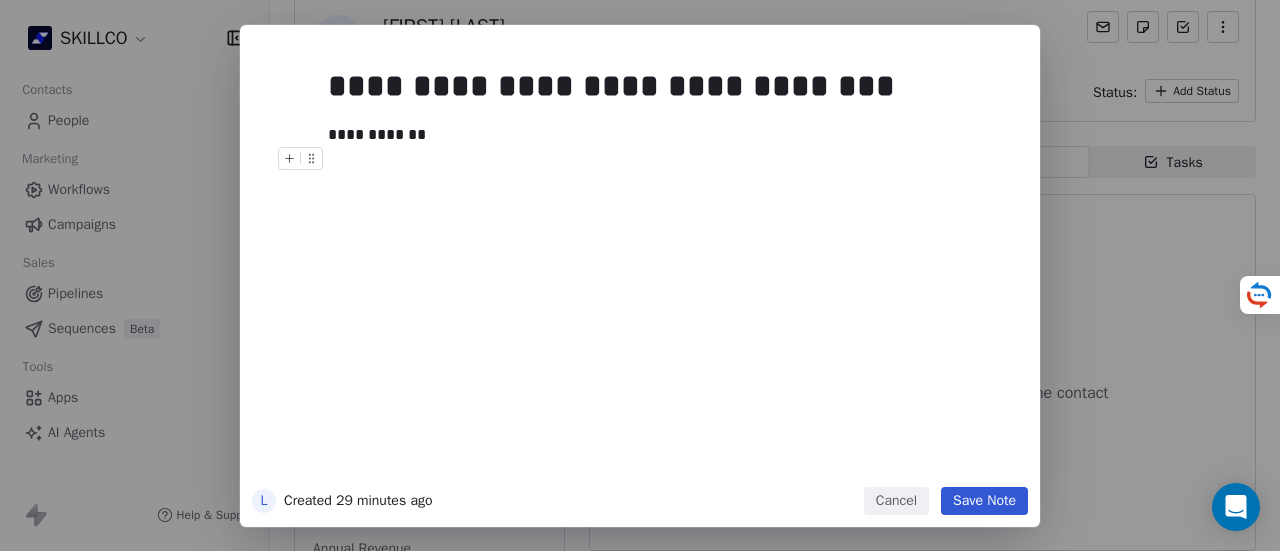 type 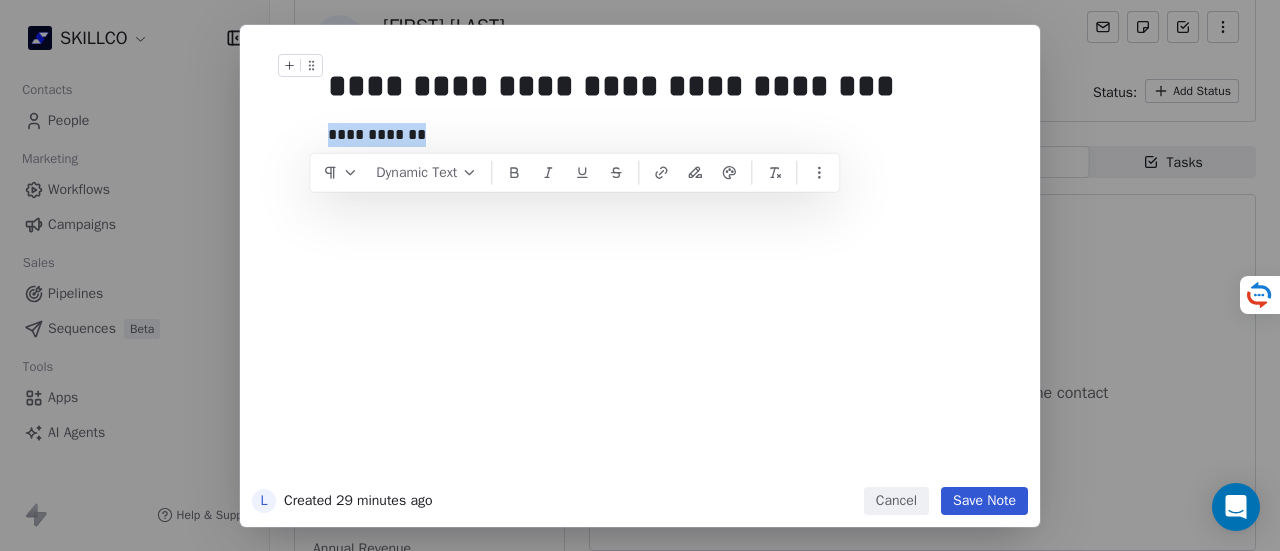 drag, startPoint x: 451, startPoint y: 145, endPoint x: 365, endPoint y: 109, distance: 93.230896 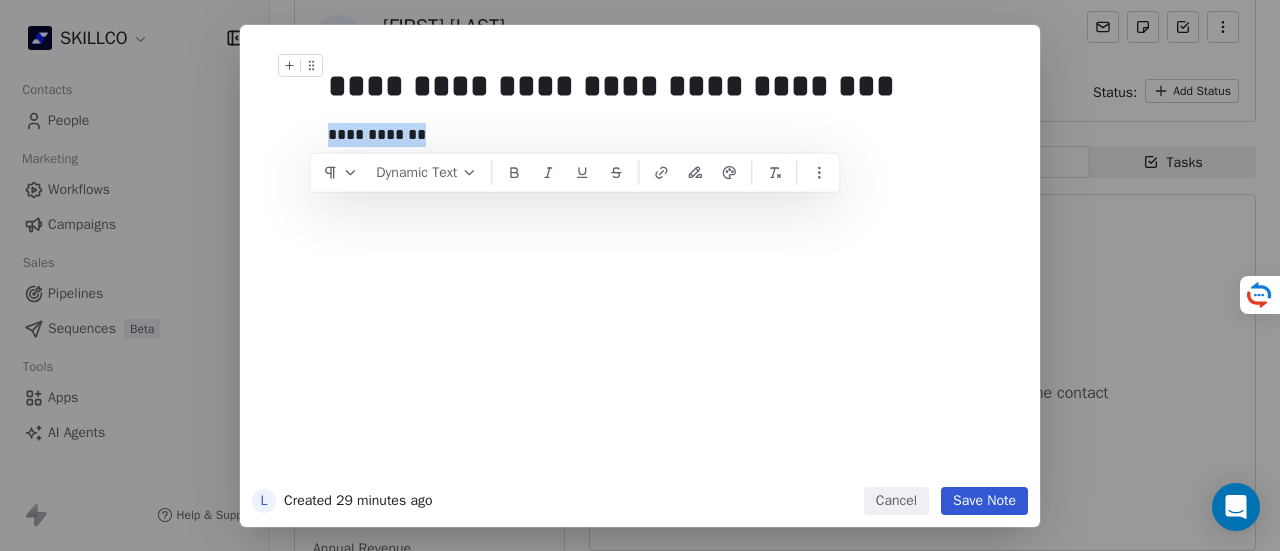 click on "**********" at bounding box center (670, 267) 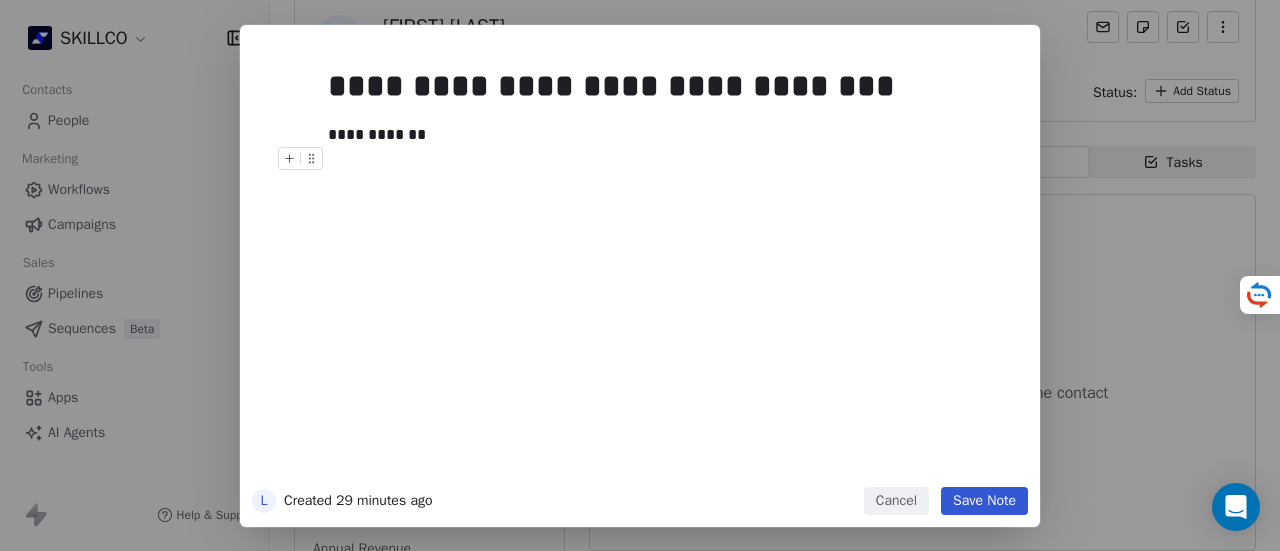 click on "**********" at bounding box center (670, 267) 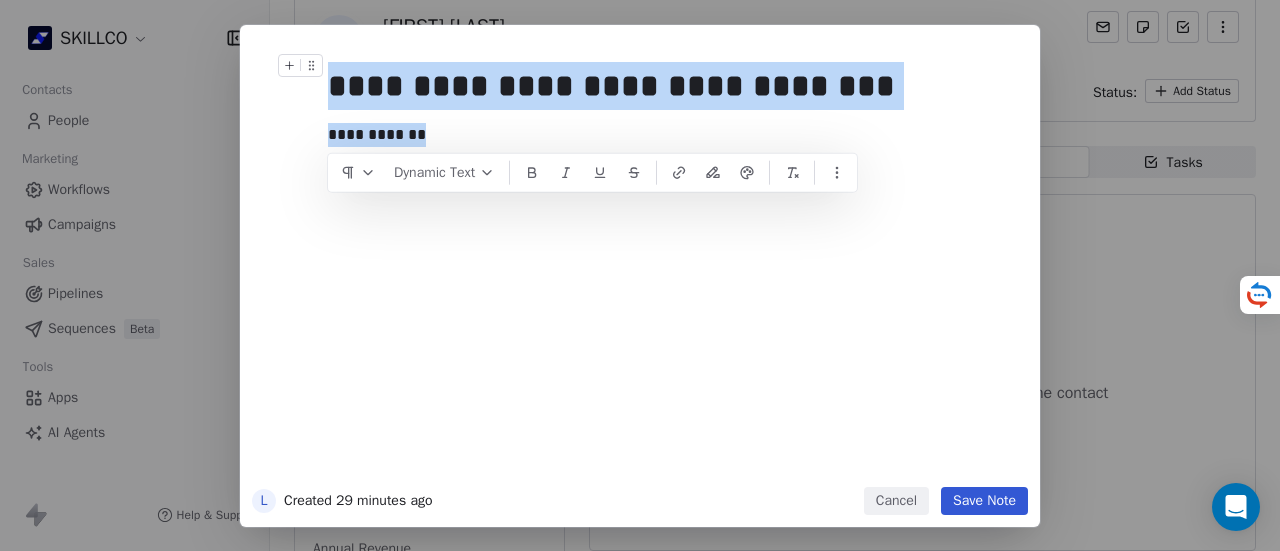 drag, startPoint x: 437, startPoint y: 135, endPoint x: 334, endPoint y: 91, distance: 112.00446 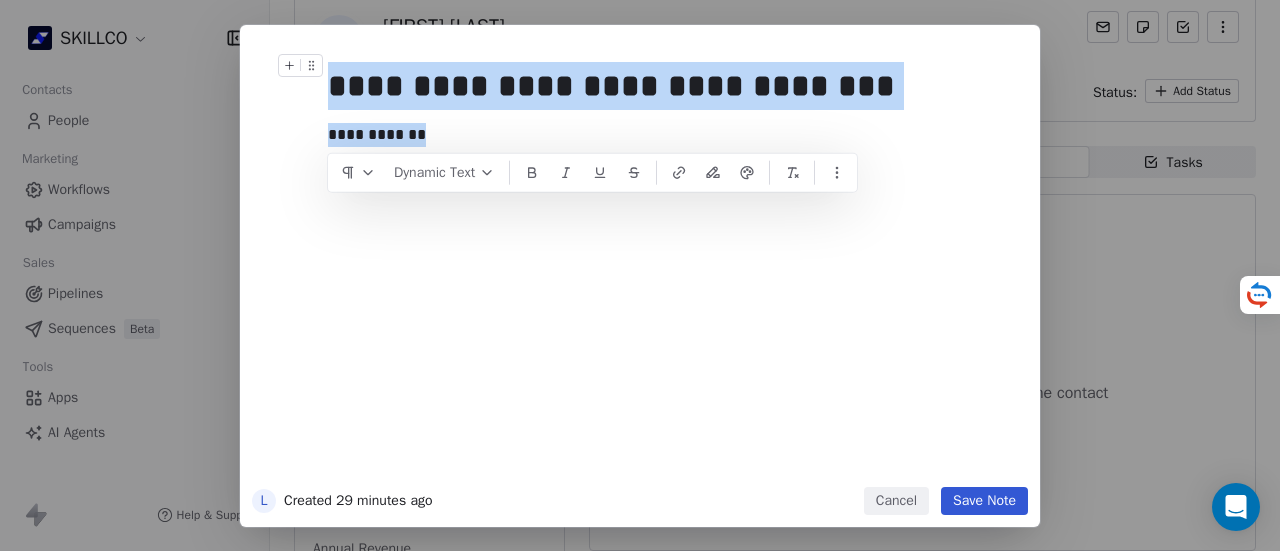 click on "**********" at bounding box center [670, 267] 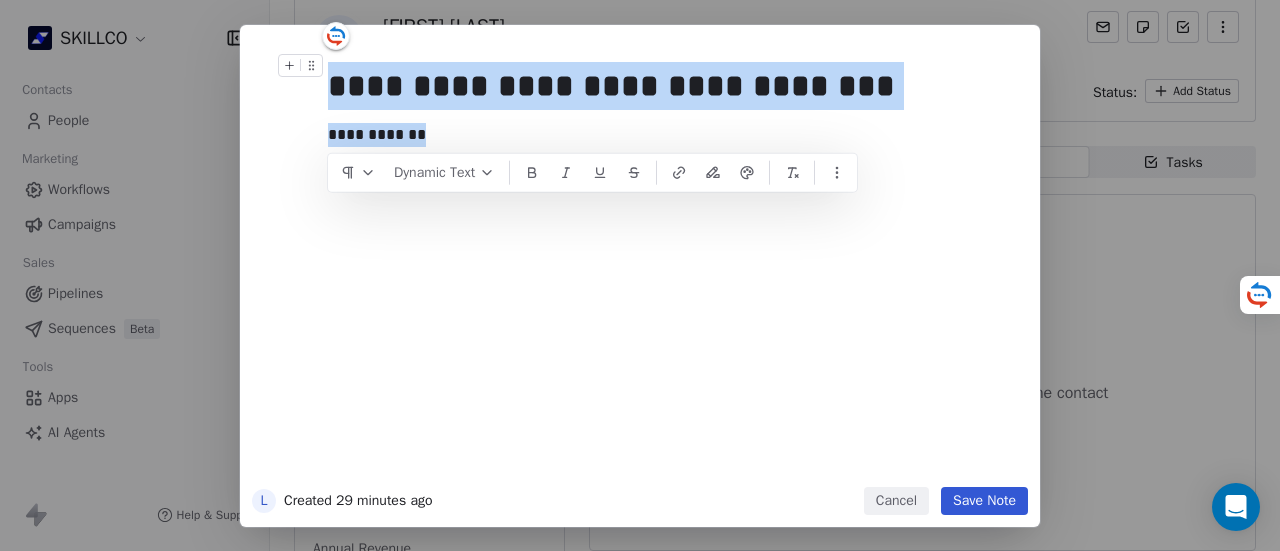 copy on "**********" 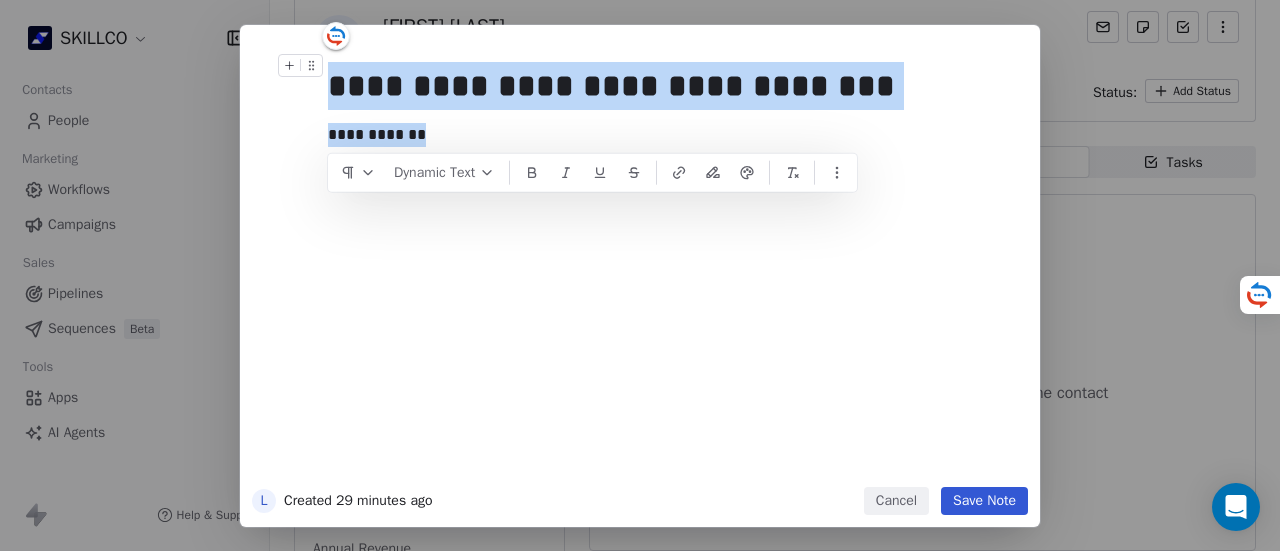 click on "Save Note" at bounding box center [984, 501] 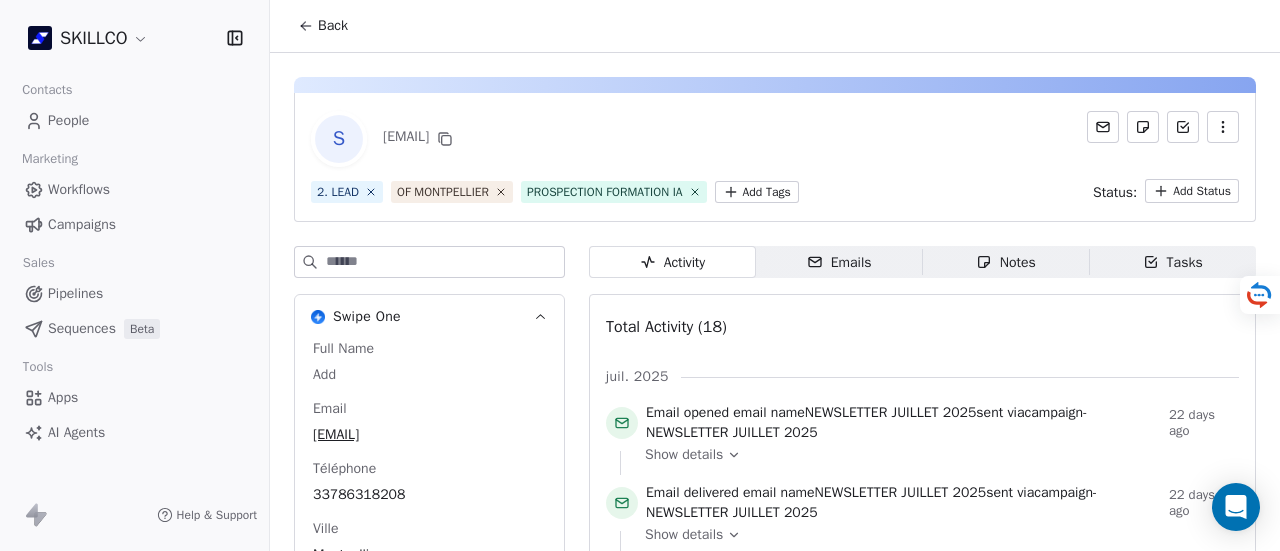 scroll, scrollTop: 0, scrollLeft: 0, axis: both 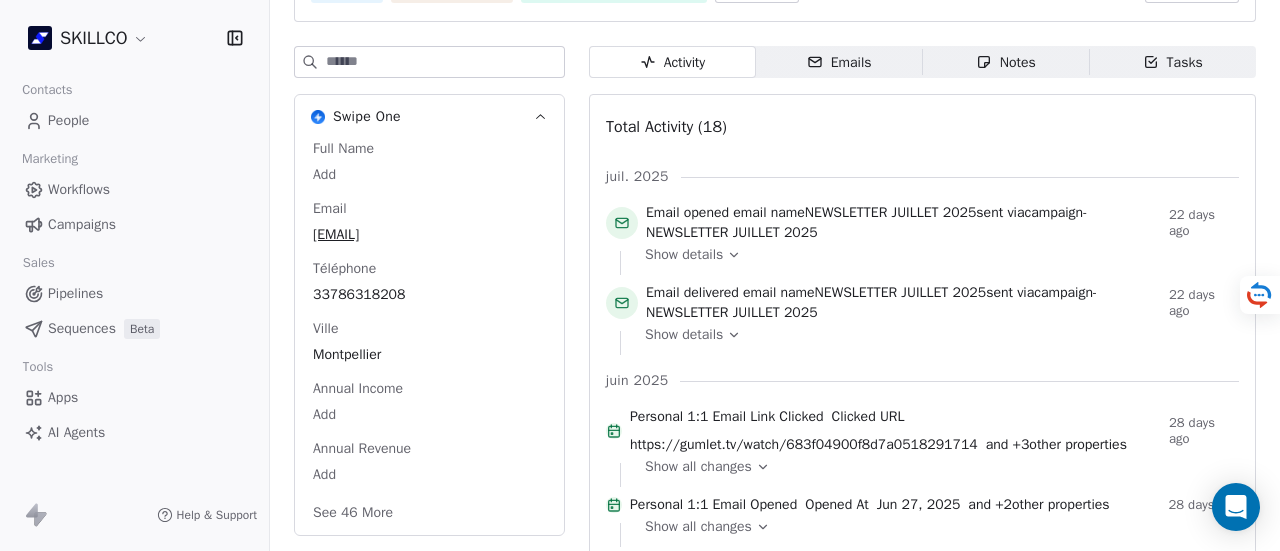click on "Emails" at bounding box center [839, 62] 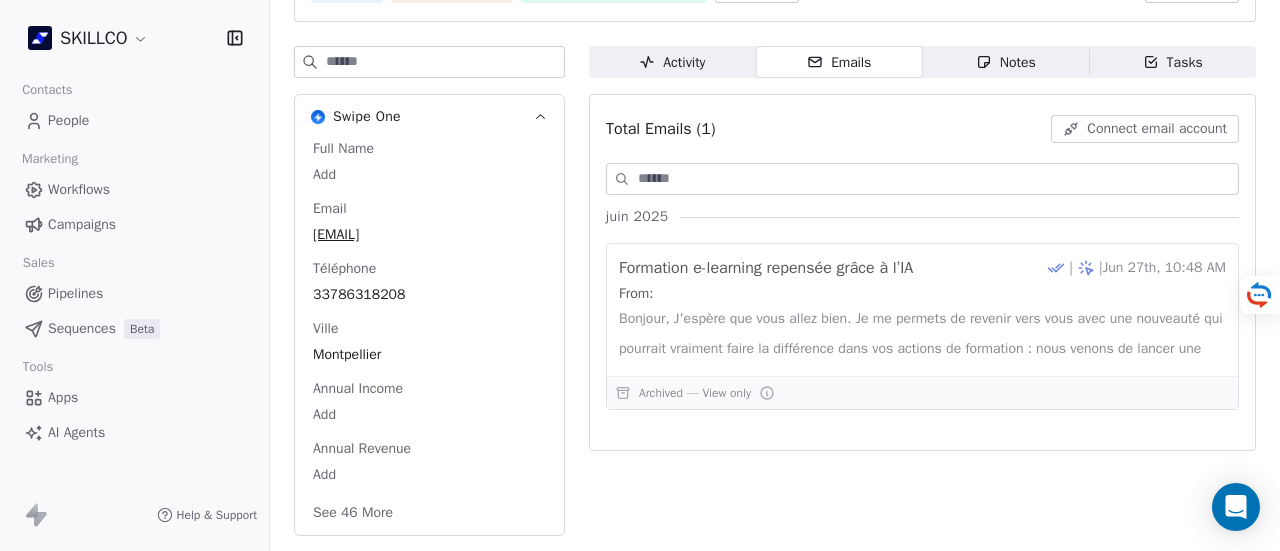 click on "Notes   Notes" at bounding box center [1006, 62] 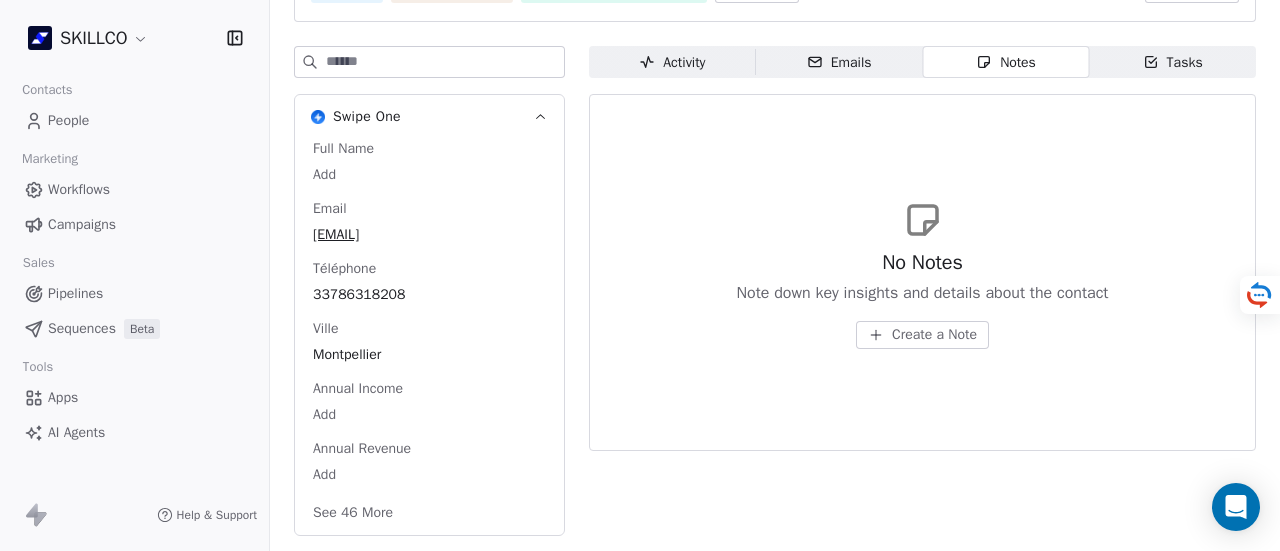 click on "Activity Activity" at bounding box center (672, 62) 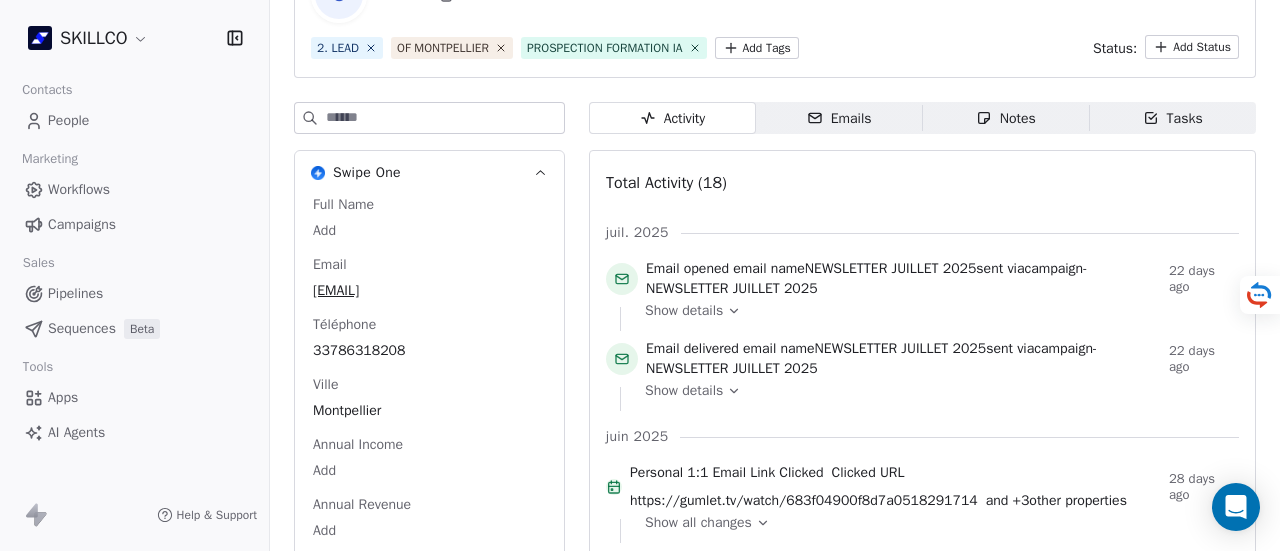 scroll, scrollTop: 0, scrollLeft: 0, axis: both 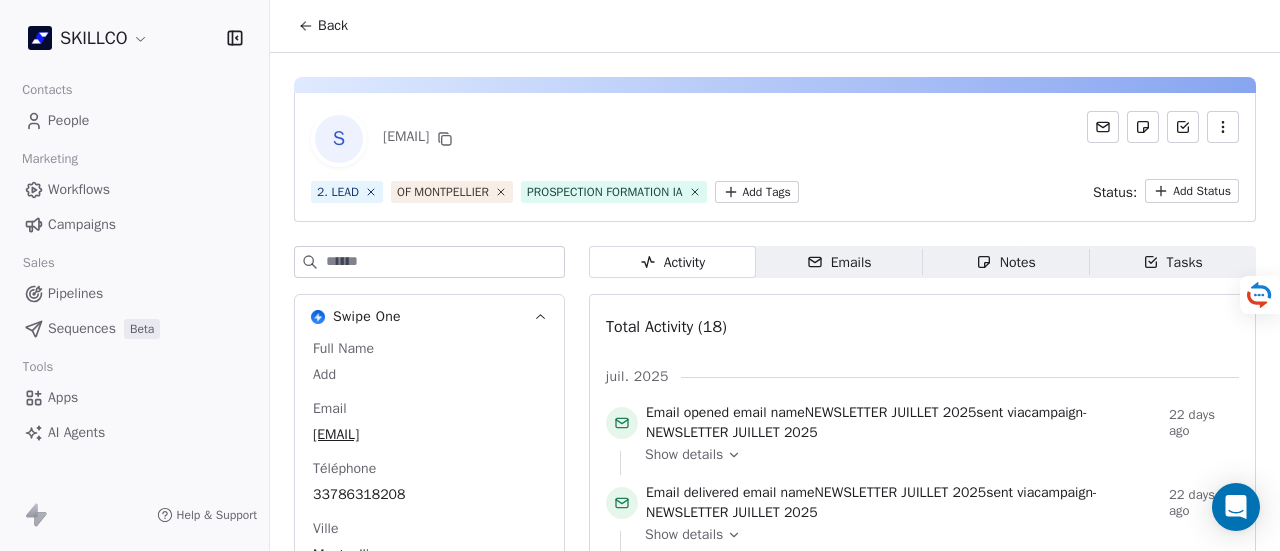 click on "SKILLCO Contacts People Marketing Workflows Campaigns Sales Pipelines Sequences Beta Tools Apps AI Agents Help & Support Back S carolinescohy@mathys-conseil.com 2. LEAD OF MONTPELLIER PROSPECTION FORMATION IA  Add Tags Status:   Add Status Swipe One Full Name Add Email carolinescohy@mathys-conseil.com Téléphone 33786318208 Ville Montpellier Annual Income Add Annual Revenue Add See   46   More   Calendly Activity Activity Emails Emails   Notes   Notes Tasks Tasks Total Activity (18) juil. 2025 Email opened   email name  NEWSLETTER JUILLET 2025  sent via  campaign  -   NEWSLETTER JUILLET 2025 22 days ago Show details Email delivered   email name  NEWSLETTER JUILLET 2025  sent via  campaign  -   NEWSLETTER JUILLET 2025 22 days ago Show details juin 2025 Personal 1:1 Email Link Clicked Clicked URL   https://gumlet.tv/watch/683f04900f8d7a0518291714 and + 3  other   properties   28 days ago   Show all changes Personal 1:1 Email Opened Opened At   Jun 27, 2025 and + 2  other   properties   28 days ago     and +" at bounding box center (640, 275) 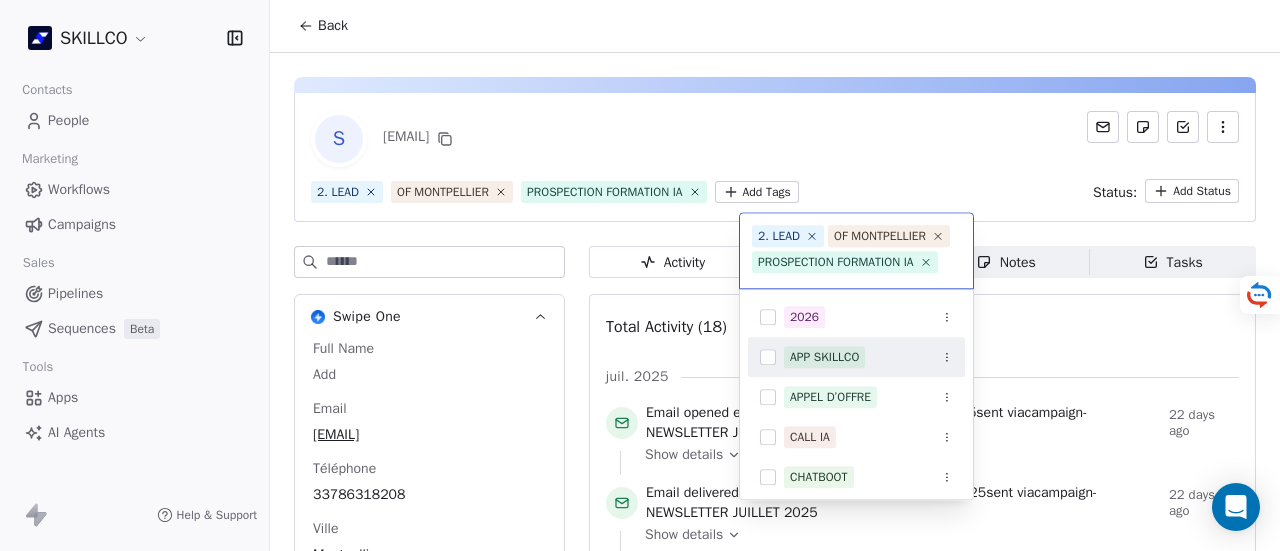 scroll, scrollTop: 22, scrollLeft: 0, axis: vertical 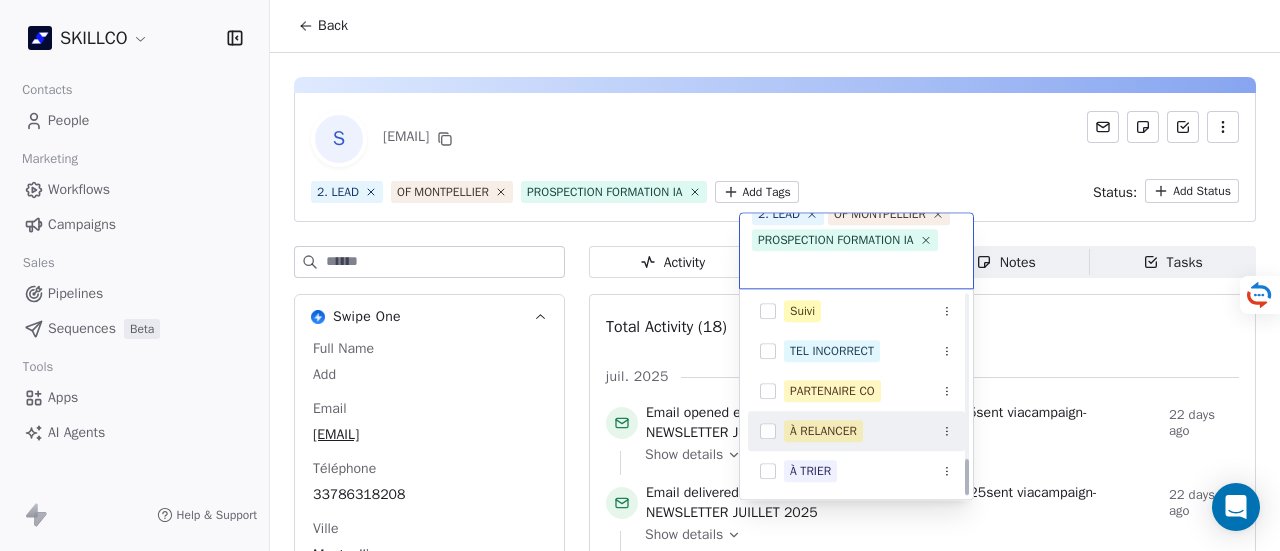 click on "À RELANCER" at bounding box center (868, 431) 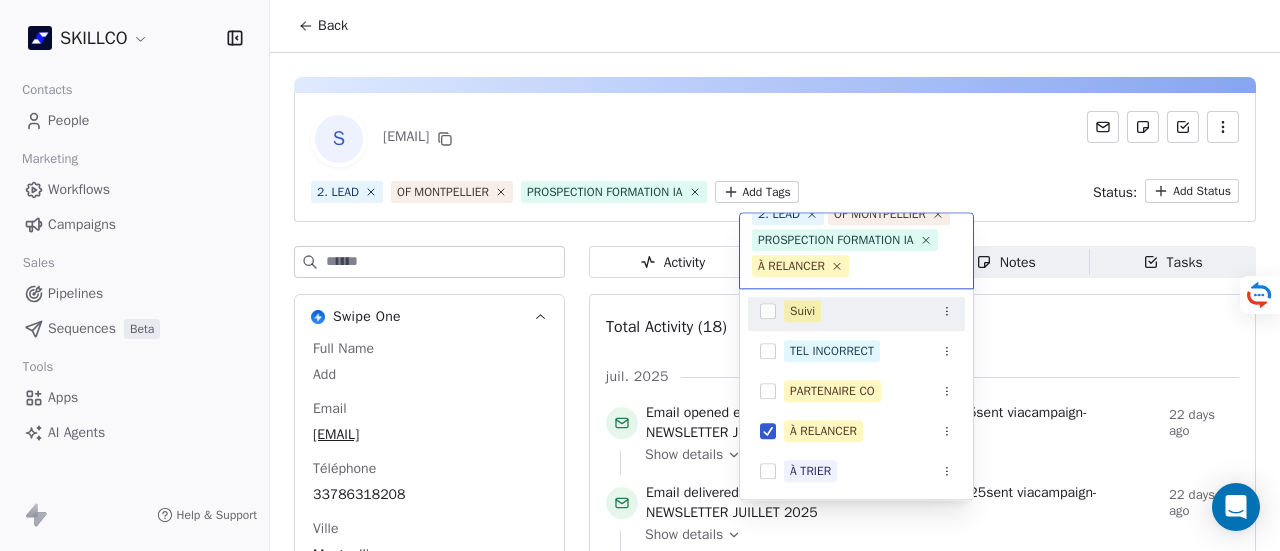click on "SKILLCO Contacts People Marketing Workflows Campaigns Sales Pipelines Sequences Beta Tools Apps AI Agents Help & Support Back S carolinescohy@mathys-conseil.com 2. LEAD OF MONTPELLIER PROSPECTION FORMATION IA  Add Tags Status:   Add Status Swipe One Full Name Add Email carolinescohy@mathys-conseil.com Téléphone 33786318208 Ville Montpellier Annual Income Add Annual Revenue Add See   46   More   Calendly Activity Activity Emails Emails   Notes   Notes Tasks Tasks Total Activity (18) juil. 2025 Email opened   email name  NEWSLETTER JUILLET 2025  sent via  campaign  -   NEWSLETTER JUILLET 2025 22 days ago Show details Email delivered   email name  NEWSLETTER JUILLET 2025  sent via  campaign  -   NEWSLETTER JUILLET 2025 22 days ago Show details juin 2025 Personal 1:1 Email Link Clicked Clicked URL   https://gumlet.tv/watch/683f04900f8d7a0518291714 and + 3  other   properties   28 days ago   Show all changes Personal 1:1 Email Opened Opened At   Jun 27, 2025 and + 2  other   properties   28 days ago     and +" at bounding box center (640, 275) 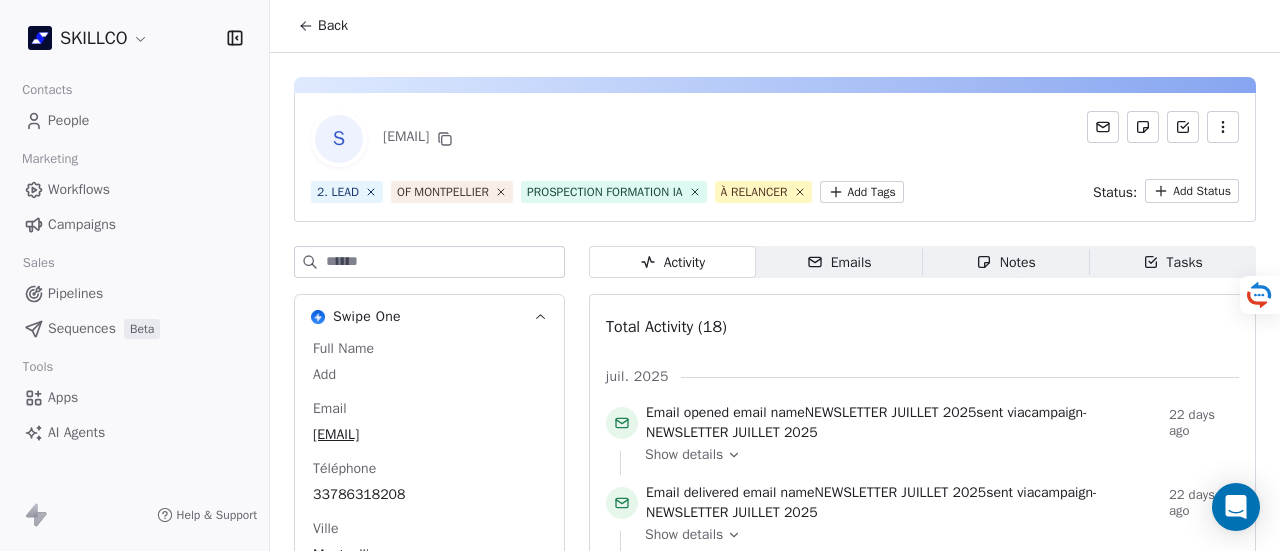 click on "Notes" at bounding box center [1006, 262] 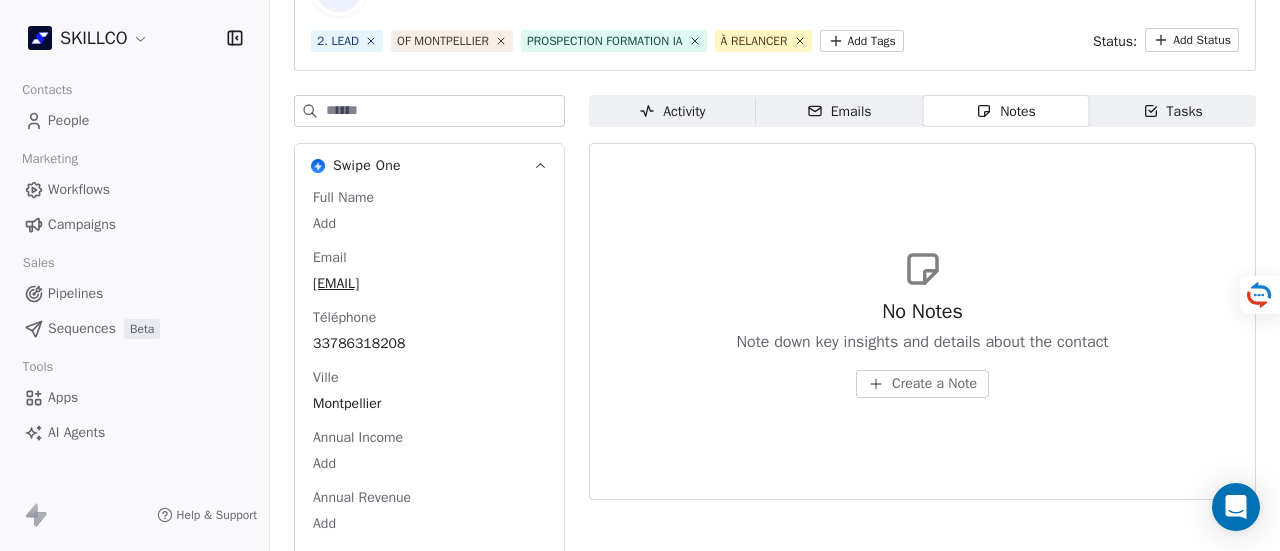 scroll, scrollTop: 200, scrollLeft: 0, axis: vertical 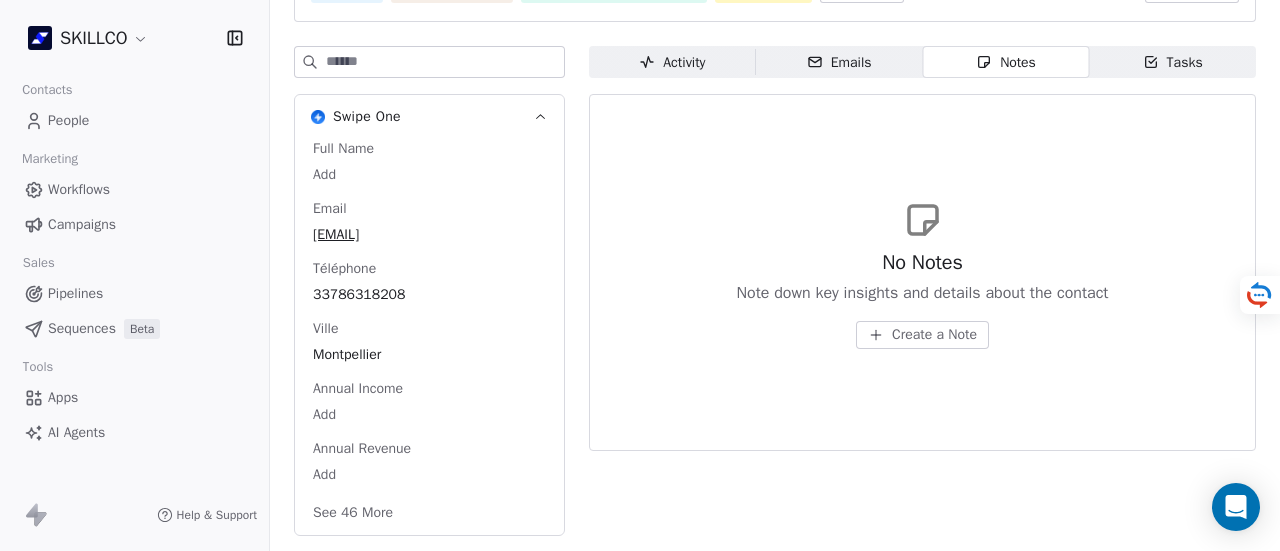 click on "Create a Note" at bounding box center [934, 335] 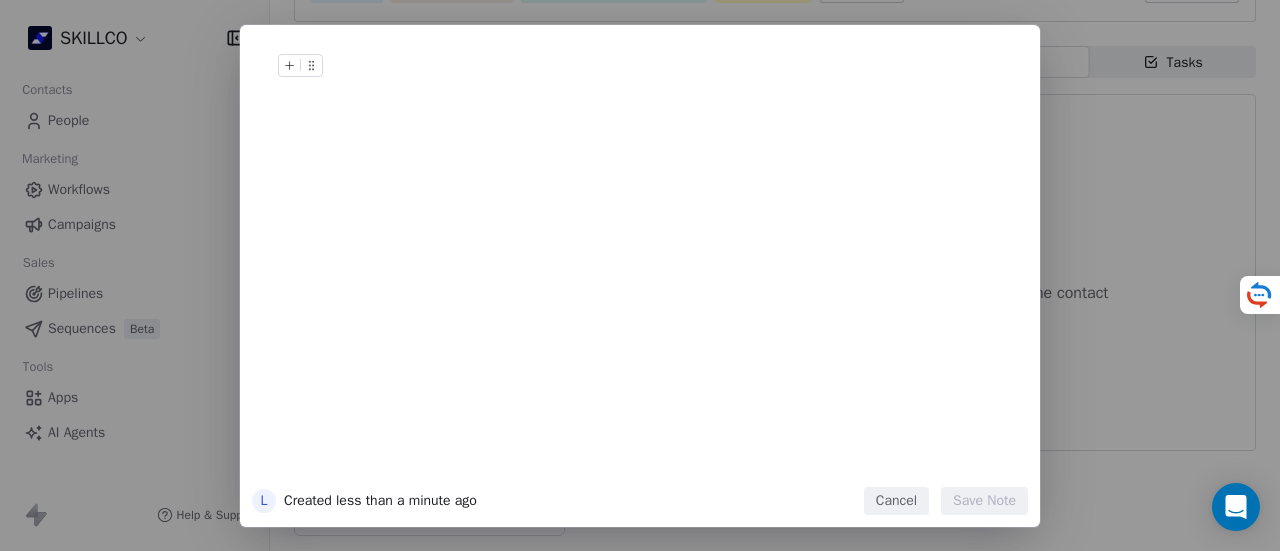 click at bounding box center [670, 86] 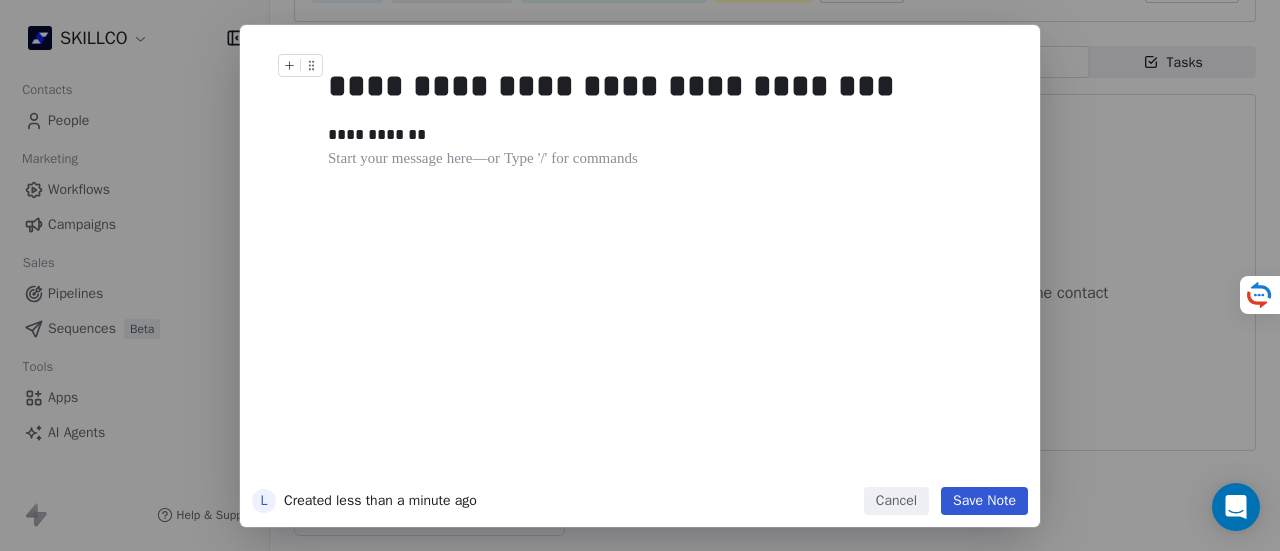 drag, startPoint x: 978, startPoint y: 501, endPoint x: 538, endPoint y: 309, distance: 480.06665 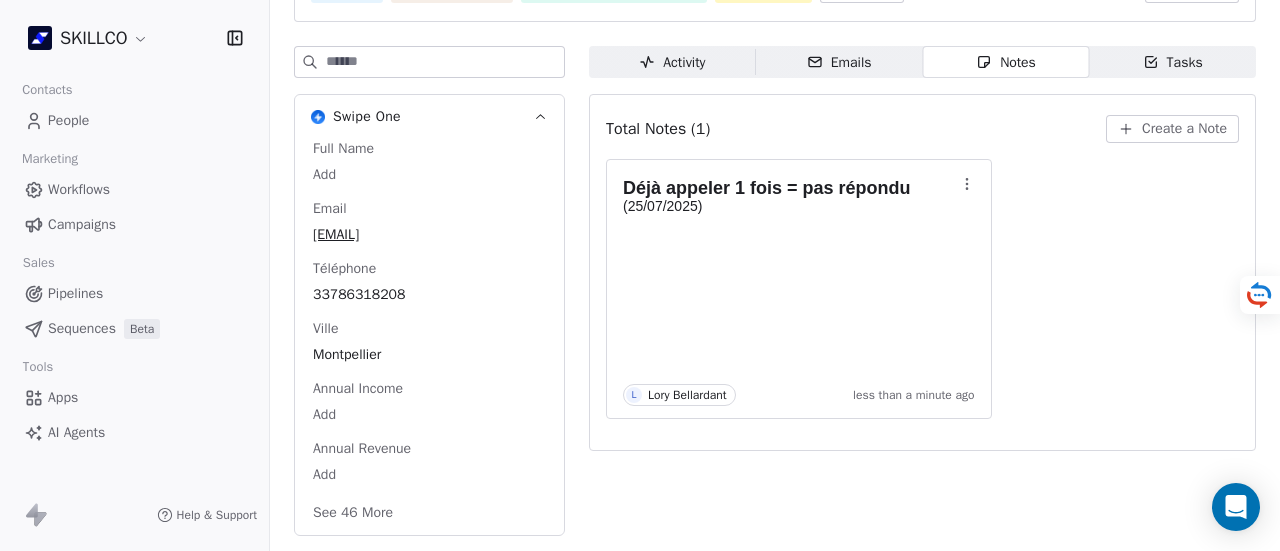 scroll, scrollTop: 0, scrollLeft: 0, axis: both 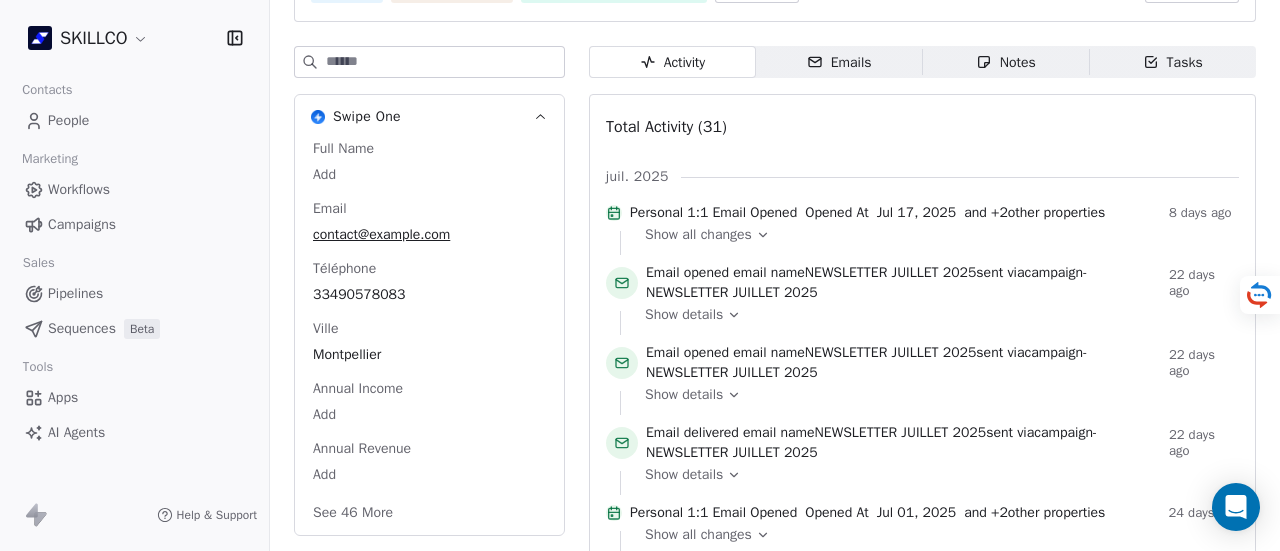 click on "Emails" at bounding box center (839, 62) 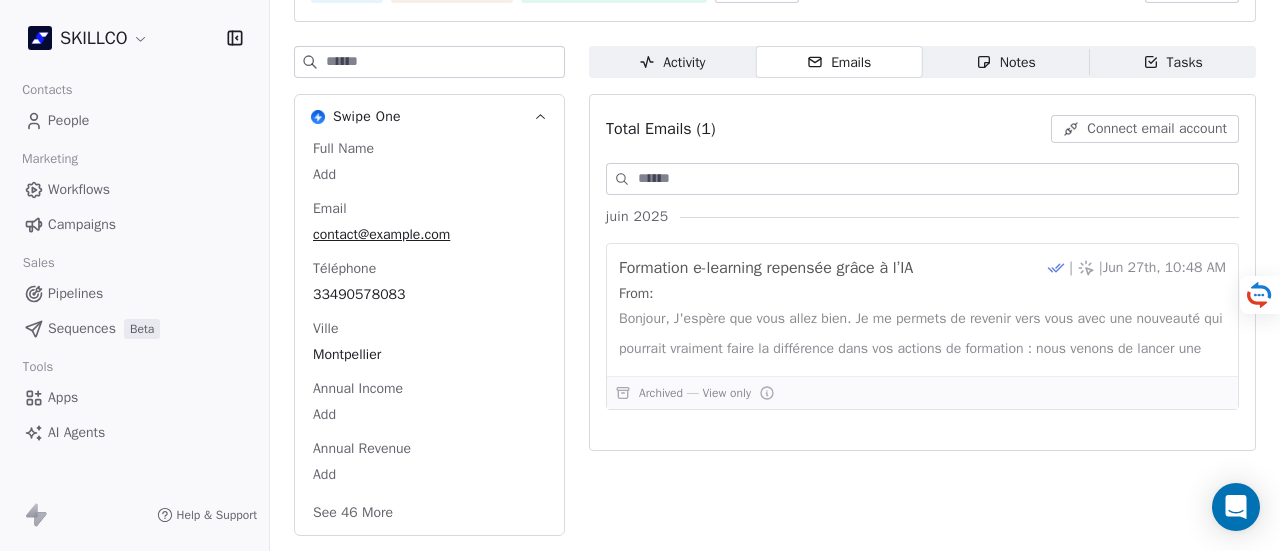 click on "Notes" at bounding box center (1006, 62) 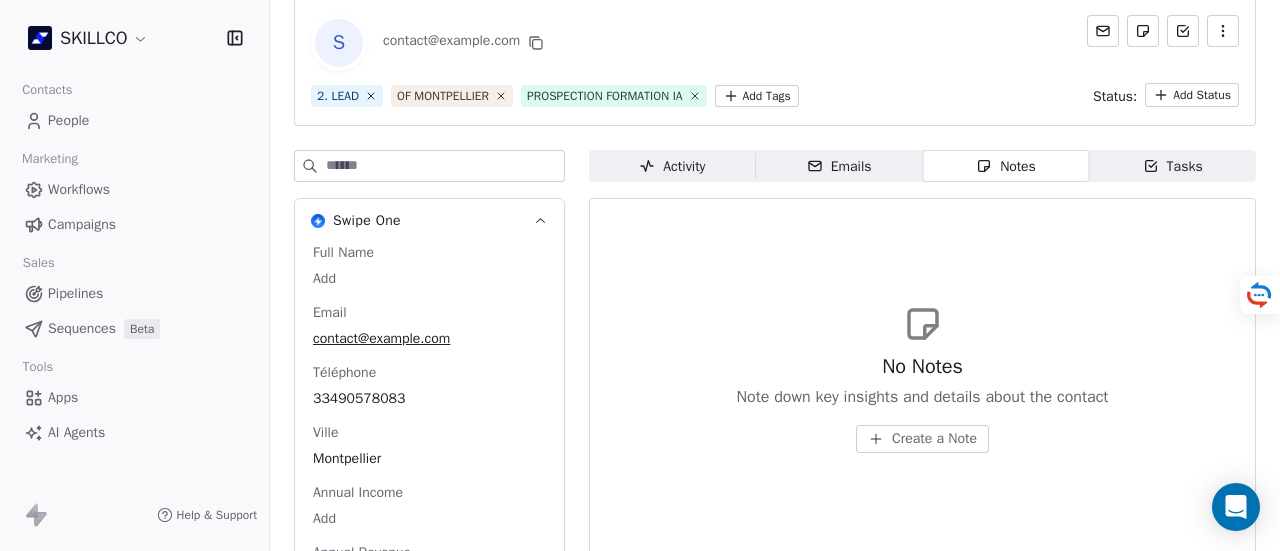scroll, scrollTop: 100, scrollLeft: 0, axis: vertical 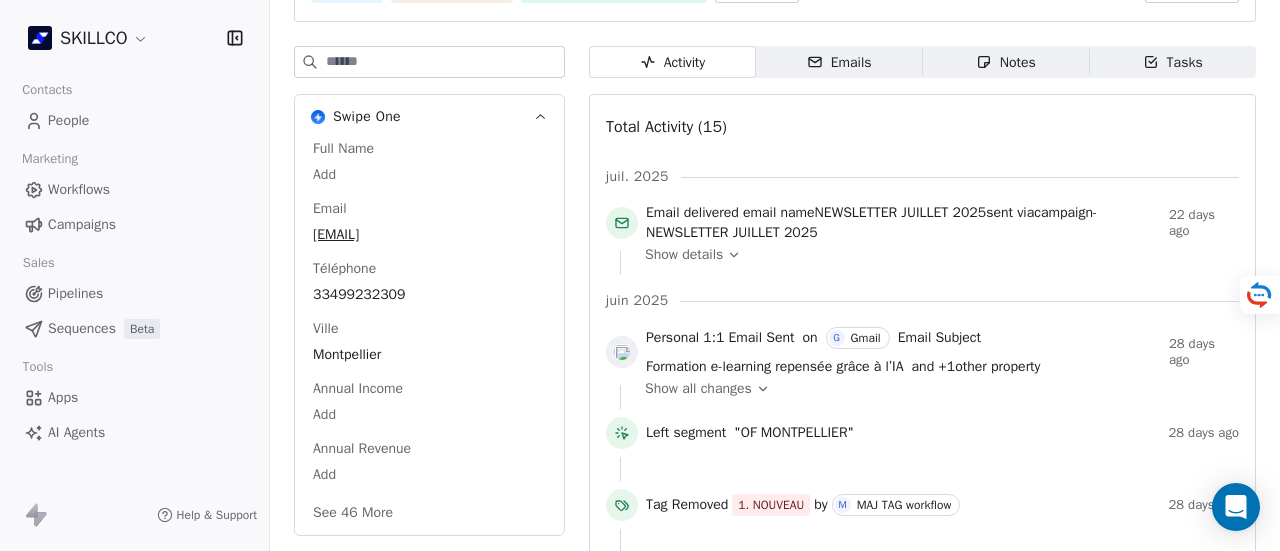 click on "Activity Activity Emails Emails Notes Notes Tasks Tasks Total Activity (15) juil. 2025 Email delivered email name NEWSLETTER JUILLET 2025 sent via campaign - NEWSLETTER JUILLET 2025 22 days ago Show details juin 2025 Personal 1:1 Email Sent on G Gmail Email Subject Formation e-learning repensée grâce à l’IA and + 1 other property 28 days ago Show all changes Left segment "OF [CITY]" 28 days ago Tag Removed 1. NOUVEAU by M MAJ TAG workflow 28 days ago Tag Added as PROSPECTION FORMATION IA by M MAJ TAG workflow 28 days ago Entered a segment "OF [CITY]" 28 days ago Email delivered email name NEWSLETTER JUIN 2025 sent via campaign - NEWSLETTER JUIN 2025 about 2 months ago Show details mai 2025 Email delivered email name PROSPECTION OF - [CITY] sent via campaign - PROSPECTION OF - [CITY] about 2 months ago Show details Email Verification Status updated to valid by about 2 months ago Entered a segment "OF [CITY]" about 2 months ago as" at bounding box center [922, 715] 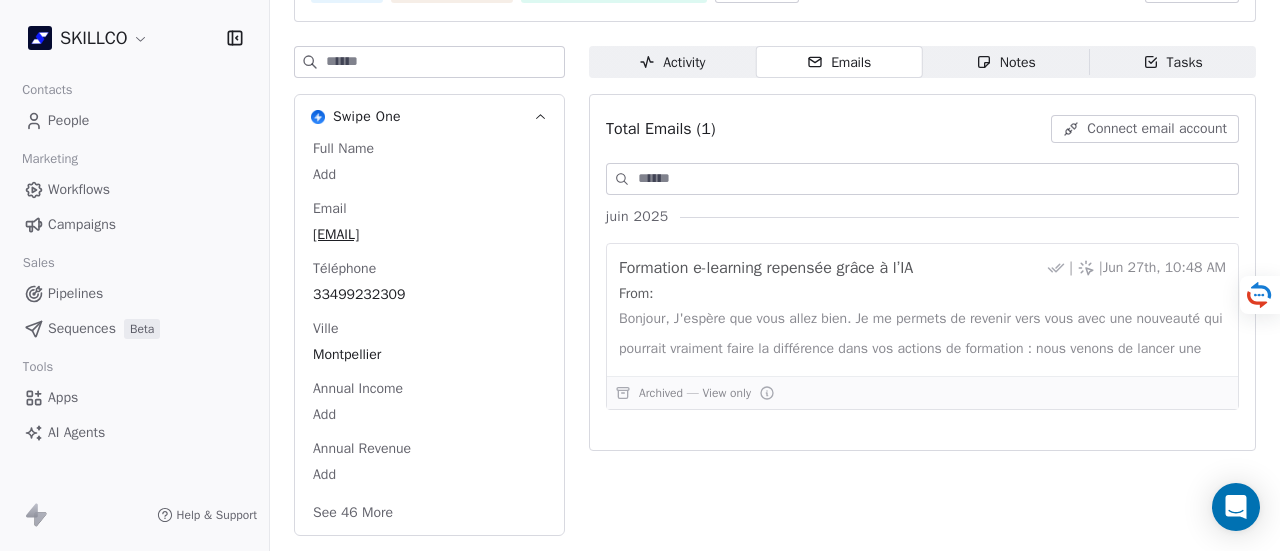 click on "Notes   Notes" at bounding box center (1006, 62) 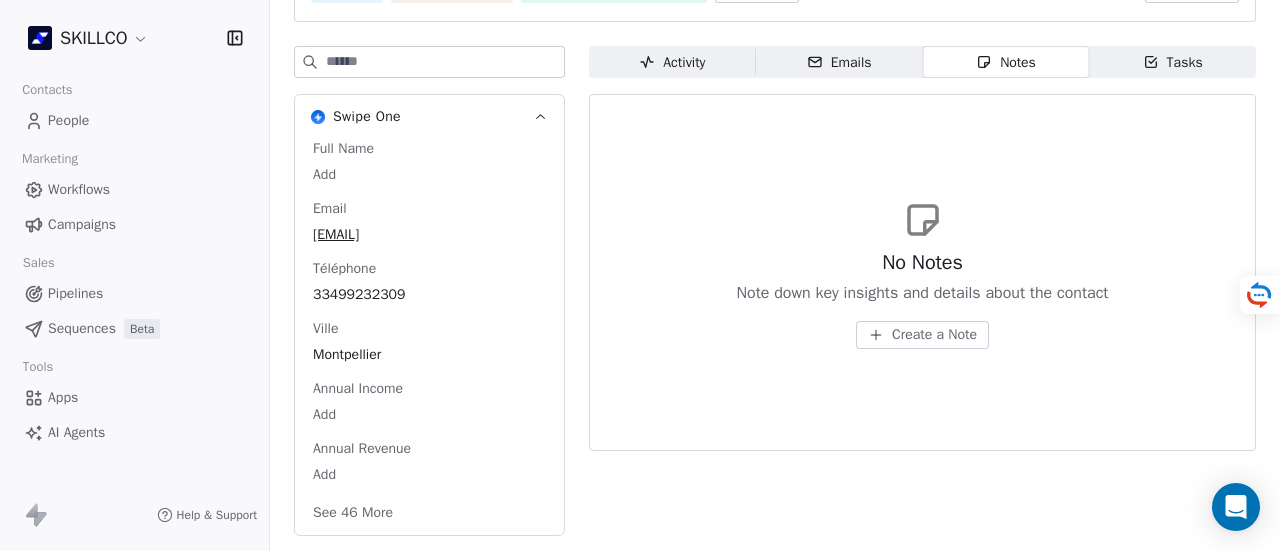 click on "Activity" at bounding box center (672, 62) 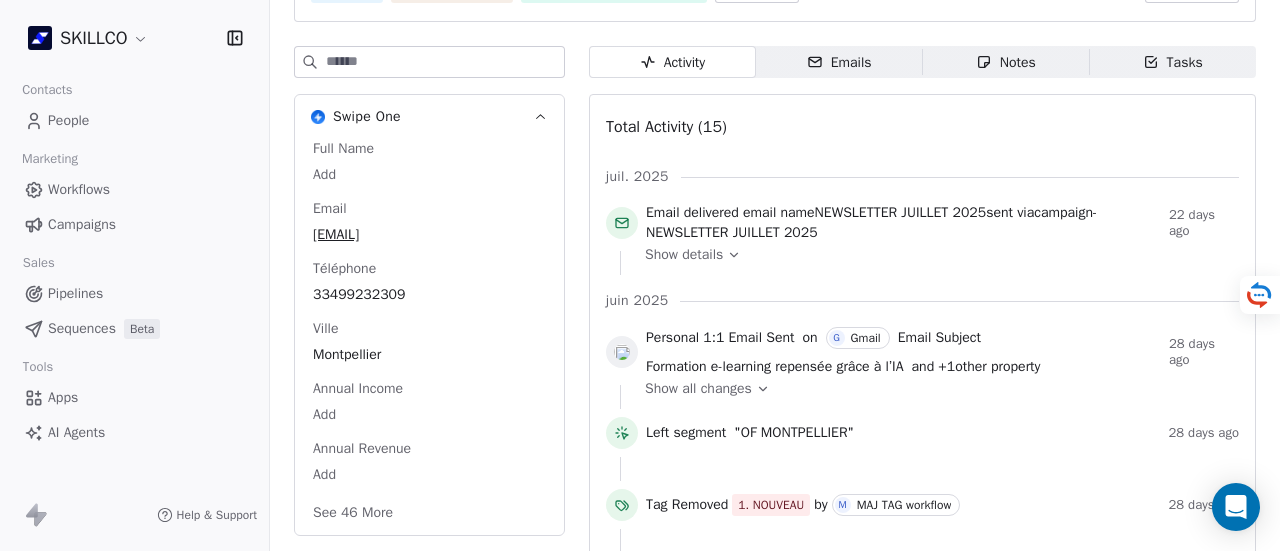 scroll, scrollTop: 0, scrollLeft: 0, axis: both 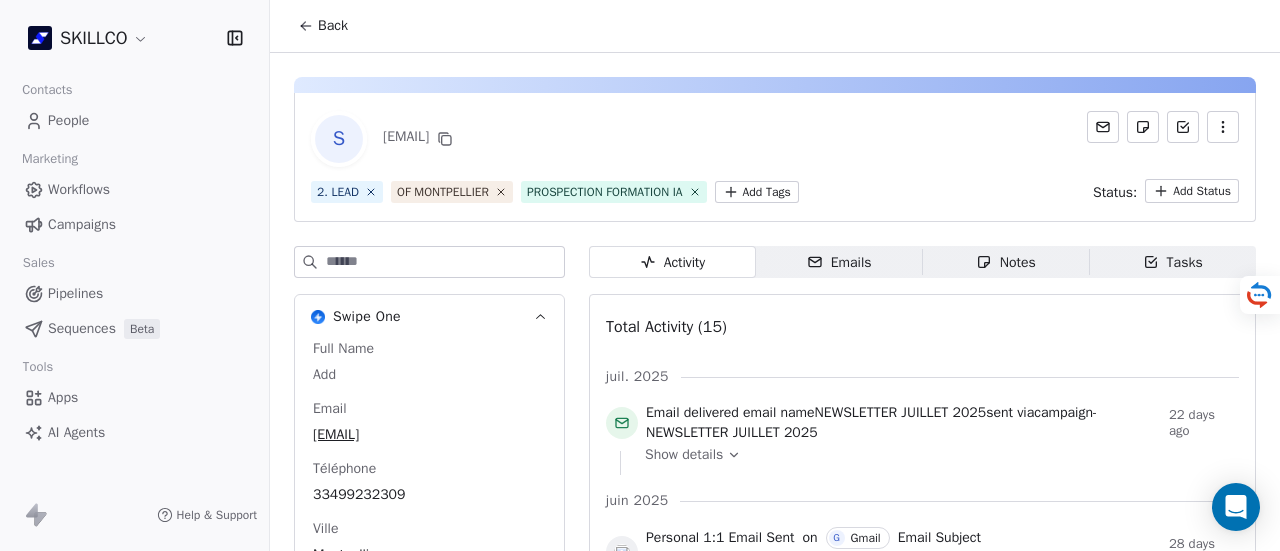 click on "SKILLCO Contacts People Marketing Workflows Campaigns Sales Pipelines Sequences Beta Tools Apps AI Agents Help & Support Back S accessibilite@kinemontpellier.org 2. LEAD OF MONTPELLIER PROSPECTION FORMATION IA  Add Tags Status:   Add Status Swipe One Full Name Add Email accessibilite@kinemontpellier.org Téléphone 33499232309 Ville Montpellier Annual Income Add Annual Revenue Add See   46   More   Calendly Activity Activity Emails Emails   Notes   Notes Tasks Tasks Total Activity (15) juil. 2025 Email delivered   email name  NEWSLETTER JUILLET 2025  sent via  campaign  -   NEWSLETTER JUILLET 2025 22 days ago Show details juin 2025 Personal 1:1 Email Sent on G Gmail Email Subject   Formation e-learning repensée grâce à l’IA and + 1  other   property   28 days ago   Show all changes Left segment "OF MONTPELLIER"   28 days ago Tag Removed 1. NOUVEAU by M MAJ TAG workflow   28 days ago Tag Added as PROSPECTION FORMATION IA by M MAJ TAG workflow   28 days ago Entered a segment "OF MONTPELLIER"     campaign" at bounding box center (640, 275) 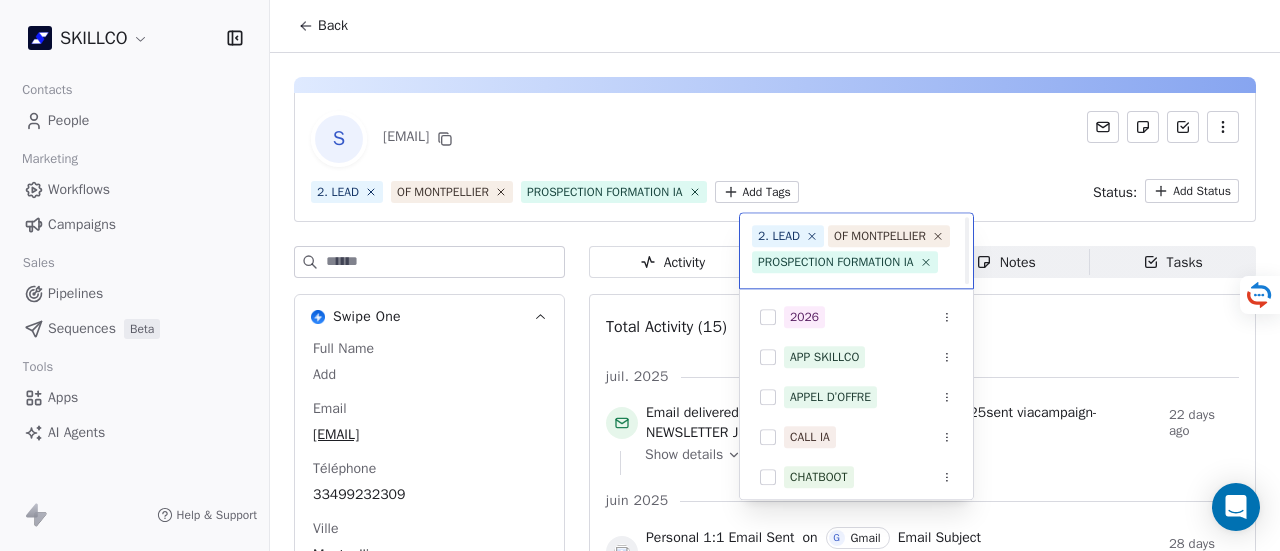 scroll, scrollTop: 22, scrollLeft: 0, axis: vertical 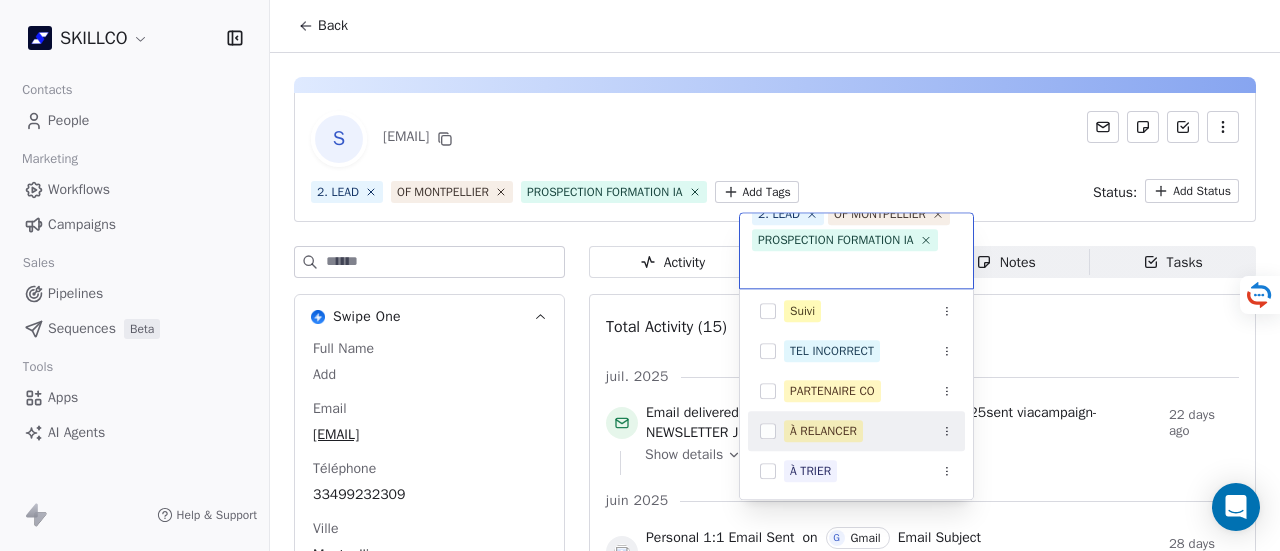 click on "À RELANCER" at bounding box center [823, 431] 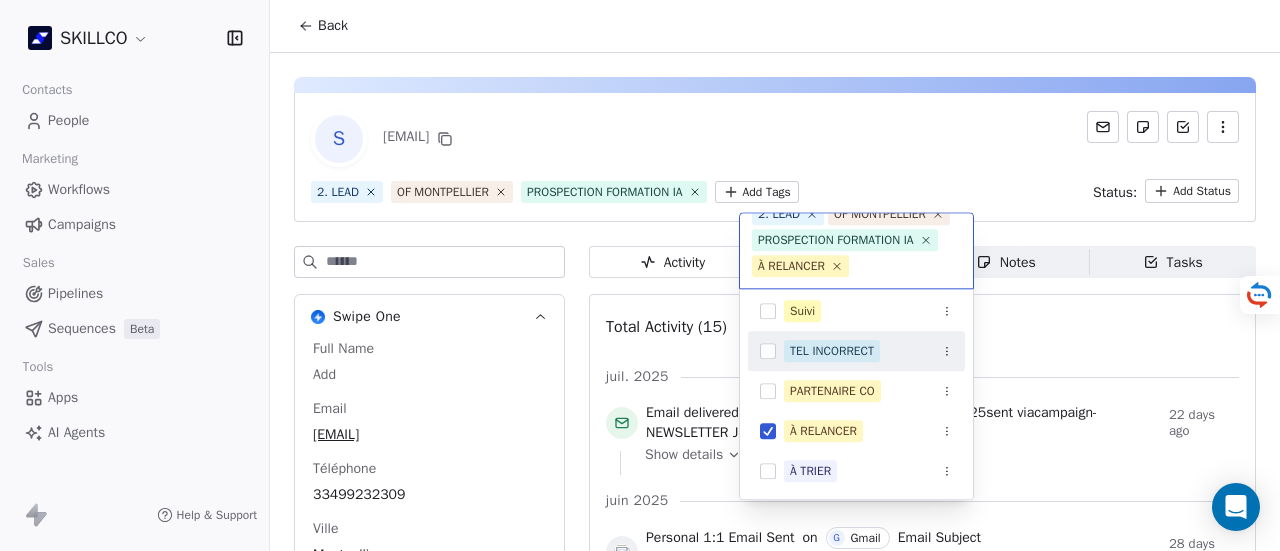 click on "SKILLCO Contacts People Marketing Workflows Campaigns Sales Pipelines Sequences Beta Tools Apps AI Agents Help & Support Back S accessibilite@kinemontpellier.org 2. LEAD OF MONTPELLIER PROSPECTION FORMATION IA  Add Tags Status:   Add Status Swipe One Full Name Add Email accessibilite@kinemontpellier.org Téléphone 33499232309 Ville Montpellier Annual Income Add Annual Revenue Add See   46   More   Calendly Activity Activity Emails Emails   Notes   Notes Tasks Tasks Total Activity (15) juil. 2025 Email delivered   email name  NEWSLETTER JUILLET 2025  sent via  campaign  -   NEWSLETTER JUILLET 2025 22 days ago Show details juin 2025 Personal 1:1 Email Sent on G Gmail Email Subject   Formation e-learning repensée grâce à l’IA and + 1  other   property   28 days ago   Show all changes Left segment "OF MONTPELLIER"   28 days ago Tag Removed 1. NOUVEAU by M MAJ TAG workflow   28 days ago Tag Added as PROSPECTION FORMATION IA by M MAJ TAG workflow   28 days ago Entered a segment "OF MONTPELLIER"     campaign" at bounding box center (640, 275) 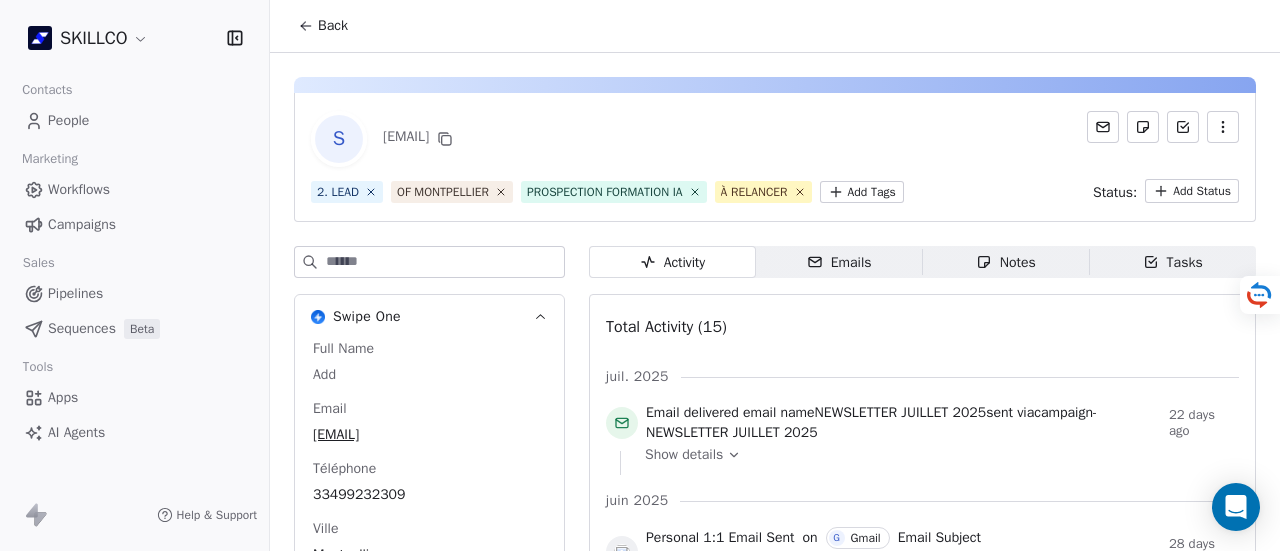 click on "S accessibilite@kinemontpellier.org" at bounding box center [775, 139] 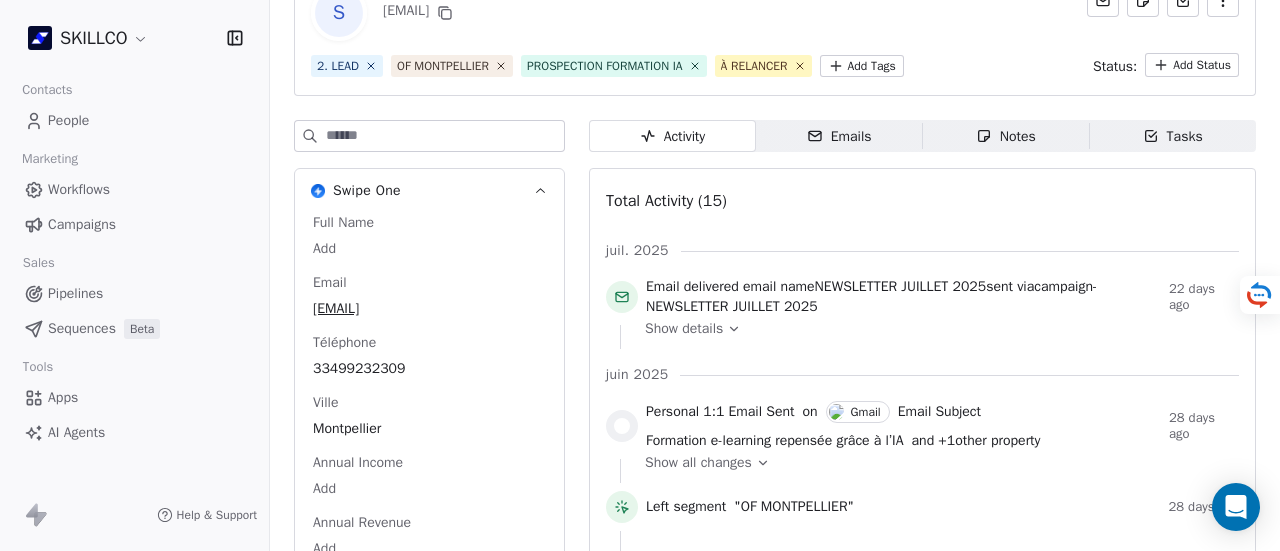 scroll, scrollTop: 27, scrollLeft: 0, axis: vertical 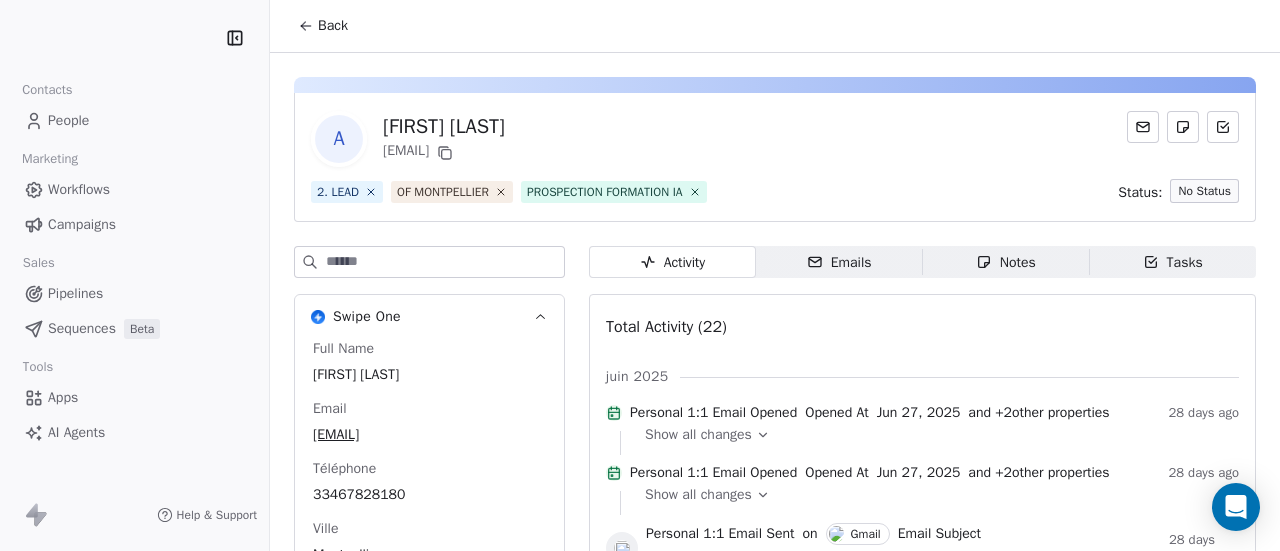 click on "A [FIRST] [LAST] [EMAIL]" at bounding box center (775, 139) 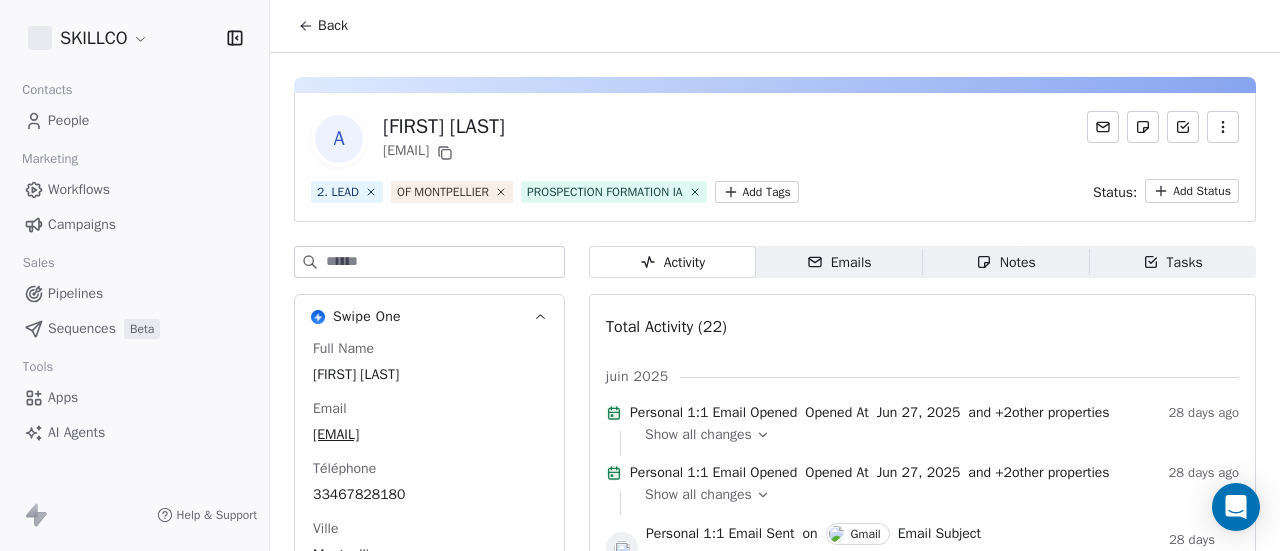 scroll, scrollTop: 148, scrollLeft: 0, axis: vertical 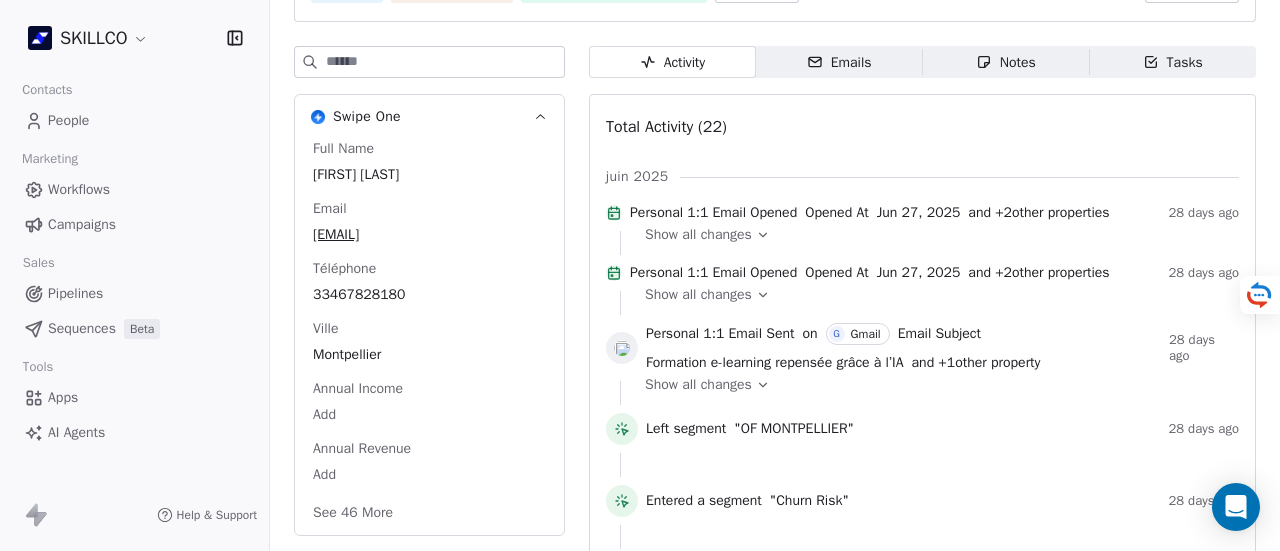 click on "Emails Emails" at bounding box center (839, 62) 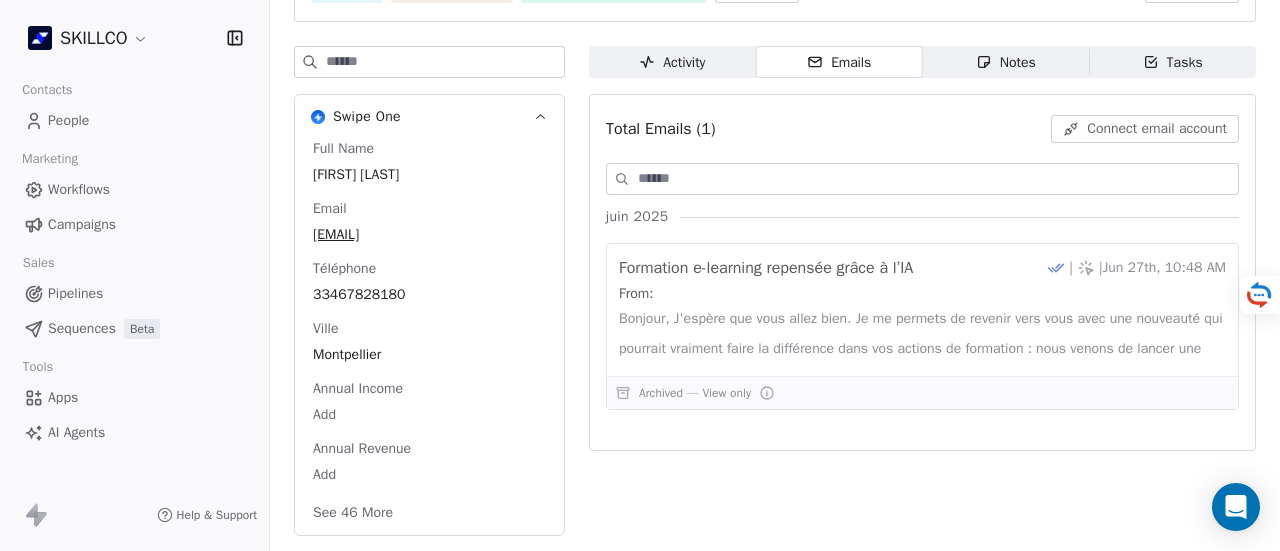 click on "Notes   Notes" at bounding box center [1006, 62] 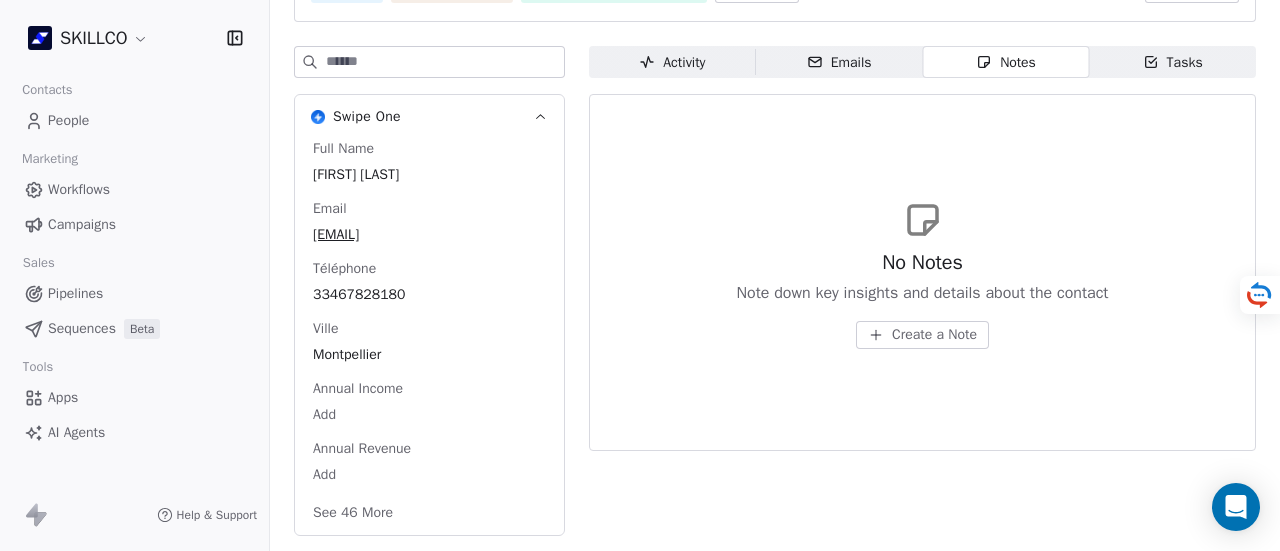click on "Activity Activity" at bounding box center [672, 62] 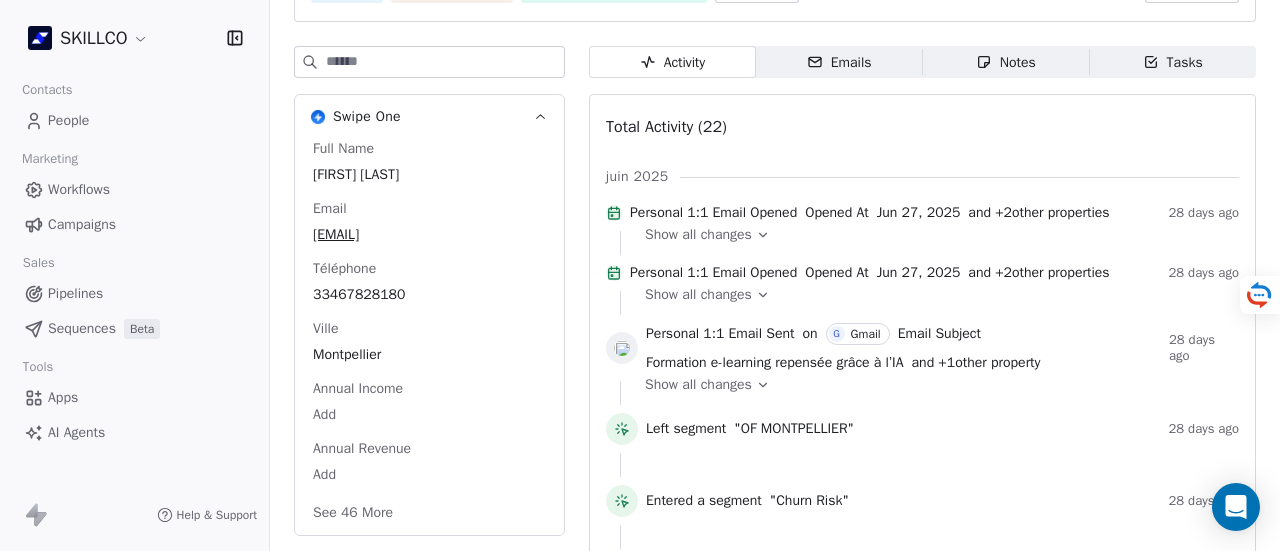 click at bounding box center [445, 62] 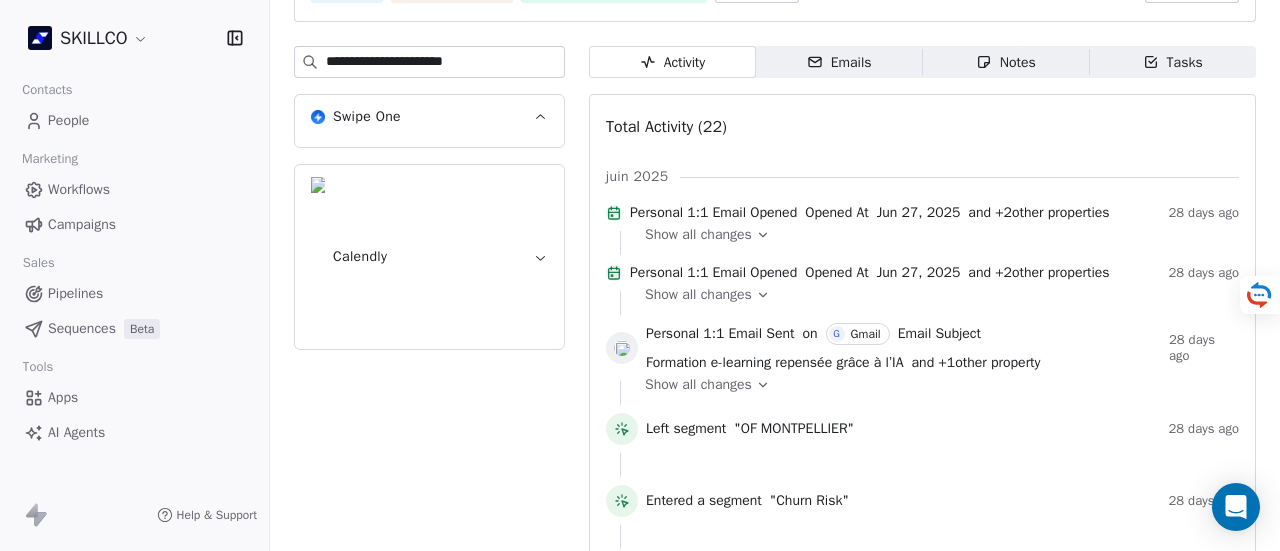 click on "**********" at bounding box center [445, 62] 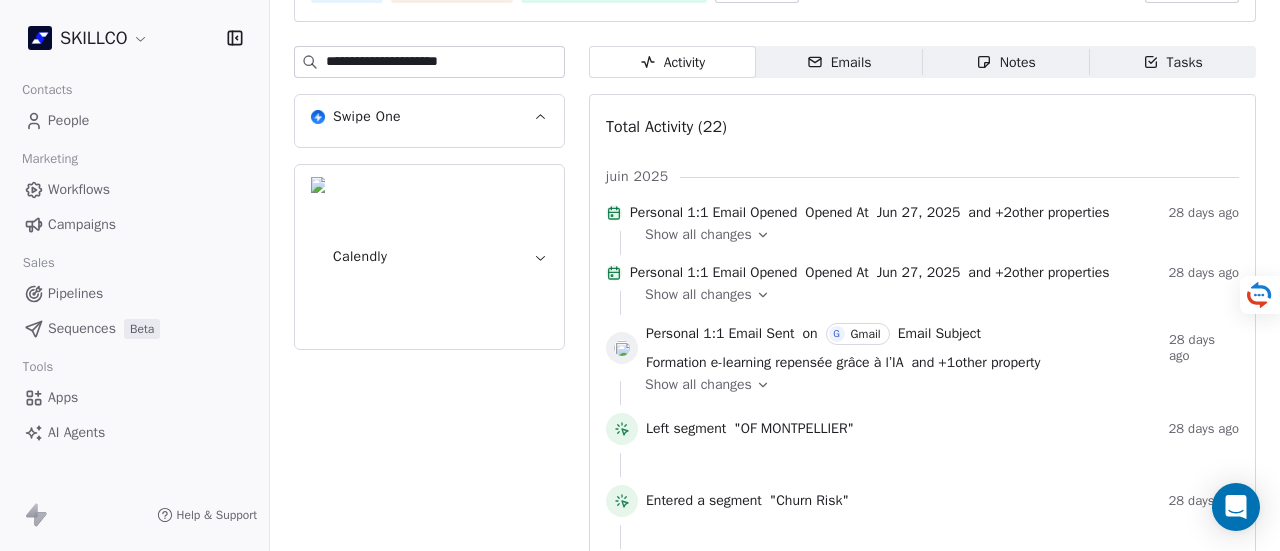 type on "**********" 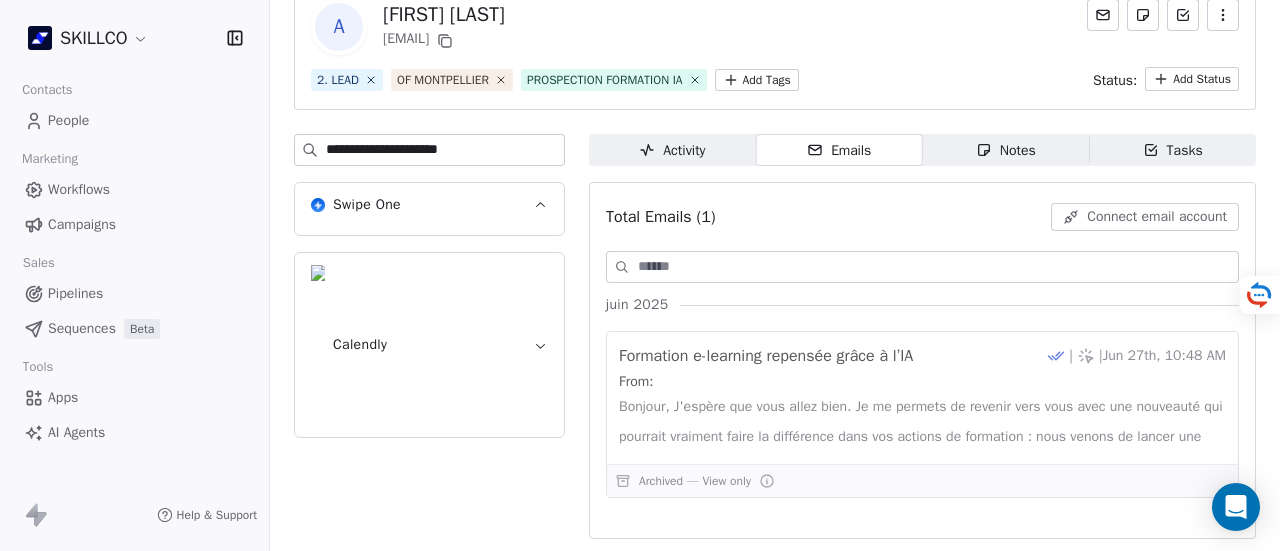 scroll, scrollTop: 110, scrollLeft: 0, axis: vertical 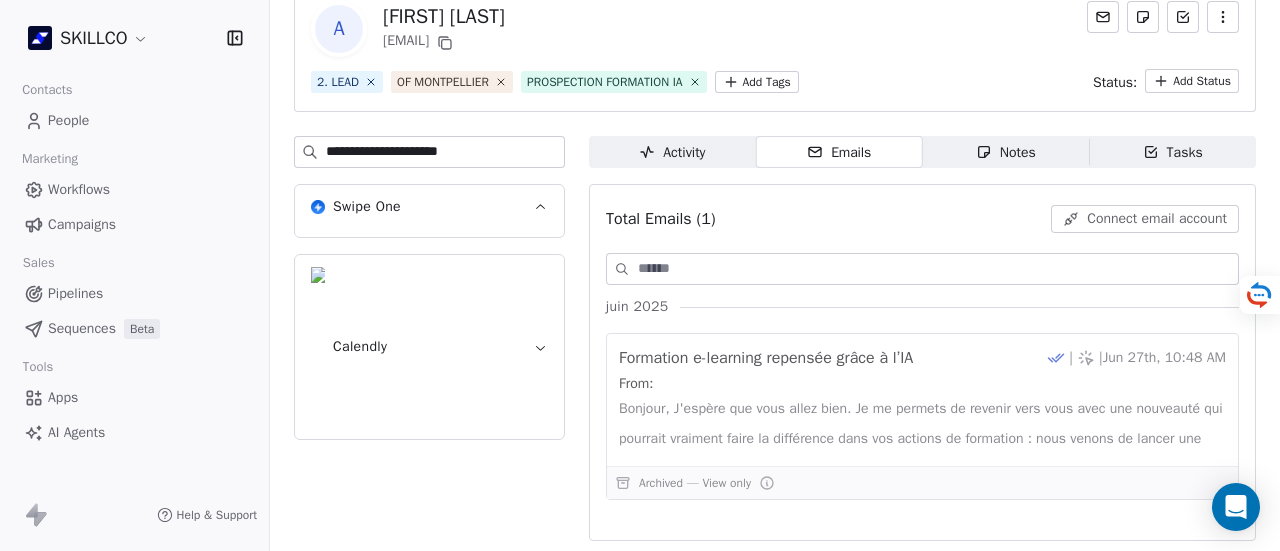 click on "Notes   Notes" at bounding box center (1006, 152) 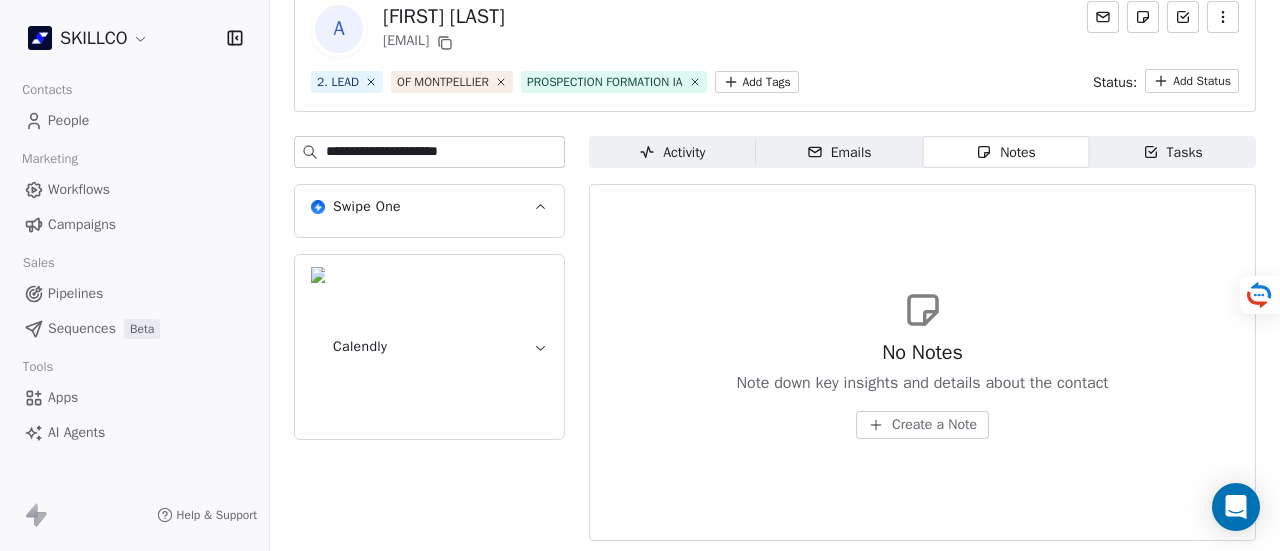 click on "Activity" at bounding box center [672, 152] 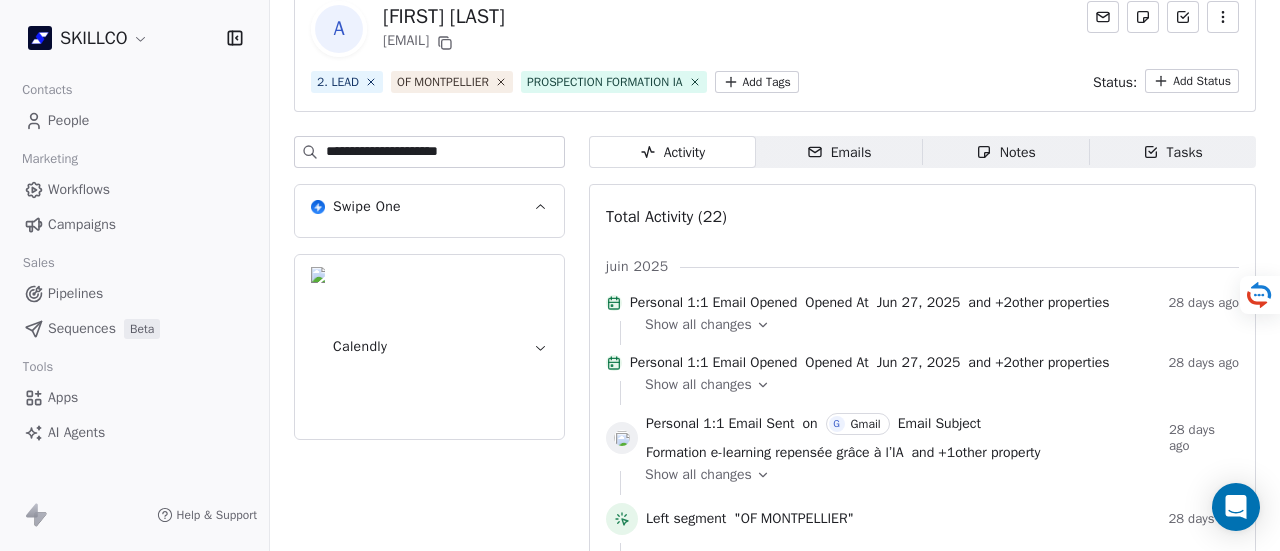 click on "A Angélique Saclier Desbrosses a.saclier-desbrosses@m2iformation.fr" at bounding box center [775, 29] 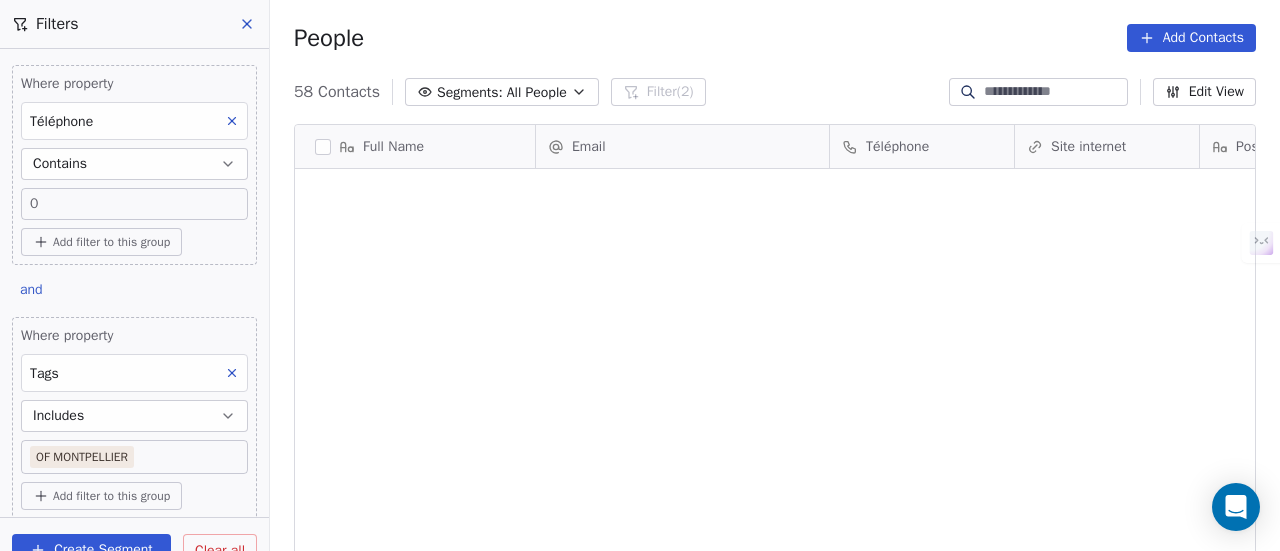 scroll, scrollTop: 0, scrollLeft: 0, axis: both 